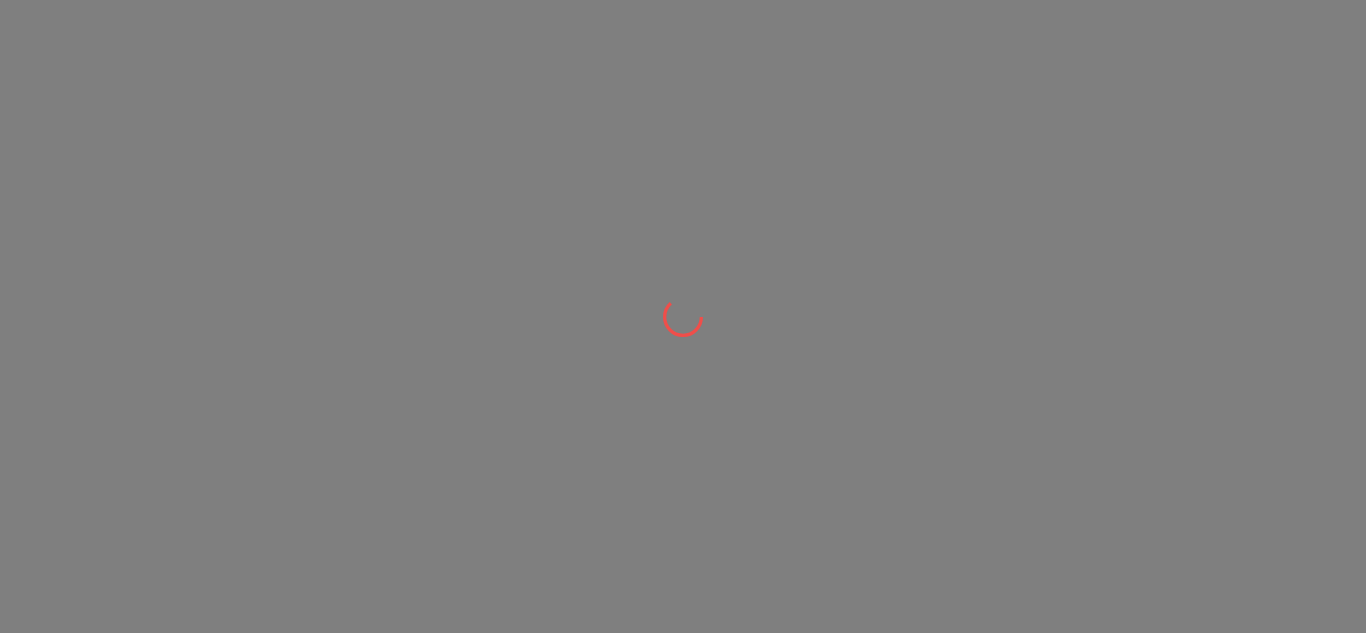 scroll, scrollTop: 0, scrollLeft: 0, axis: both 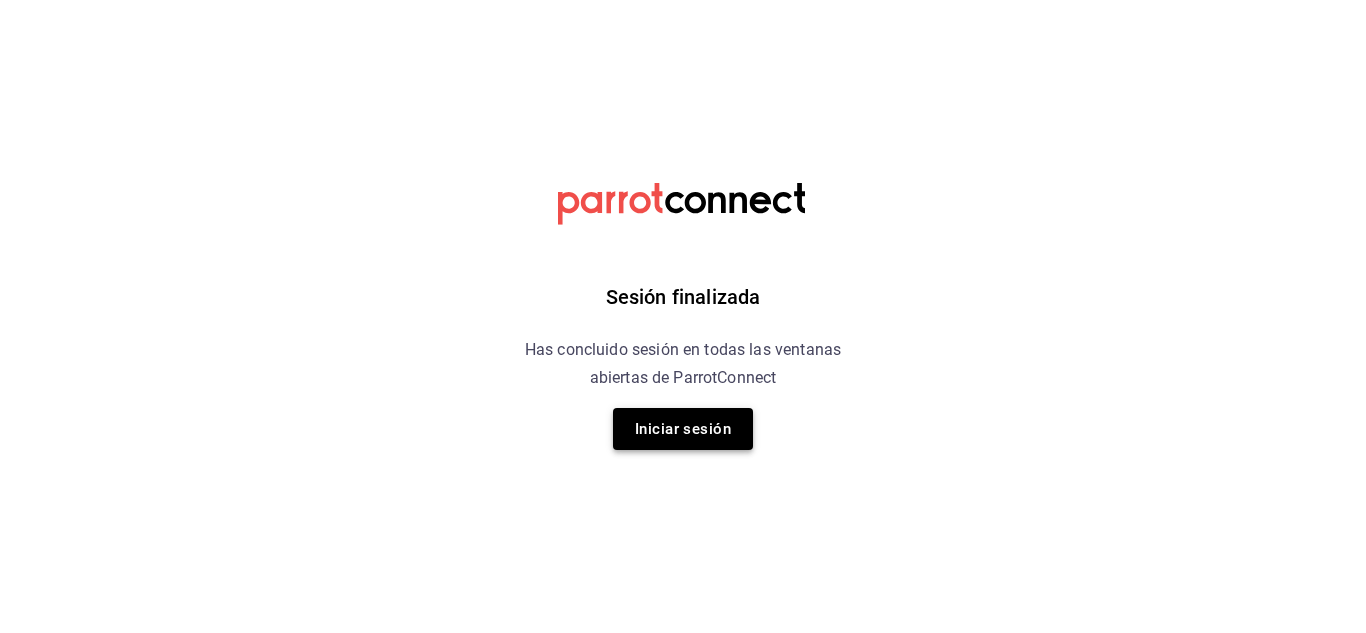 click on "Iniciar sesión" at bounding box center (683, 429) 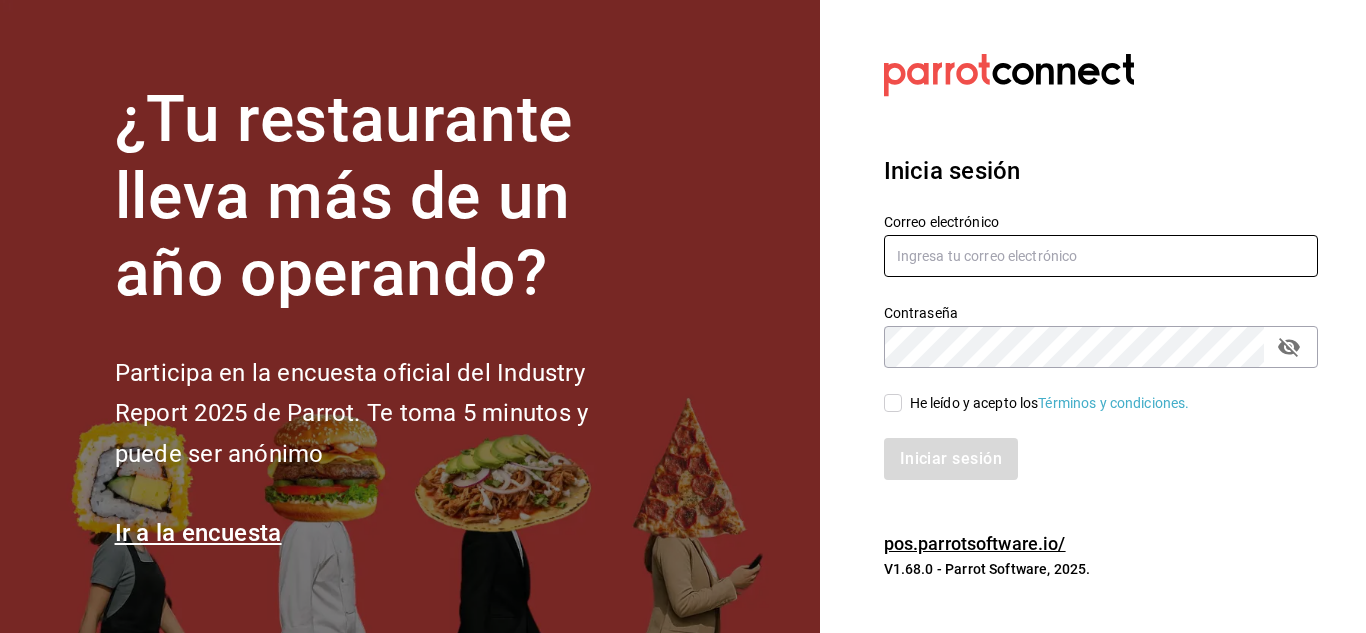 click at bounding box center (1101, 256) 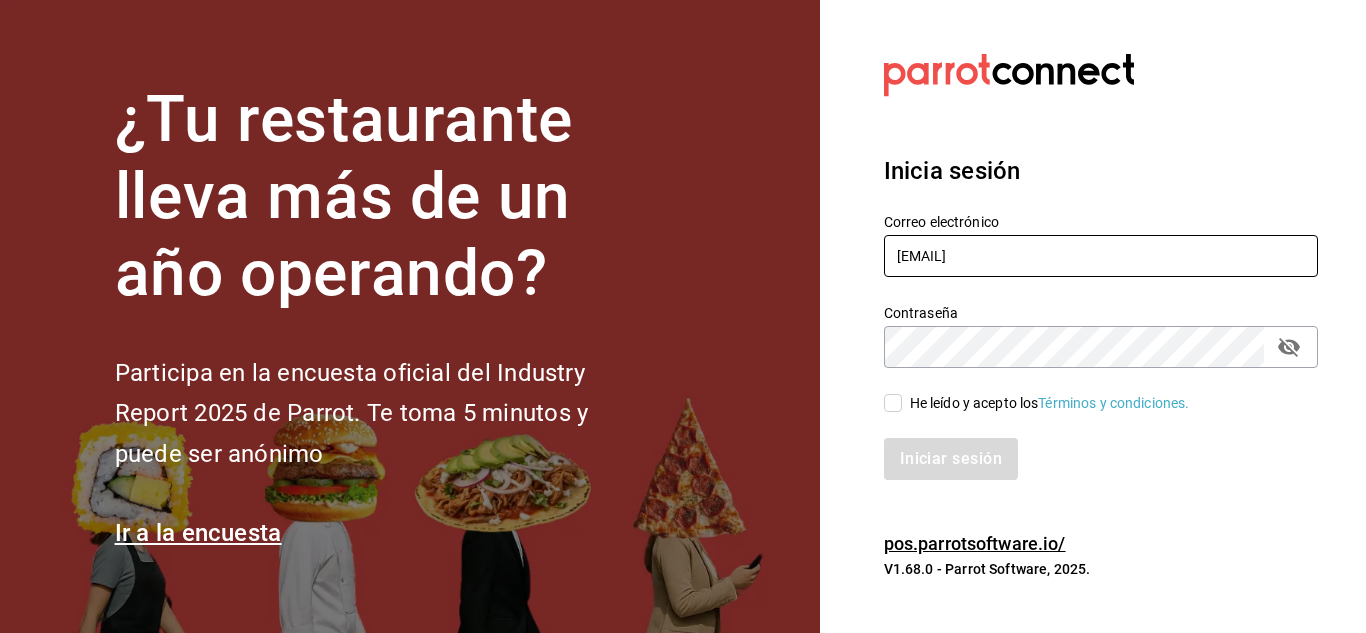 type on "[EMAIL]" 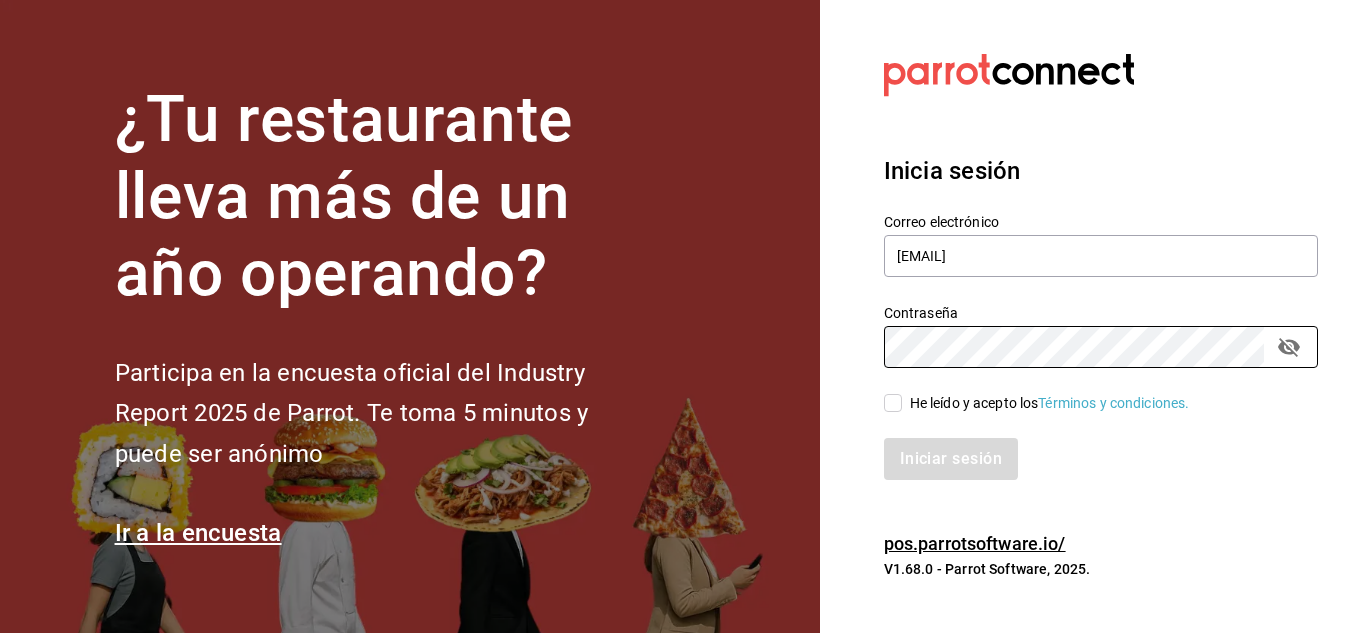click on "He leído y acepto los  Términos y condiciones." at bounding box center (893, 403) 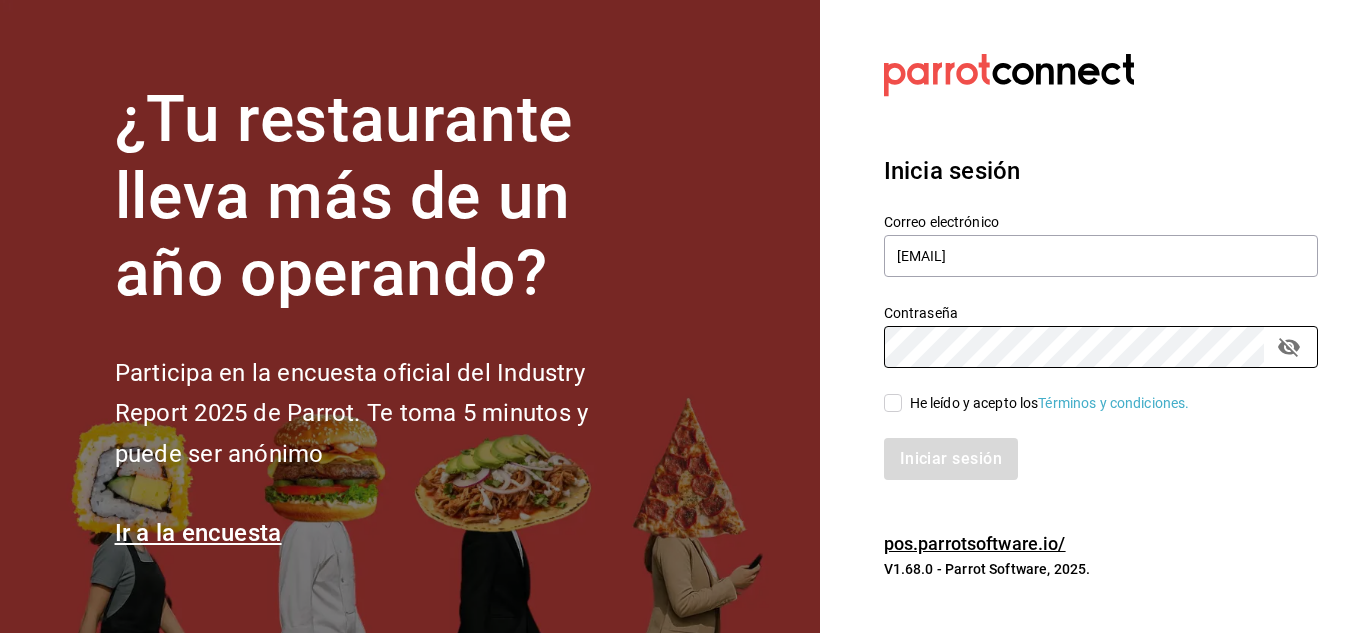 checkbox on "true" 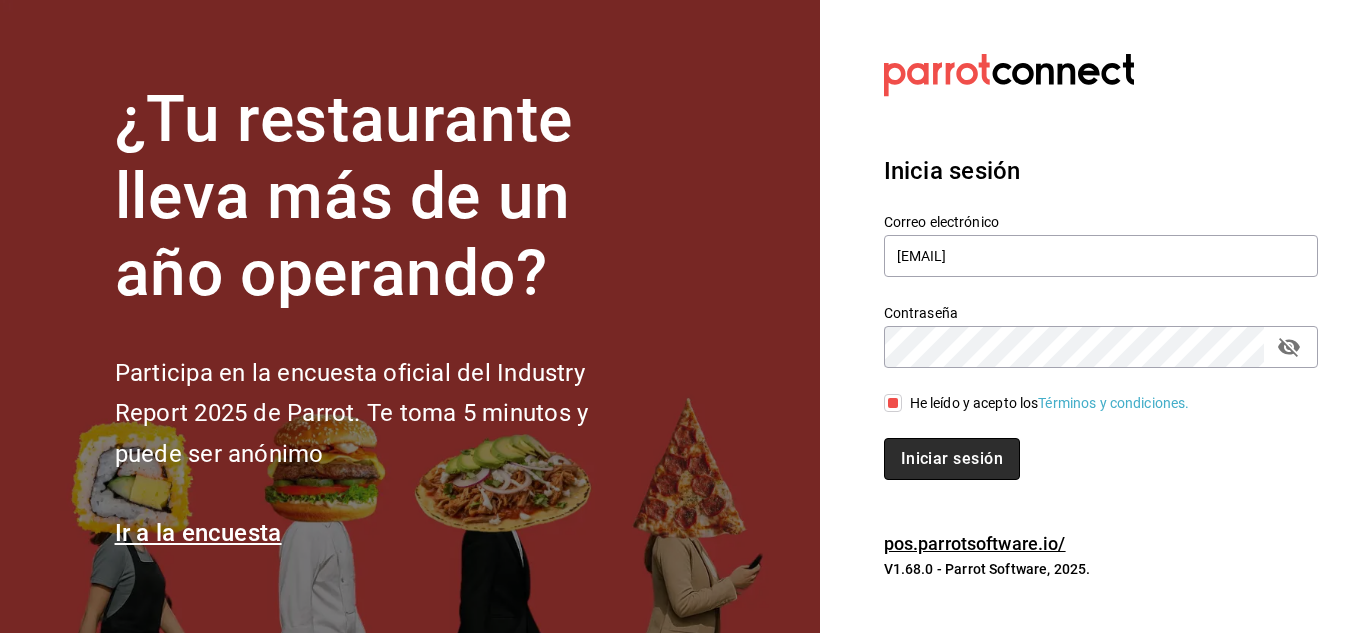 click on "Iniciar sesión" at bounding box center [952, 459] 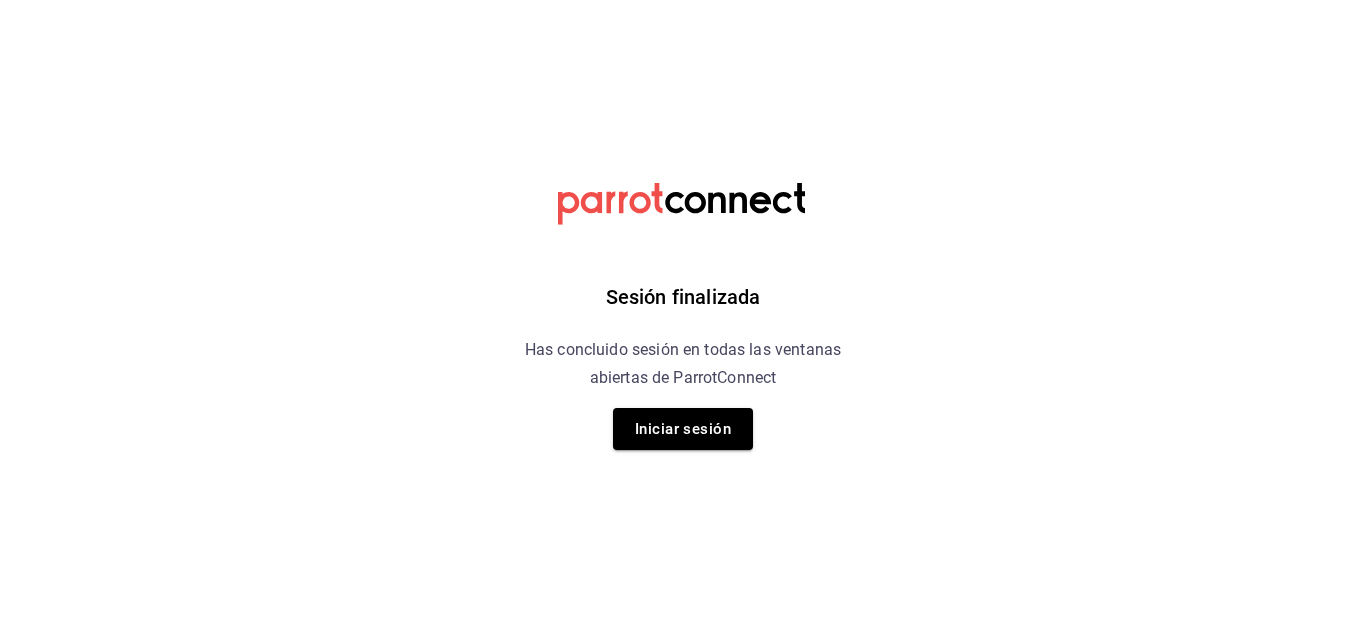 scroll, scrollTop: 0, scrollLeft: 0, axis: both 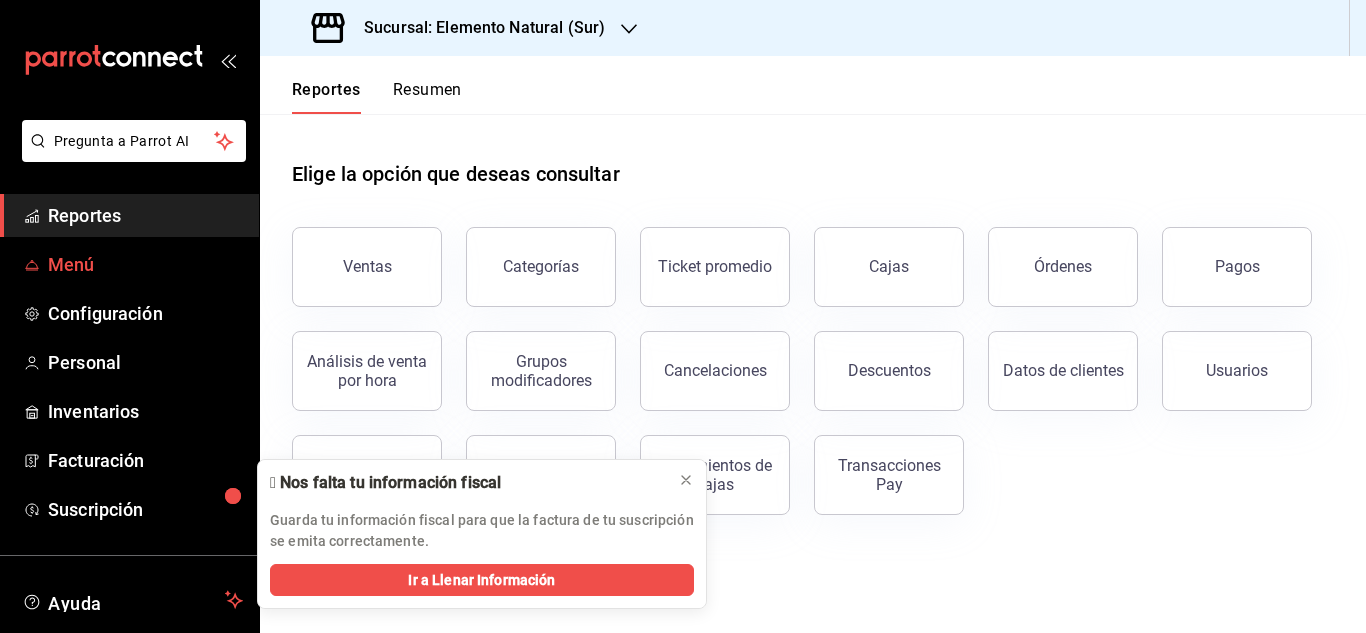 click on "Menú" at bounding box center [145, 264] 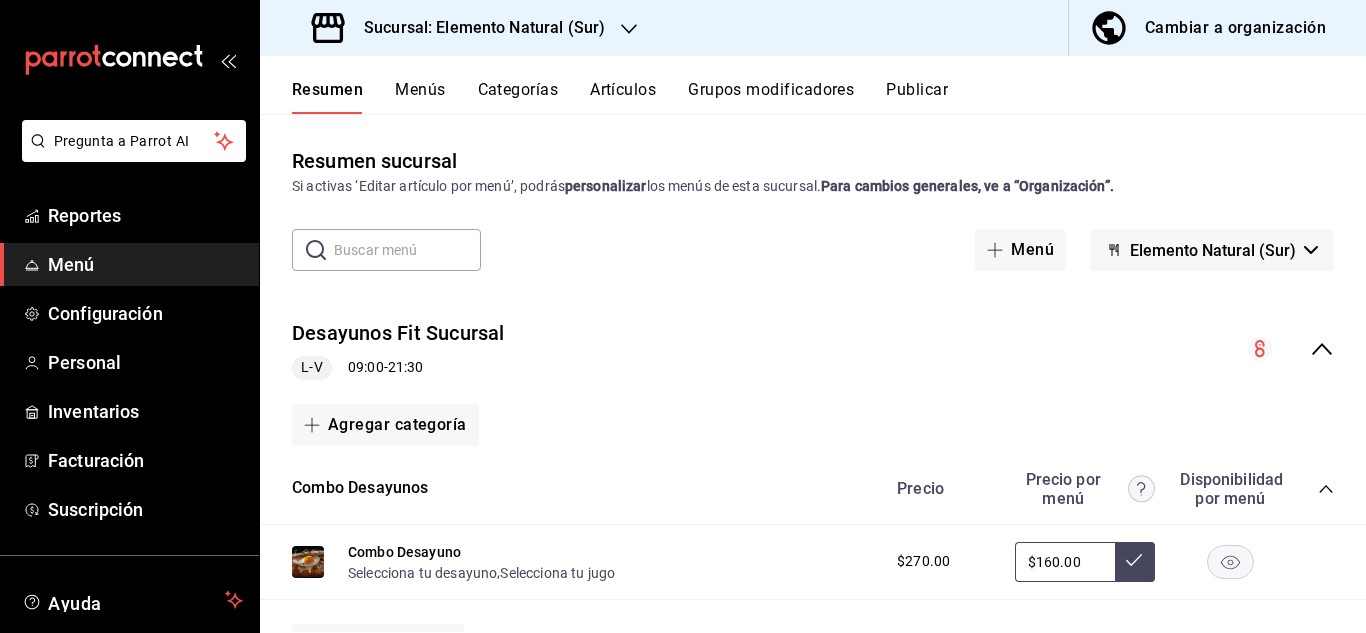 click 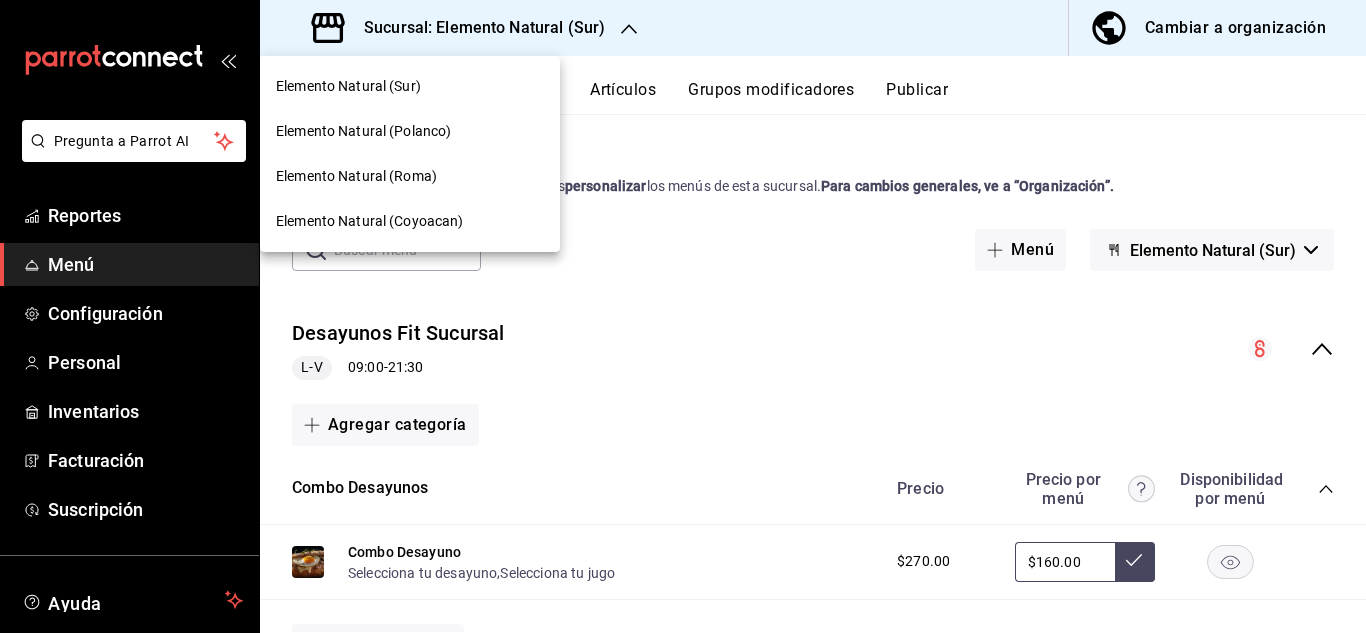 click on "Elemento Natural (Roma)" at bounding box center (356, 176) 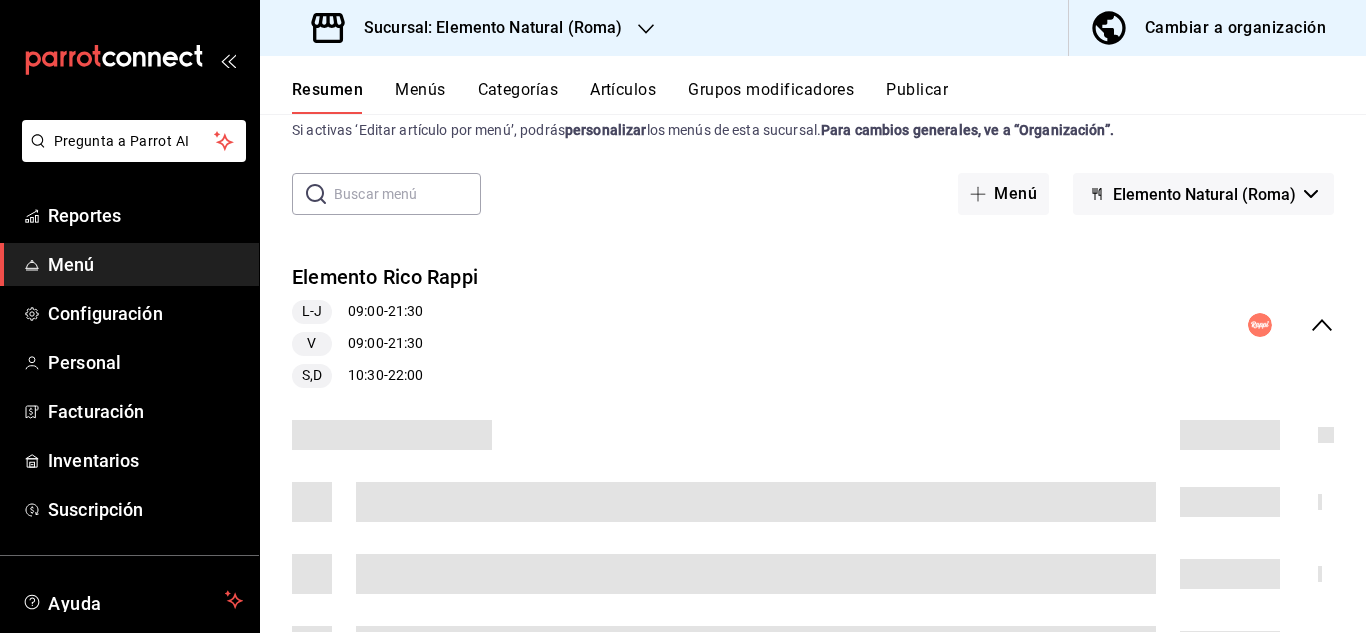 scroll, scrollTop: 0, scrollLeft: 0, axis: both 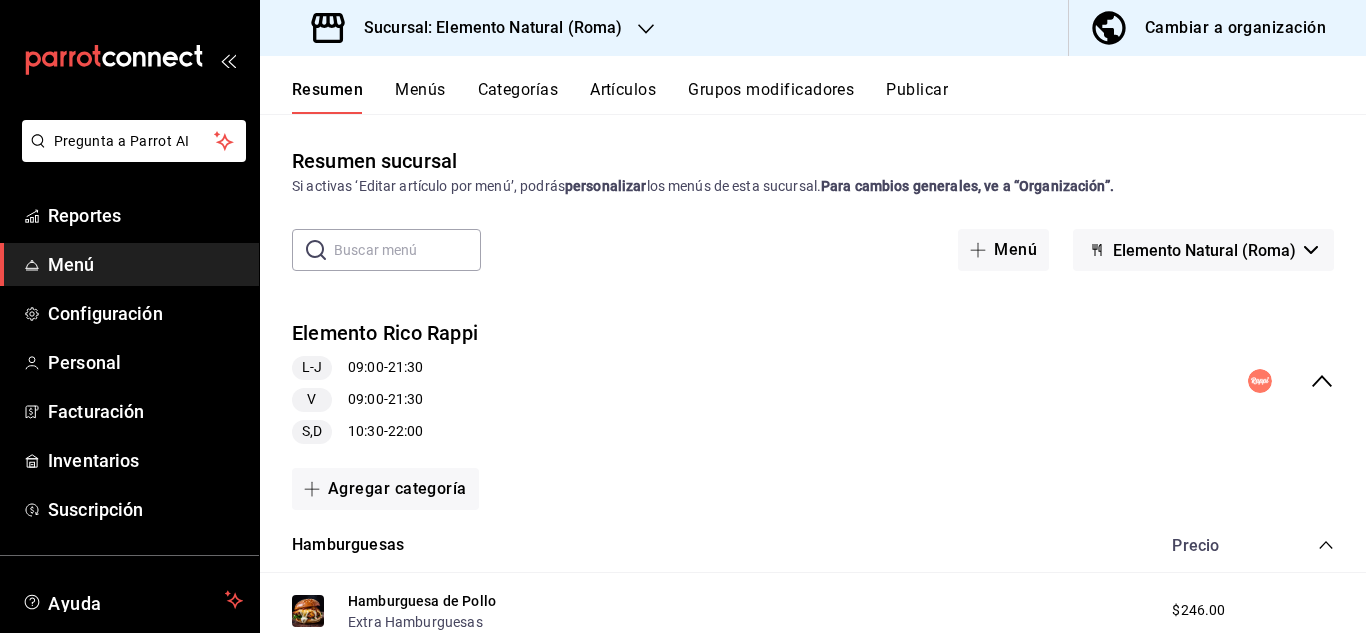 click 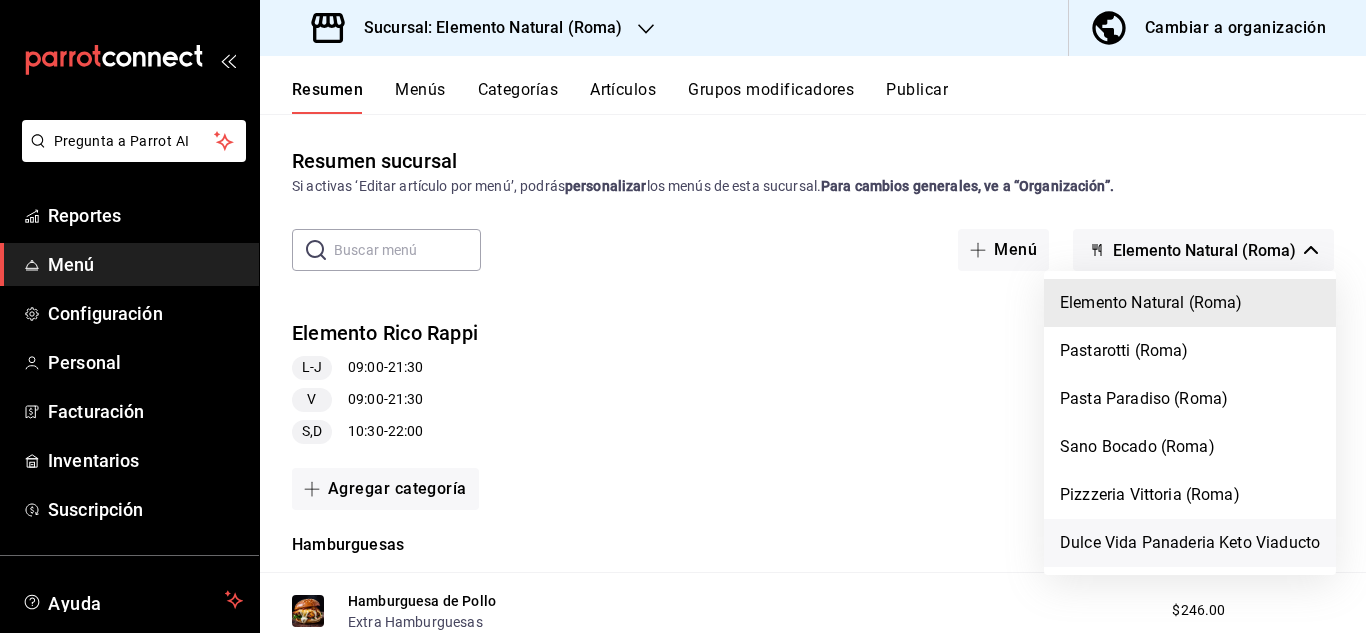 click on "Dulce Vida Panaderia Keto Viaducto" at bounding box center [1190, 543] 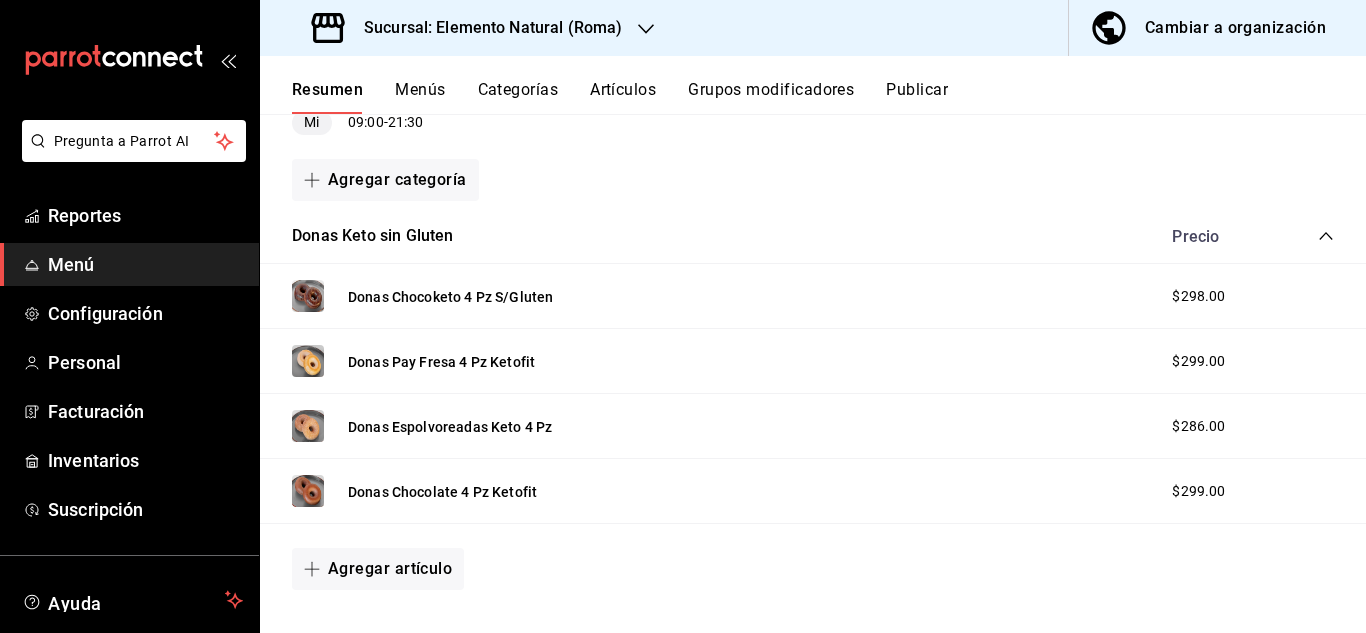scroll, scrollTop: 304, scrollLeft: 0, axis: vertical 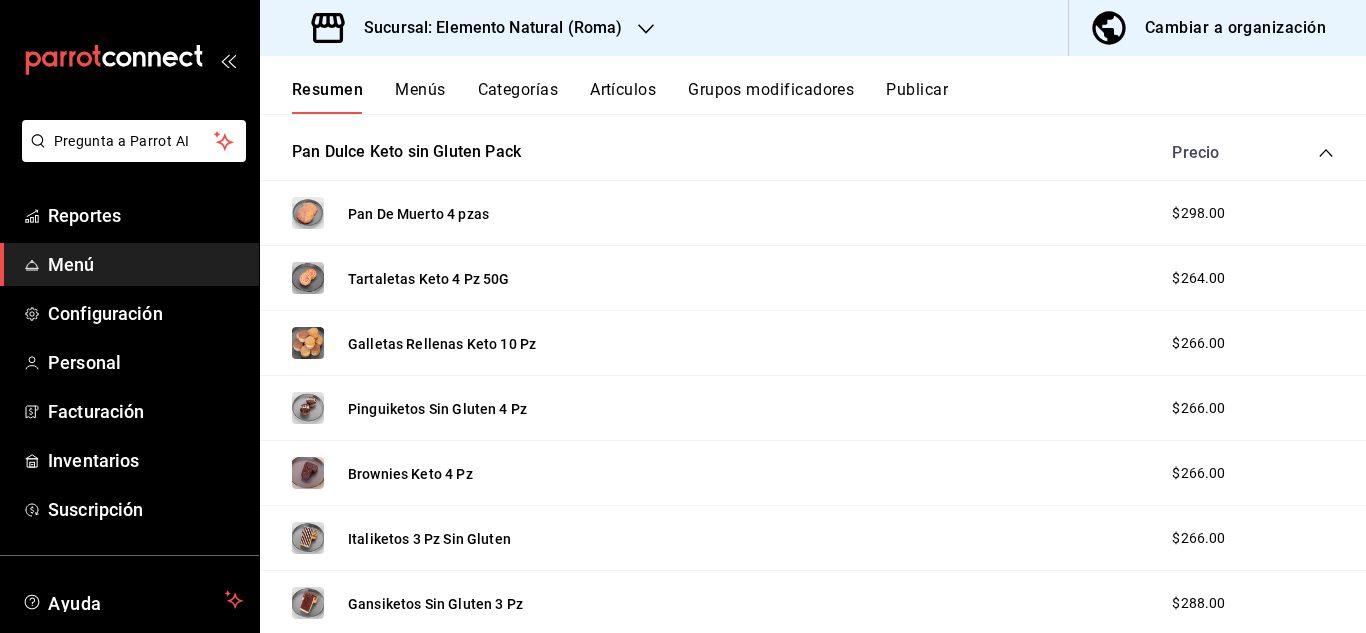 click on "Pan De Muerto 4 pzas" at bounding box center (418, 214) 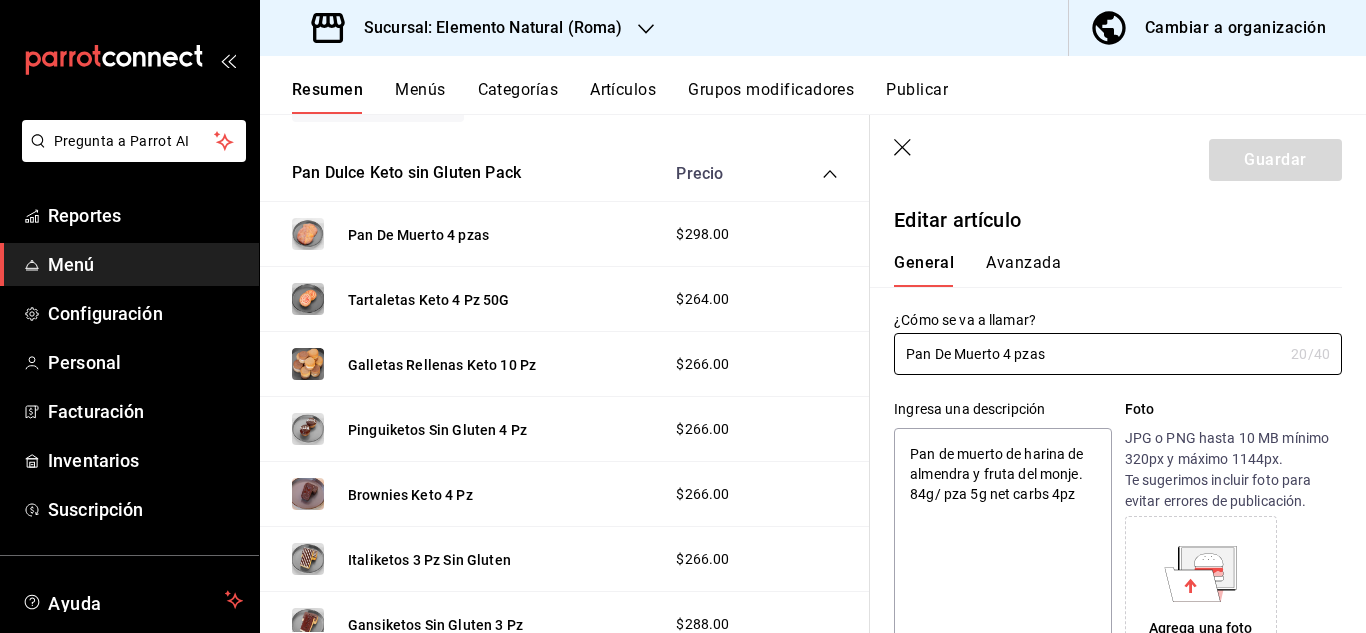 type on "x" 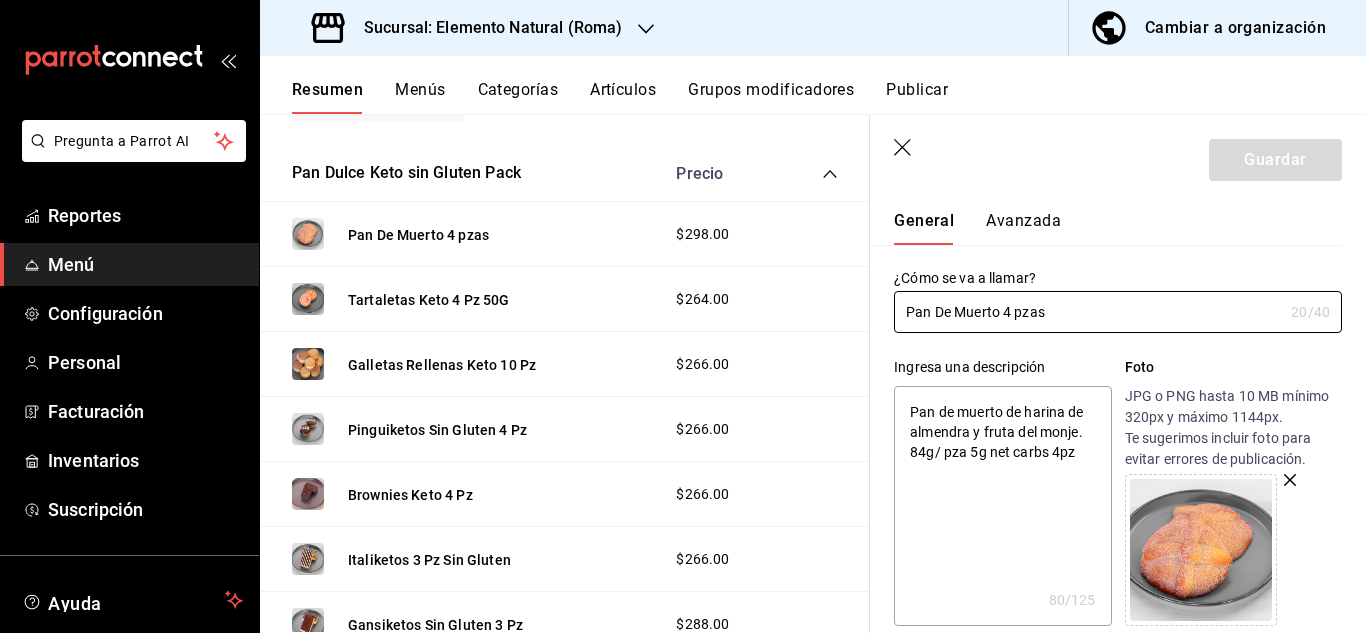 scroll, scrollTop: 0, scrollLeft: 0, axis: both 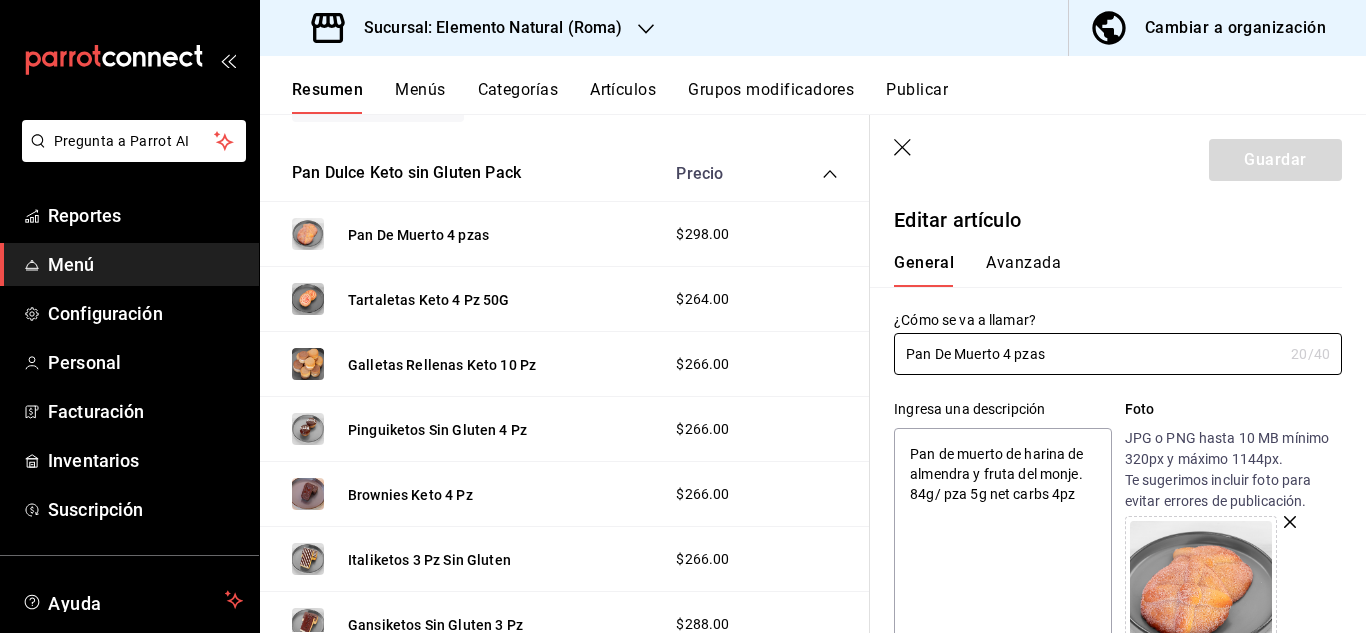 click on "Avanzada" at bounding box center (1023, 270) 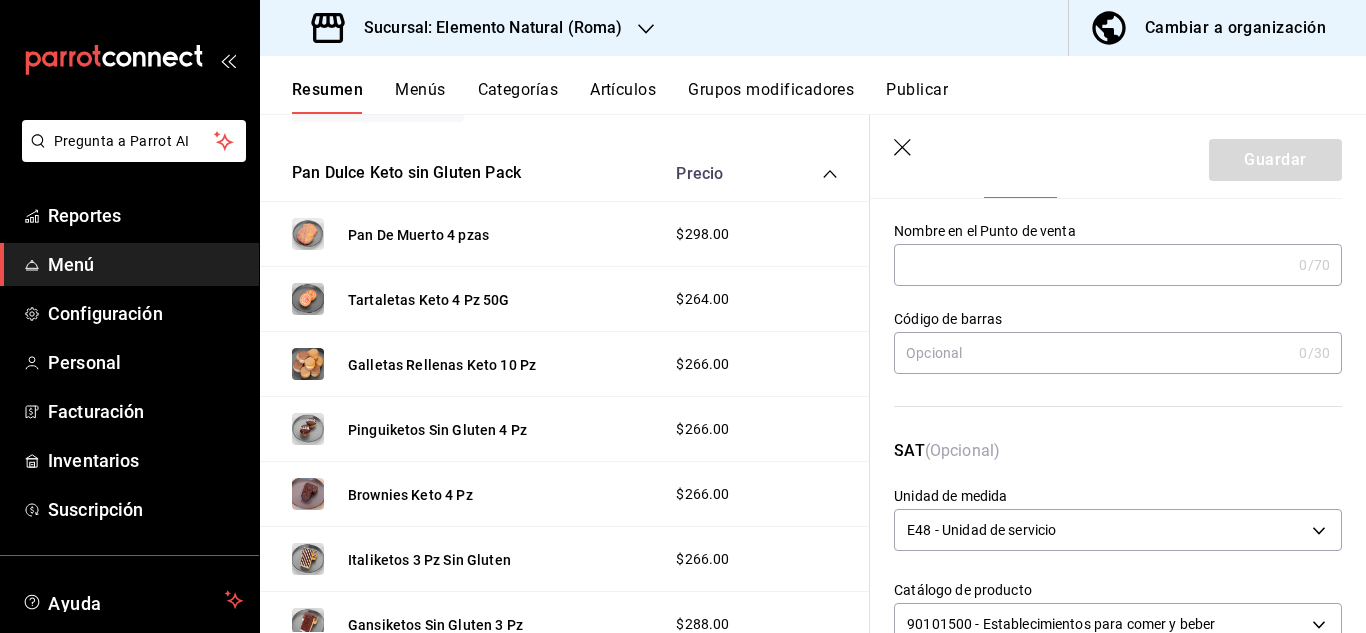 scroll, scrollTop: 0, scrollLeft: 0, axis: both 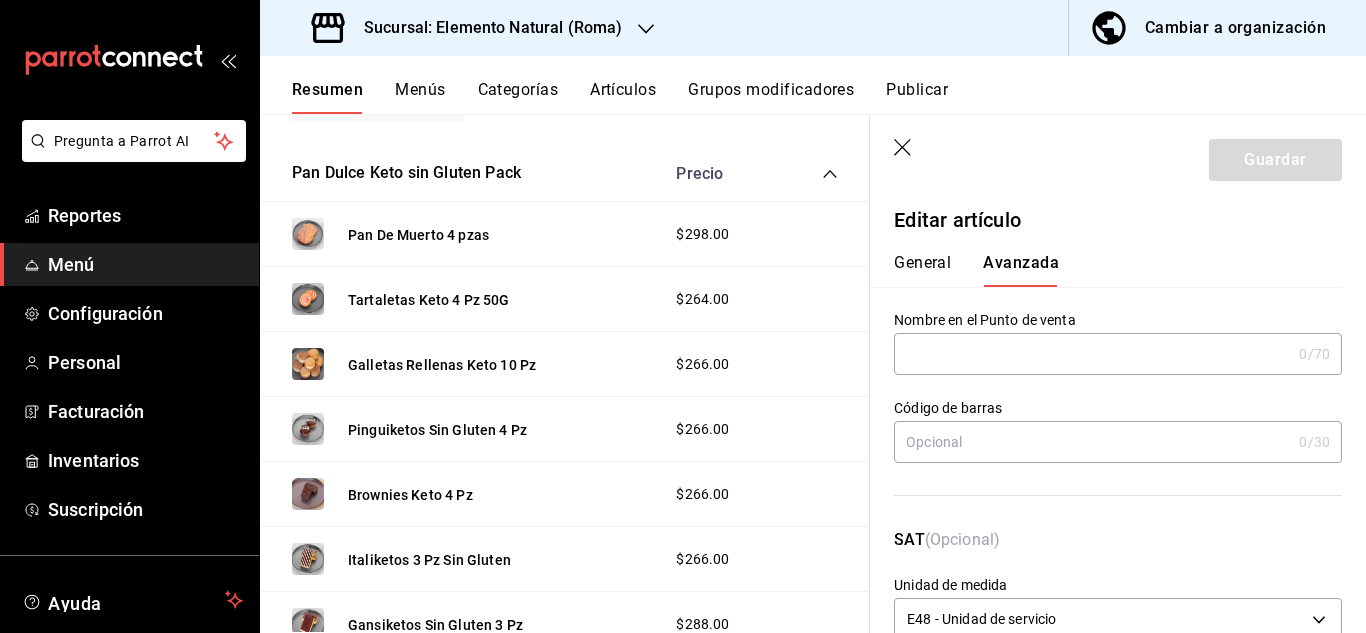 click on "Artículos" at bounding box center (623, 97) 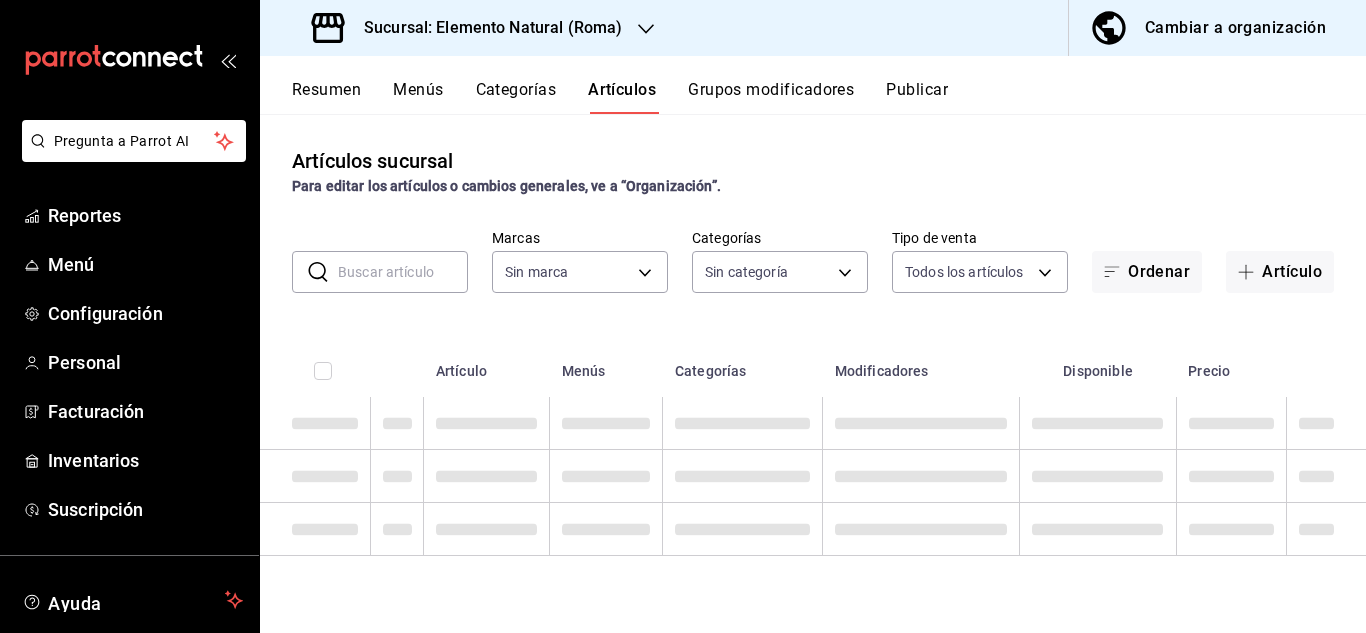 type on "[UUID],[UUID],[UUID],[UUID],[UUID],[UUID]" 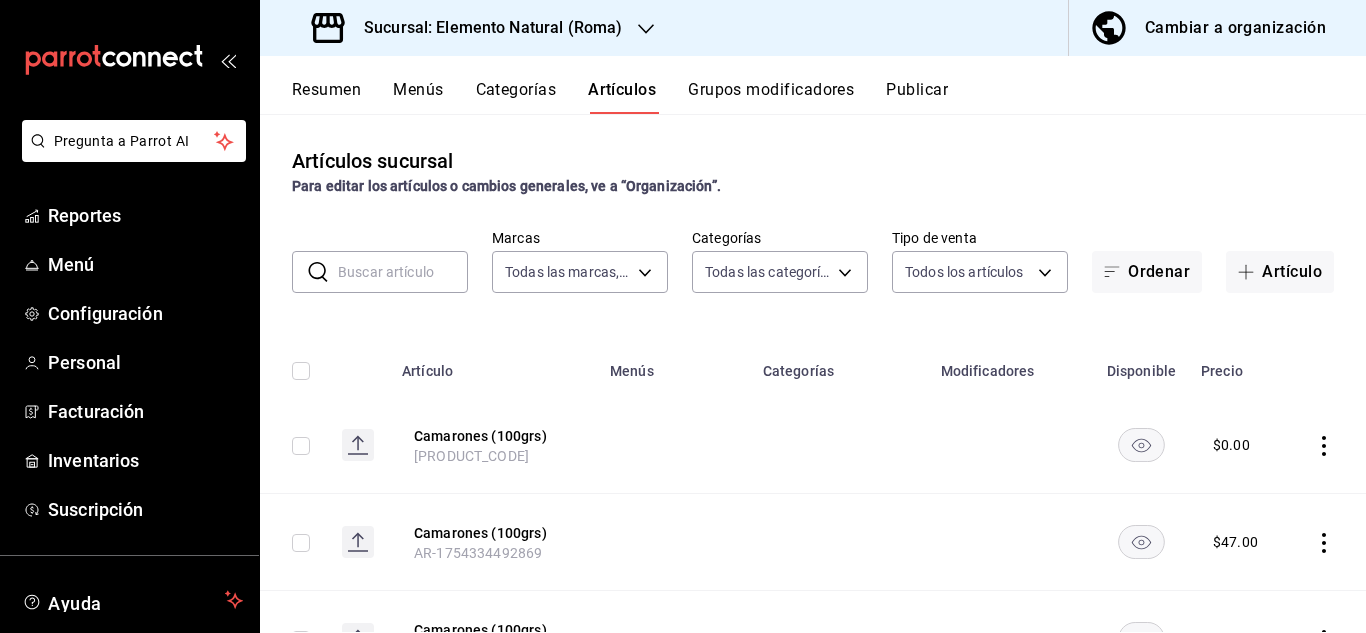 type on "[UUID],[UUID],[UUID],[UUID],[UUID],[UUID],[UUID],[UUID],[UUID],[UUID],[UUID],[UUID],[UUID],[UUID],[UUID],[UUID],[UUID],[UUID],[UUID],[UUID],[UUID],[UUID],[UUID],[UUID],[UUID],[UUID],[UUID],[UUID]" 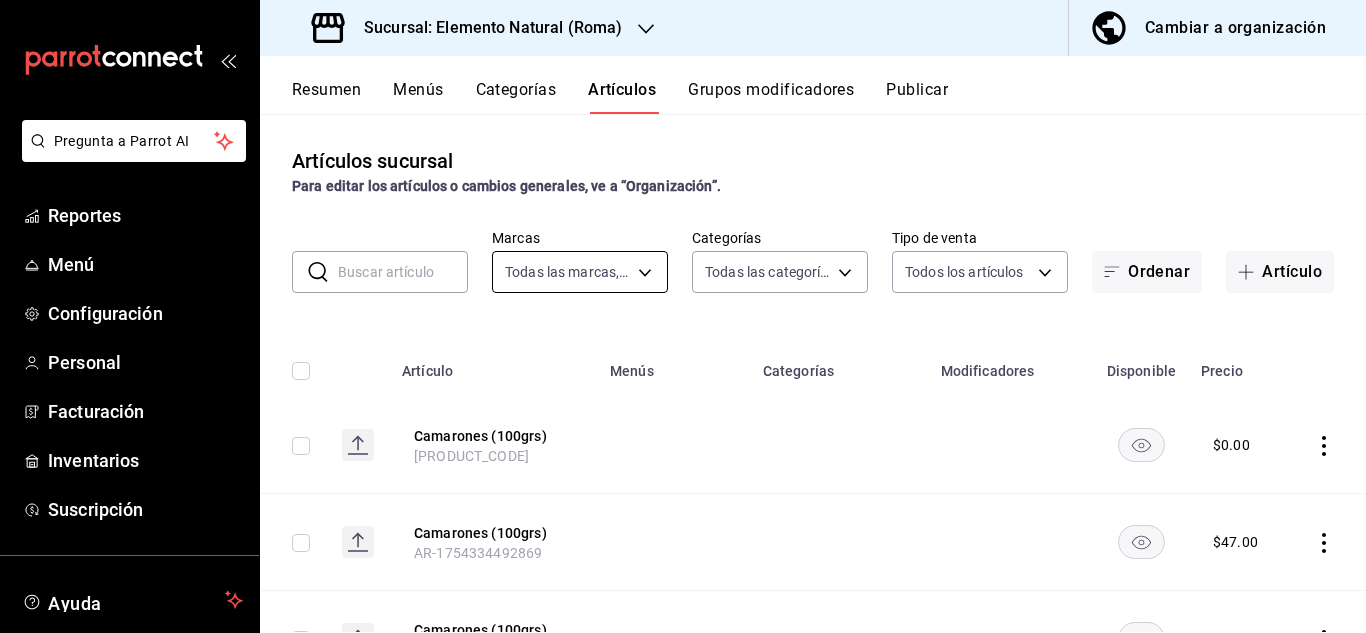 click on "Pregunta a Parrot AI Reportes   Menú   Configuración   Personal   Facturación   Inventarios   Suscripción   Ayuda Recomienda Parrot   [NAME]   Sugerir nueva función   Sucursal: Elemento Natural (Roma) Cambiar a organización Resumen Menús Categorías Artículos Grupos modificadores Publicar Artículos sucursal Para editar los artículos o cambios generales, ve a “Organización”. ​ ​ Marcas Todas las marcas, Sin marca [UUID],[UUID],[UUID],[UUID],[UUID],[UUID] Categorías Todas las categorías, Sin categoría Tipo de venta Todos los artículos ALL Ordenar Artículo Artículo Menús Categorías Modificadores Disponible Precio Camarones (100grs) AR-1754334529186 $ 0.00 Camarones (100grs) AR-1754334492869 $ 47.00 Camarones (100grs) AR-1754333788213 $ 47.00 Camarones (100grs) AR-1754333725234 $ 47.00 AR-1754333683981" at bounding box center [683, 316] 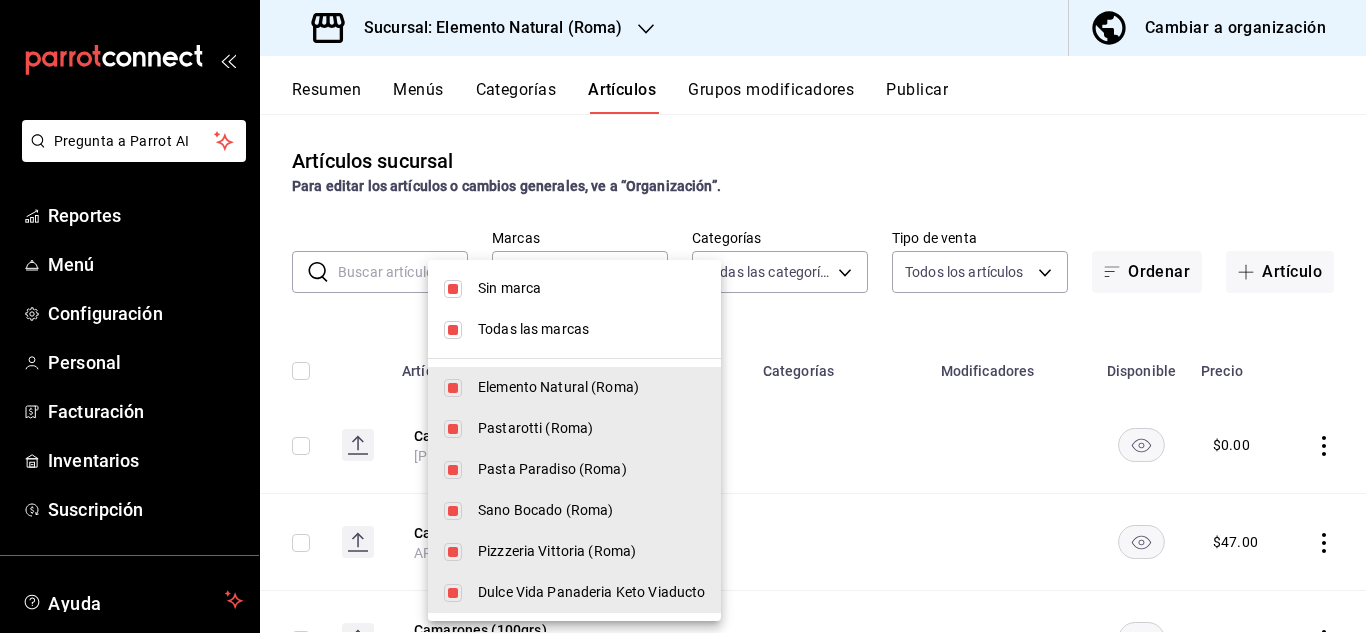 click on "Dulce Vida Panaderia Keto Viaducto" at bounding box center (574, 592) 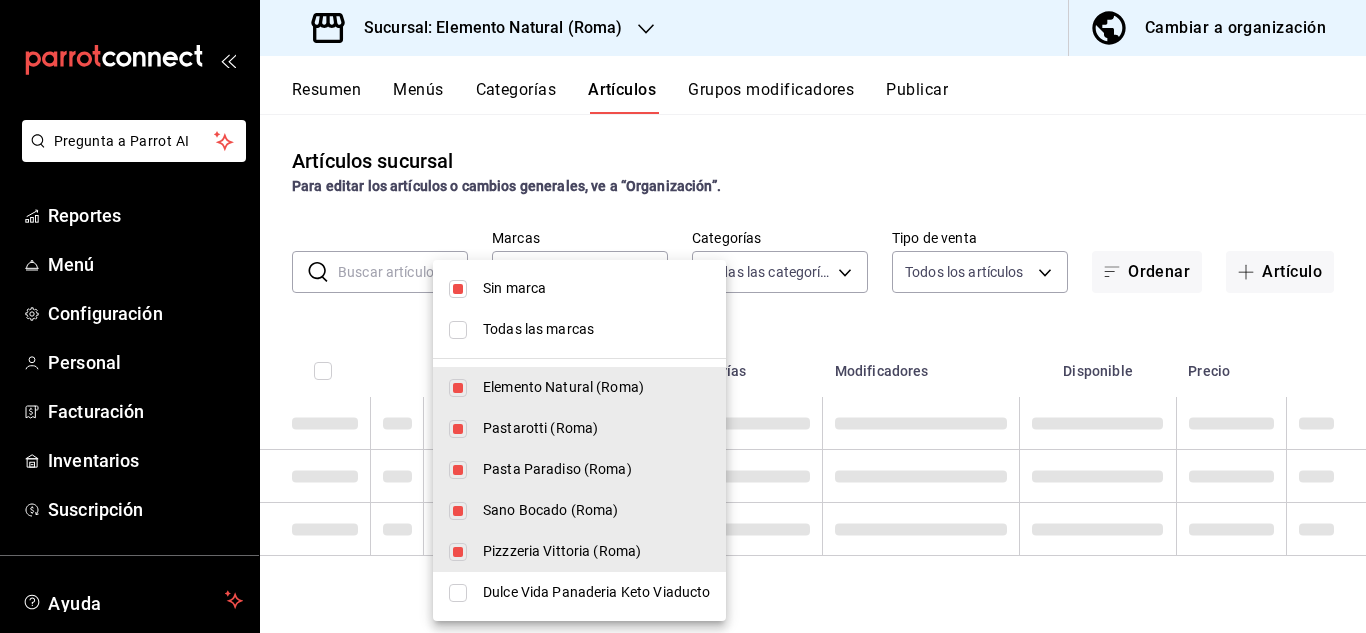 click on "Dulce Vida Panaderia Keto Viaducto" at bounding box center (596, 592) 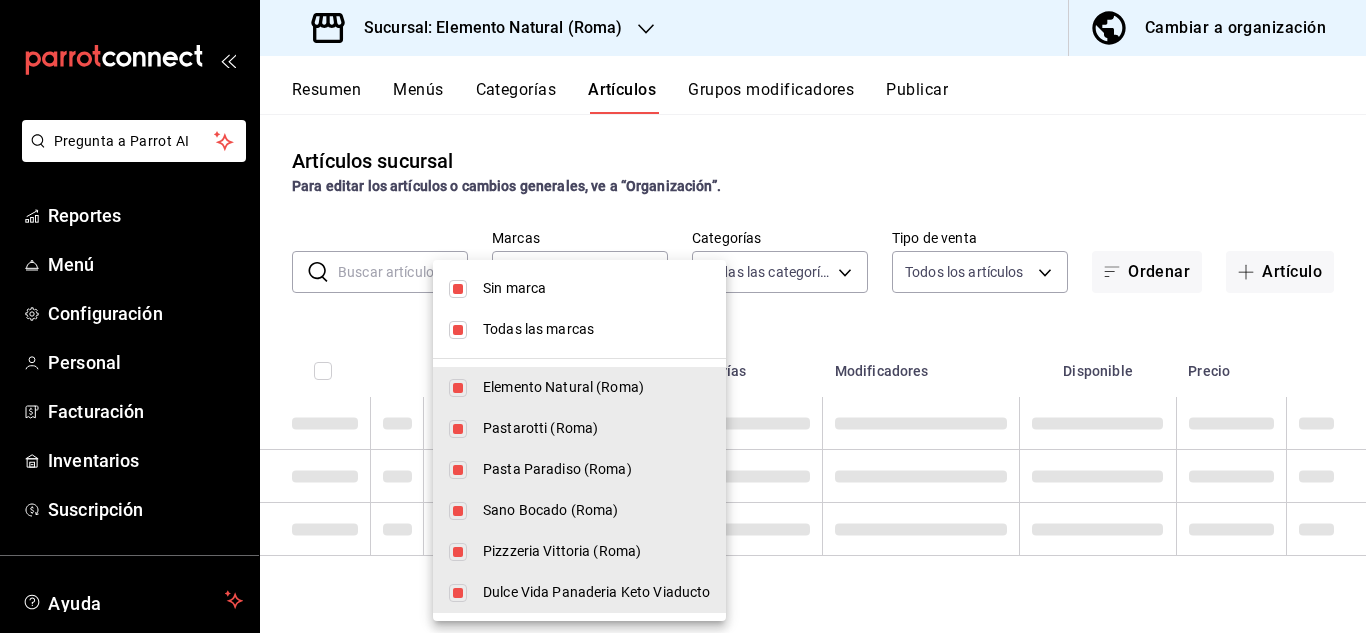 click on "Sin marca" at bounding box center [596, 288] 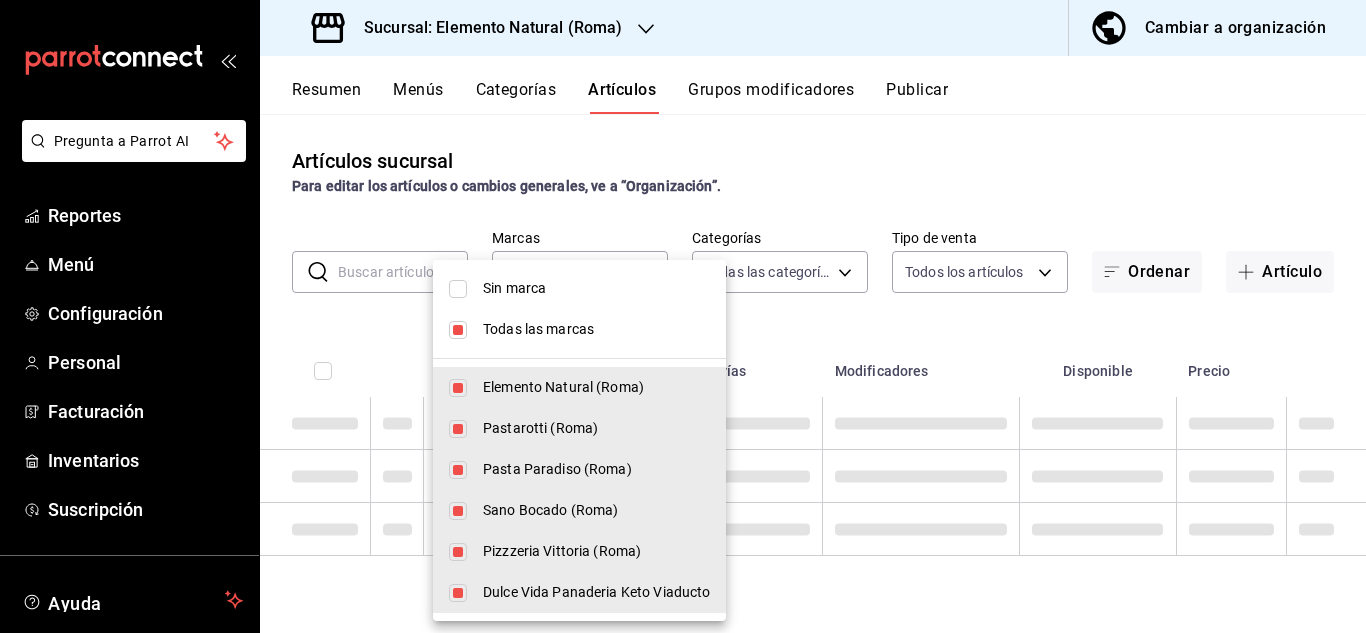 click on "Sin marca" at bounding box center (579, 288) 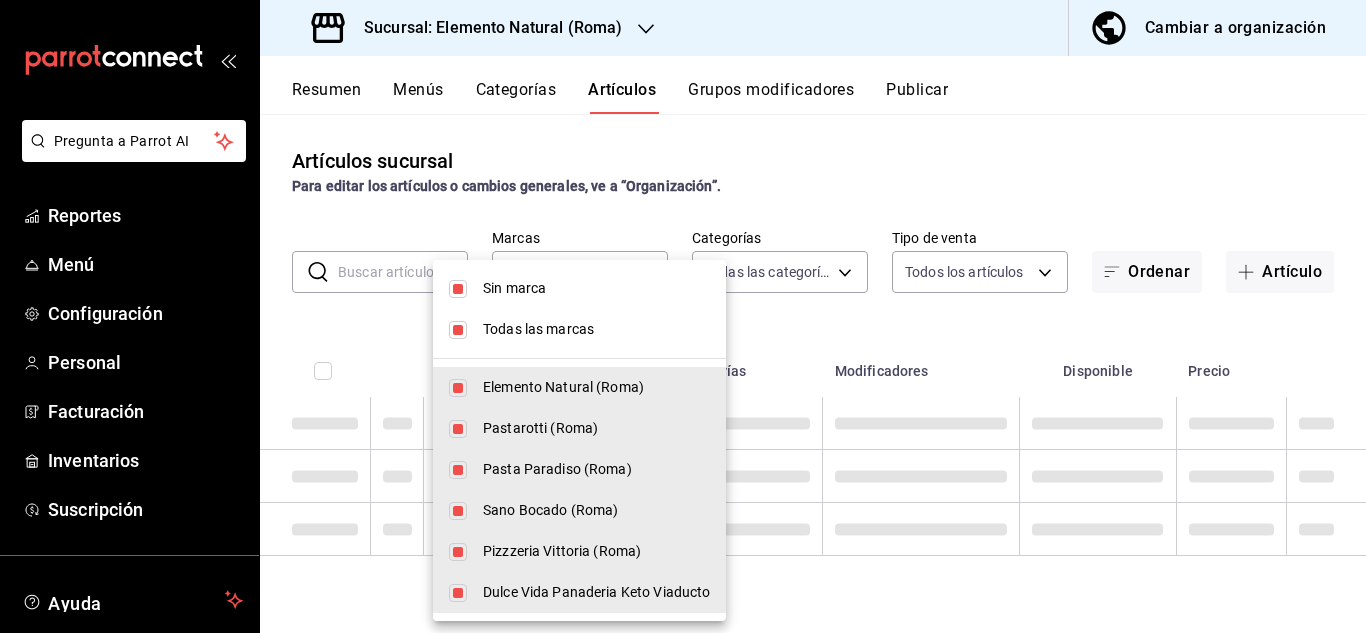 click at bounding box center (458, 330) 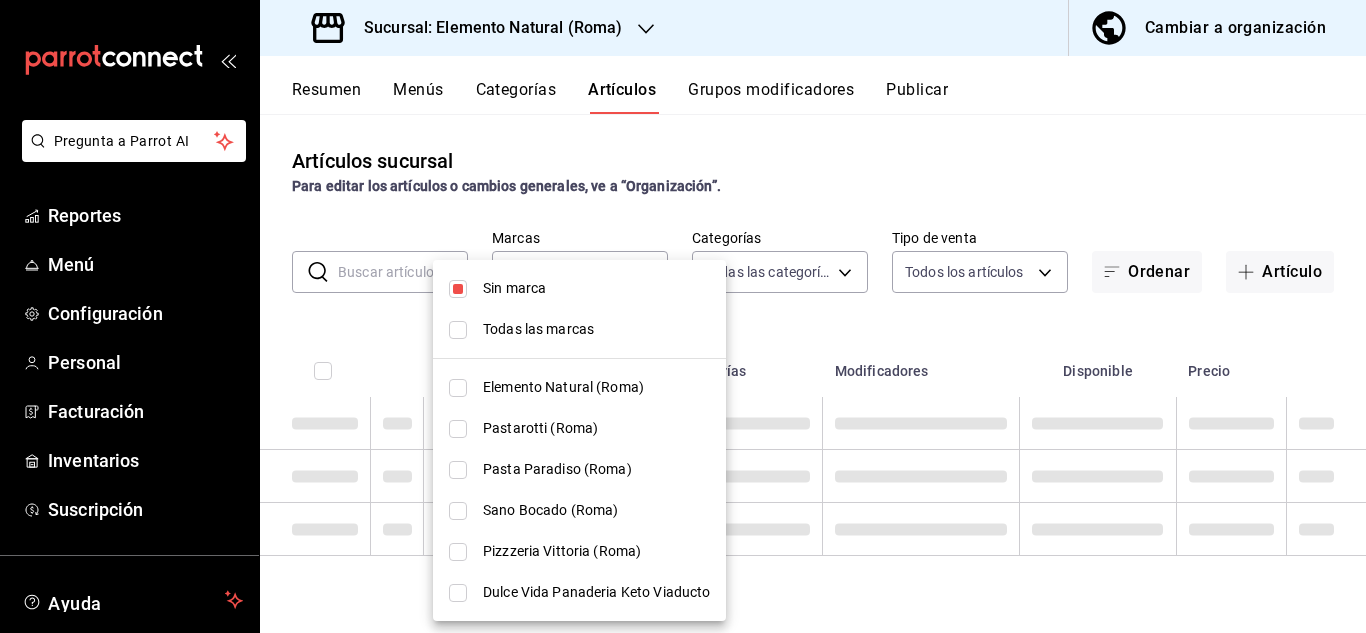 click on "Dulce Vida Panaderia Keto Viaducto" at bounding box center [596, 592] 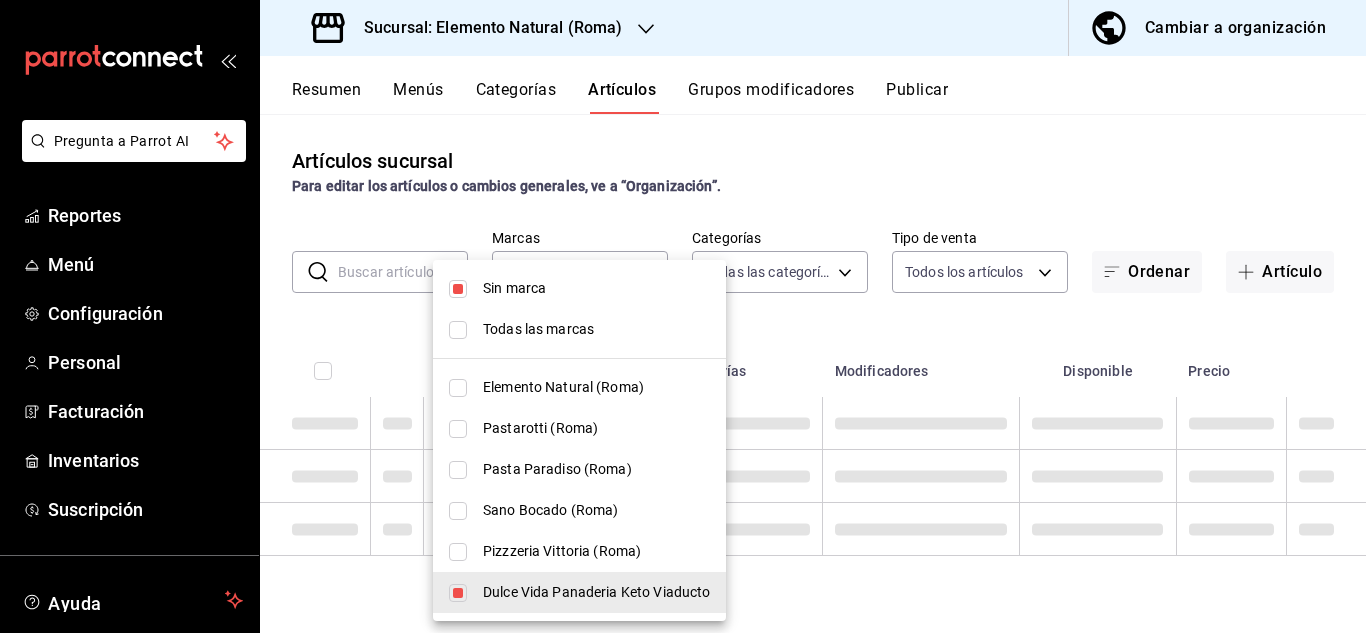 click on "Dulce Vida Panaderia Keto Viaducto" at bounding box center (596, 592) 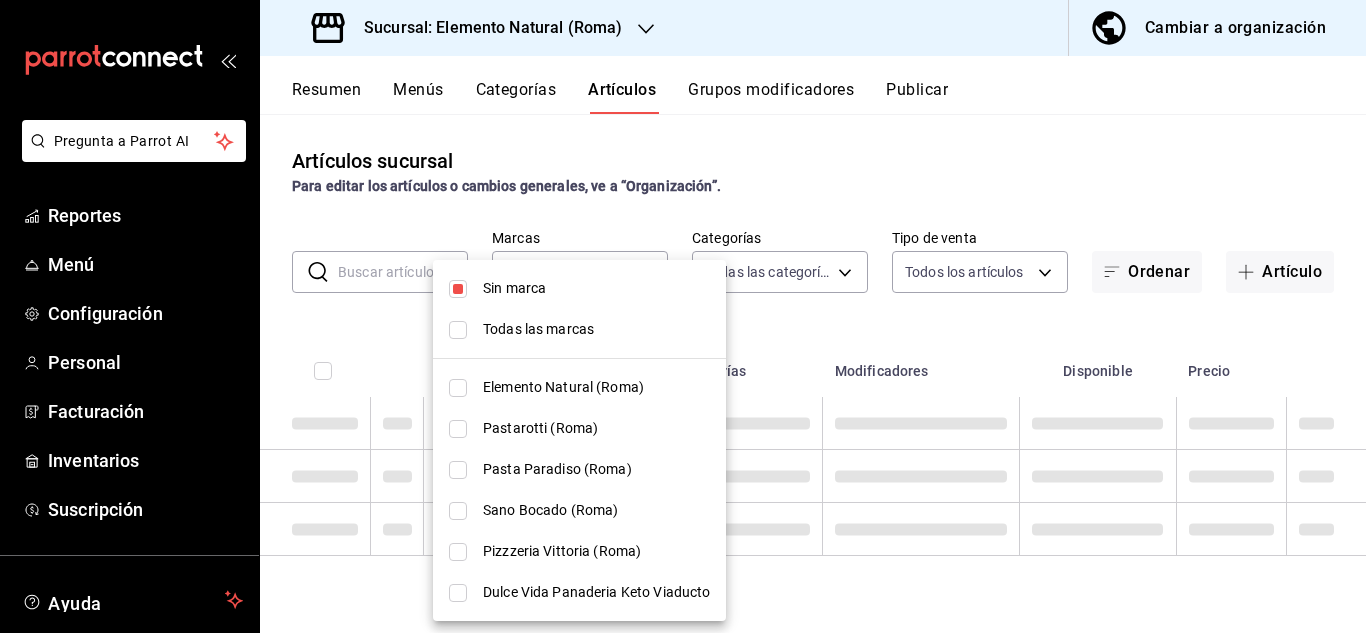 click on "Dulce Vida Panaderia Keto Viaducto" at bounding box center [596, 592] 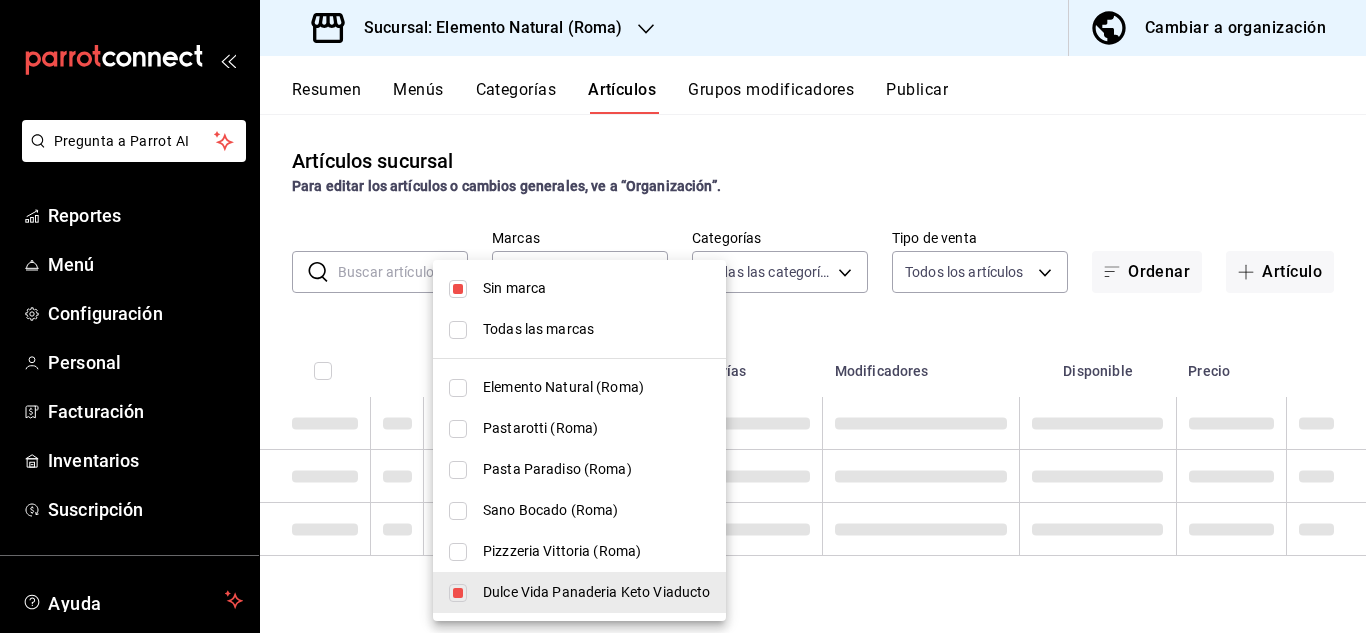 click at bounding box center (683, 316) 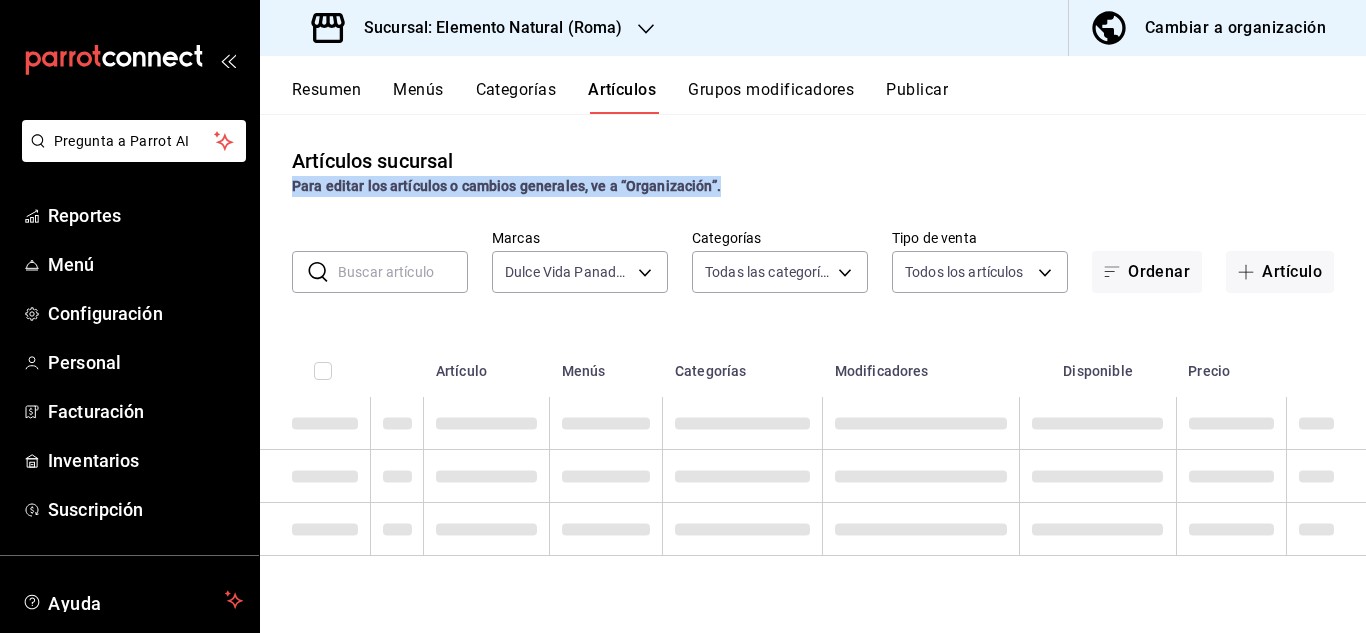 click on "Artículos sucursal Para editar los artículos o cambios generales, ve a “Organización”." at bounding box center (813, 171) 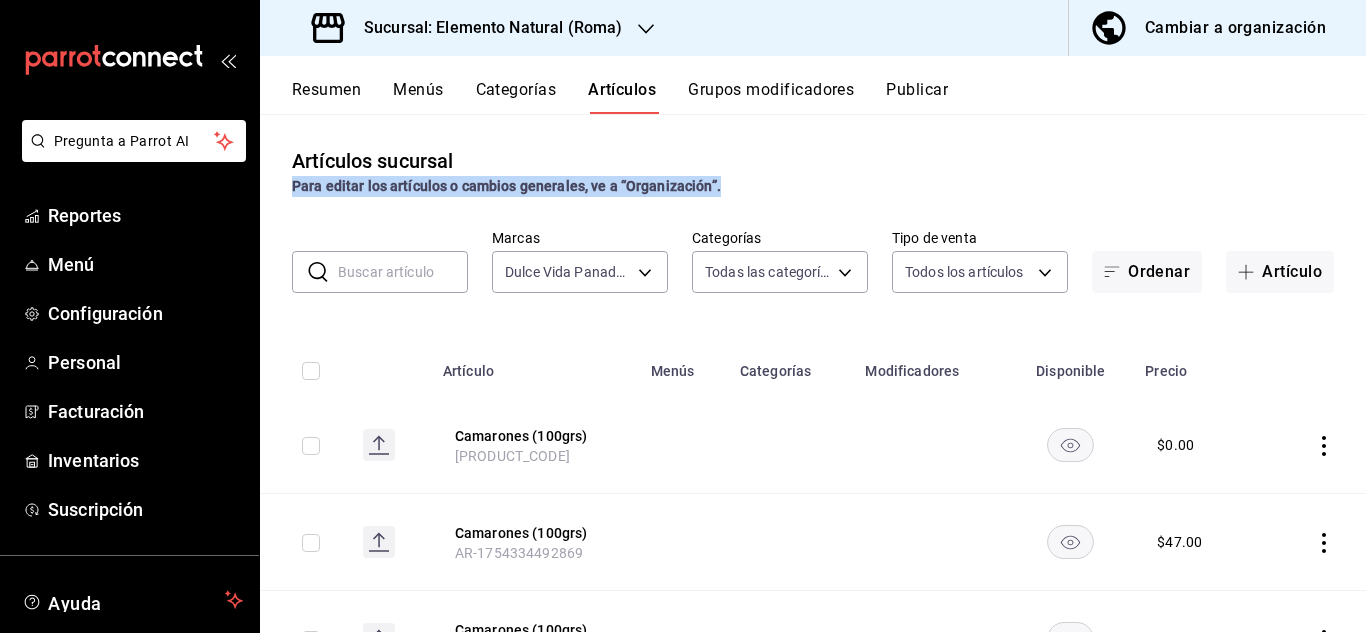 click on "Artículos sucursal Para editar los artículos o cambios generales, ve a “Organización”." at bounding box center (813, 171) 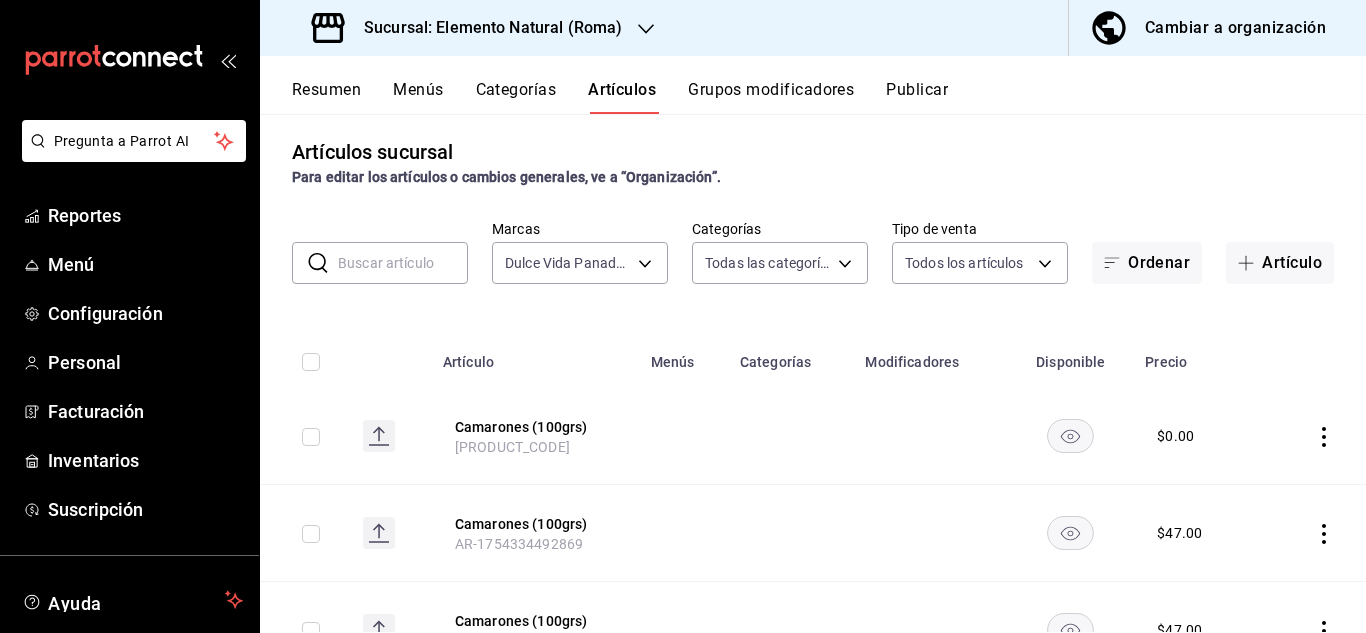 scroll, scrollTop: 0, scrollLeft: 0, axis: both 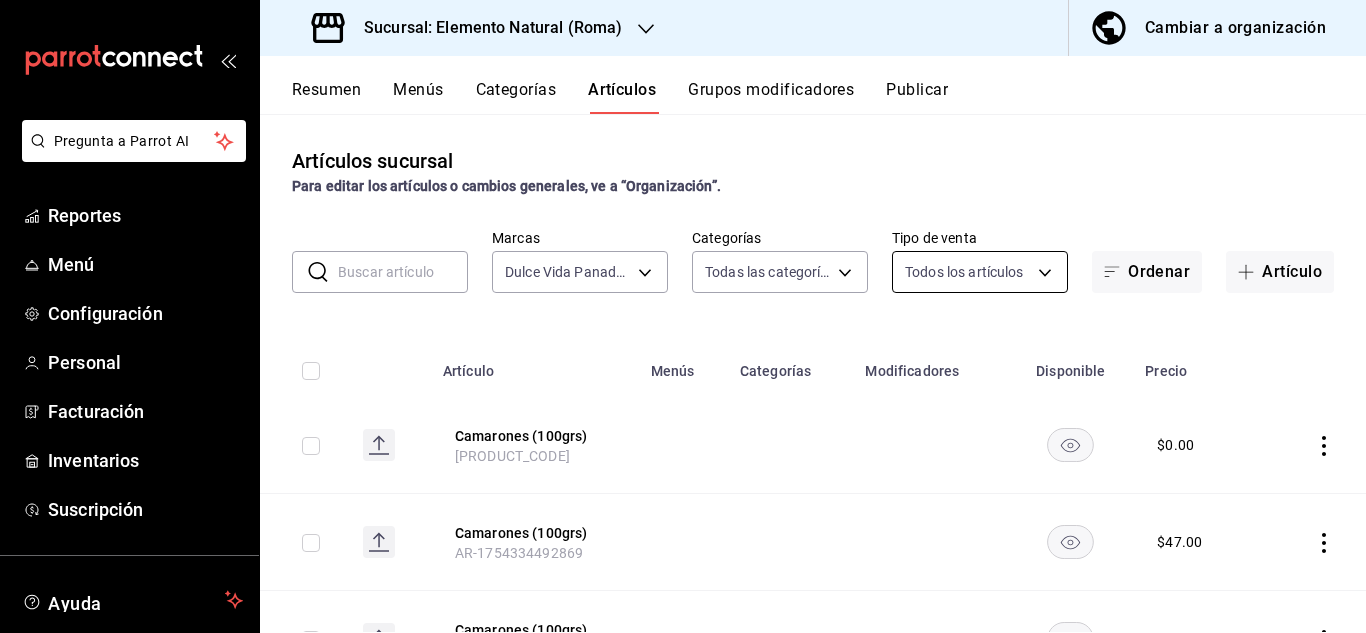 click on "Pregunta a Parrot AI Reportes   Menú   Configuración   Personal   Facturación   Inventarios   Suscripción   Ayuda Recomienda Parrot   [FIRST] [LAST]   Sugerir nueva función   Sucursal: Elemento Natural (Roma) Cambiar a organización Resumen Menús Categorías Artículos Grupos modificadores Publicar Artículos sucursal Para editar los artículos o cambios generales, ve a “Organización”. ​ ​ Marcas Dulce Vida Panaderia Keto Viaducto, Sin marca [UUID] Categorías Todas las categorías, Sin categoría Tipo de venta Todos los artículos ALL Ordenar Artículo Artículo Menús Categorías Modificadores Disponible Precio Camarones (100grs) [PRODUCT_CODE] $ 0.00 Camarones (100grs) [PRODUCT_CODE] $ 47.00 Camarones (100grs) [PRODUCT_CODE] $ 47.00 Camarones (100grs) [PRODUCT_CODE] $ 47.00 Camarones (100grs) [PRODUCT_CODE] $ 47.00 Agua Mineral [PRODUCT_CODE] $ 45.00 Agua de Limón [PRODUCT_CODE] $ 37.00 Agua de Horchata [PRODUCT_CODE] $ 37.00 Agua de Jamaica $ $" at bounding box center [683, 316] 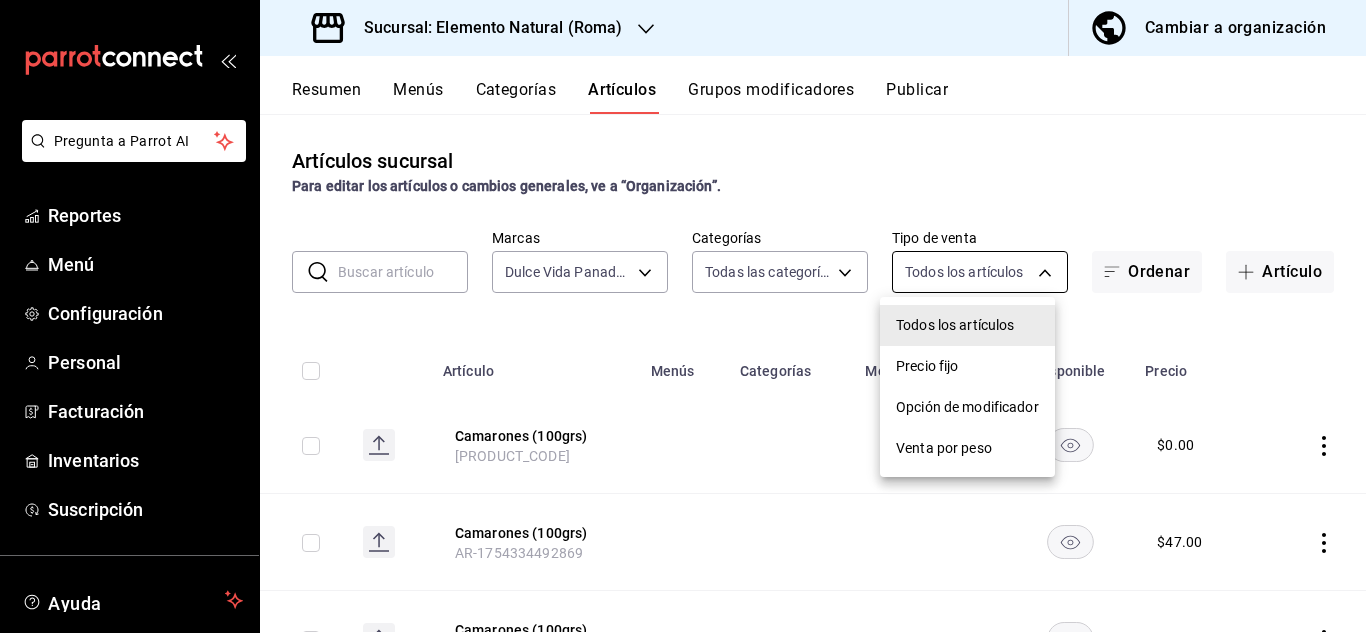 click at bounding box center (683, 316) 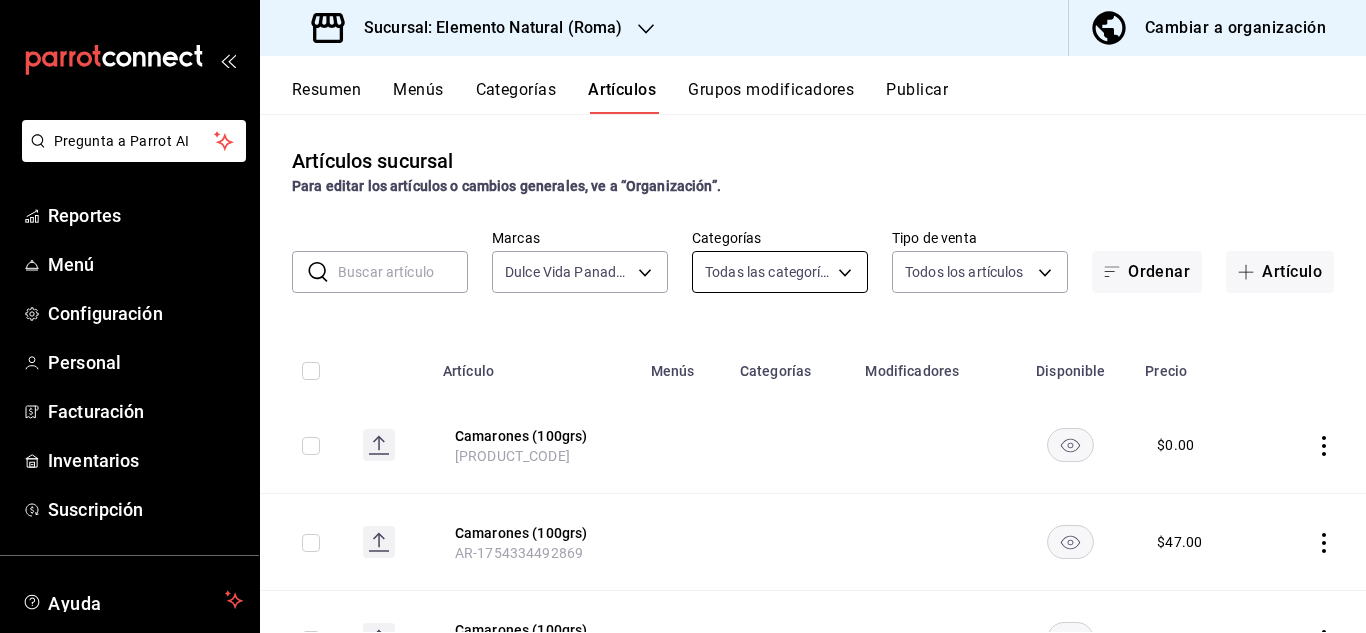 click on "Pregunta a Parrot AI Reportes   Menú   Configuración   Personal   Facturación   Inventarios   Suscripción   Ayuda Recomienda Parrot   [FIRST] [LAST]   Sugerir nueva función   Sucursal: Elemento Natural (Roma) Cambiar a organización Resumen Menús Categorías Artículos Grupos modificadores Publicar Artículos sucursal Para editar los artículos o cambios generales, ve a “Organización”. ​ ​ Marcas Dulce Vida Panaderia Keto Viaducto, Sin marca [UUID] Categorías Todas las categorías, Sin categoría Tipo de venta Todos los artículos ALL Ordenar Artículo Artículo Menús Categorías Modificadores Disponible Precio Camarones (100grs) [PRODUCT_CODE] $ 0.00 Camarones (100grs) [PRODUCT_CODE] $ 47.00 Camarones (100grs) [PRODUCT_CODE] $ 47.00 Camarones (100grs) [PRODUCT_CODE] $ 47.00 Camarones (100grs) [PRODUCT_CODE] $ 47.00 Agua Mineral [PRODUCT_CODE] $ 45.00 Agua de Limón [PRODUCT_CODE] $ 37.00 Agua de Horchata [PRODUCT_CODE] $ 37.00 Agua de Jamaica $ $" at bounding box center [683, 316] 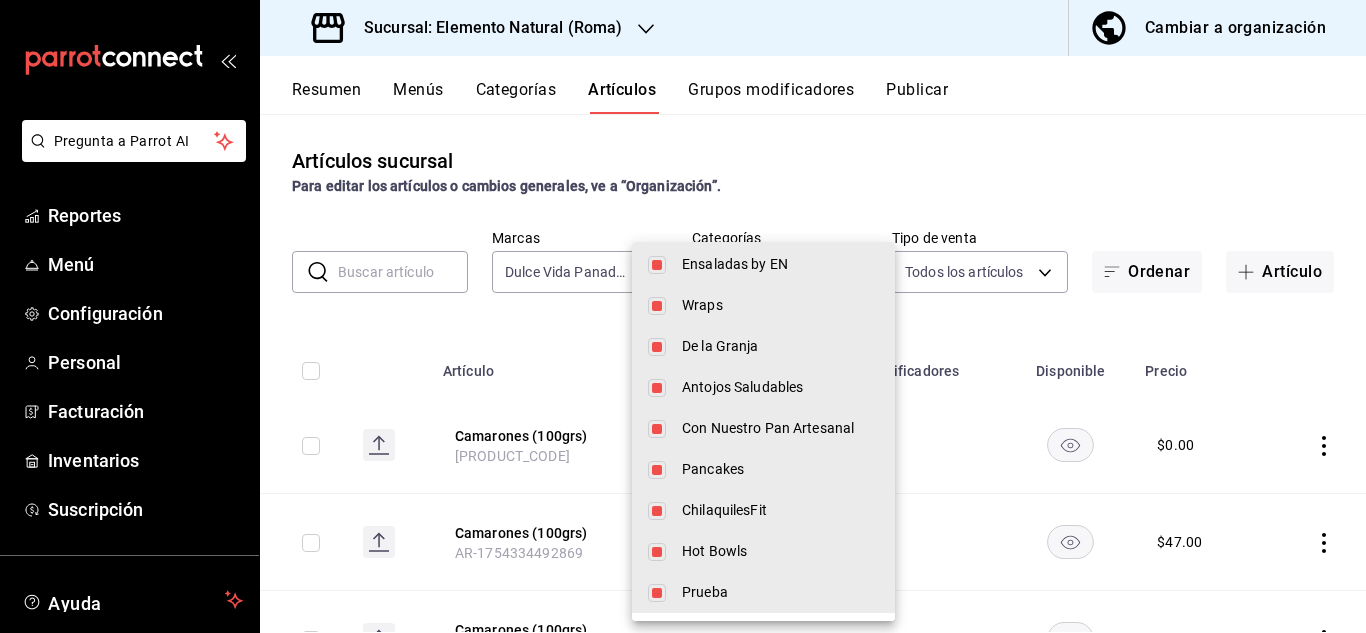 scroll, scrollTop: 0, scrollLeft: 0, axis: both 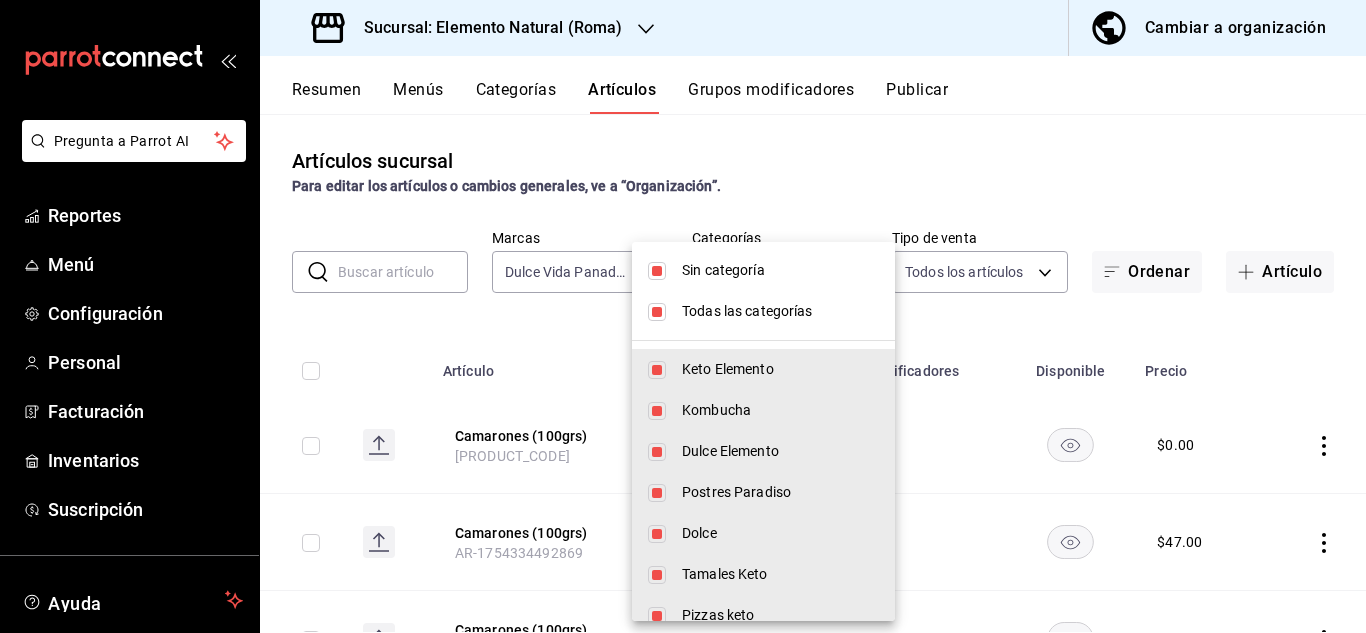 click at bounding box center [683, 316] 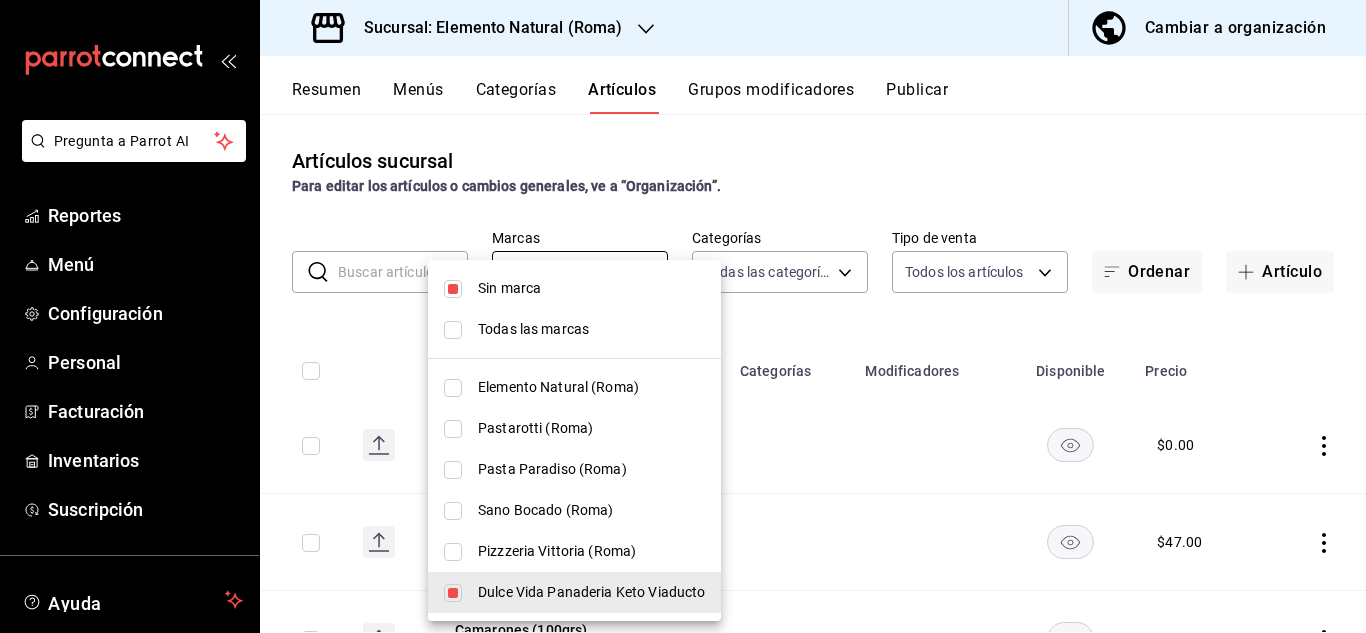 click on "Pregunta a Parrot AI Reportes   Menú   Configuración   Personal   Facturación   Inventarios   Suscripción   Ayuda Recomienda Parrot   [FIRST] [LAST]   Sugerir nueva función   Sucursal: Elemento Natural (Roma) Cambiar a organización Resumen Menús Categorías Artículos Grupos modificadores Publicar Artículos sucursal Para editar los artículos o cambios generales, ve a “Organización”. ​ ​ Marcas Dulce Vida Panaderia Keto Viaducto, Sin marca [UUID] Categorías Todas las categorías, Sin categoría Tipo de venta Todos los artículos ALL Ordenar Artículo Artículo Menús Categorías Modificadores Disponible Precio Camarones (100grs) [PRODUCT_CODE] $ 0.00 Camarones (100grs) [PRODUCT_CODE] $ 47.00 Camarones (100grs) [PRODUCT_CODE] $ 47.00 Camarones (100grs) [PRODUCT_CODE] $ 47.00 Camarones (100grs) [PRODUCT_CODE] $ 47.00 Agua Mineral [PRODUCT_CODE] $ 45.00 Agua de Limón [PRODUCT_CODE] $ 37.00 Agua de Horchata [PRODUCT_CODE] $ 37.00 Agua de Jamaica $ $" at bounding box center (683, 316) 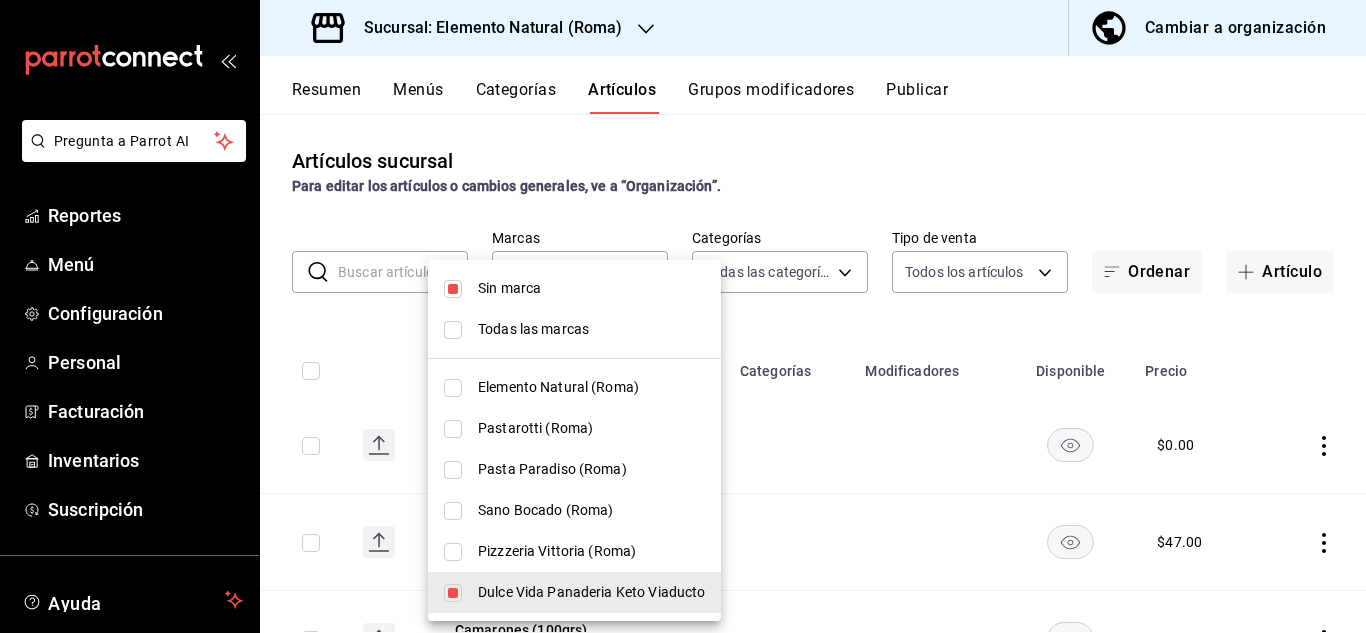 click at bounding box center [453, 289] 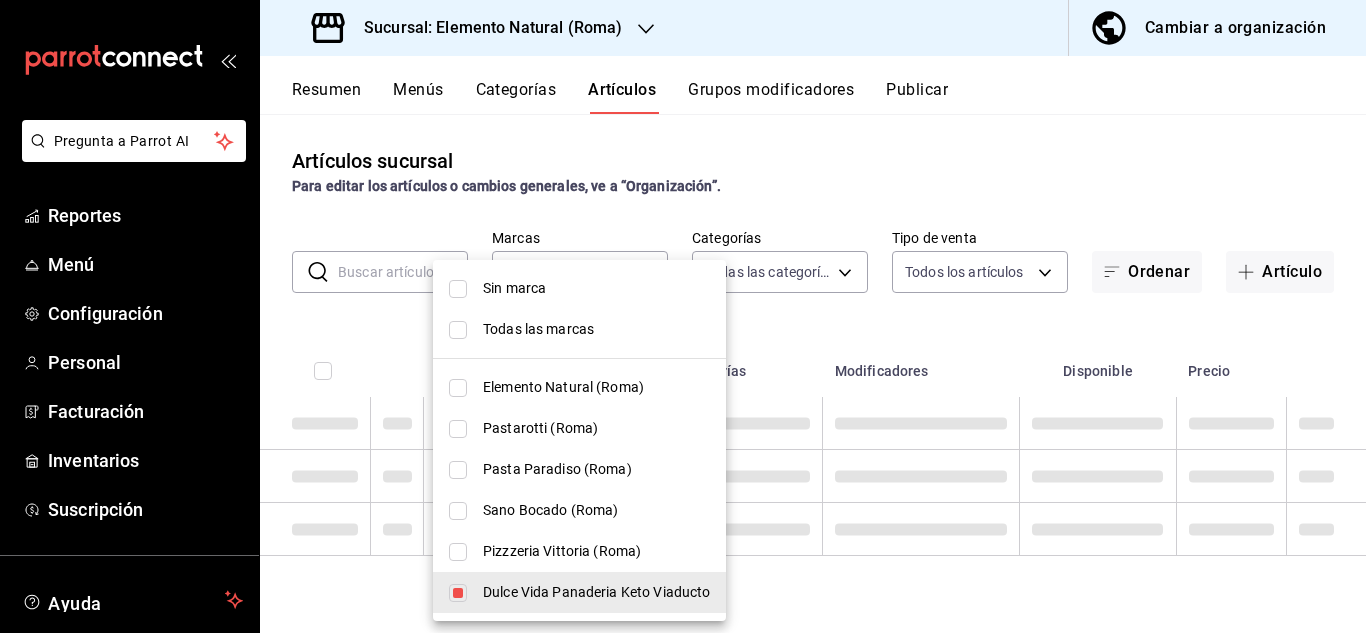 click at bounding box center (683, 316) 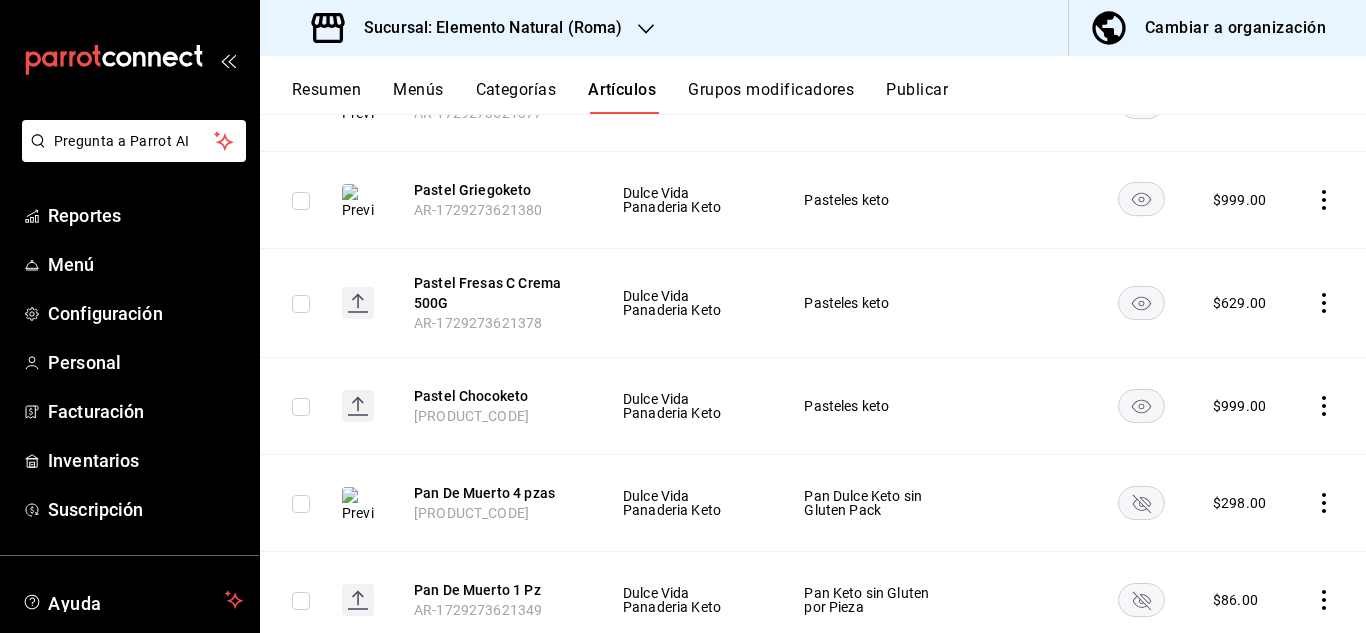 scroll, scrollTop: 2240, scrollLeft: 0, axis: vertical 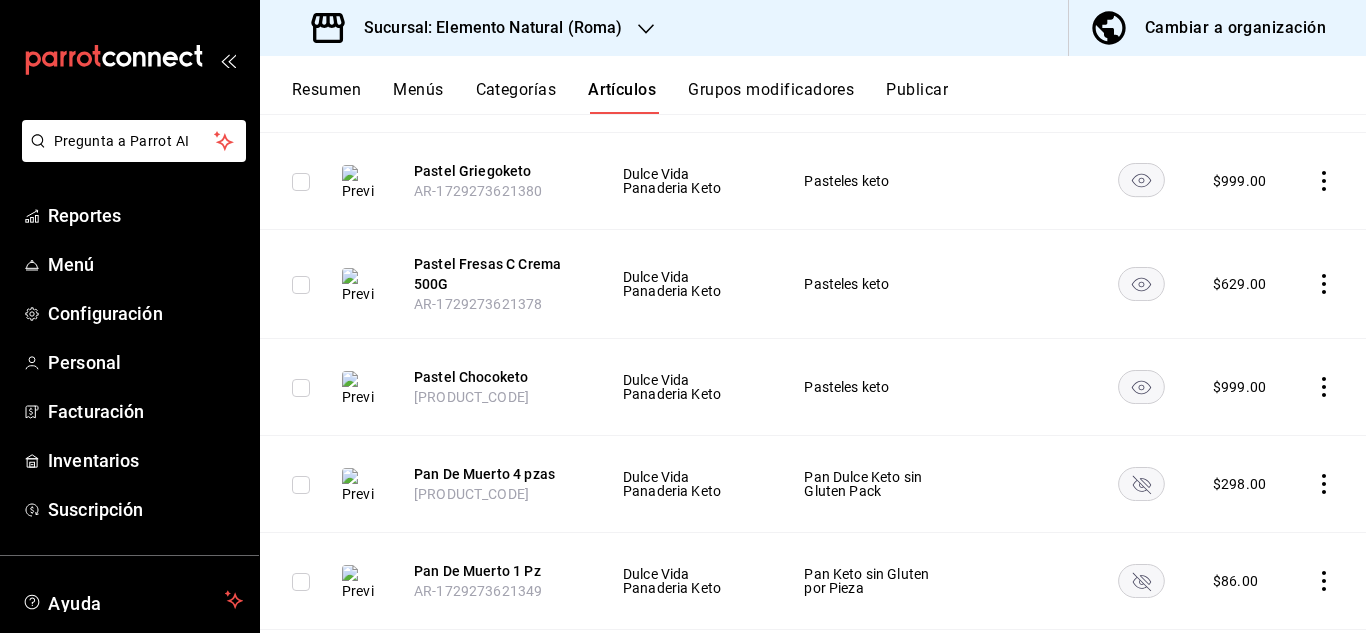 click 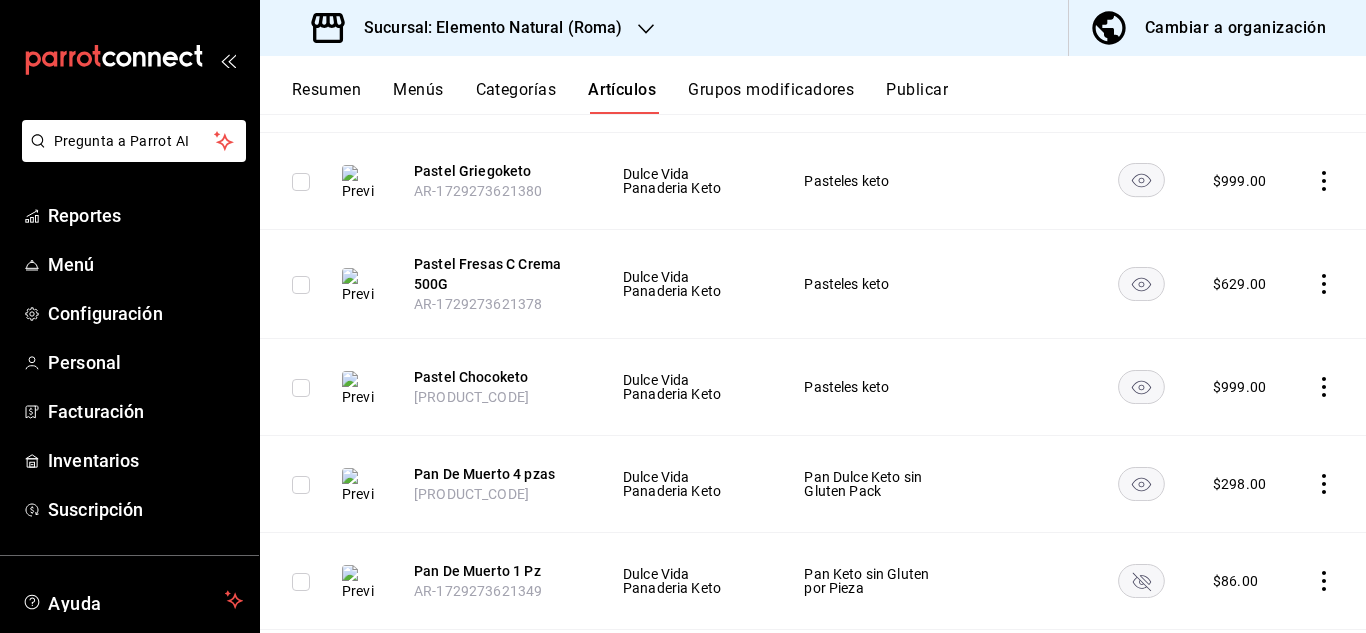 click 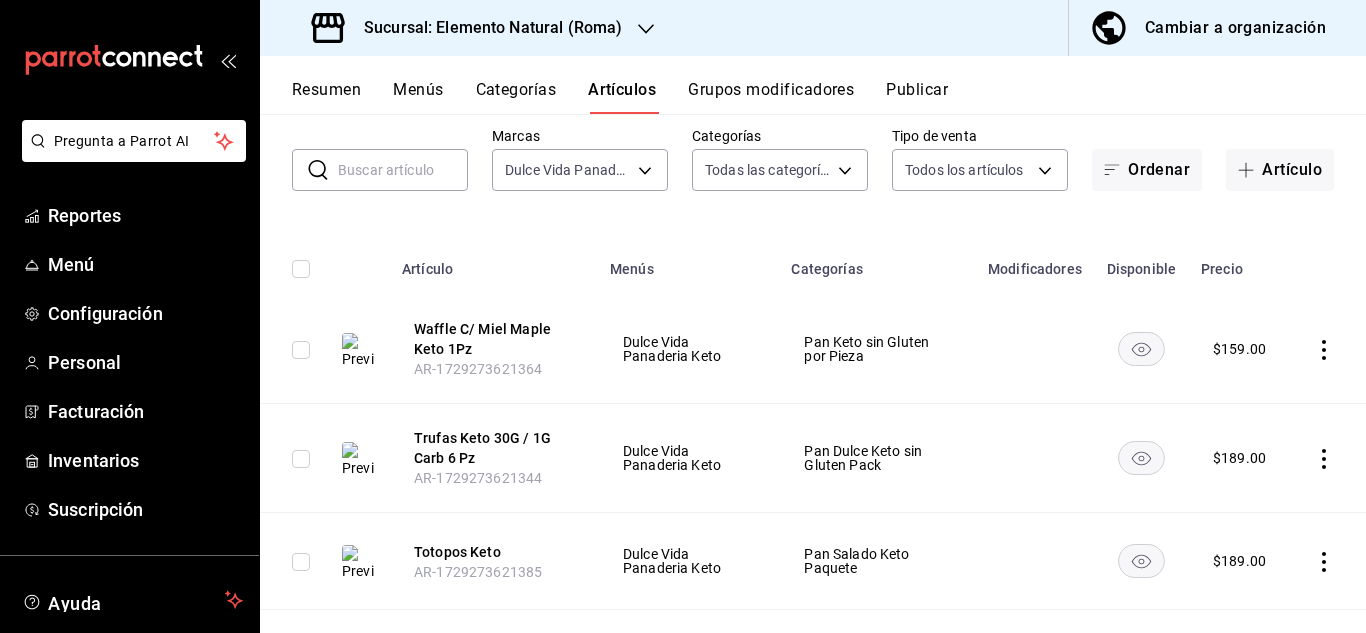scroll, scrollTop: 0, scrollLeft: 0, axis: both 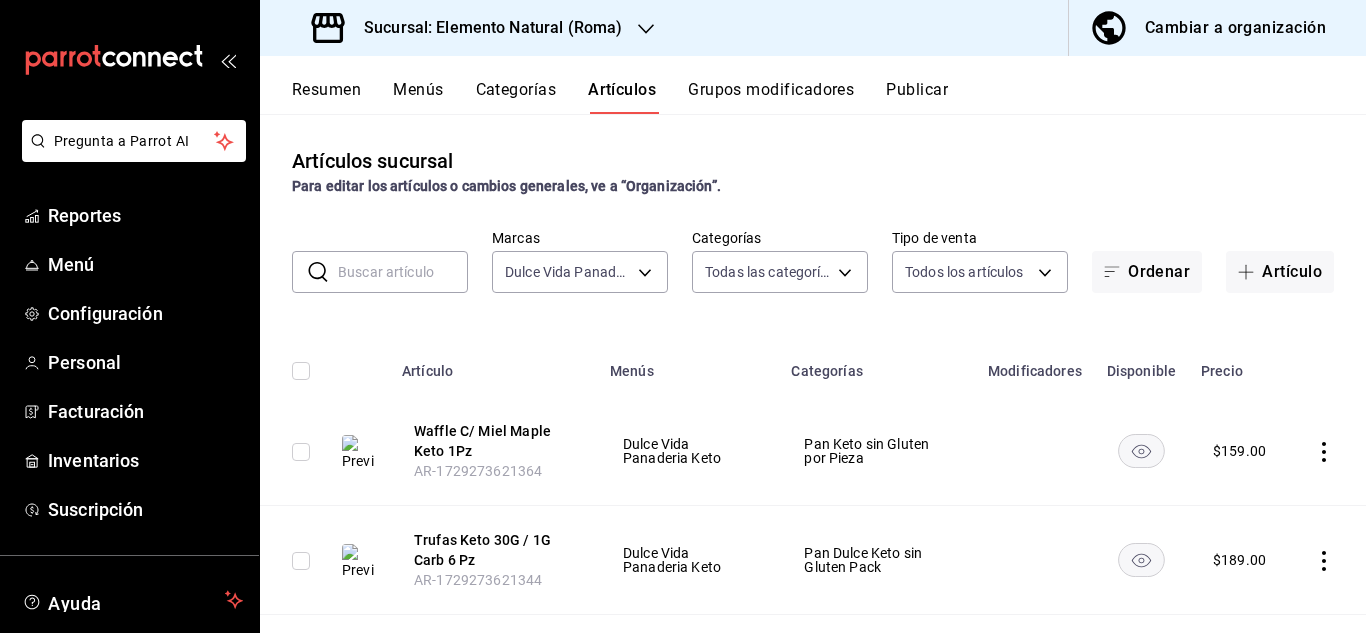 click on "Publicar" at bounding box center [917, 97] 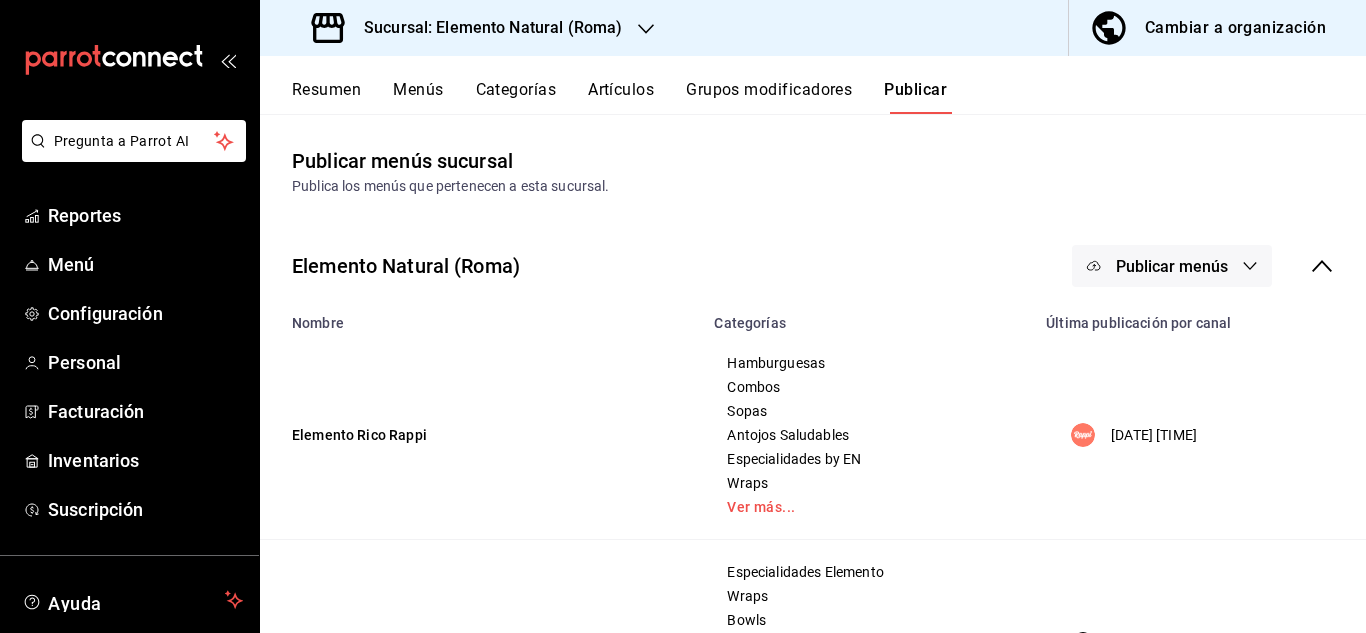 click 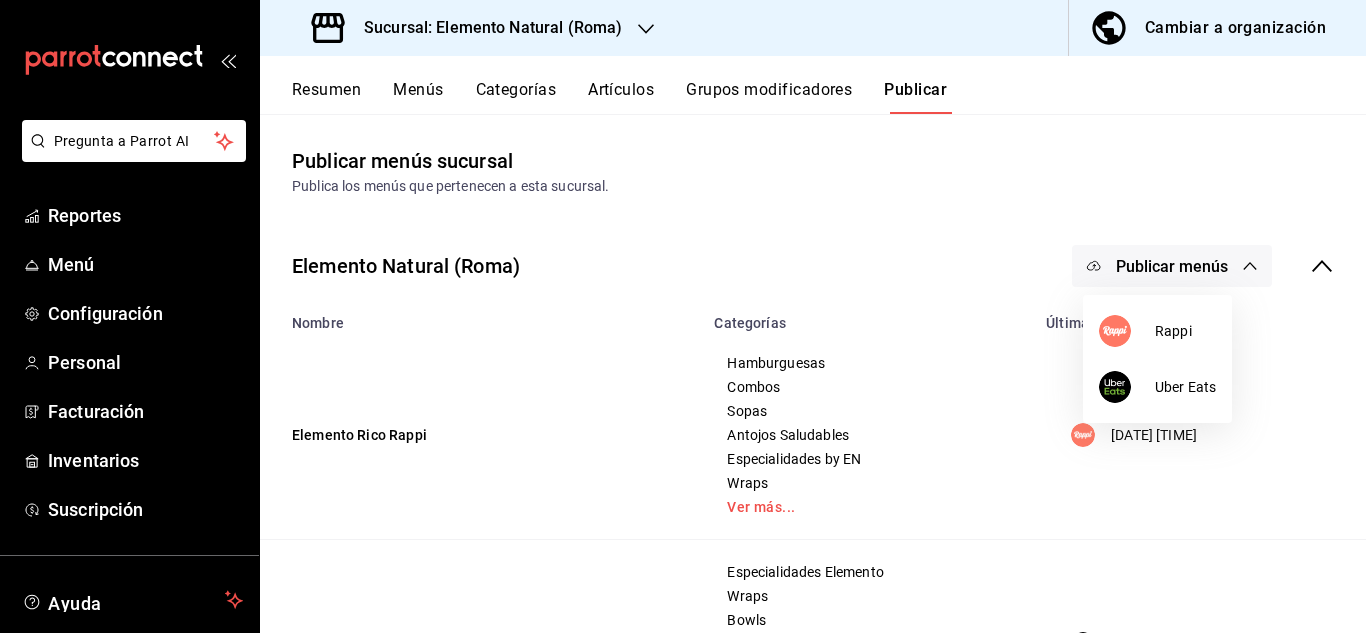 click at bounding box center [683, 316] 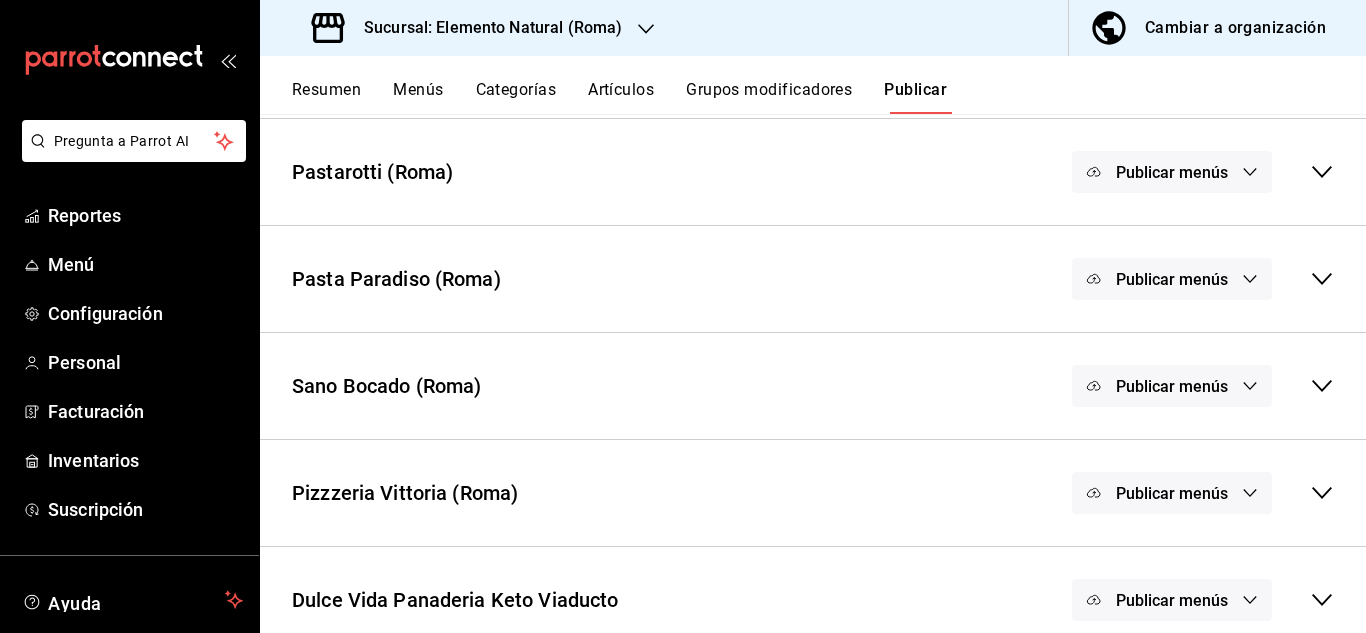 scroll, scrollTop: 1102, scrollLeft: 0, axis: vertical 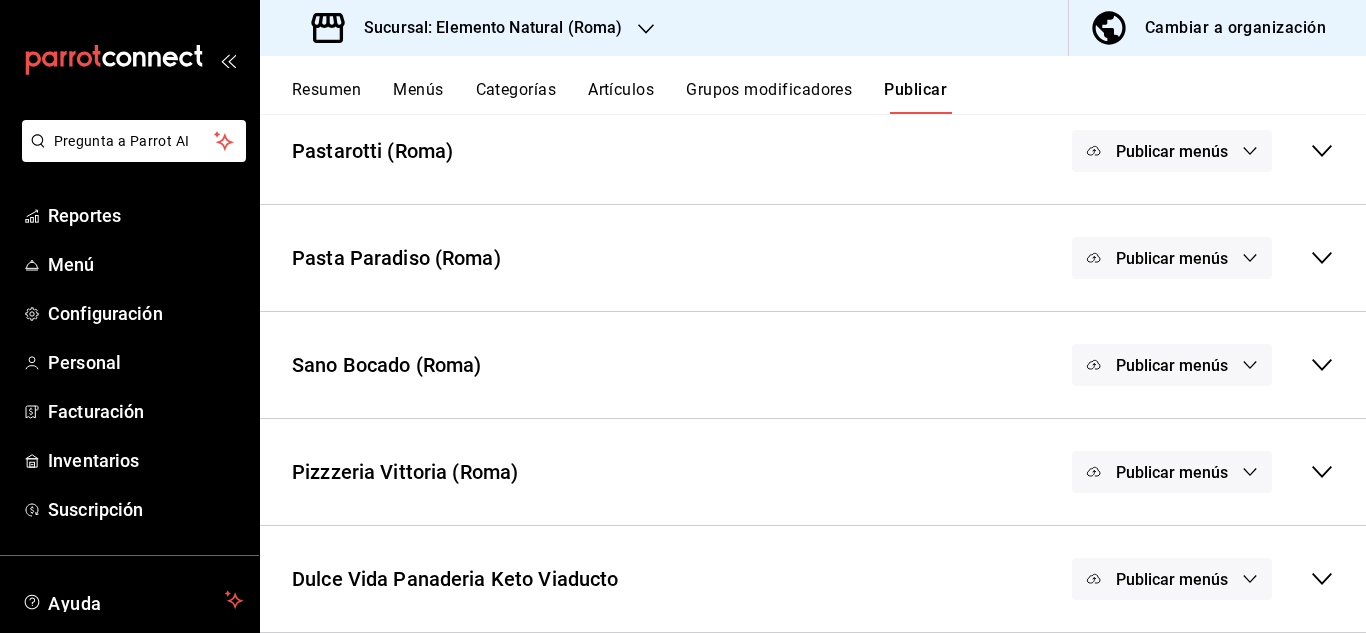 click 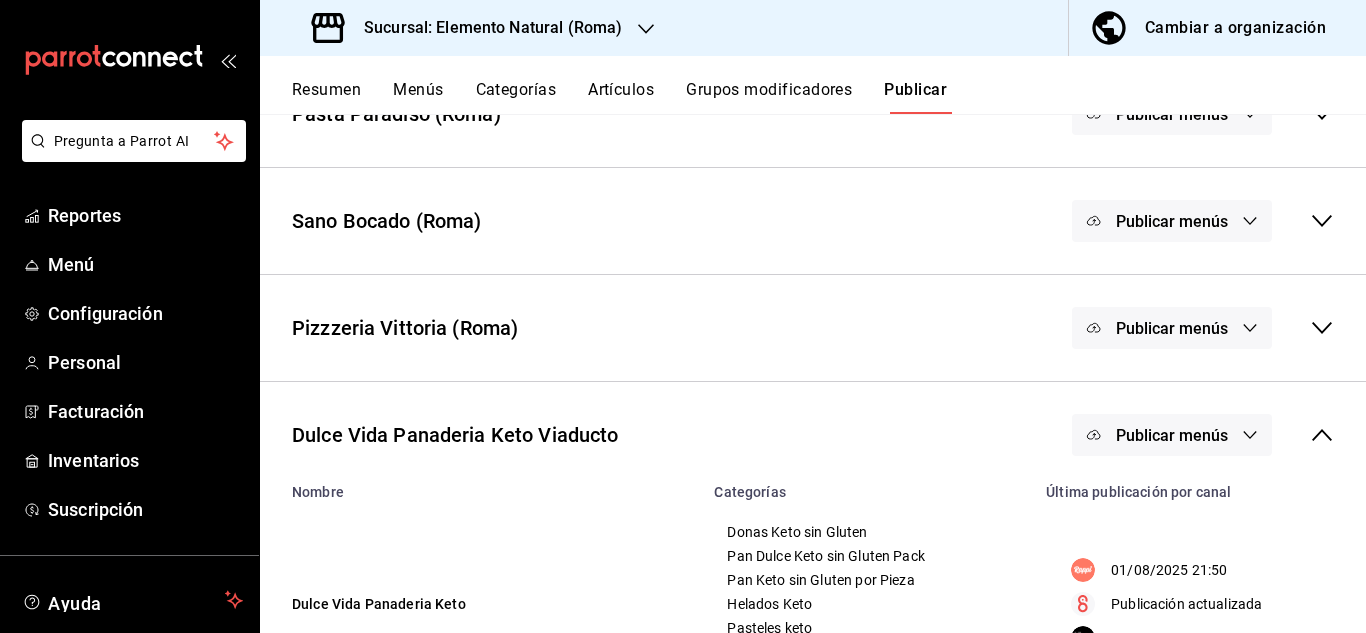 scroll, scrollTop: 1355, scrollLeft: 0, axis: vertical 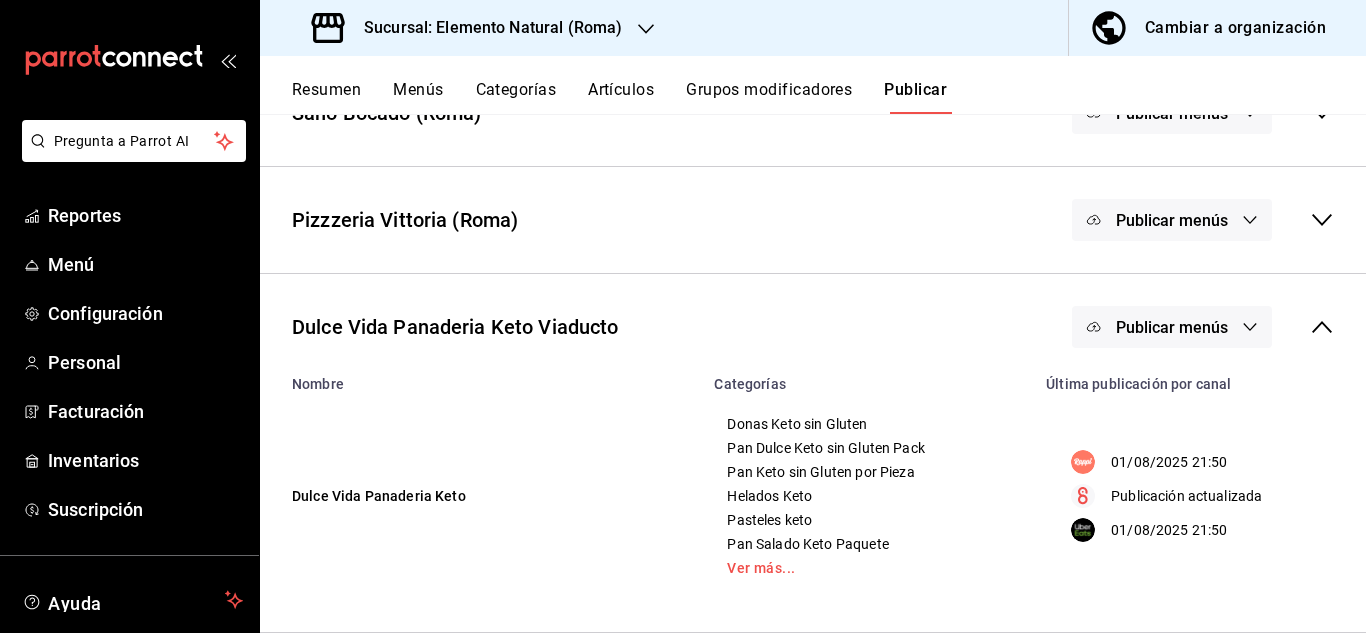 click on "Publicar menús" at bounding box center [1172, 327] 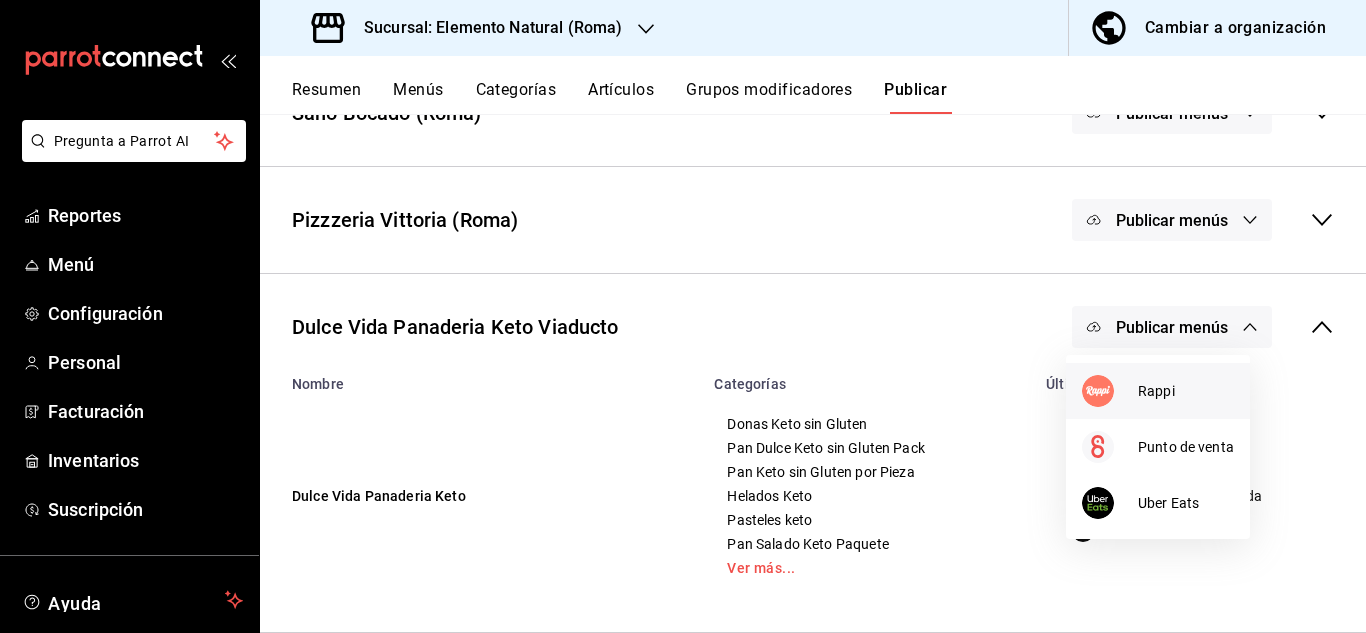 click on "Rappi" at bounding box center [1186, 391] 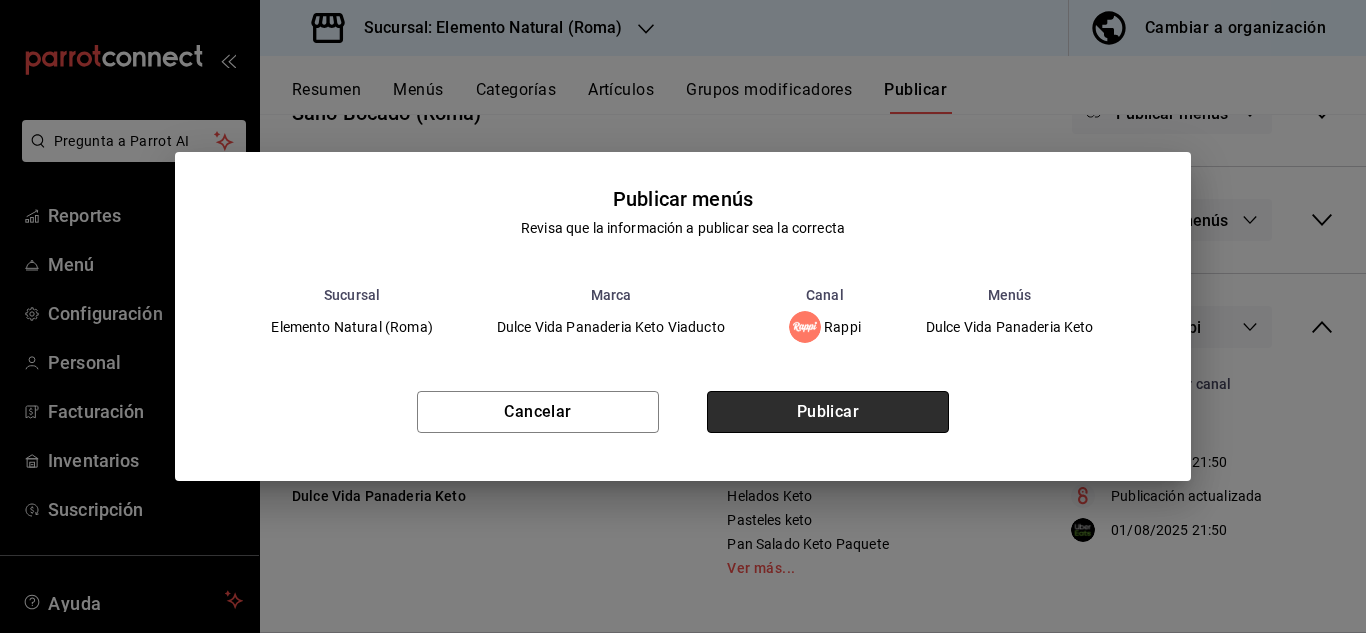 click on "Publicar" at bounding box center [828, 412] 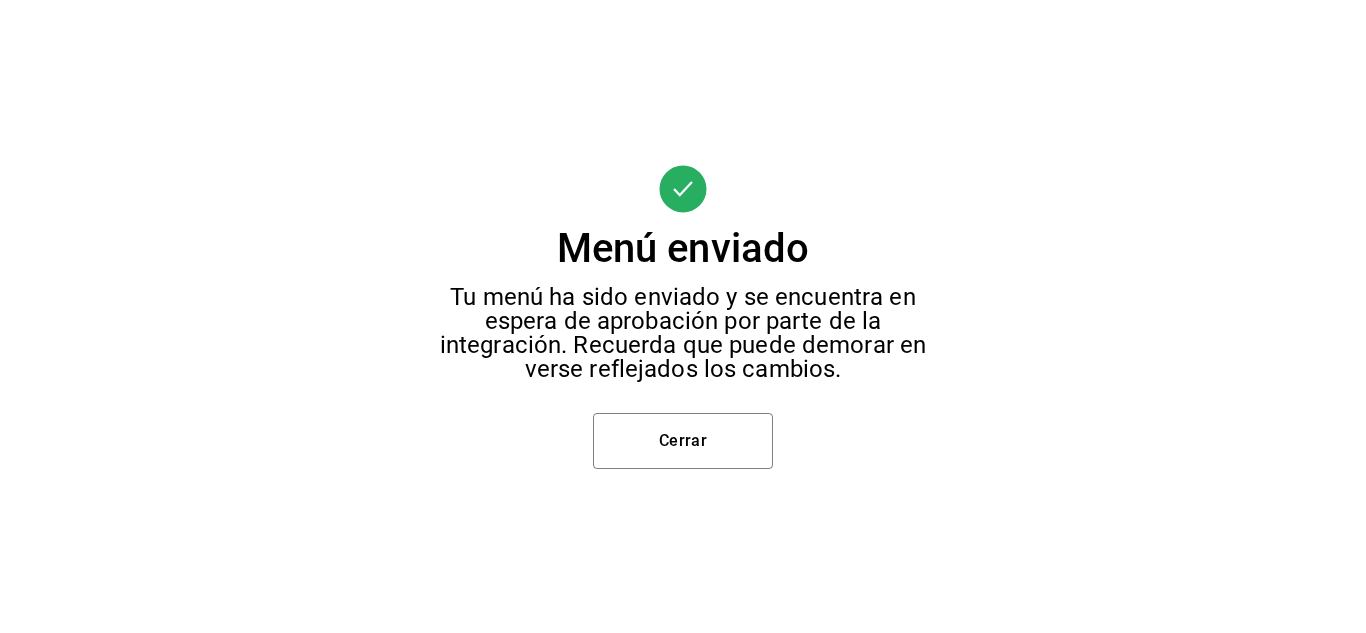 scroll, scrollTop: 144, scrollLeft: 0, axis: vertical 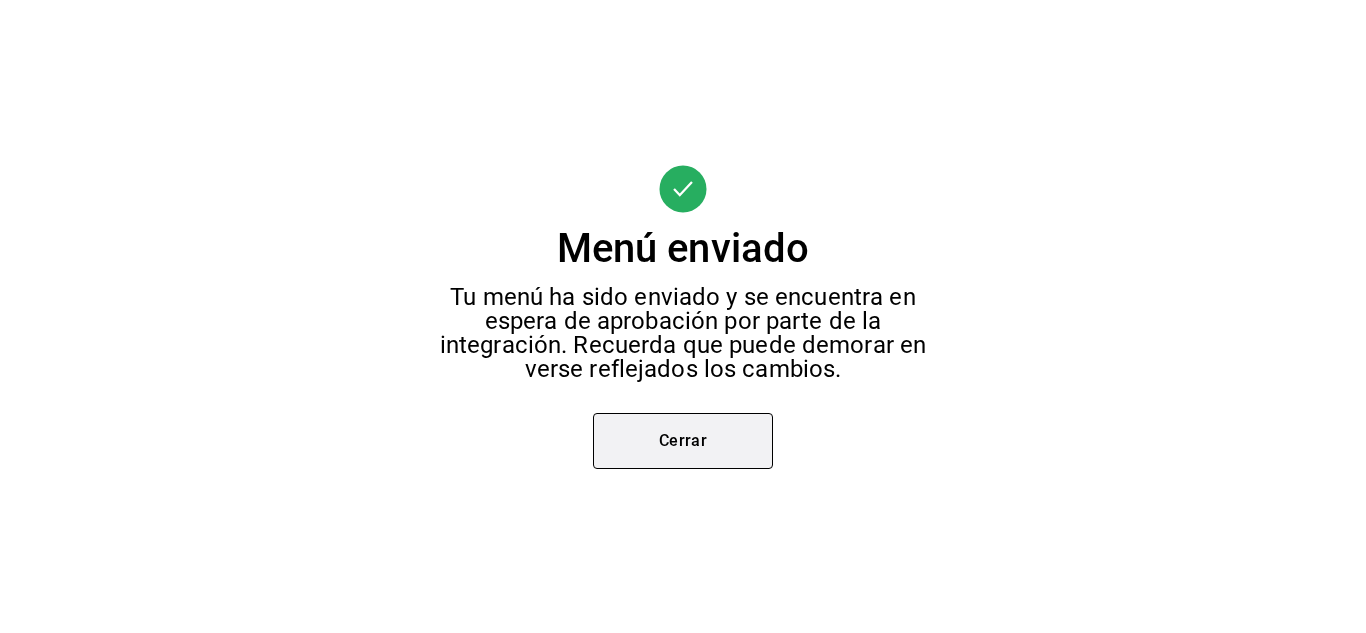 click on "Cerrar" at bounding box center (683, 441) 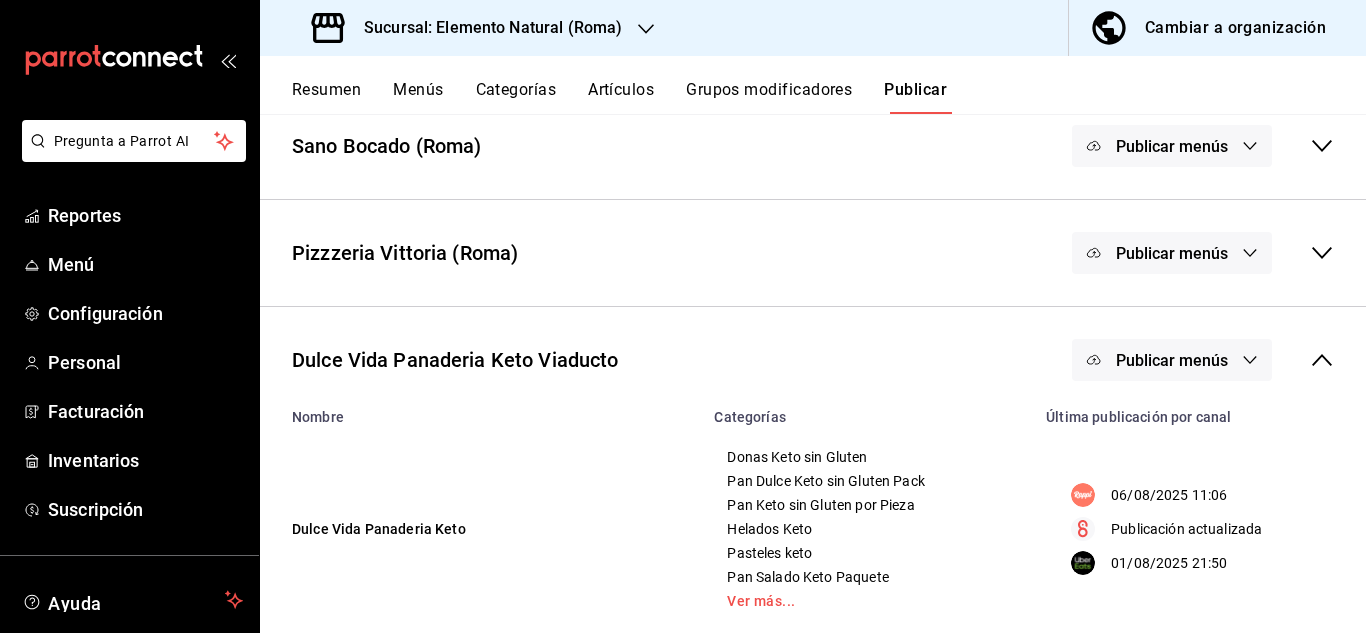 scroll, scrollTop: 443, scrollLeft: 0, axis: vertical 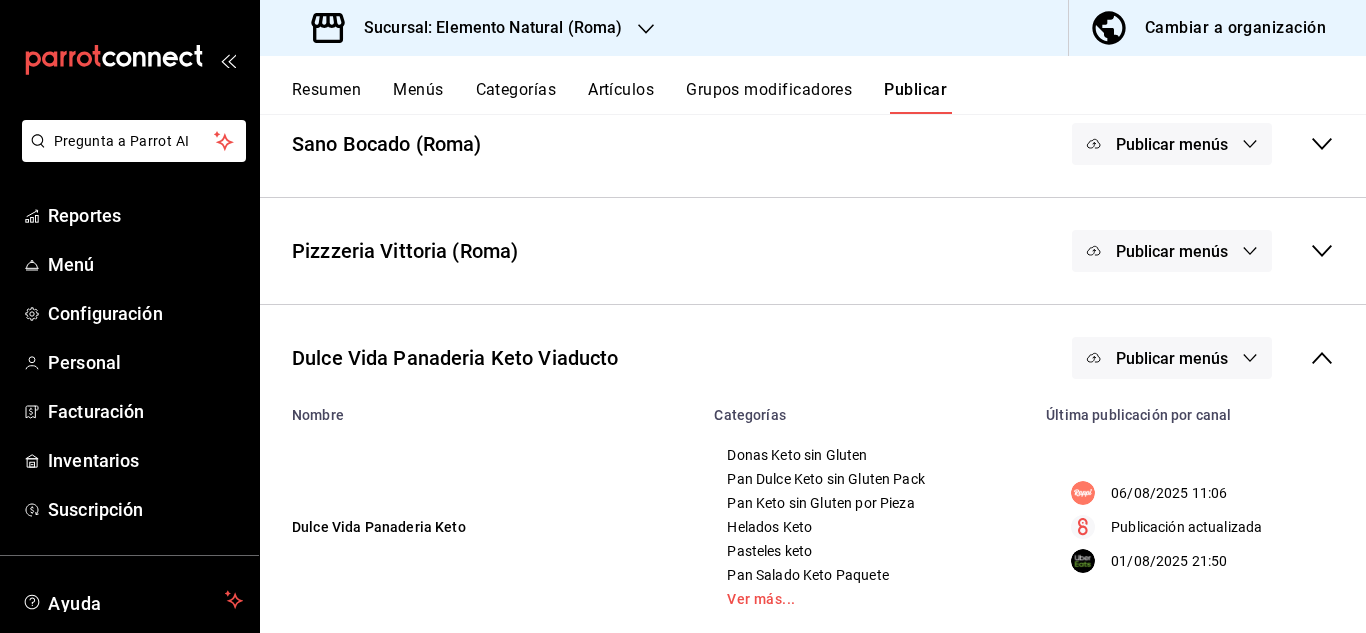 click on "Artículos" at bounding box center (621, 97) 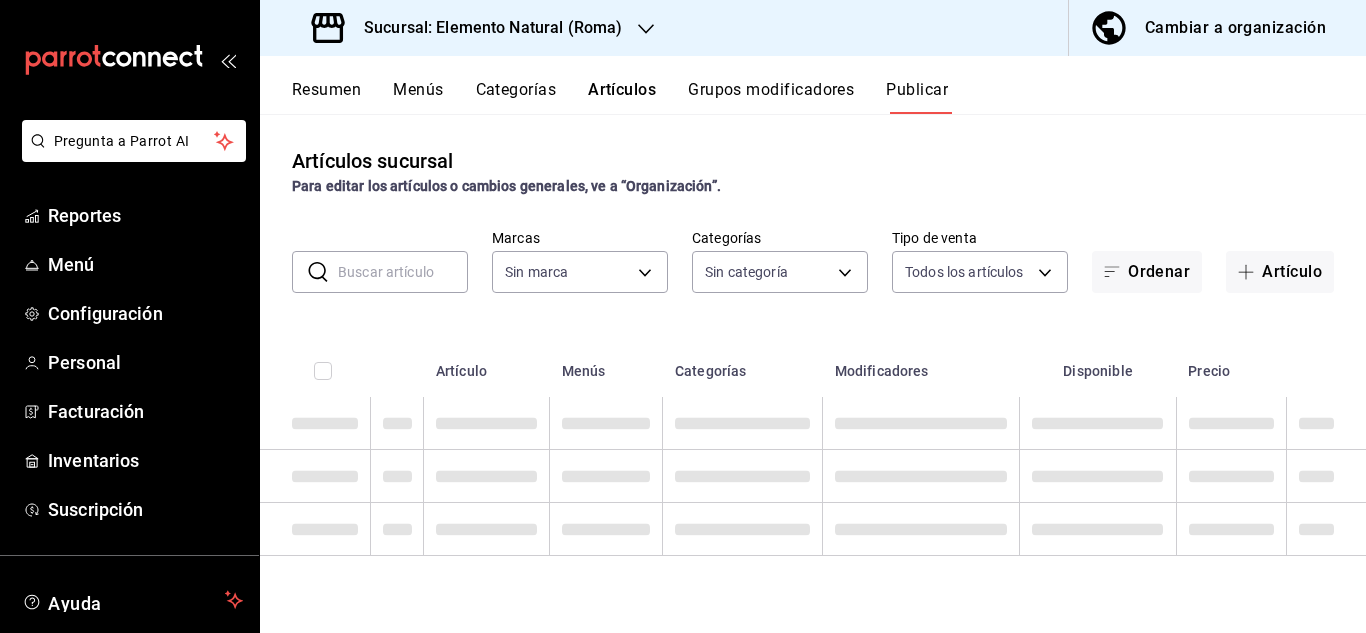 type on "[UUID],[UUID],[UUID],[UUID],[UUID],[UUID]" 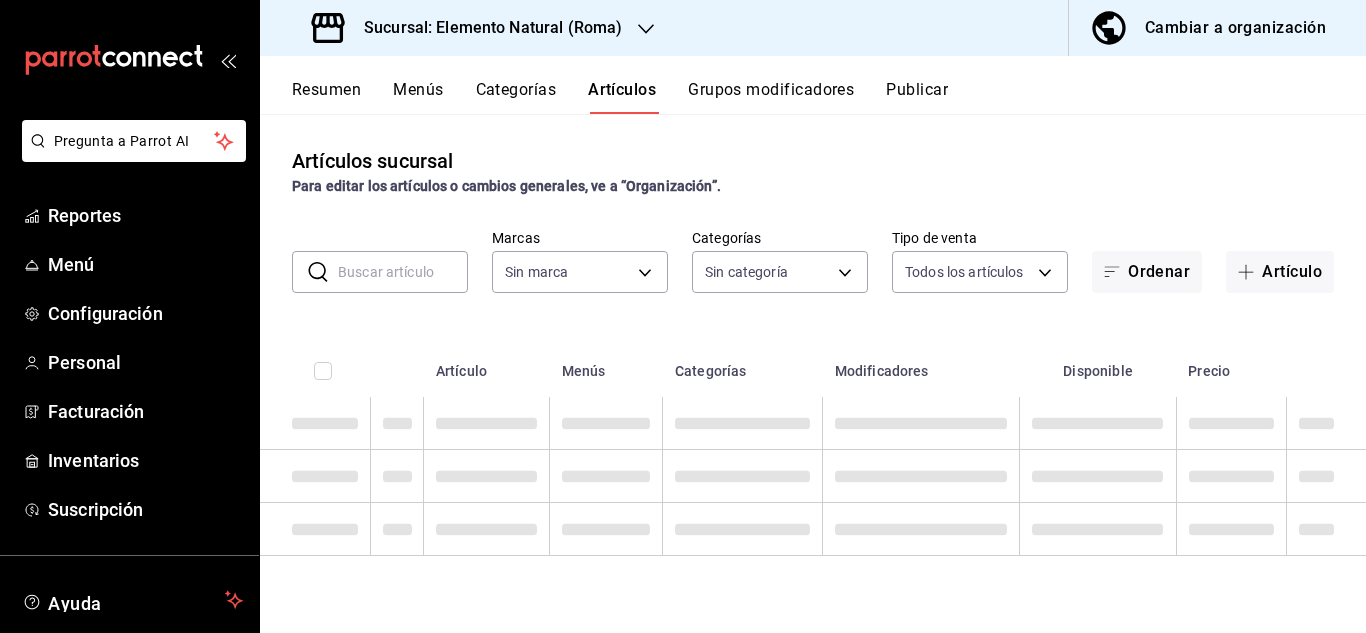 type 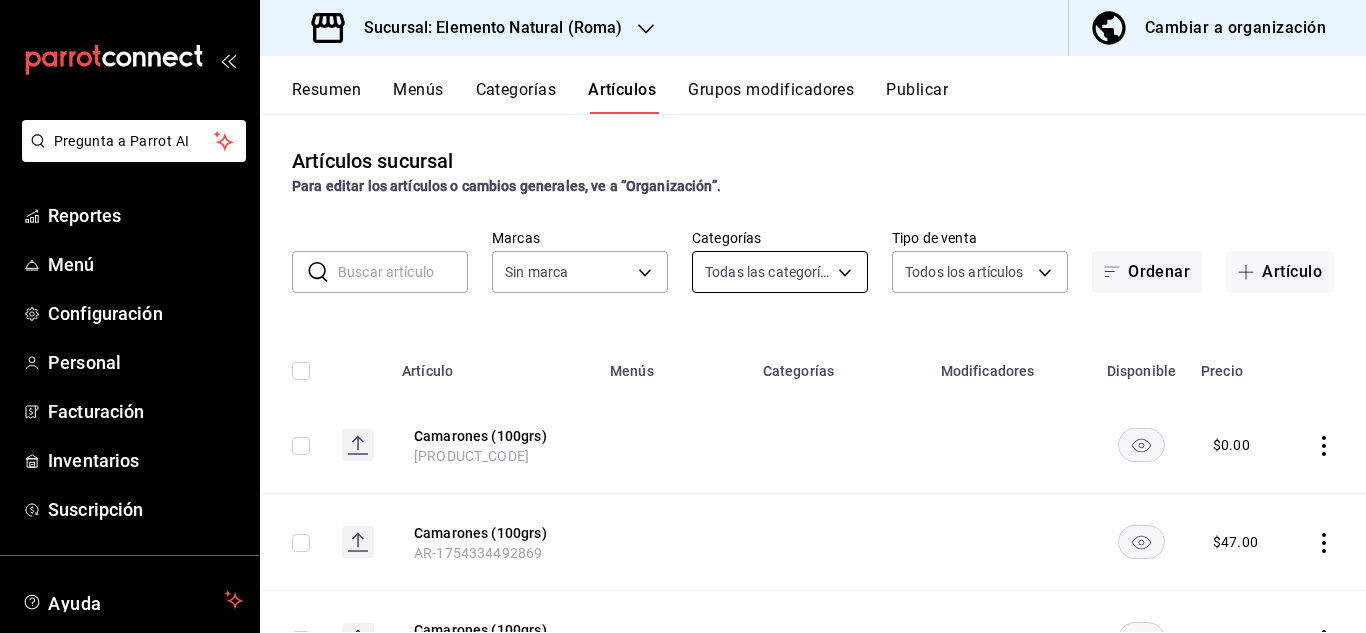 type on "[UUID],[UUID],[UUID],[UUID],[UUID],[UUID],[UUID],[UUID],[UUID],[UUID],[UUID],[UUID],[UUID],[UUID],[UUID],[UUID],[UUID],[UUID],[UUID],[UUID],[UUID],[UUID],[UUID],[UUID],[UUID],[UUID],[UUID],[UUID]" 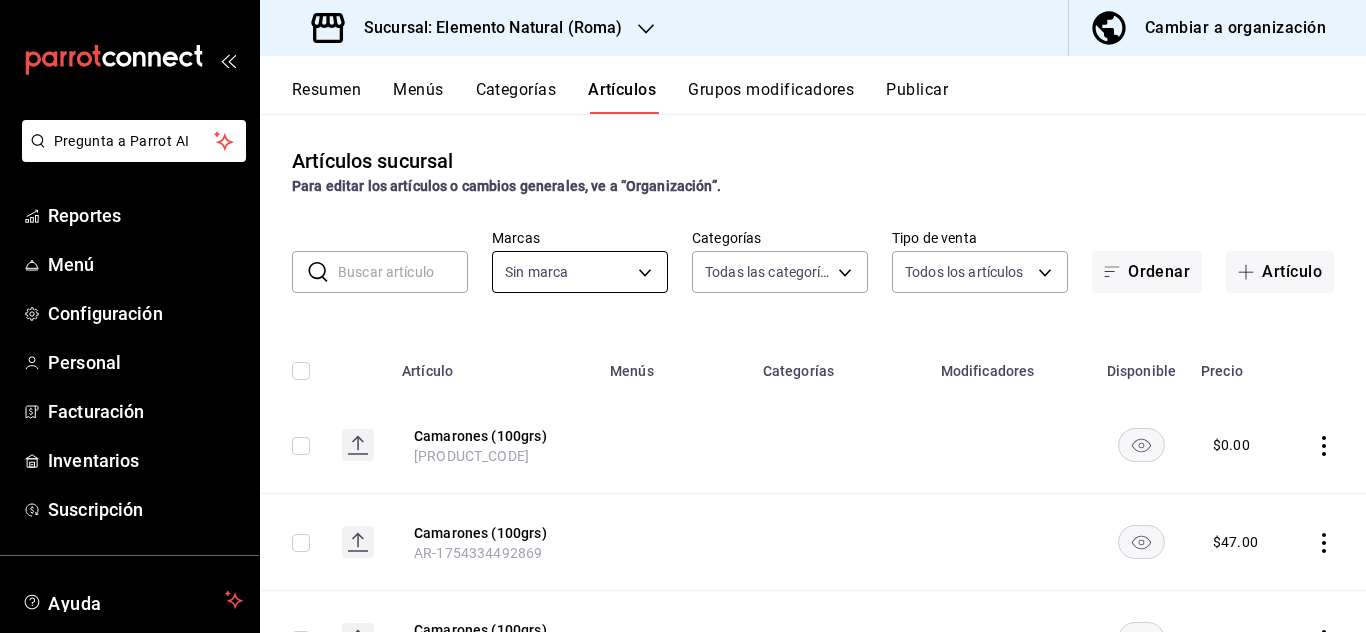click on "Pregunta a Parrot AI Reportes   Menú   Configuración   Personal   Facturación   Inventarios   Suscripción   Ayuda Recomienda Parrot   [FIRST] [LAST]   Sugerir nueva función   Sucursal: Elemento Natural (Roma) Cambiar a organización Resumen Menús Categorías Artículos Grupos modificadores Publicar Artículos sucursal Para editar los artículos o cambios generales, ve a “Organización”. ​ ​ Marcas Sin marca Categorías Todas las categorías, Sin categoría Tipo de venta Todos los artículos ALL Ordenar Artículo Artículo Menús Categorías Modificadores Disponible Precio Camarones (100grs) [PRODUCT_CODE] $ 0.00 Camarones (100grs) [PRODUCT_CODE] $ 47.00 Camarones (100grs) [PRODUCT_CODE] $ 47.00 Camarones (100grs) [PRODUCT_CODE] $ 47.00 Camarones (100grs) [PRODUCT_CODE] $ 47.00 Agua Mineral [PRODUCT_CODE] $ 45.00 Agua de Limón [PRODUCT_CODE] $ 37.00 Agua de Horchata [PRODUCT_CODE] $ 37.00 Agua de Jamaica [PRODUCT_CODE] $ 37.00 Aguacate [PRODUCT_CODE] $ 45.00 Pay de Guayaba $ $" at bounding box center [683, 316] 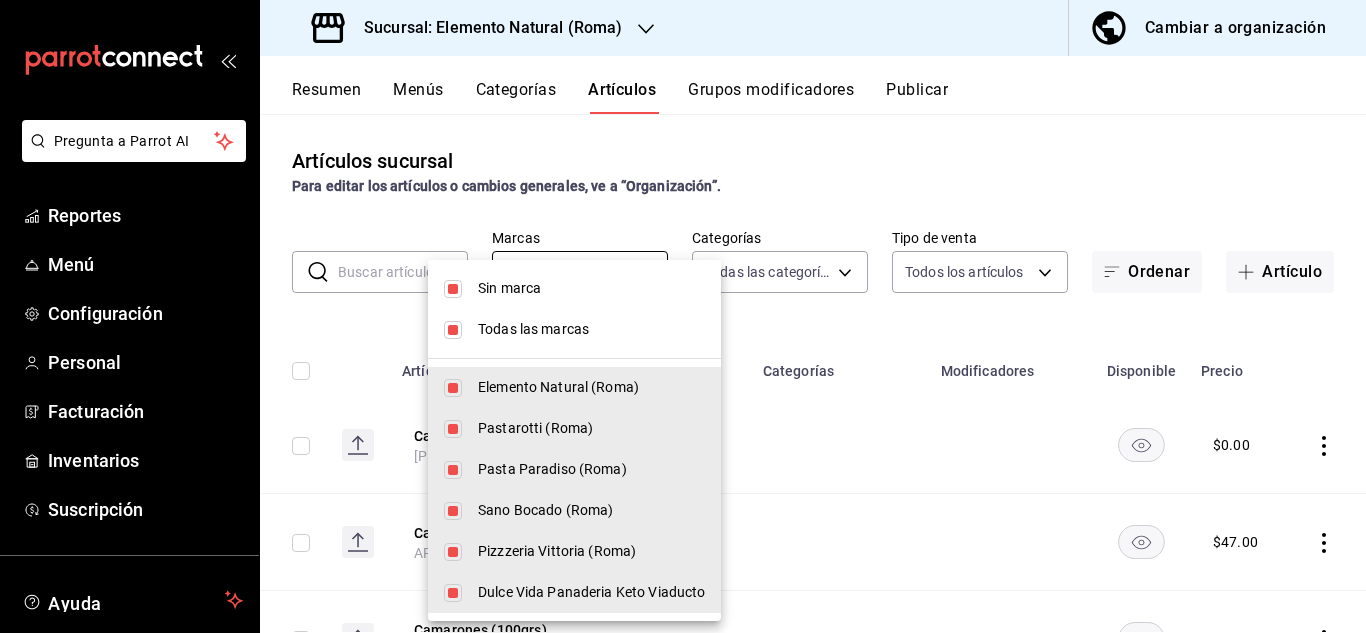 type on "[UUID],[UUID],[UUID],[UUID],[UUID],[UUID]" 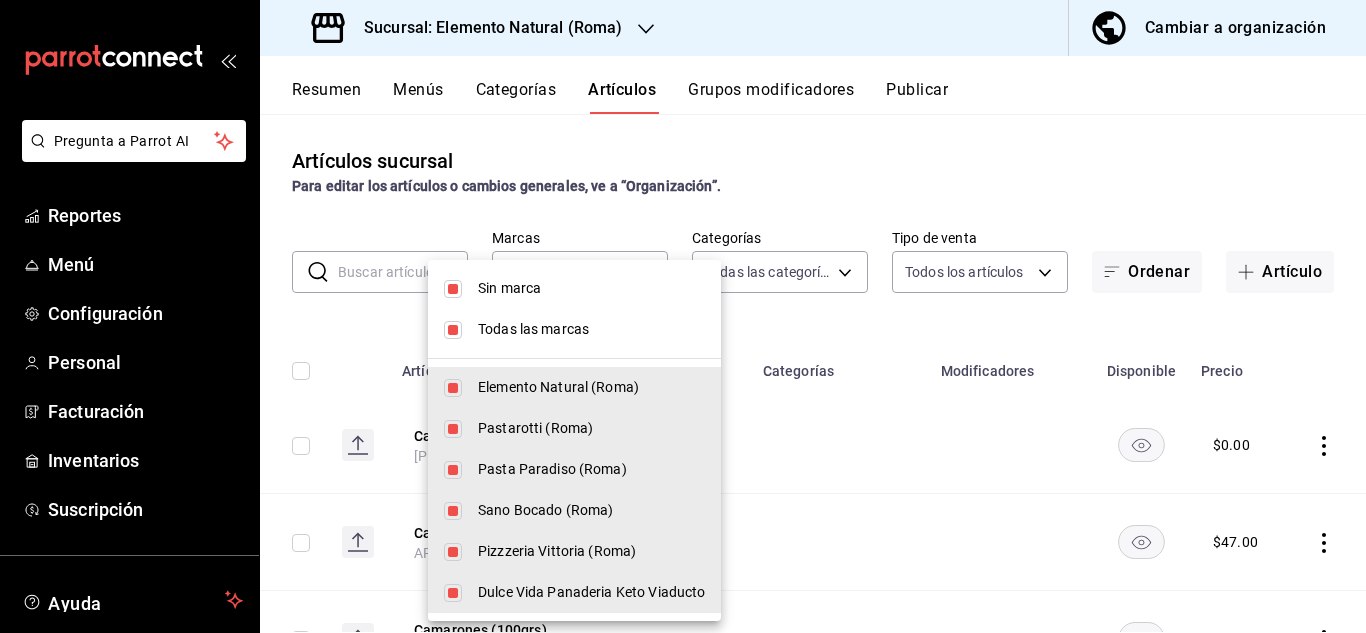 click on "Sin marca" at bounding box center (574, 288) 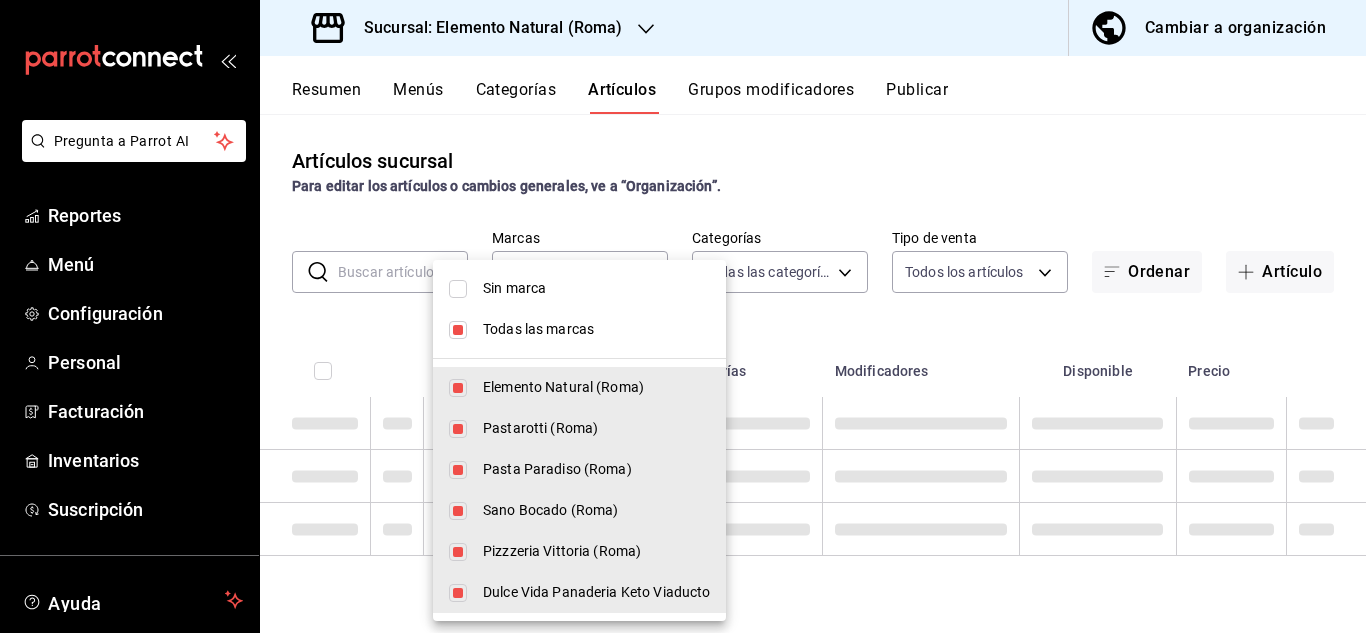 click on "Todas las marcas" at bounding box center (579, 329) 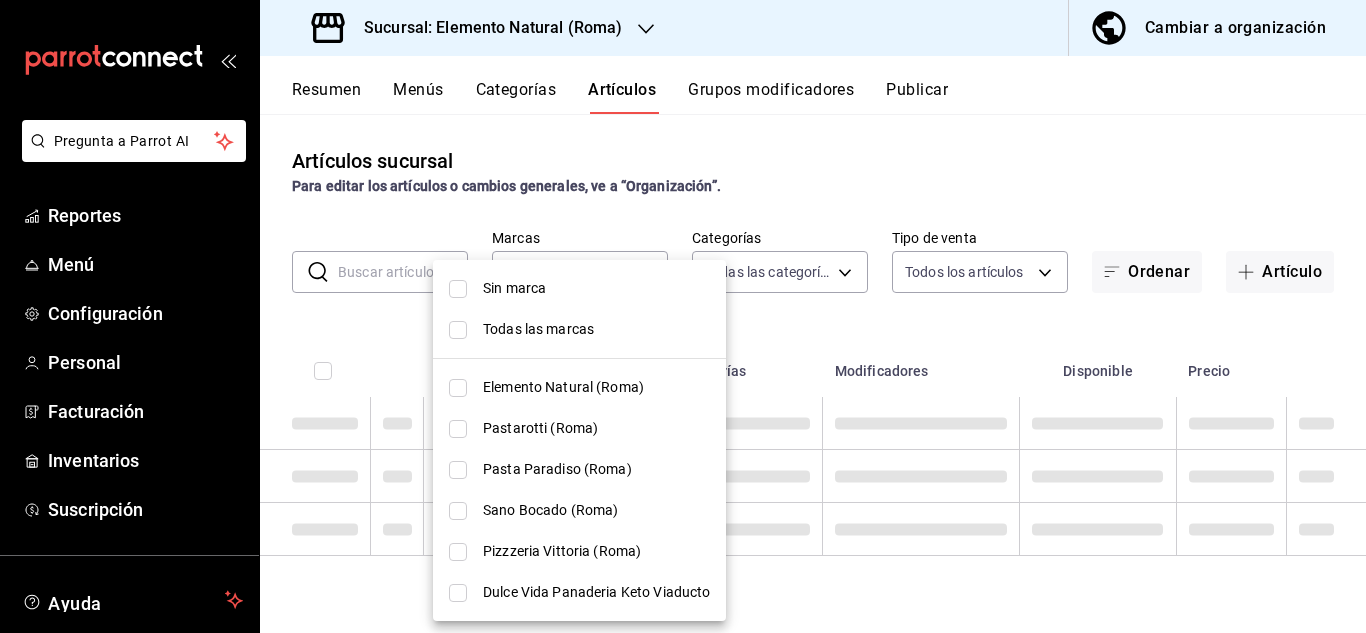 click on "Dulce Vida Panaderia Keto Viaducto" at bounding box center [596, 592] 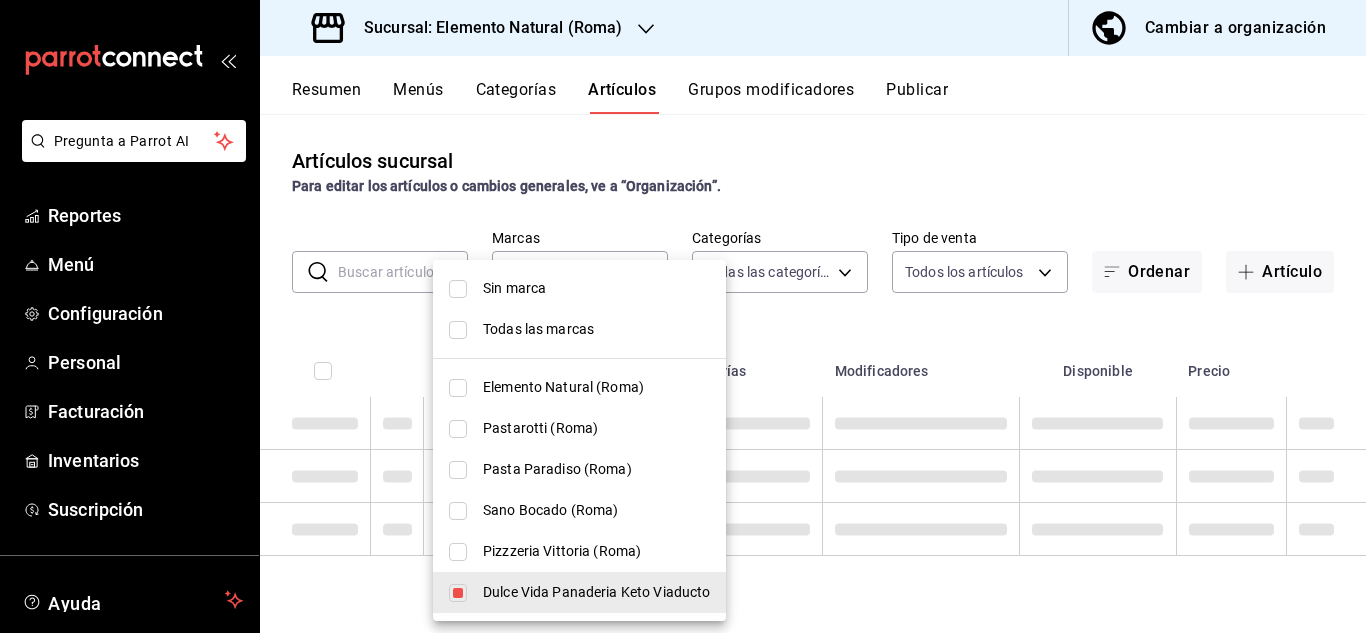 click at bounding box center [683, 316] 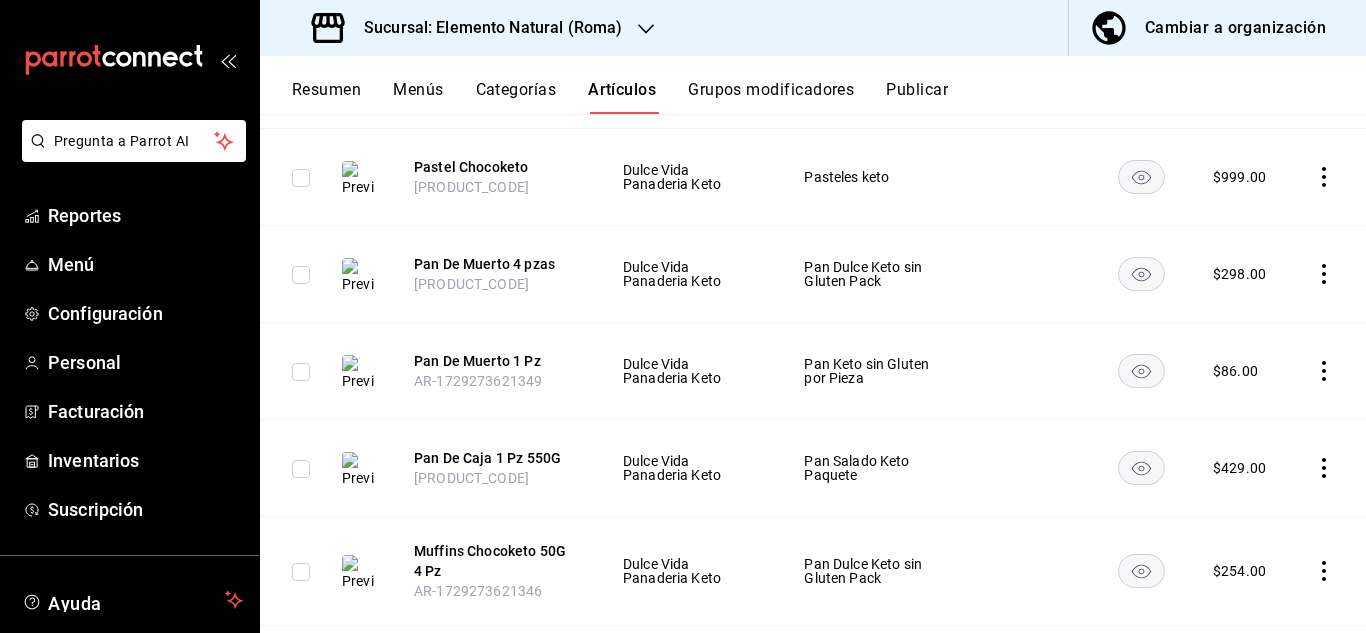 scroll, scrollTop: 2432, scrollLeft: 0, axis: vertical 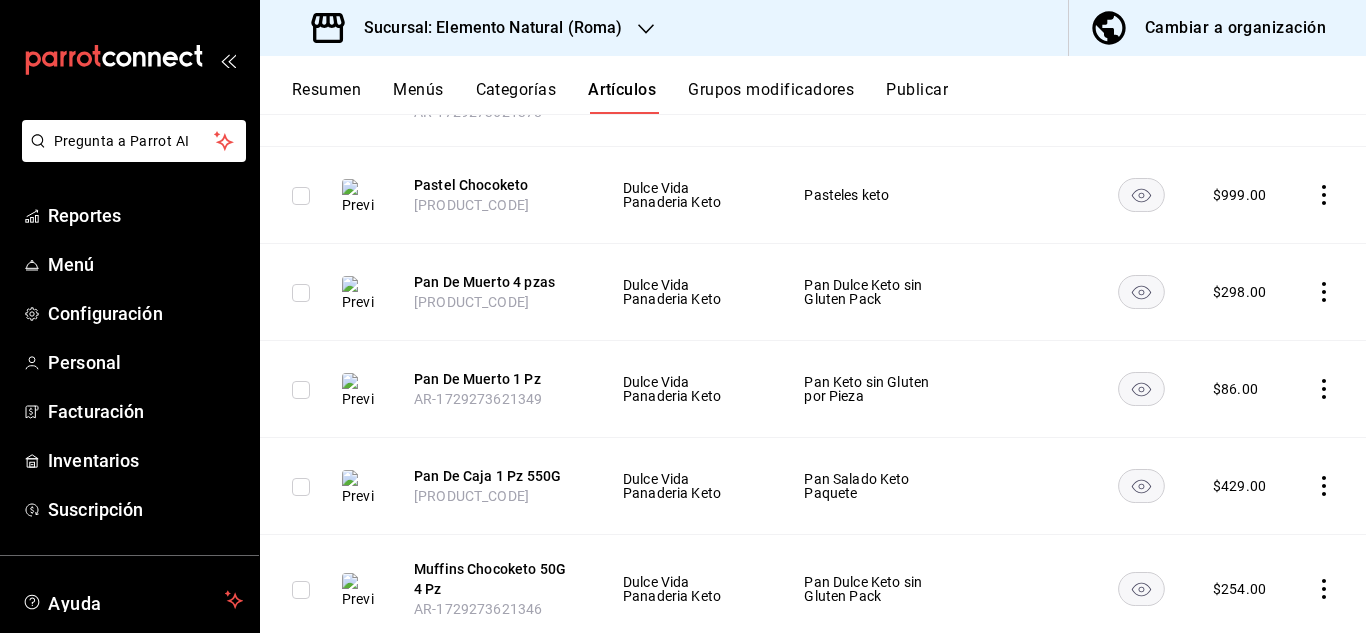 click on "Publicar" at bounding box center (917, 97) 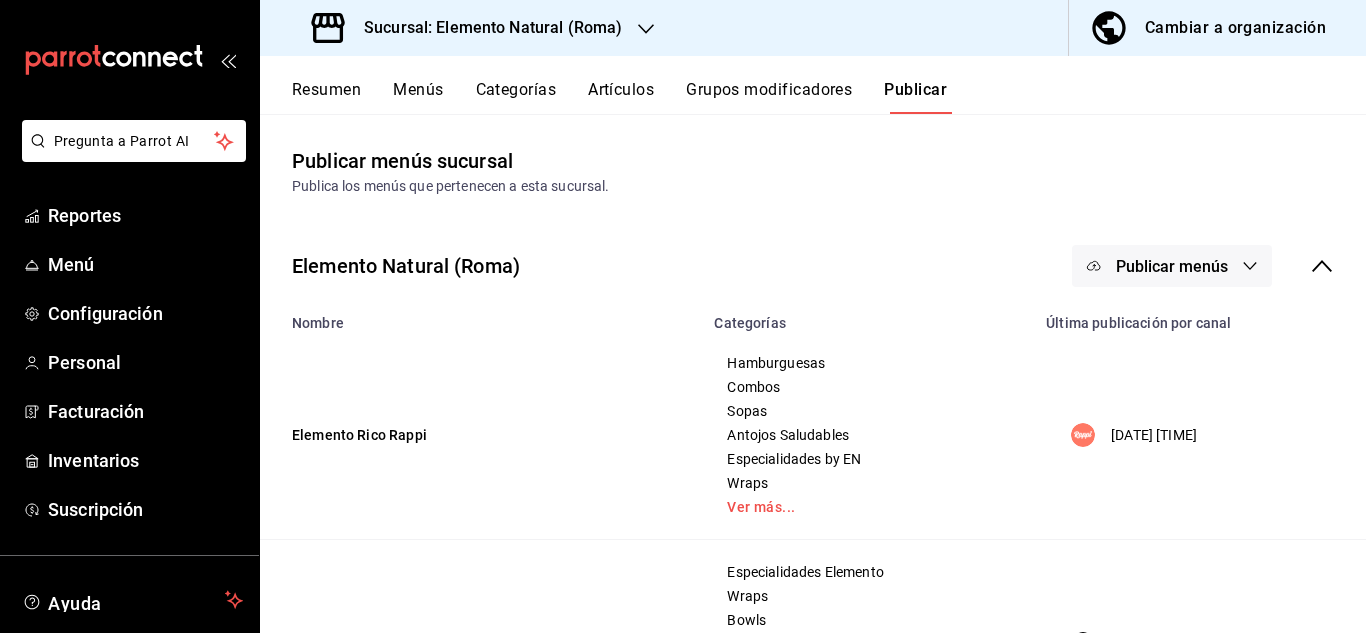 click 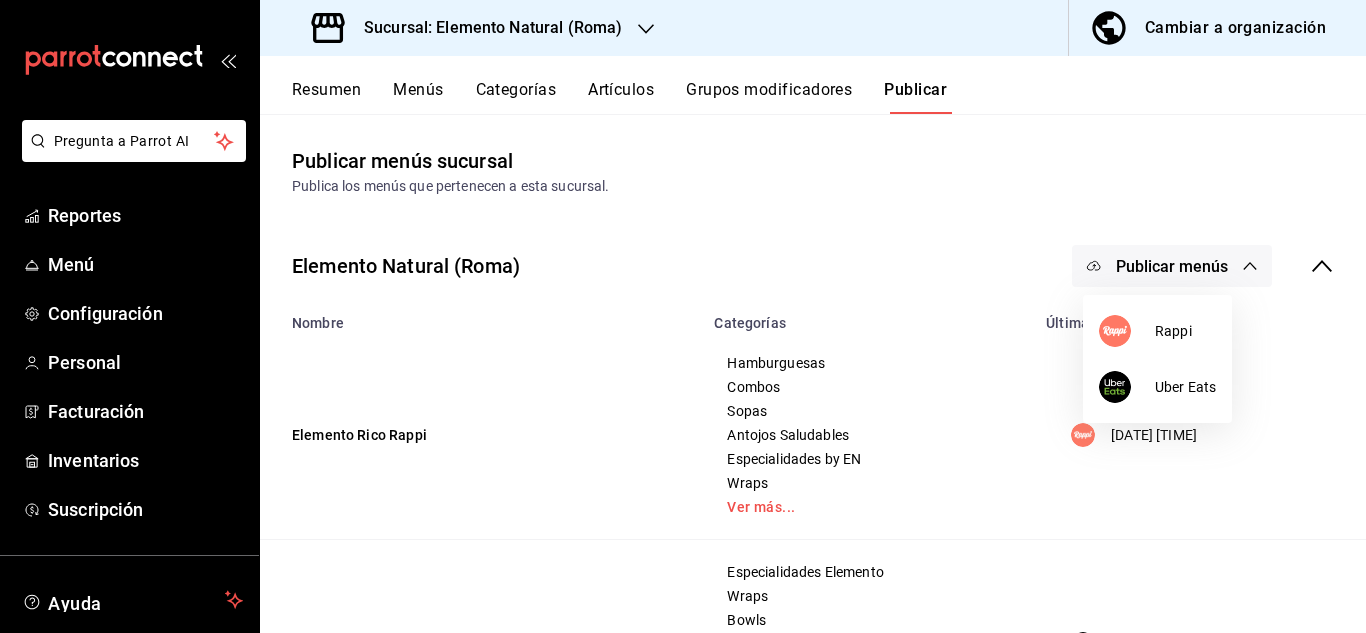 click at bounding box center [683, 316] 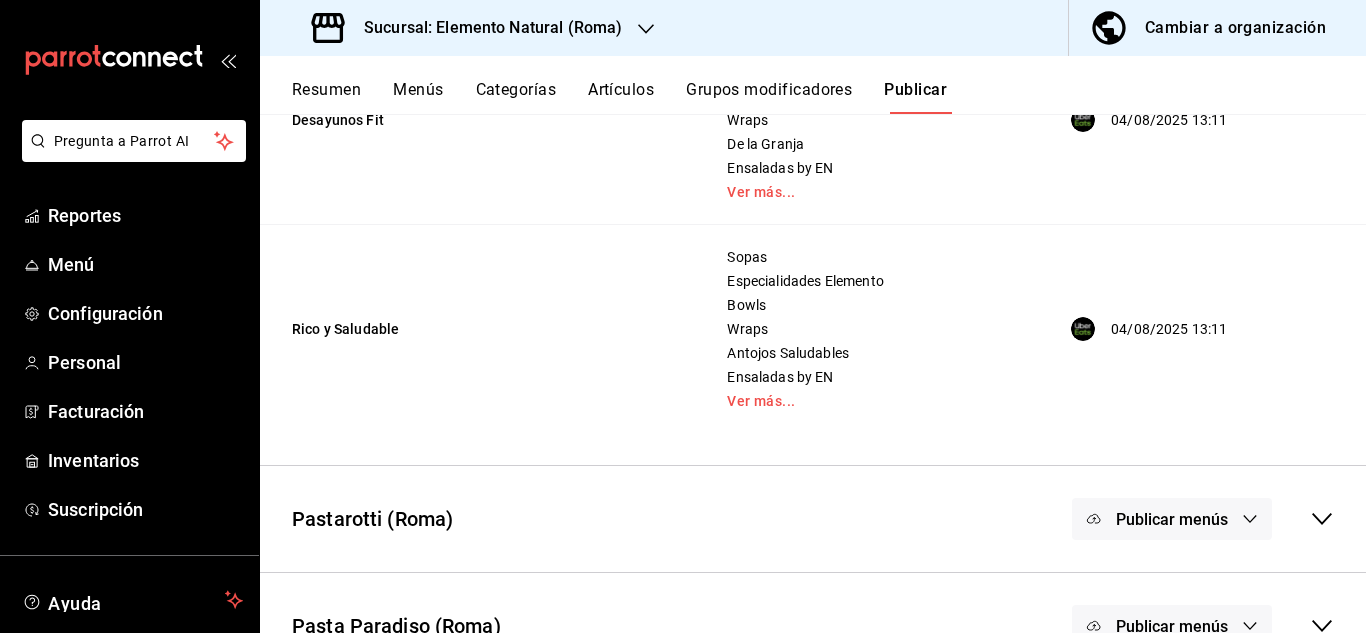 scroll, scrollTop: 1102, scrollLeft: 0, axis: vertical 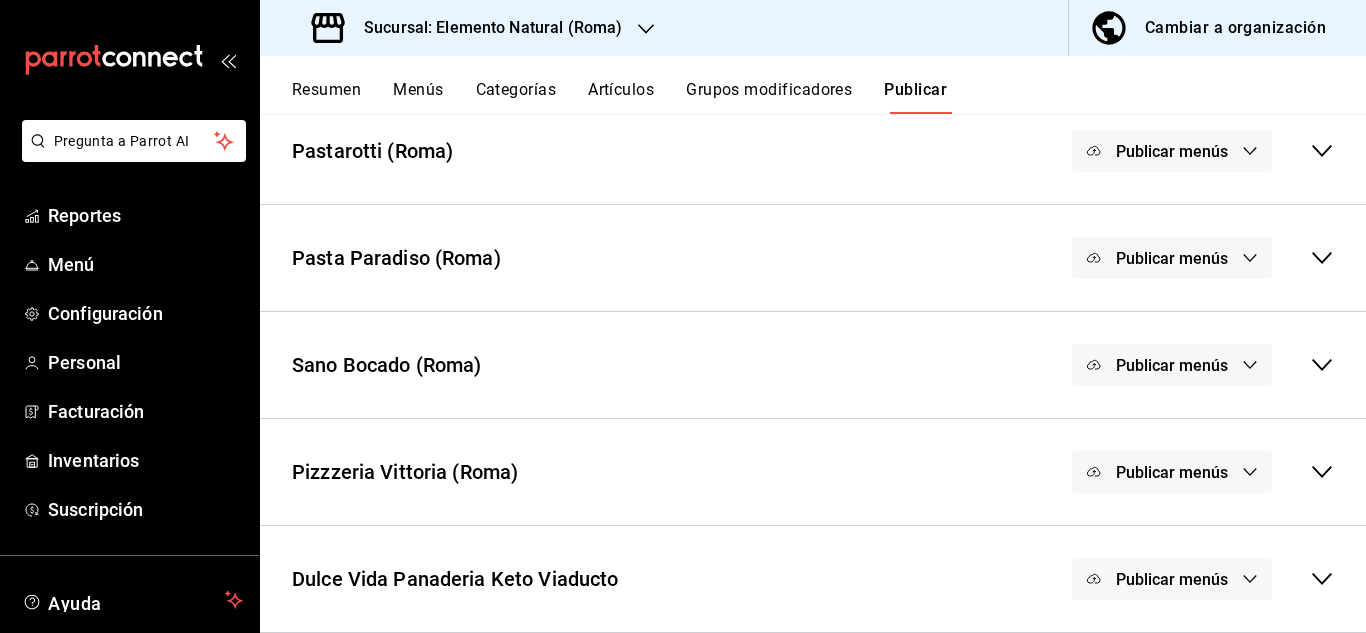 click 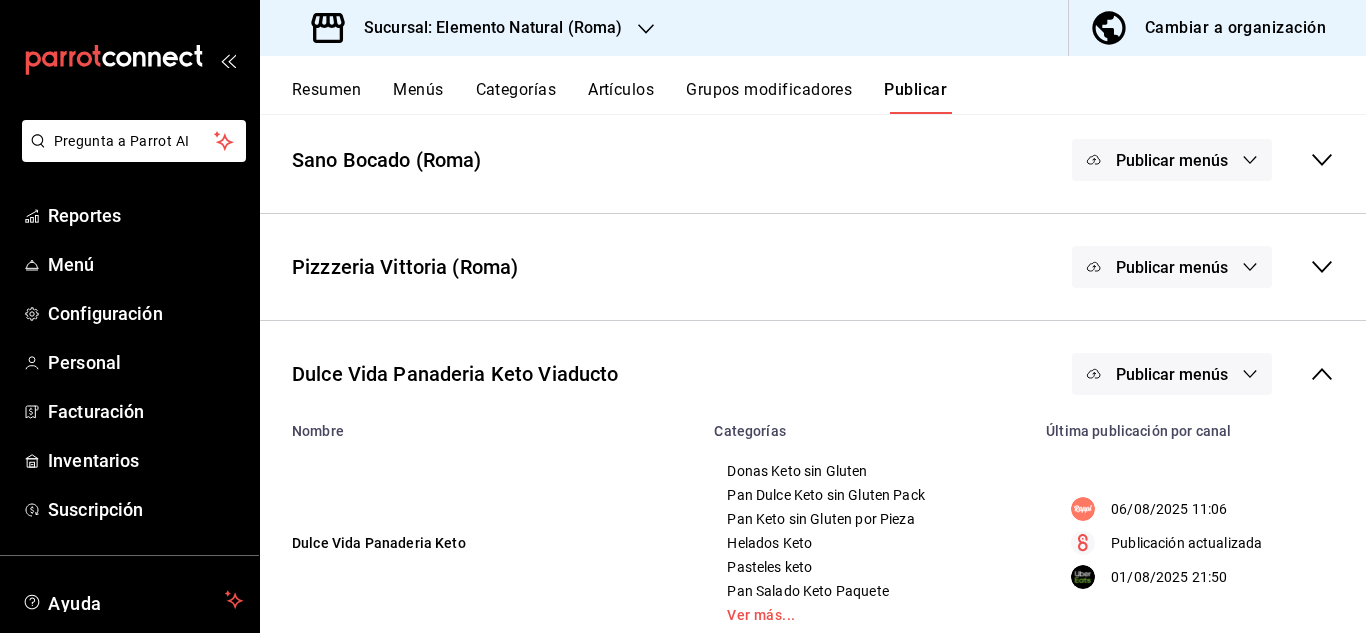 scroll, scrollTop: 1355, scrollLeft: 0, axis: vertical 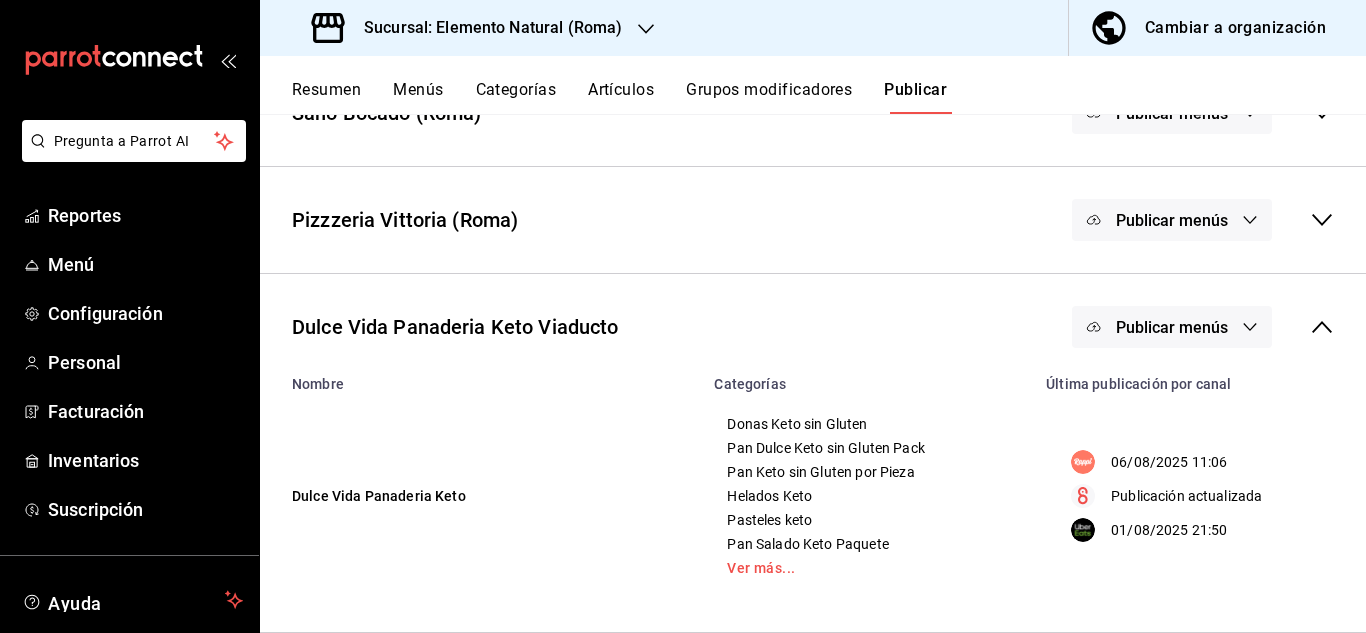 click on "Publicar menús" at bounding box center (1172, 327) 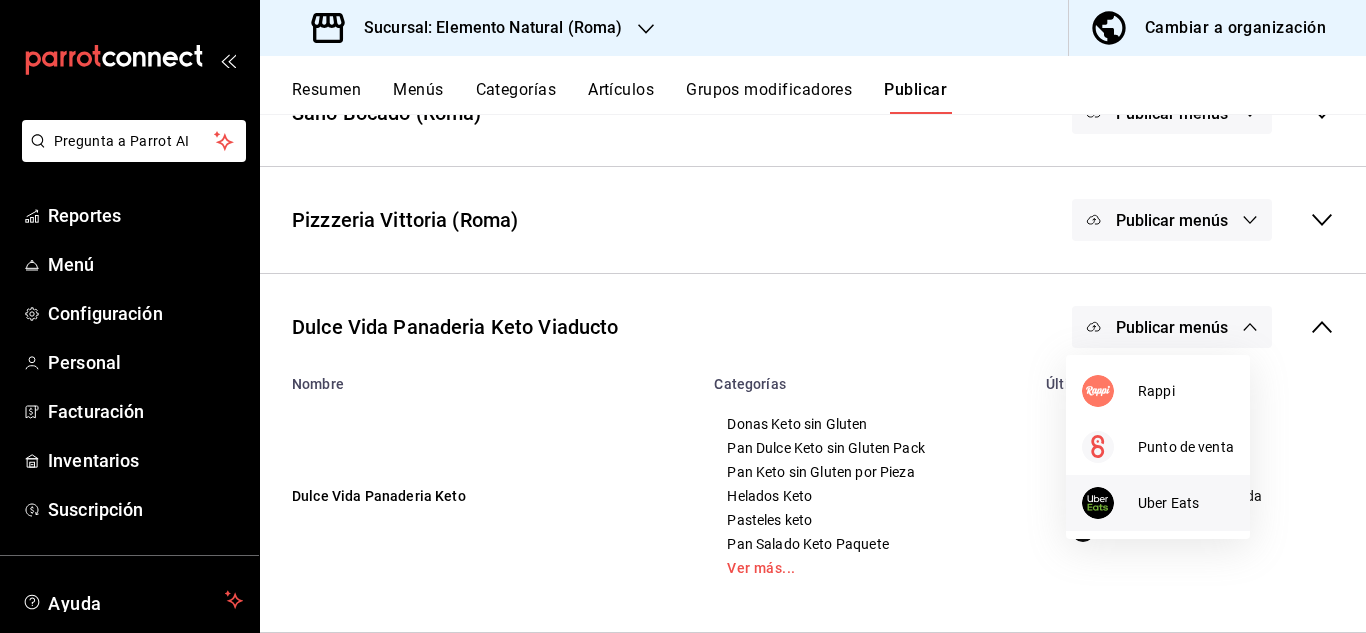 click on "Uber Eats" at bounding box center [1186, 503] 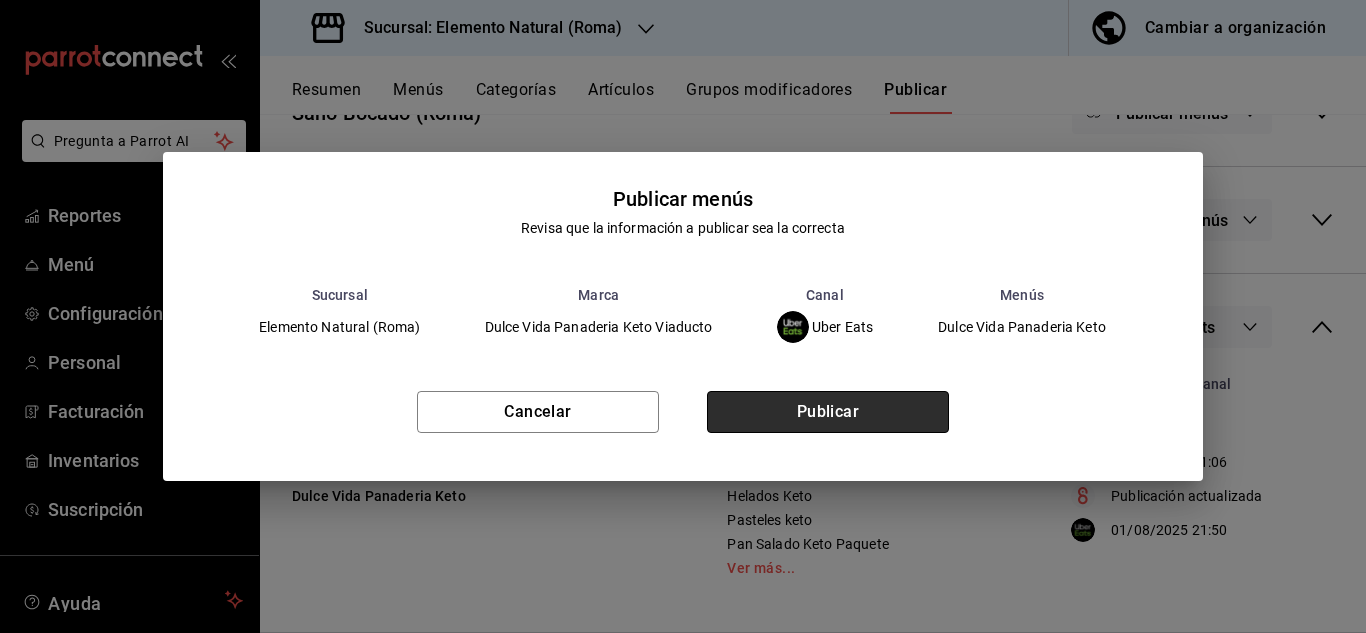 click on "Publicar" at bounding box center [828, 412] 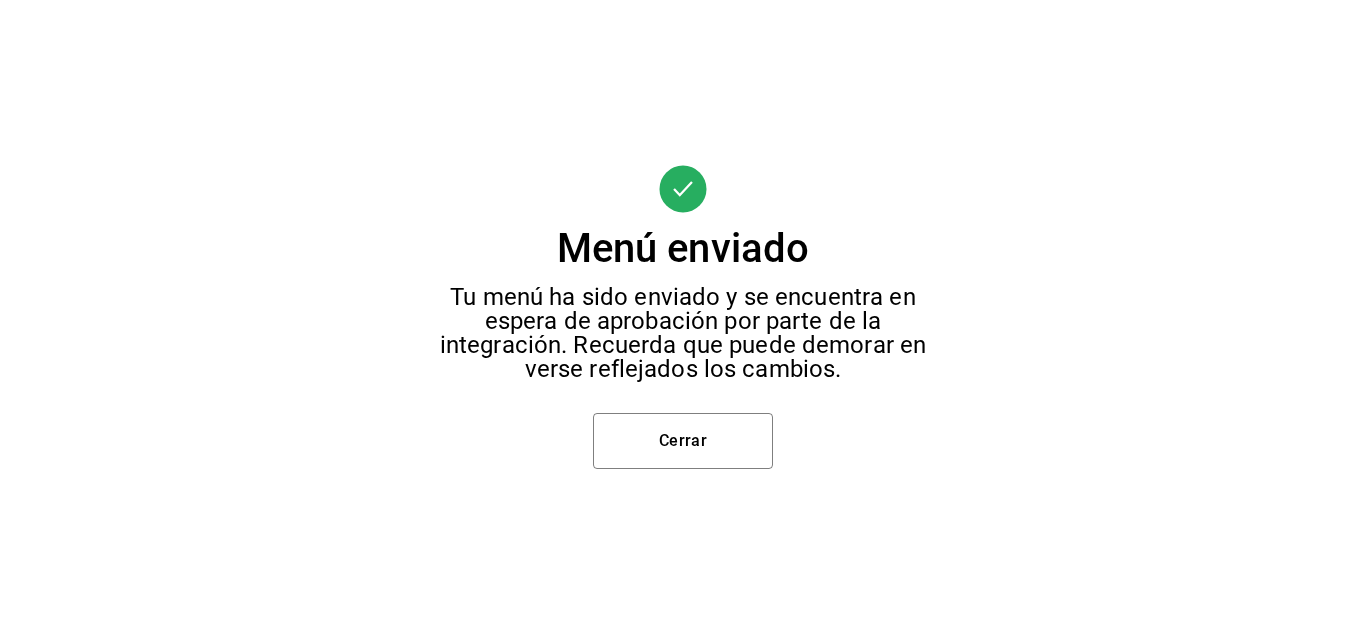 scroll, scrollTop: 457, scrollLeft: 0, axis: vertical 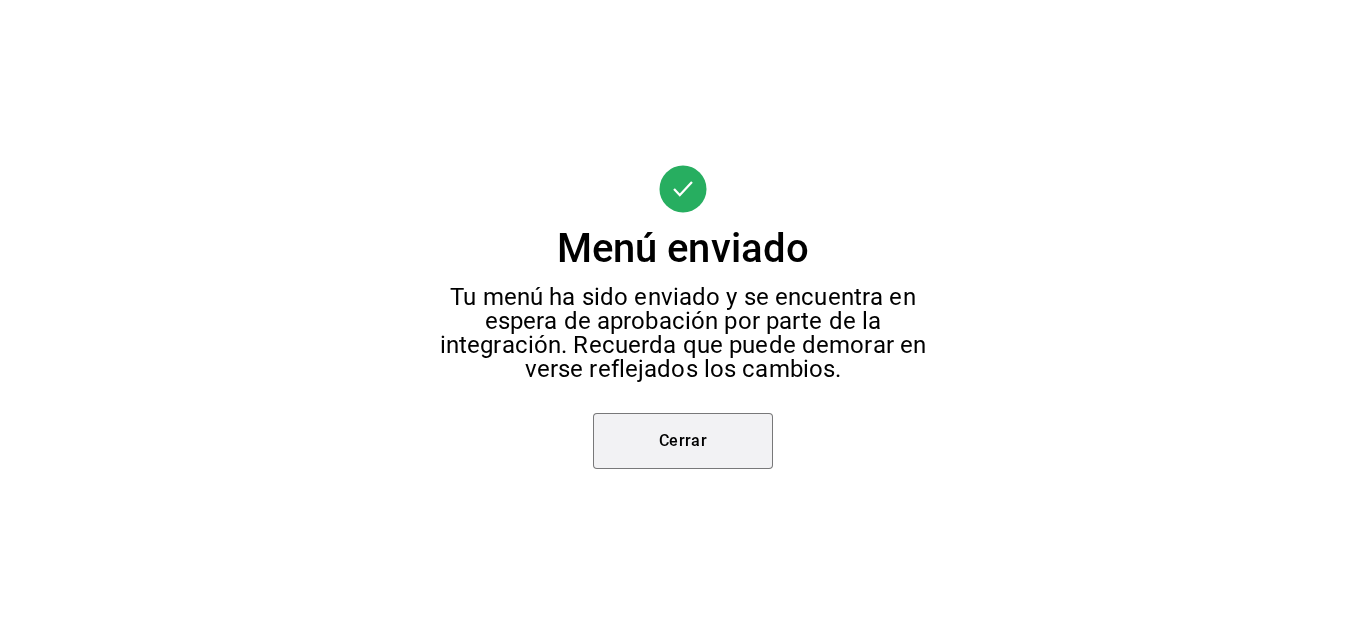 click on "Cerrar" at bounding box center [683, 441] 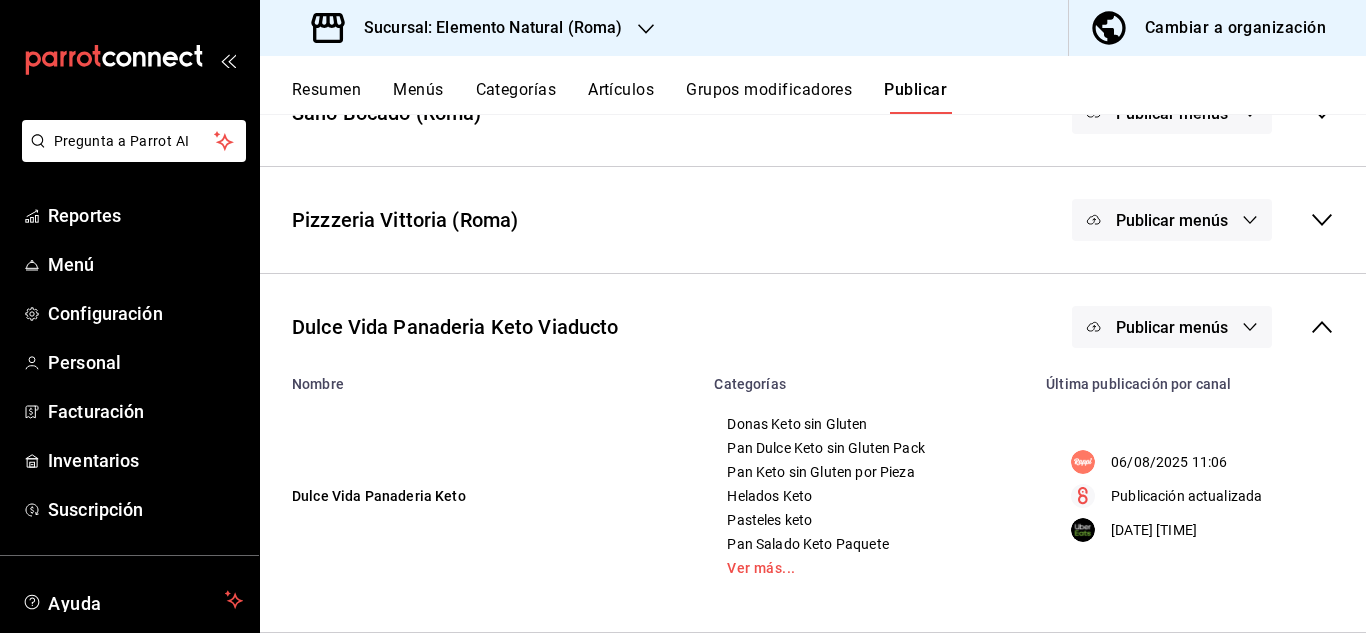 scroll, scrollTop: 430, scrollLeft: 0, axis: vertical 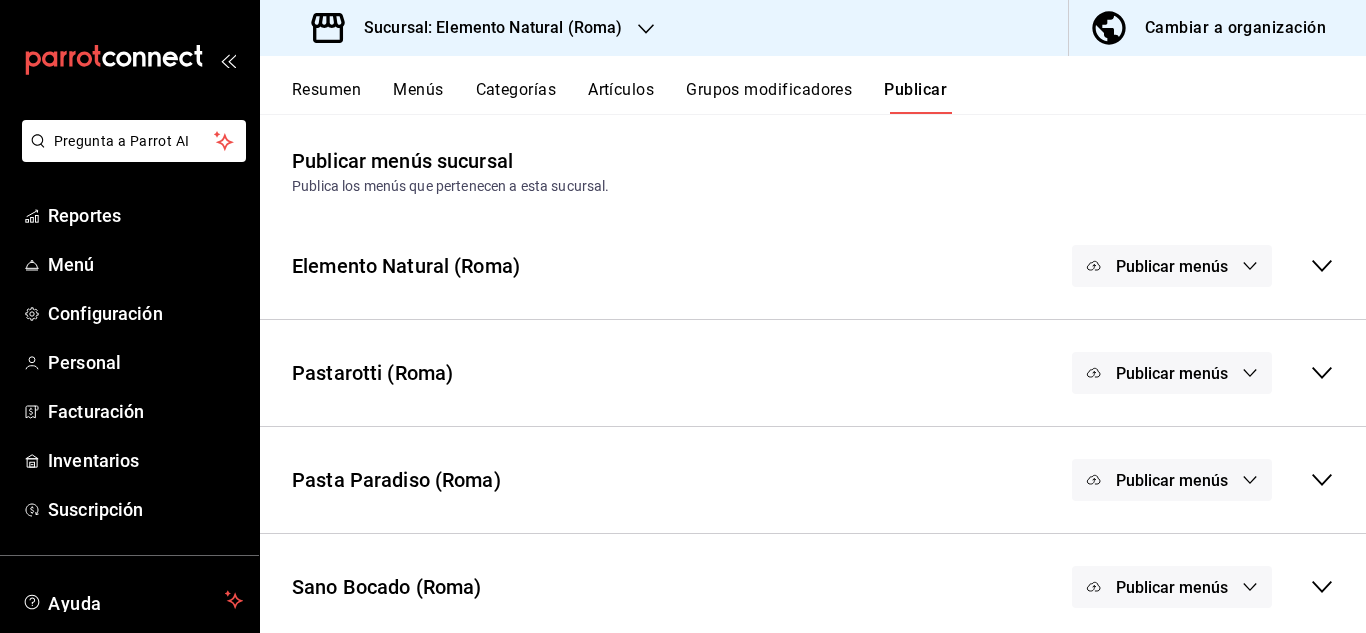 click 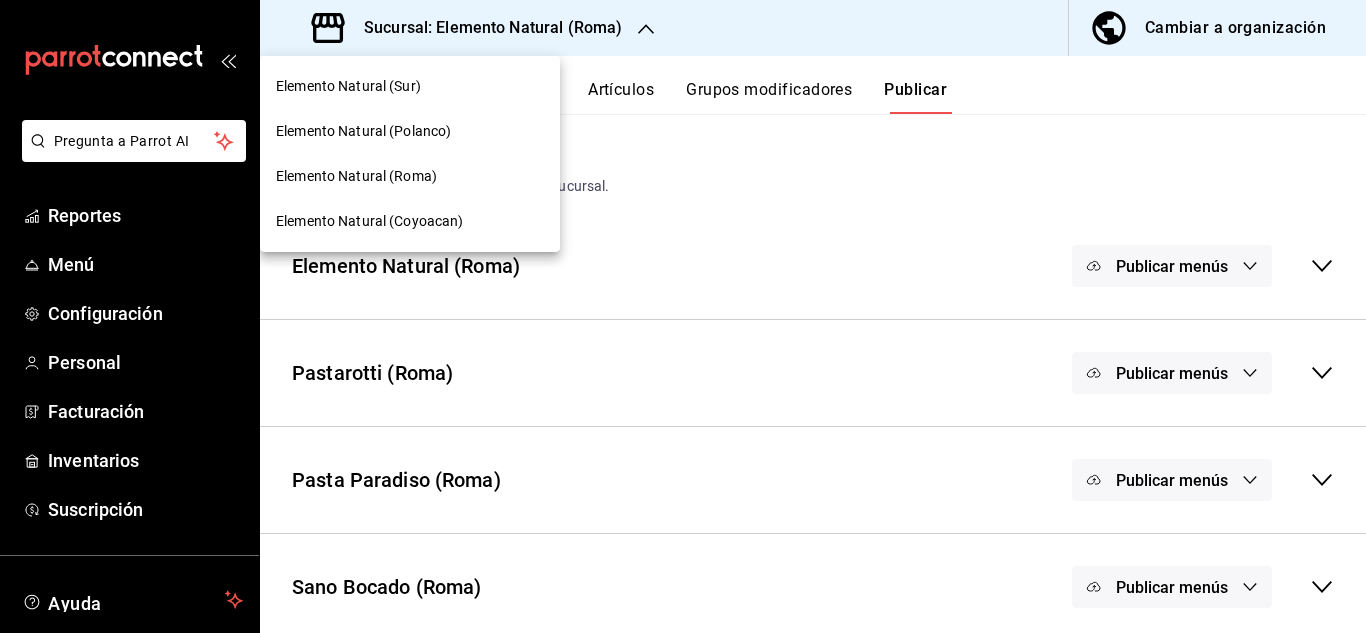 click on "Elemento Natural (Polanco)" at bounding box center (363, 131) 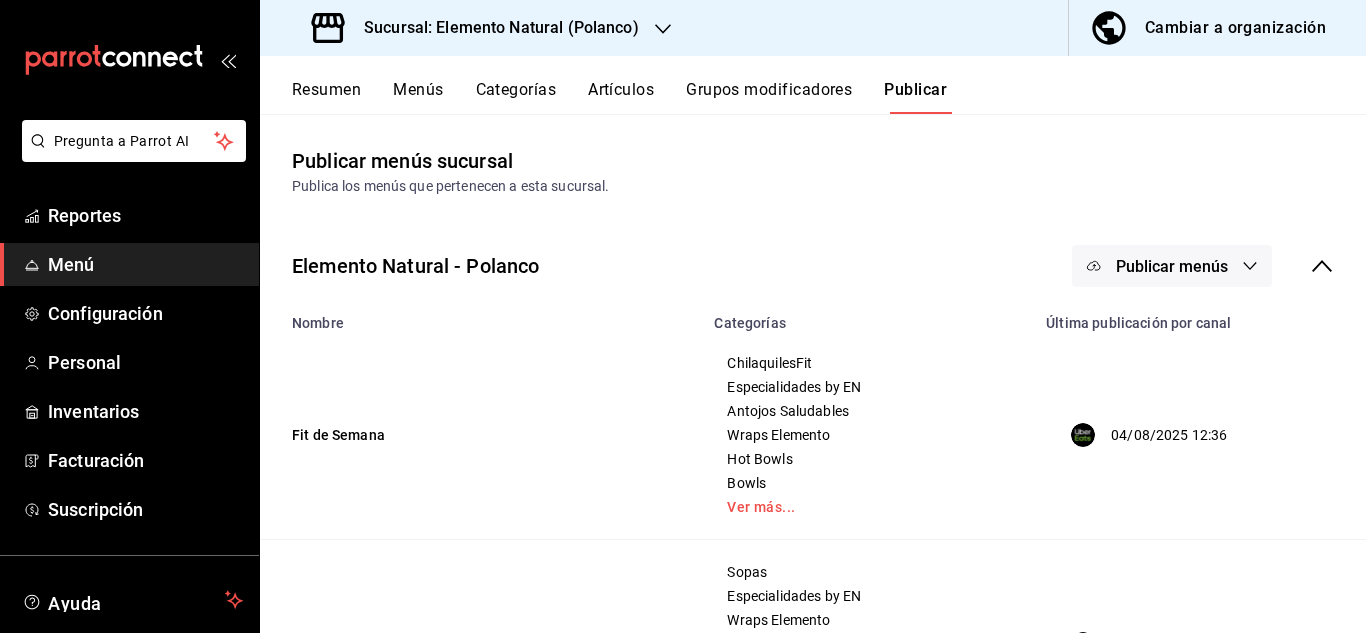 click on "Menús" at bounding box center [418, 97] 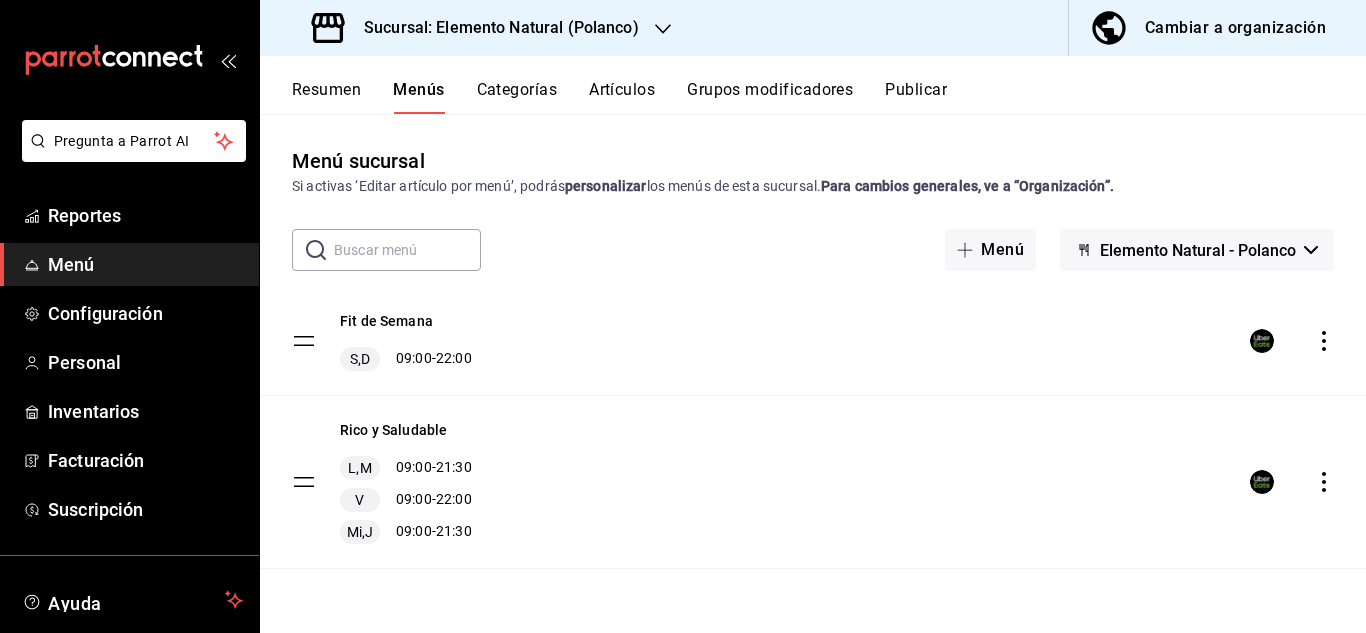 click on "Elemento Natural - Polanco" at bounding box center (1197, 250) 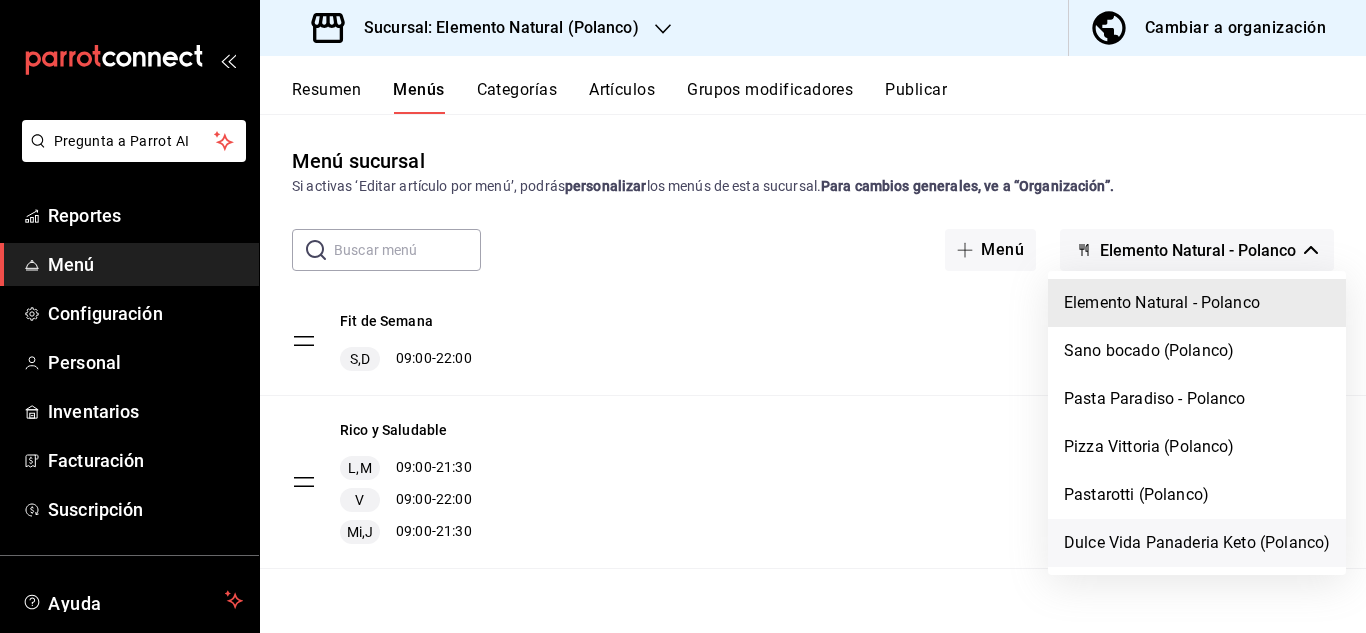 click on "Dulce Vida Panaderia Keto (Polanco)" at bounding box center (1197, 543) 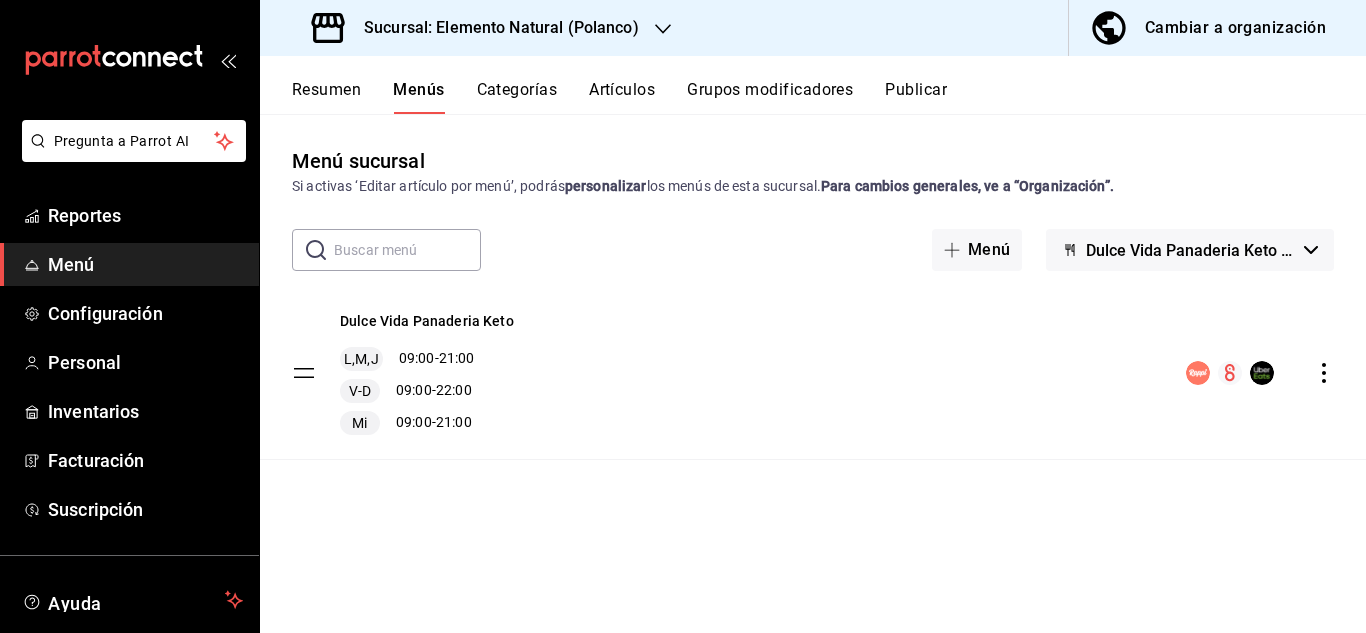 click on "Resumen" at bounding box center (326, 97) 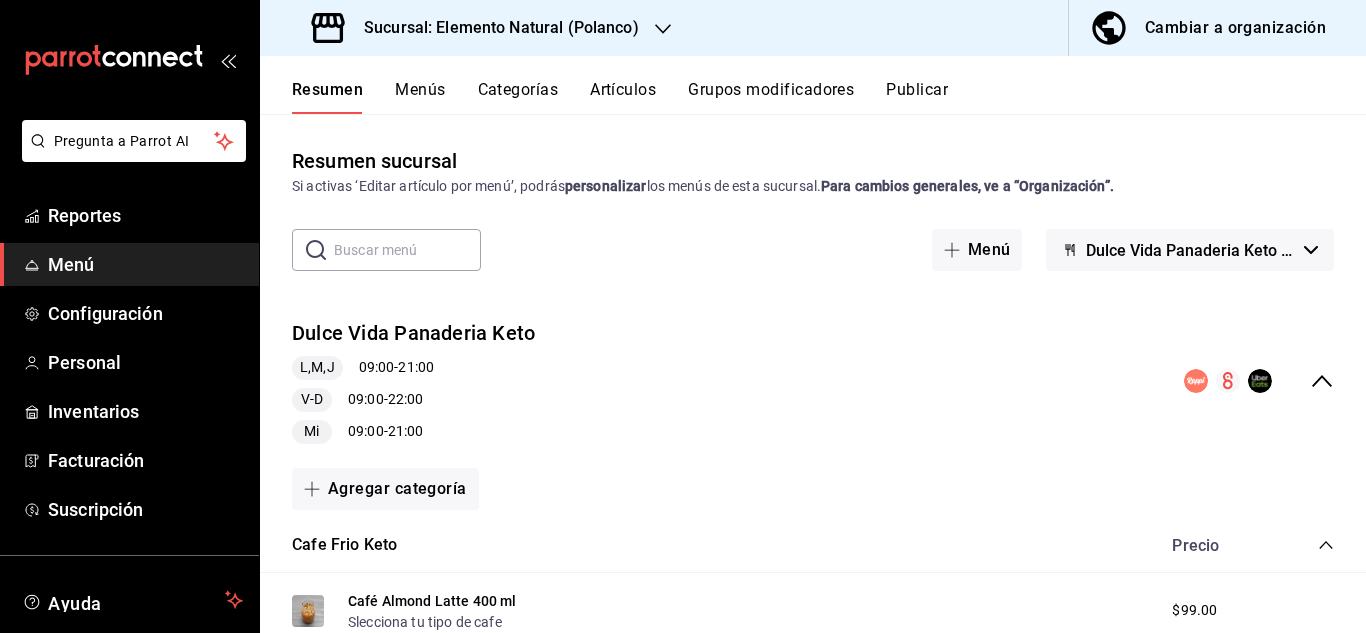 click on "Artículos" at bounding box center [623, 97] 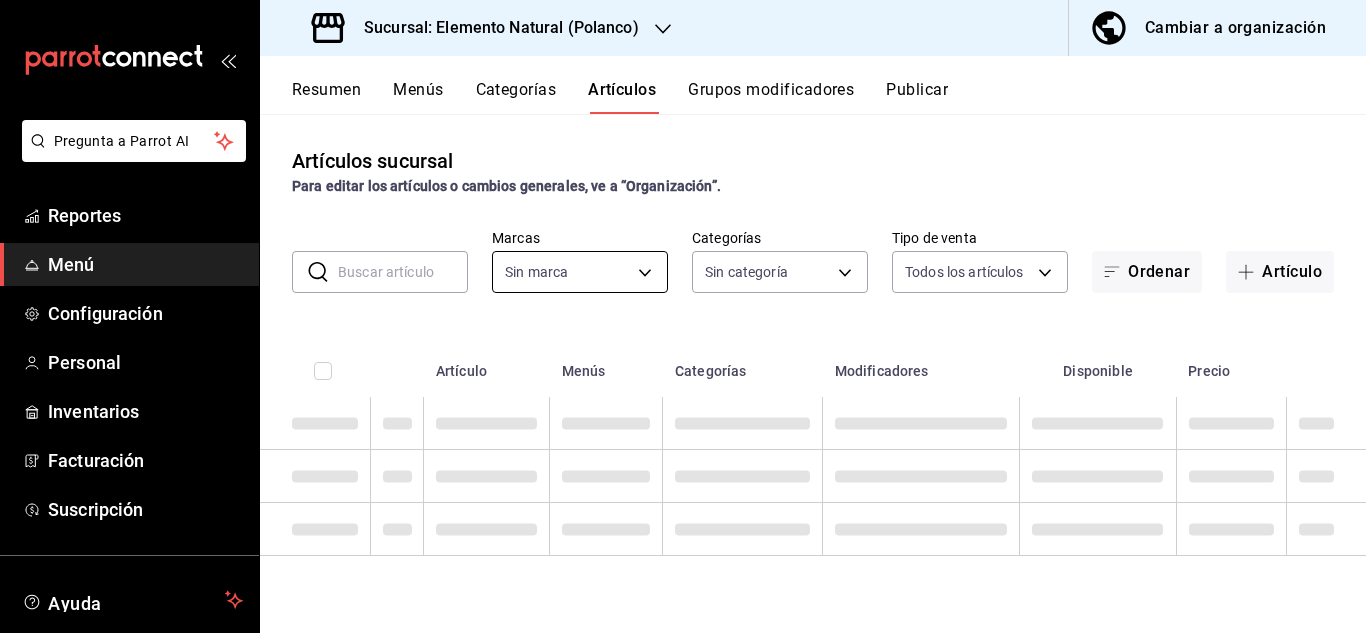 click on "Pregunta a Parrot AI Reportes   Menú   Configuración   Personal   Inventarios   Facturación   Suscripción   Ayuda Recomienda Parrot   [FIRST] [LAST]   Sugerir nueva función   Sucursal: Elemento Natural (Polanco) Cambiar a organización Resumen Menús Categorías Artículos Grupos modificadores Publicar Artículos sucursal Para editar los artículos o cambios generales, ve a “Organización”. ​ ​ Marcas Sin marca Categorías Sin categoría Tipo de venta Todos los artículos ALL Ordenar Artículo Artículo Menús Categorías Modificadores Disponible Precio GANA 1 MES GRATIS EN TU SUSCRIPCIÓN AQUÍ ¿Recuerdas cómo empezó tu restaurante?
Hoy puedes ayudar a un colega a tener el mismo cambio que tú viviste.
Recomienda Parrot directamente desde tu Portal Administrador.
Es fácil y rápido.
🎁 Por cada restaurante que se una, ganas 1 mes gratis. Ver video tutorial Ir a video Pregunta a Parrot AI Reportes   Menú   Configuración   Personal   Inventarios   Facturación   Suscripción" at bounding box center (683, 316) 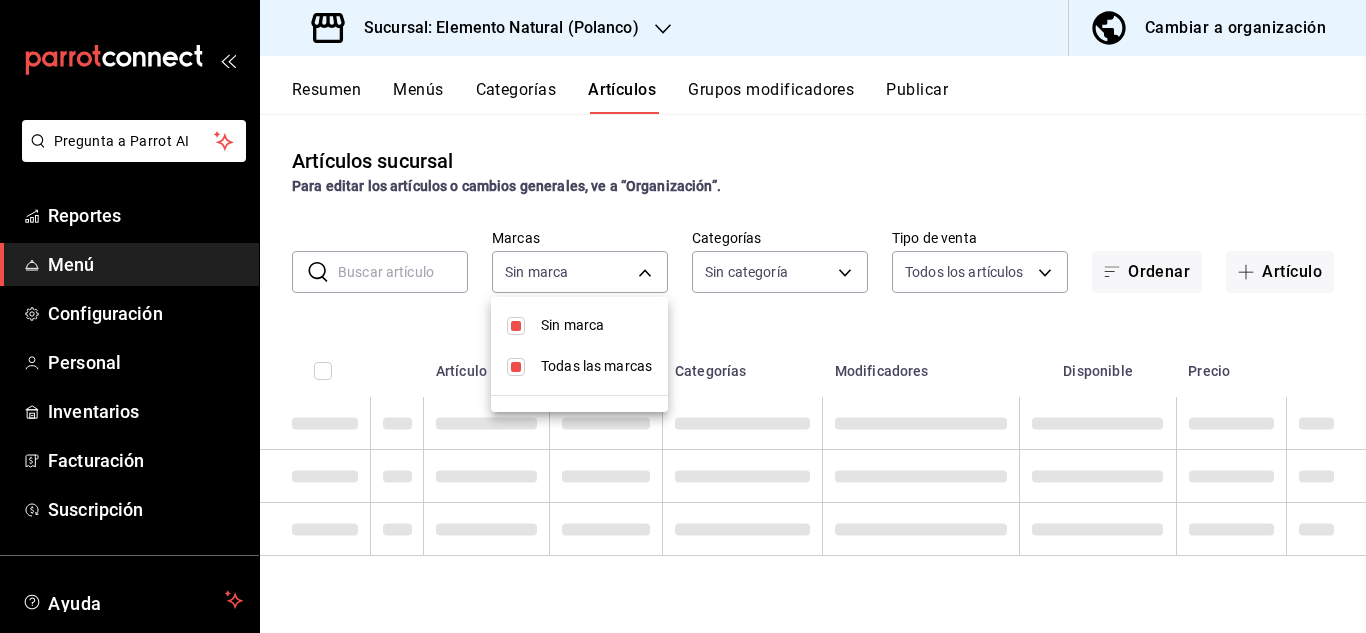 checkbox on "false" 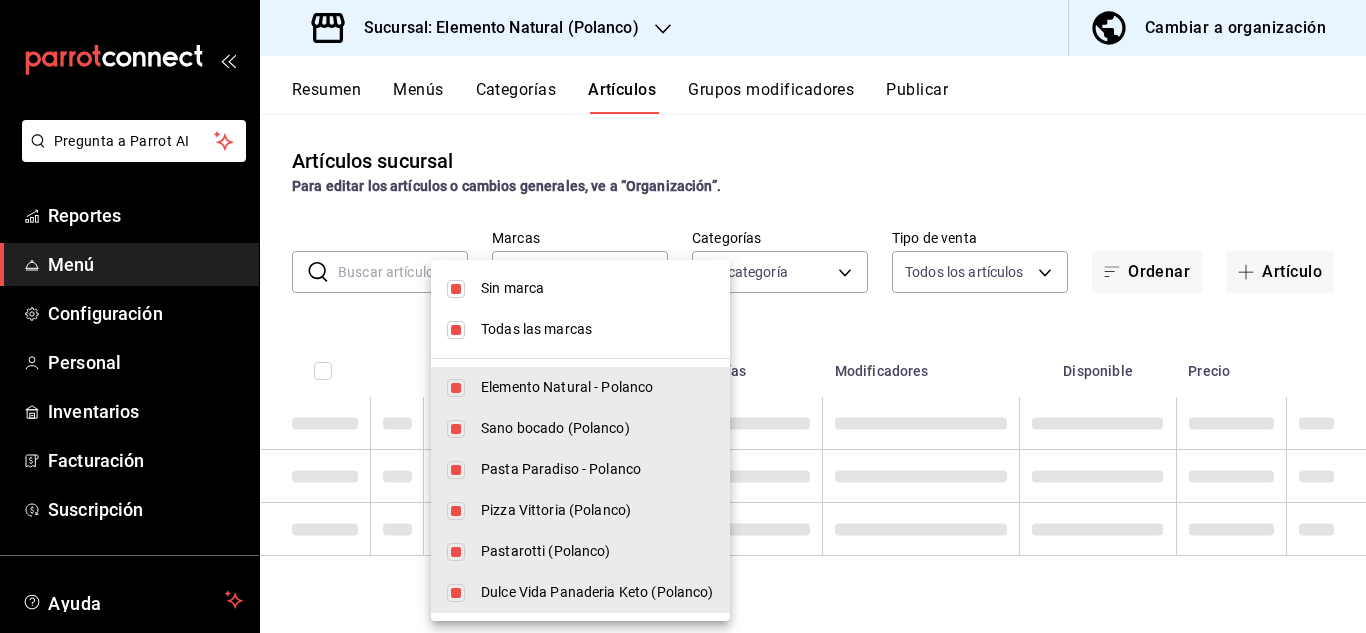 type on "41e1c8ee-1a3d-41e4-828f-1ad35f4fbf3f,8bce2263-dbc6-4f22-8ca9-8870b9b5e3ca,9cfa5be6-3b1a-4989-8bd6-67af20d95aab,550dfec2-e318-4ec0-af20-b64545ad3b6b,af27d2dc-cb8e-40dd-875b-41d890ca5610,f695a947-61a7-442d-9dd8-5ef080206984" 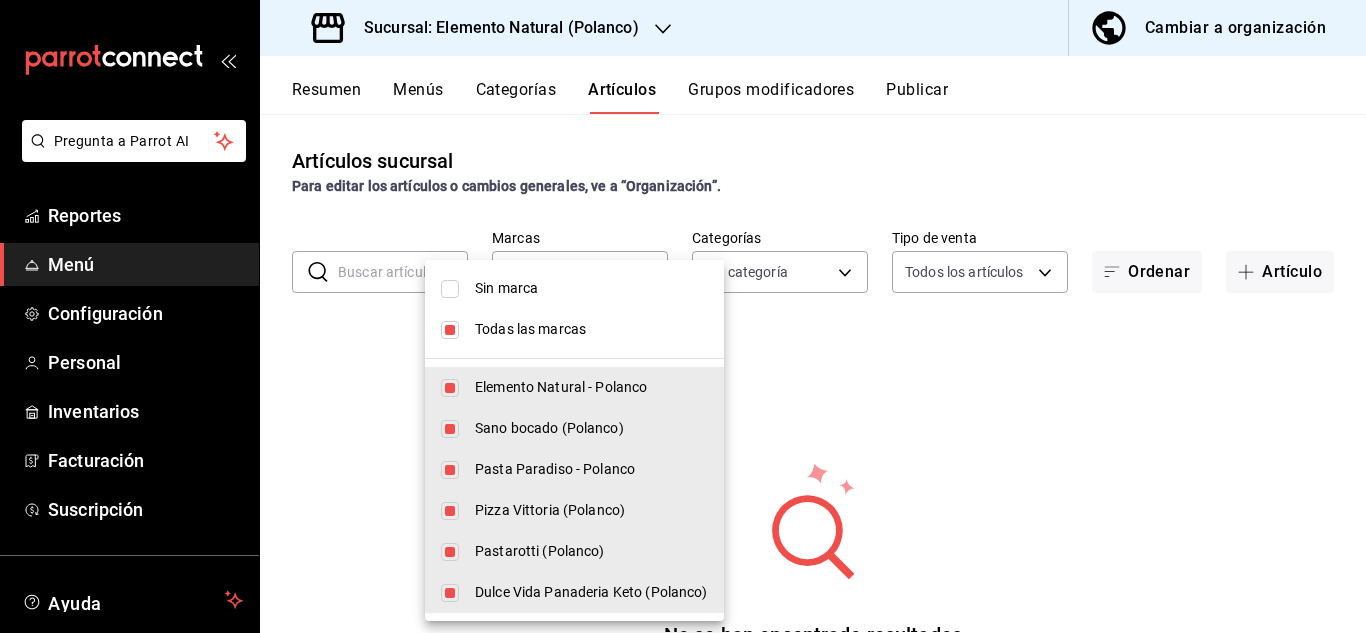 click on "Todas las marcas" at bounding box center (574, 329) 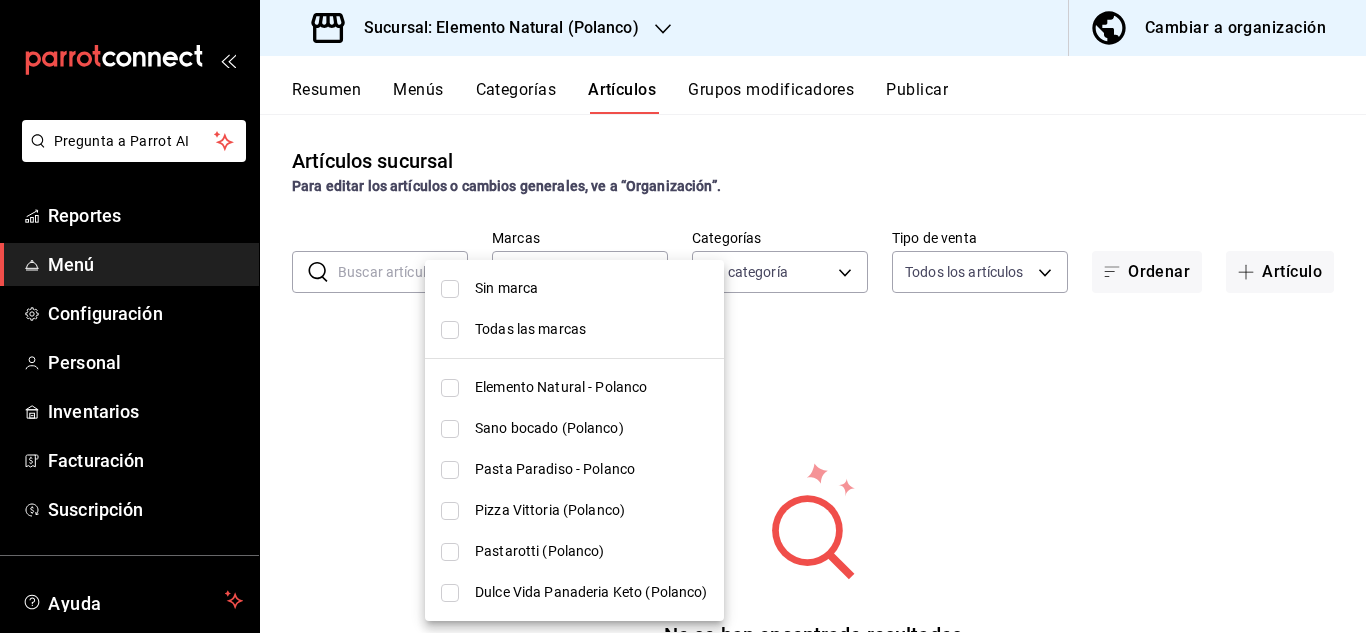 click on "Dulce Vida Panaderia Keto (Polanco)" at bounding box center [591, 592] 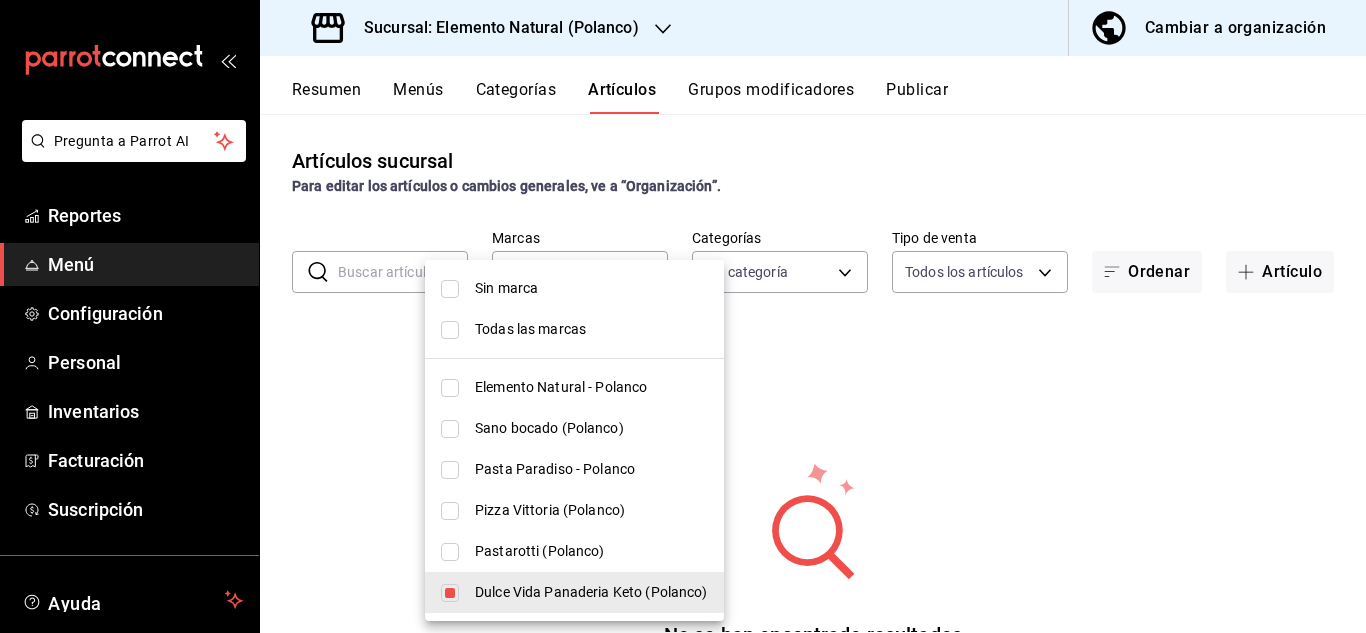 click at bounding box center (683, 316) 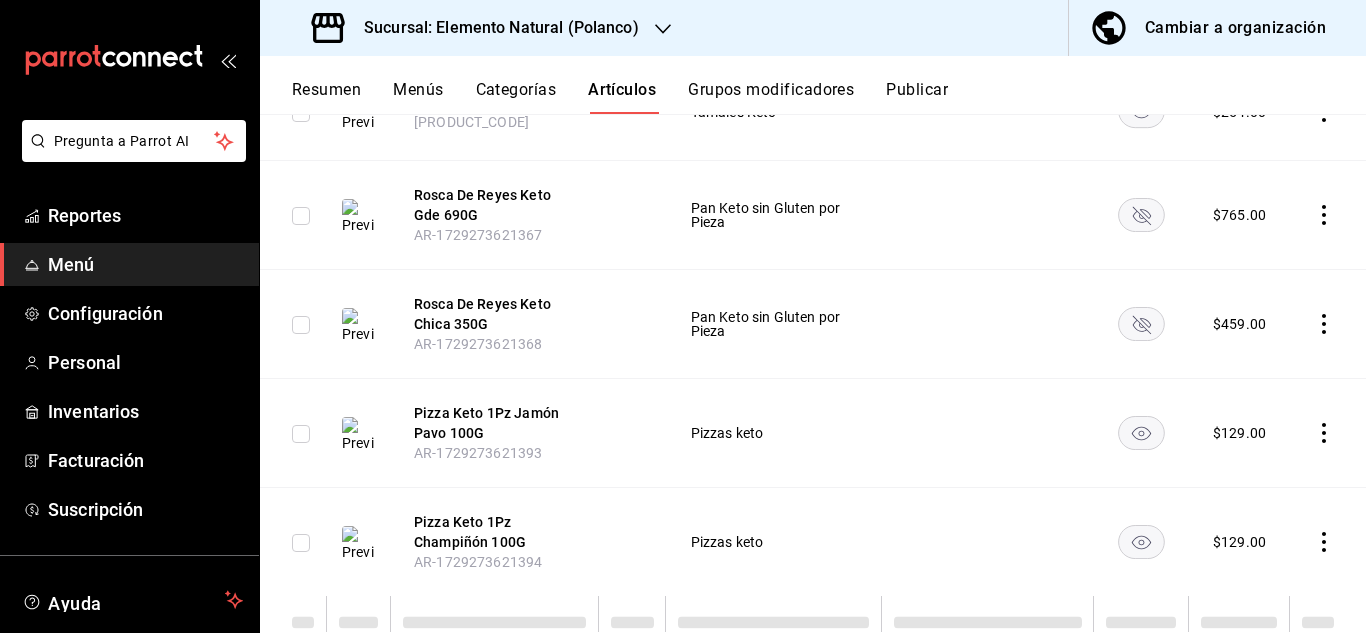 scroll, scrollTop: 2080, scrollLeft: 0, axis: vertical 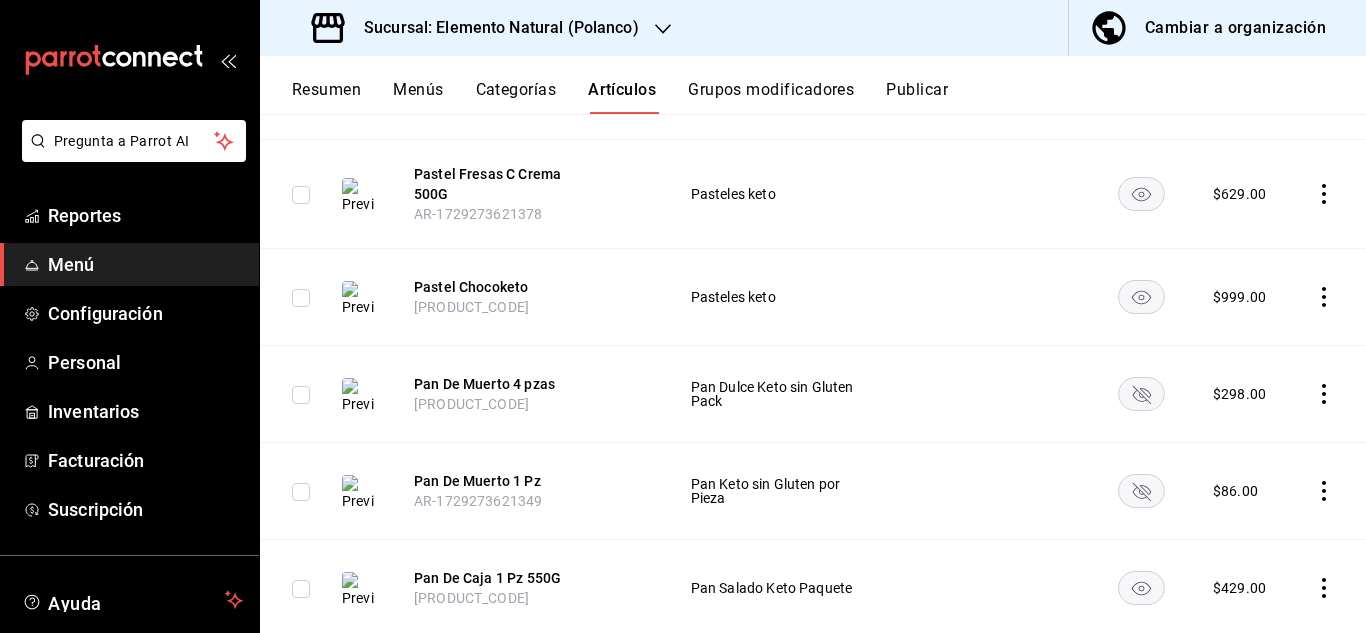 click 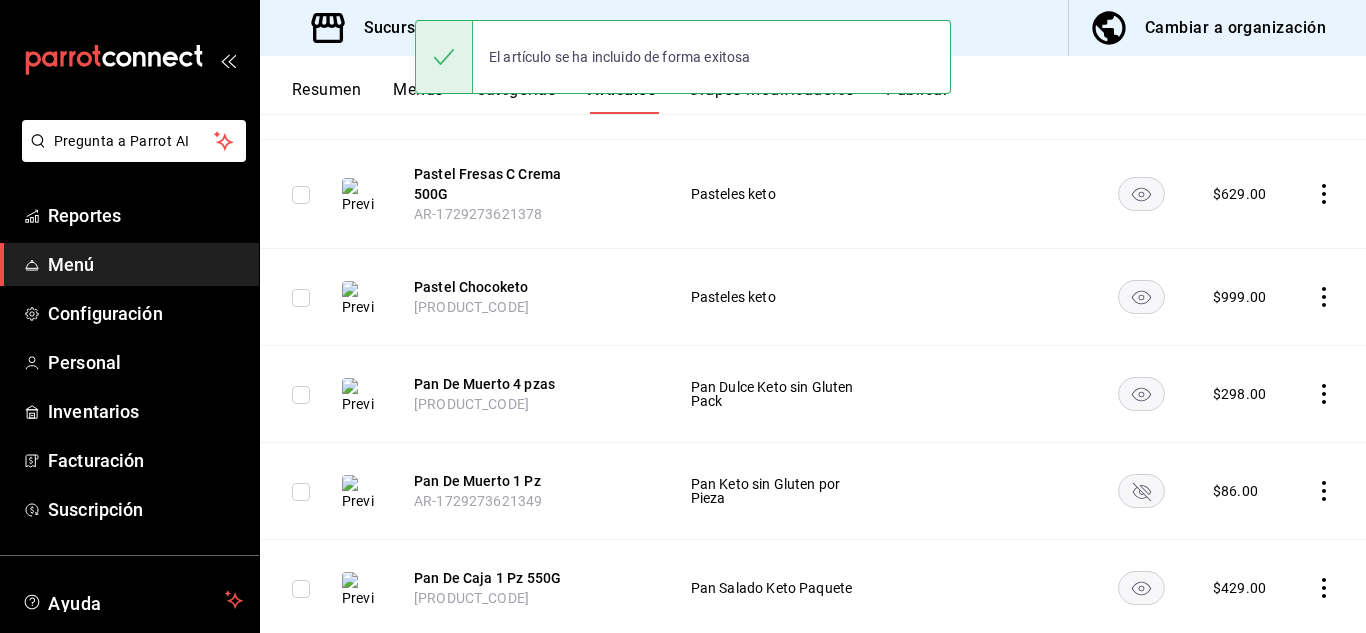 click 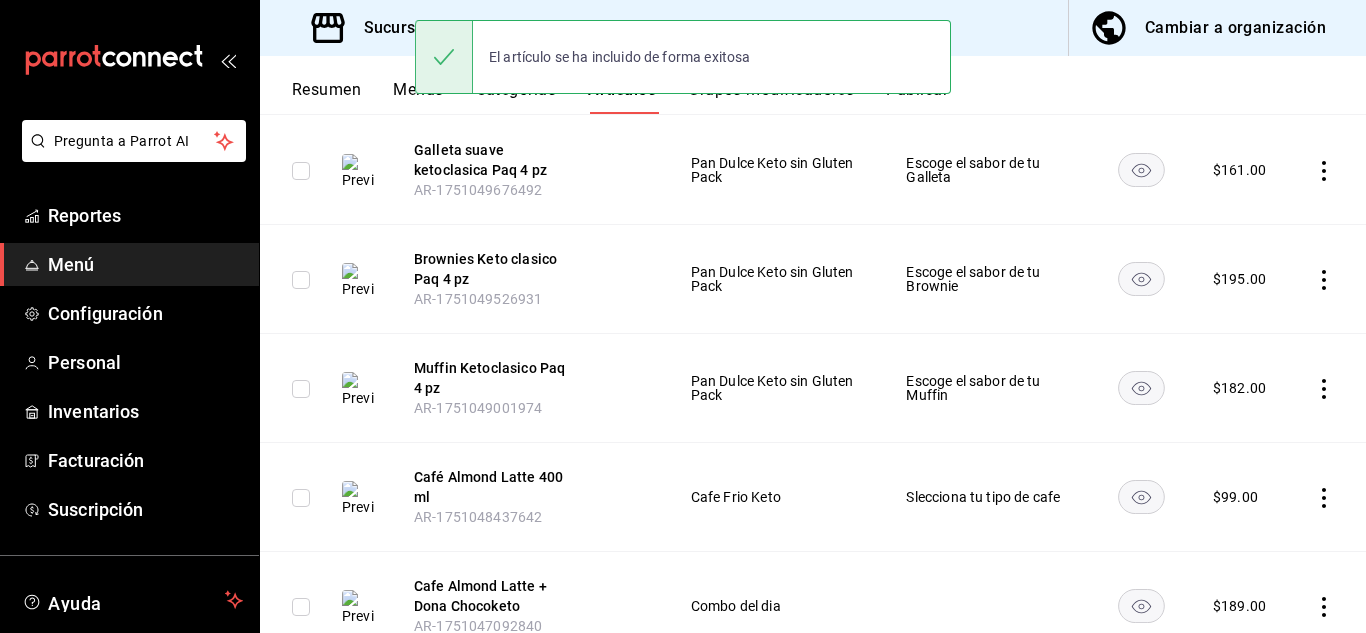 scroll, scrollTop: 0, scrollLeft: 0, axis: both 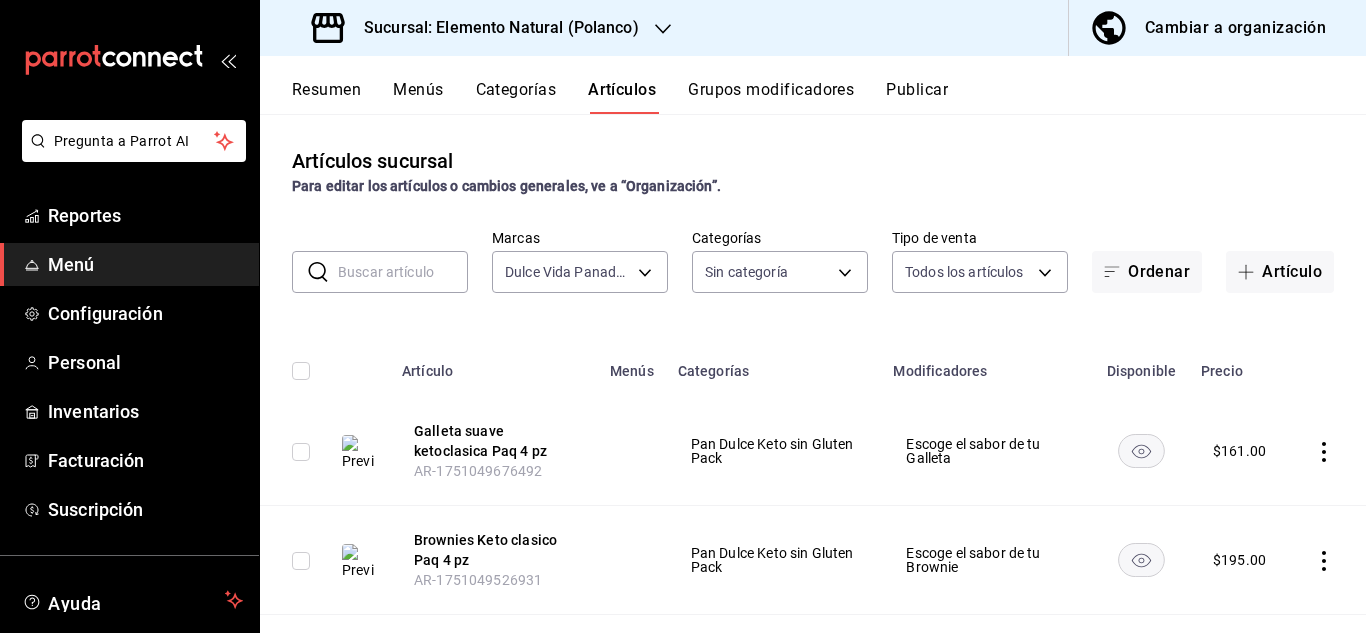 click on "Resumen Menús Categorías Artículos Grupos modificadores Publicar" at bounding box center (813, 85) 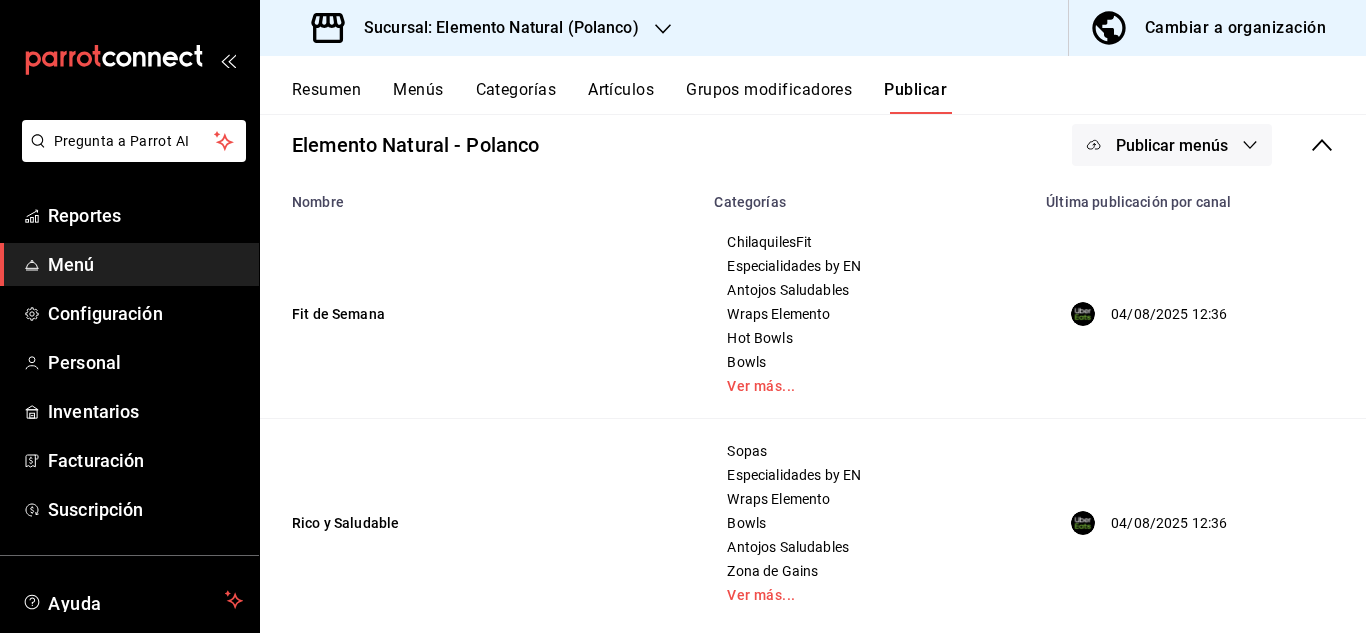 scroll, scrollTop: 89, scrollLeft: 0, axis: vertical 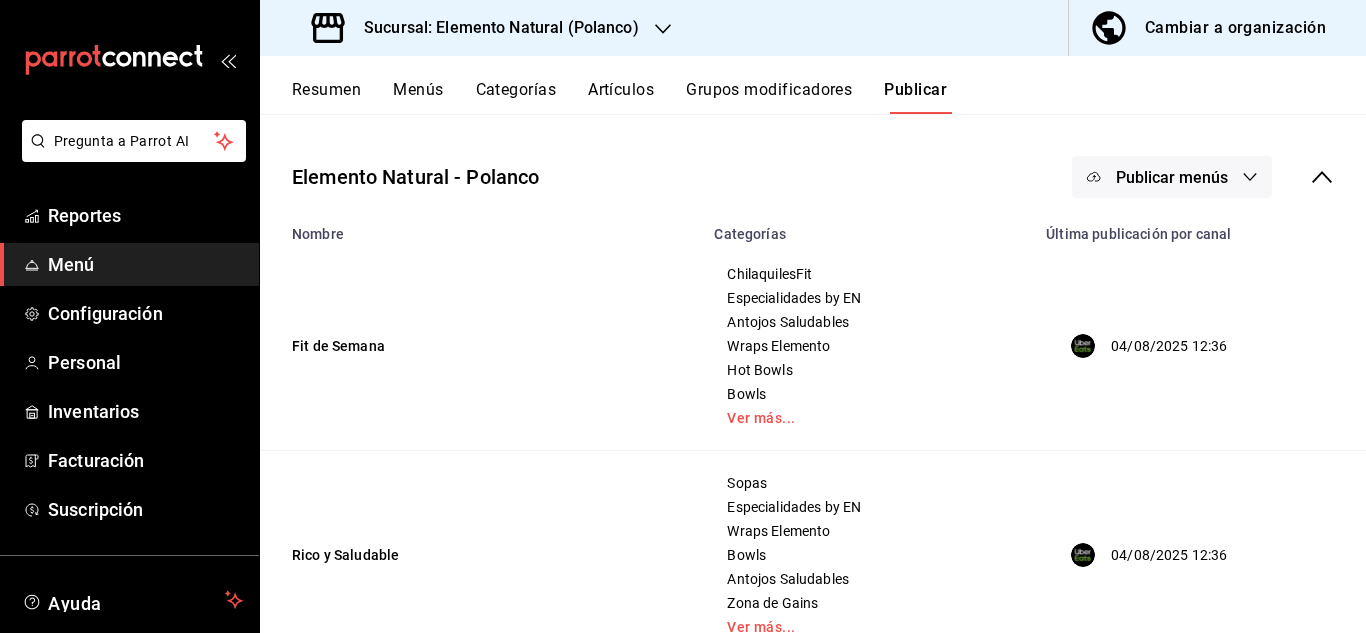 click 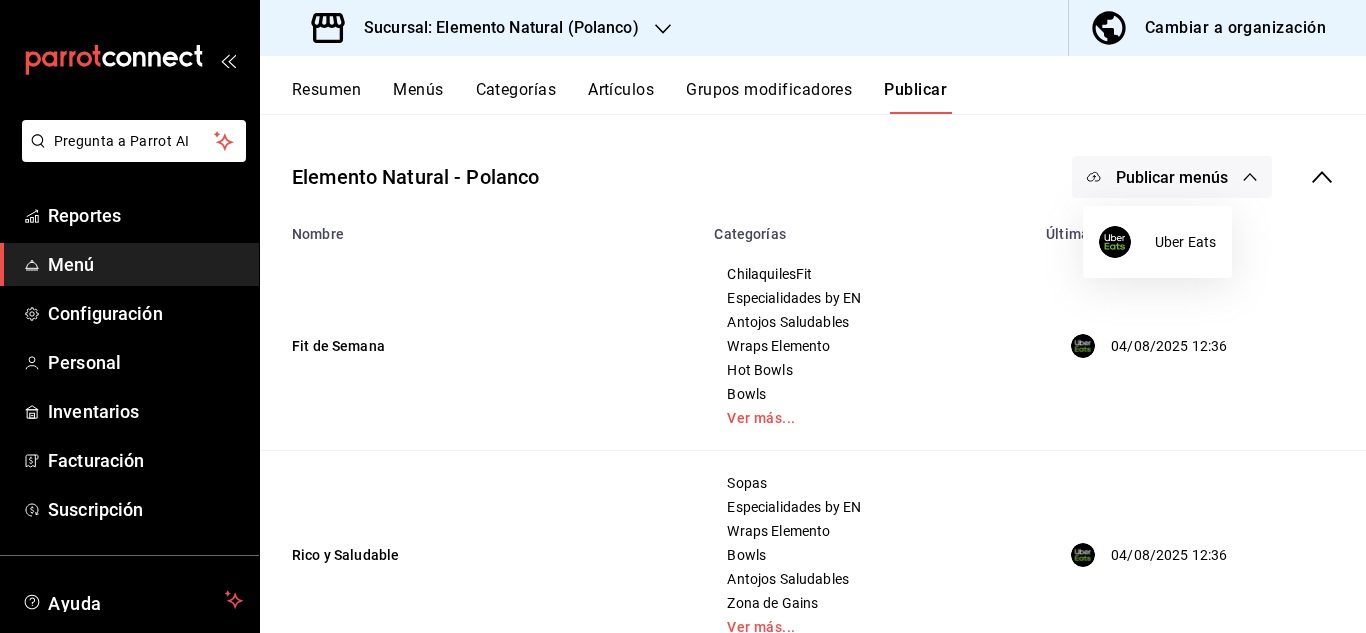 click at bounding box center (683, 316) 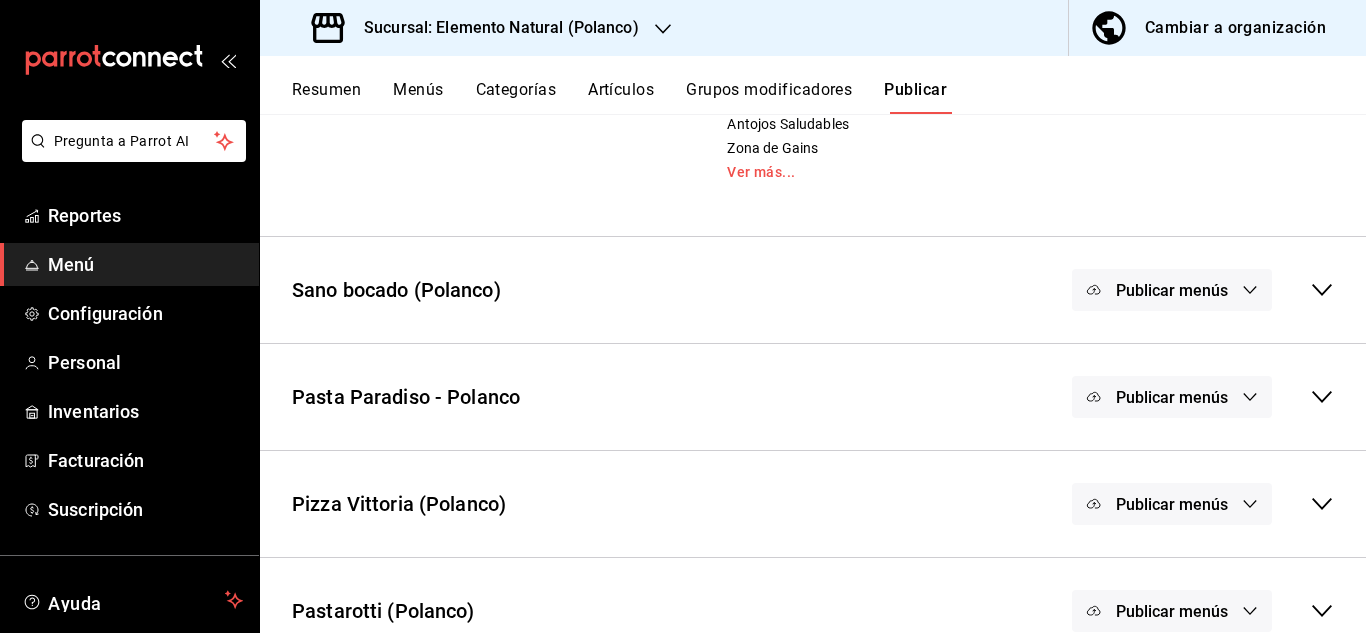 scroll, scrollTop: 684, scrollLeft: 0, axis: vertical 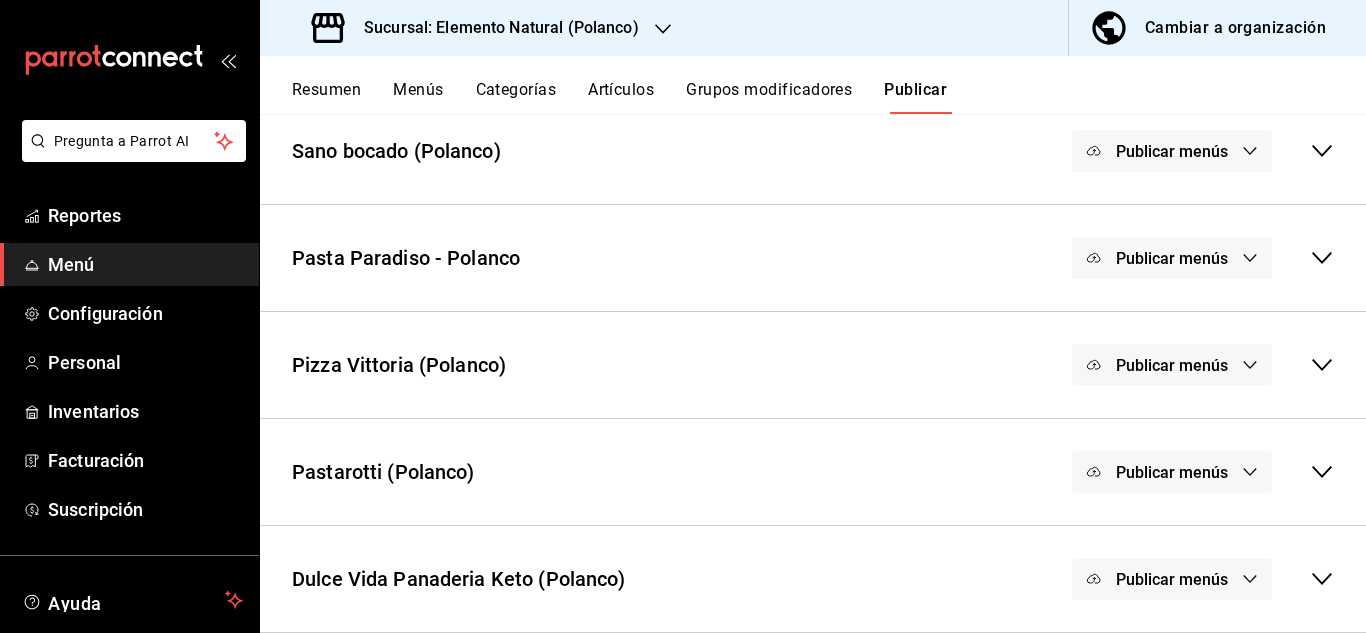 click 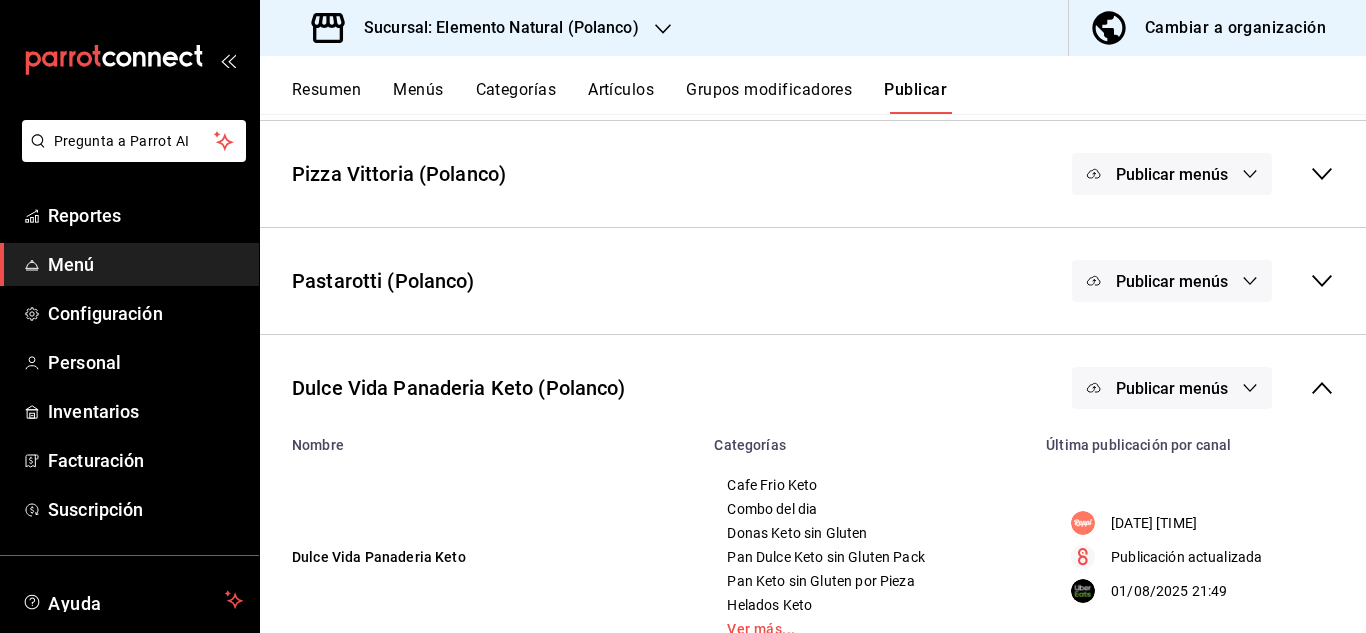 scroll, scrollTop: 937, scrollLeft: 0, axis: vertical 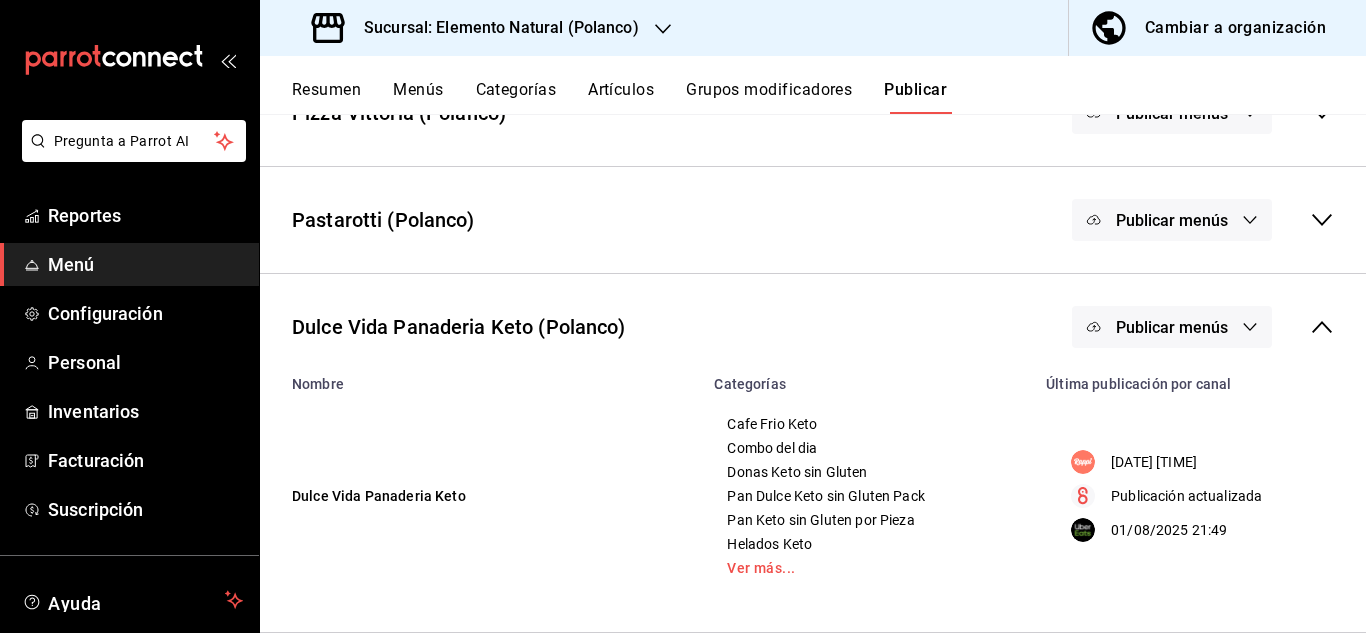 click 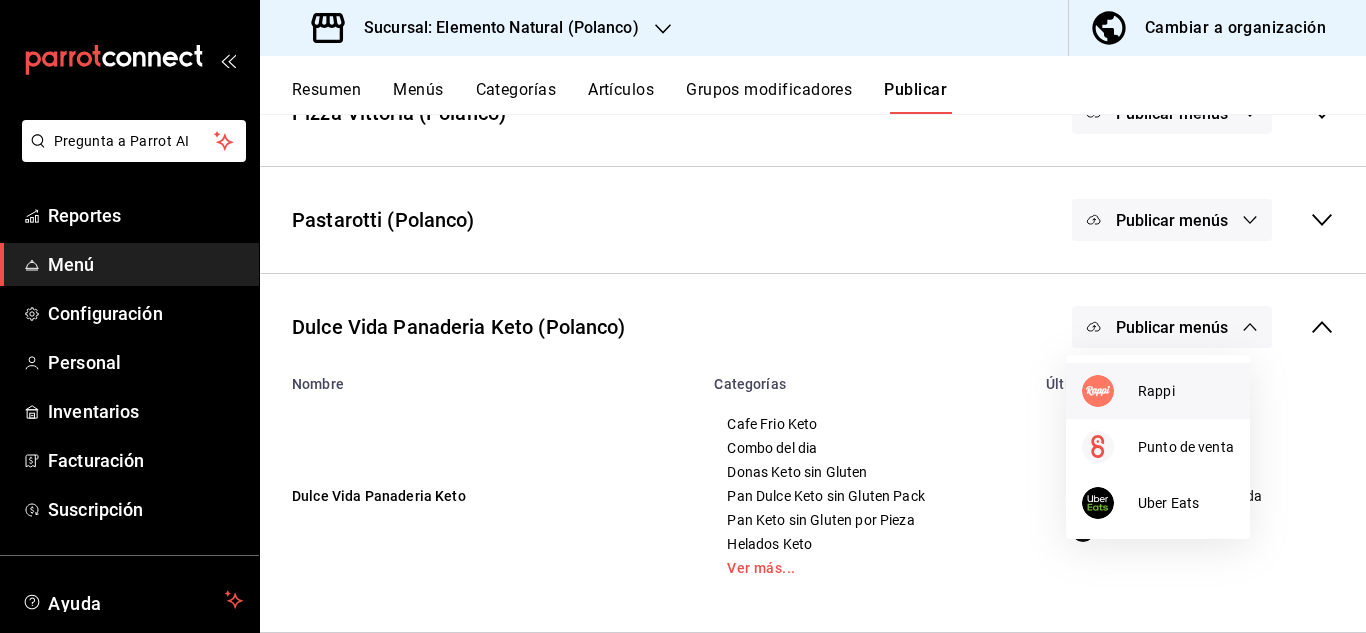 click on "Rappi" at bounding box center (1158, 391) 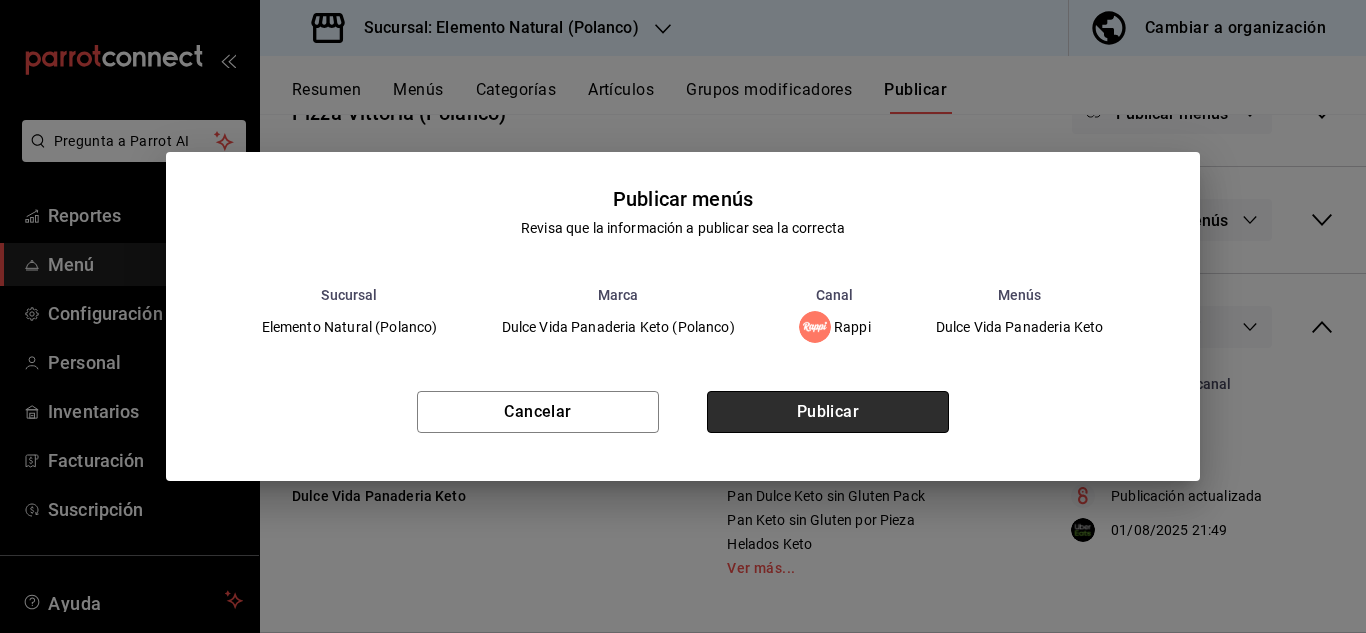 click on "Publicar" at bounding box center [828, 412] 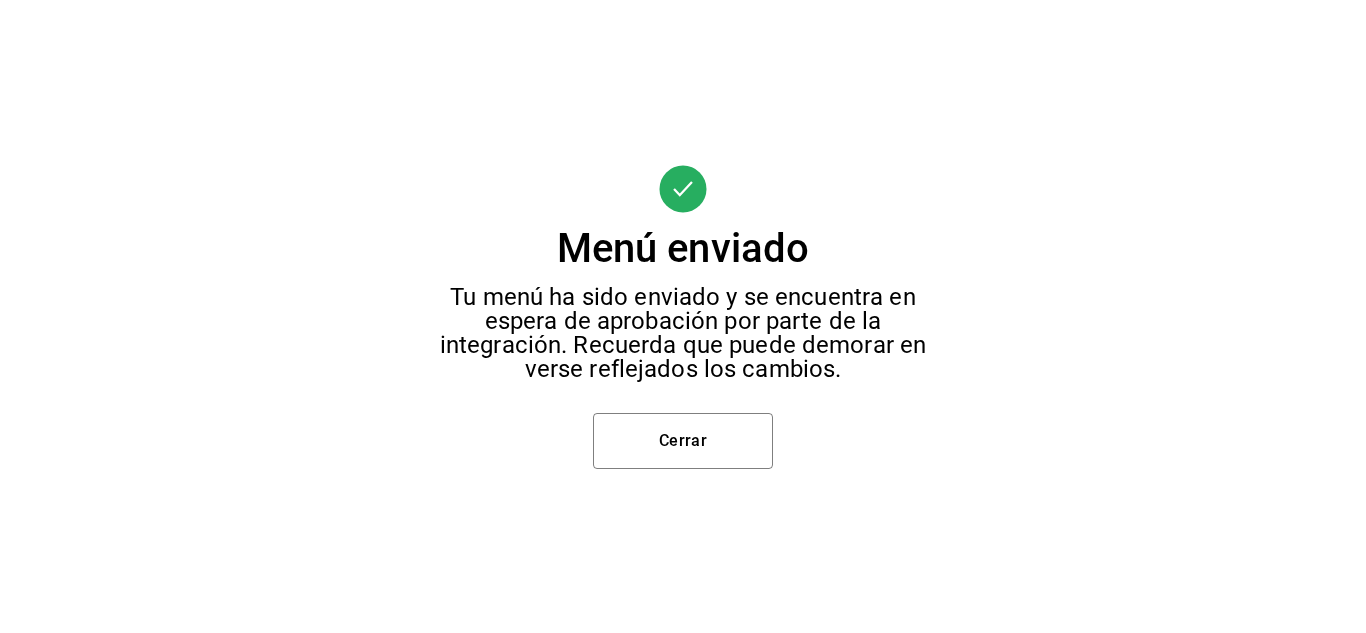 scroll, scrollTop: 144, scrollLeft: 0, axis: vertical 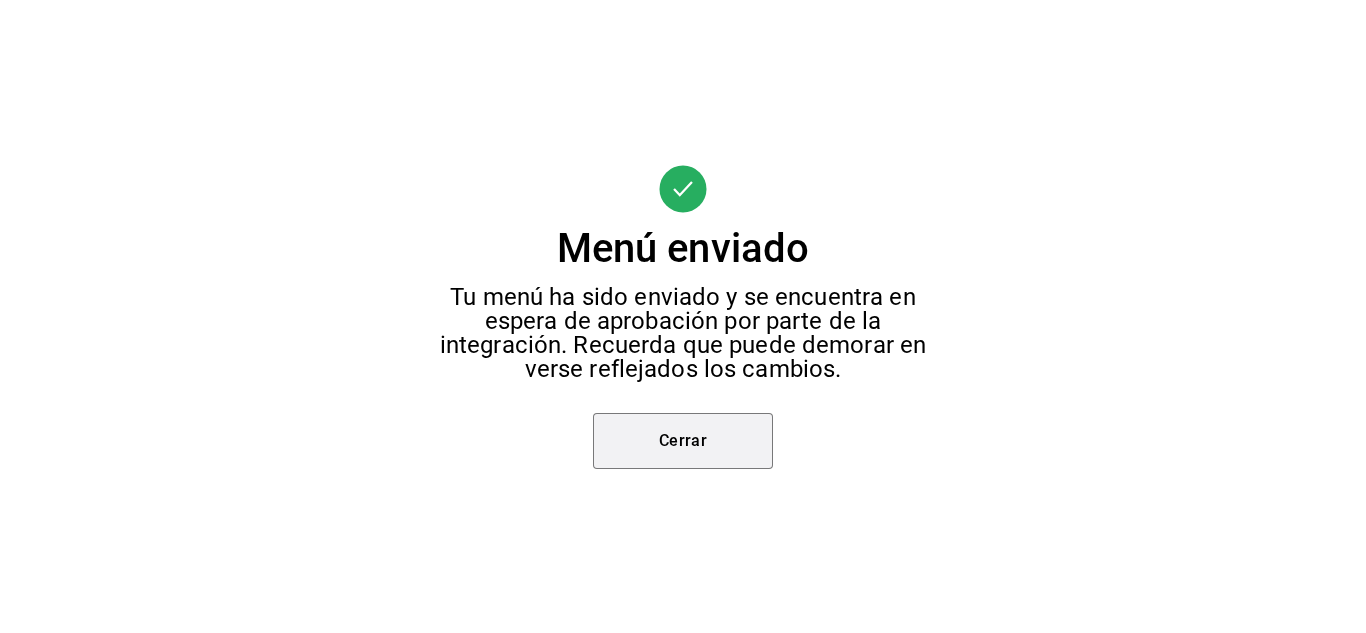 click on "Cerrar" at bounding box center [683, 441] 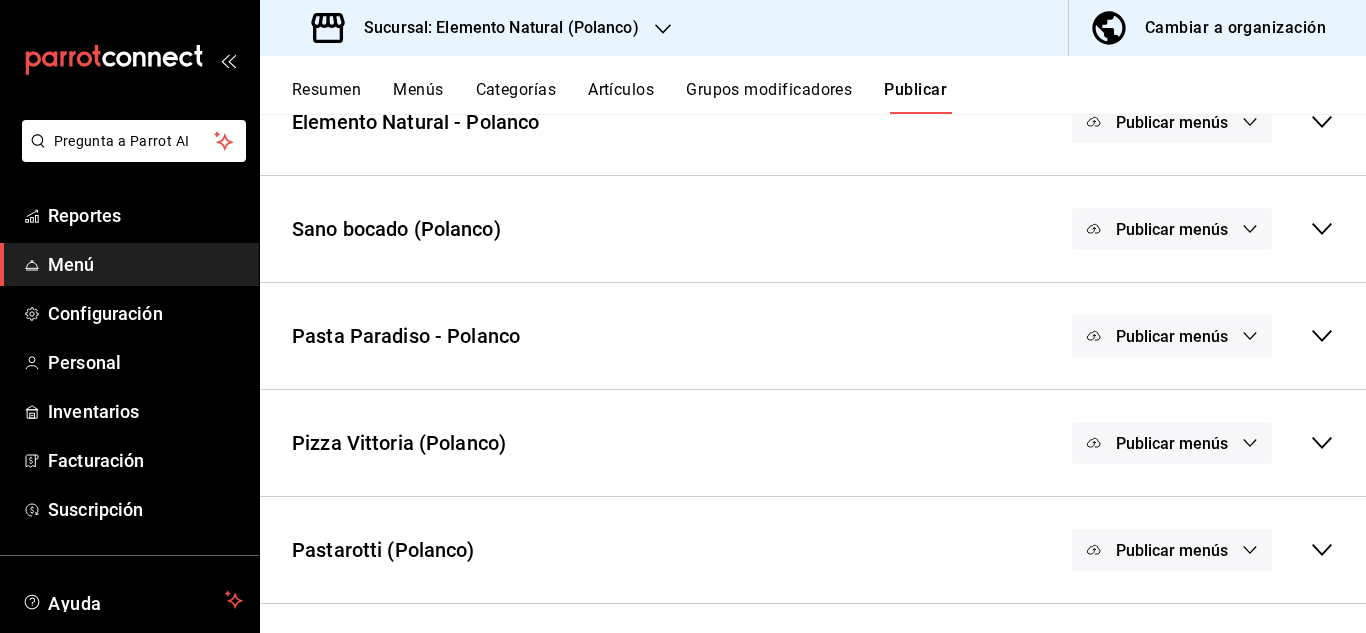scroll, scrollTop: 457, scrollLeft: 0, axis: vertical 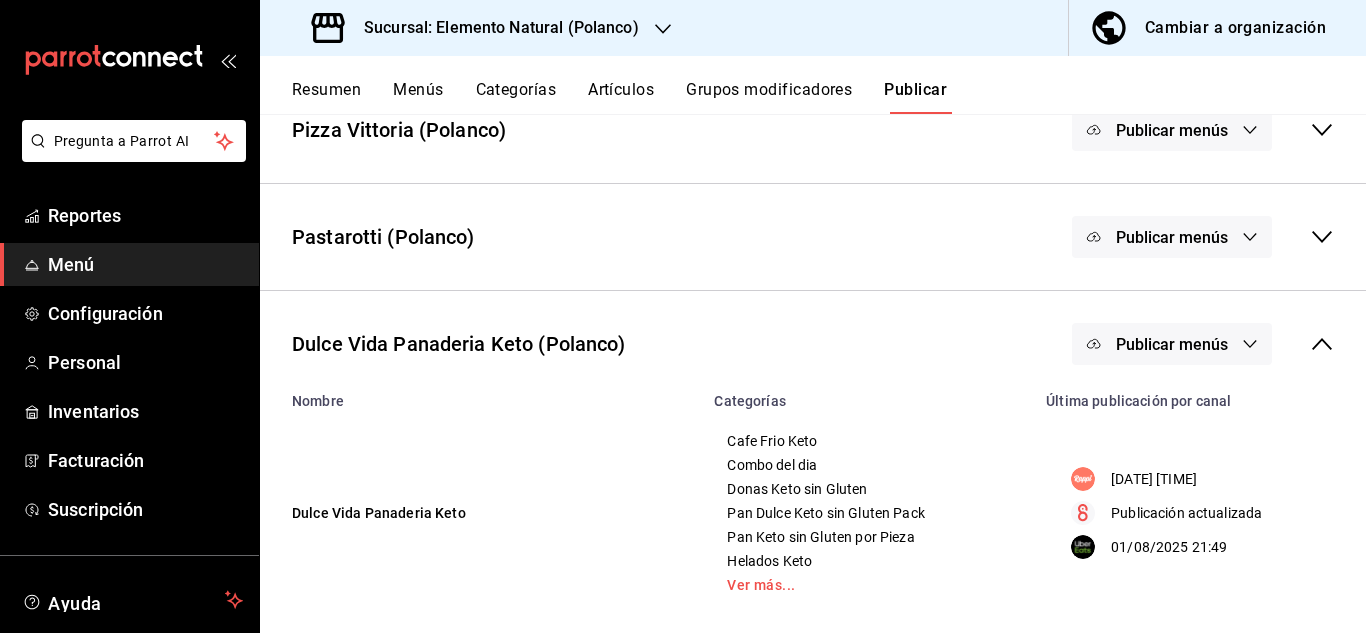 click 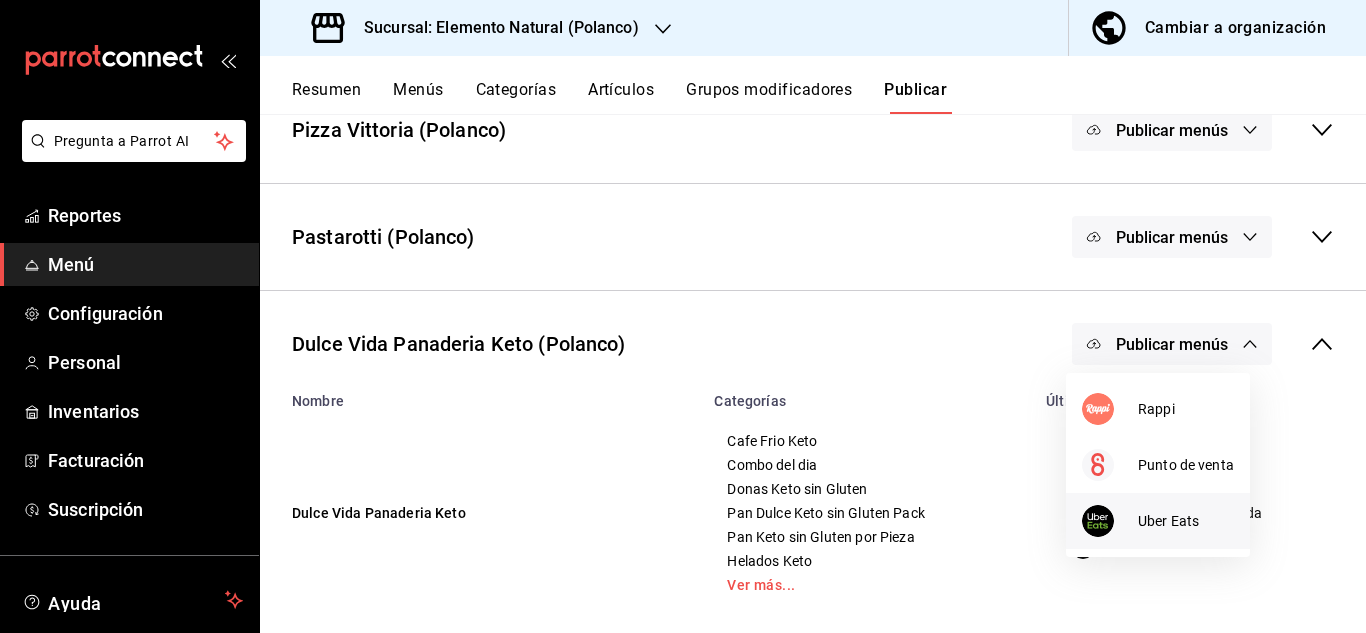 click on "Uber Eats" at bounding box center (1158, 521) 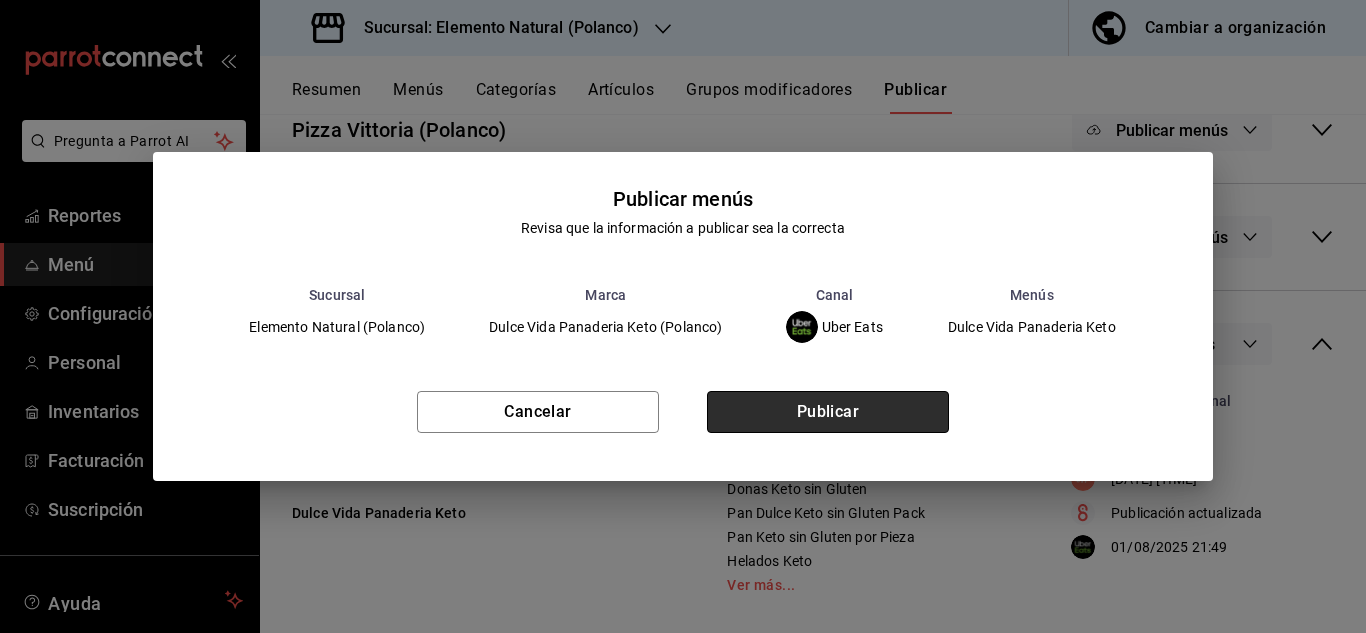 click on "Publicar" at bounding box center (828, 412) 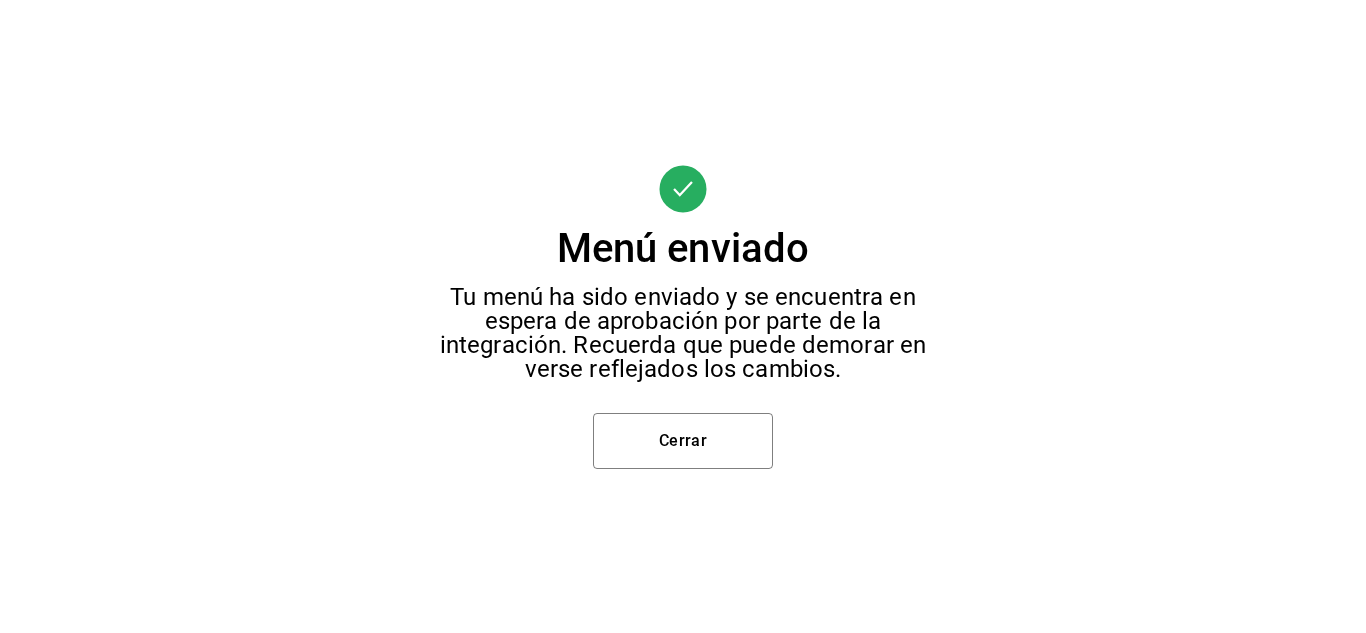 scroll, scrollTop: 457, scrollLeft: 0, axis: vertical 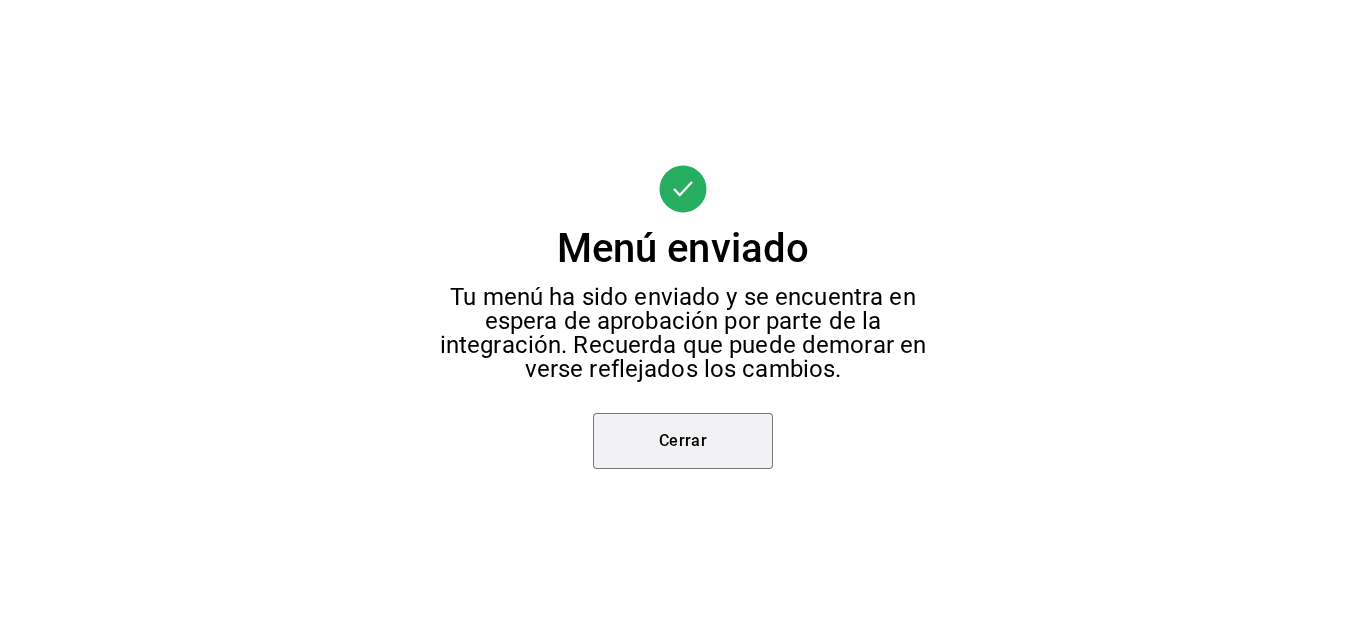 click on "Cerrar" at bounding box center [683, 441] 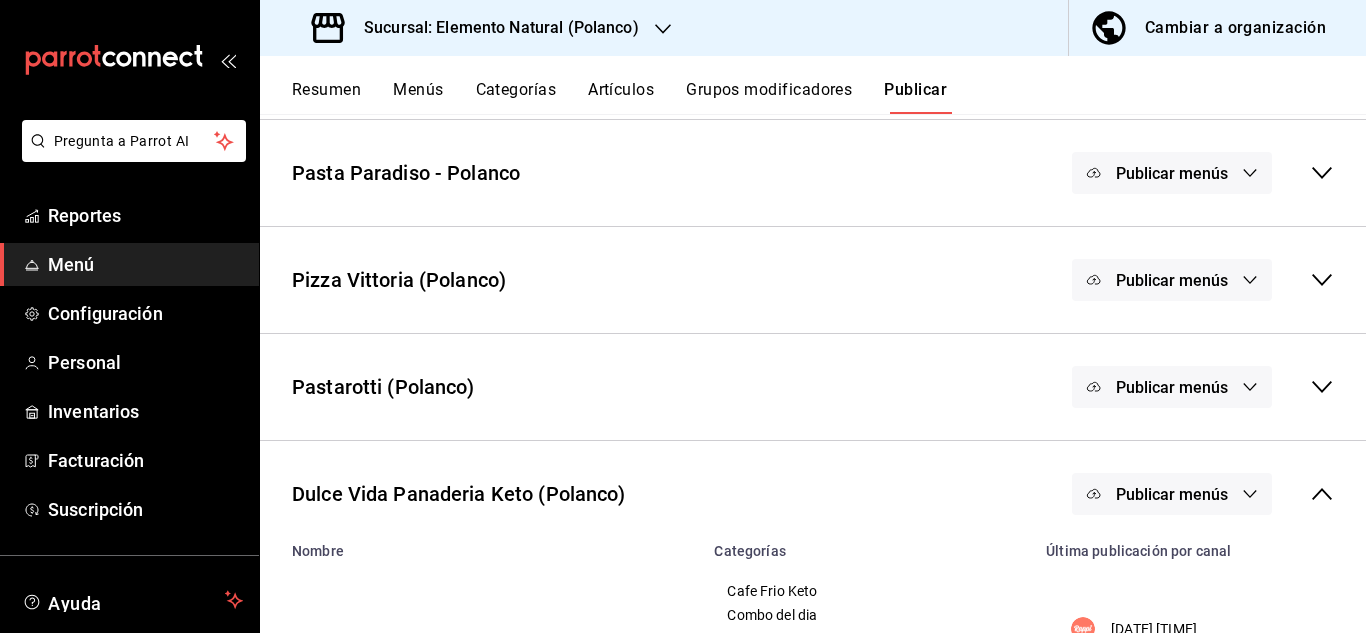 scroll, scrollTop: 305, scrollLeft: 0, axis: vertical 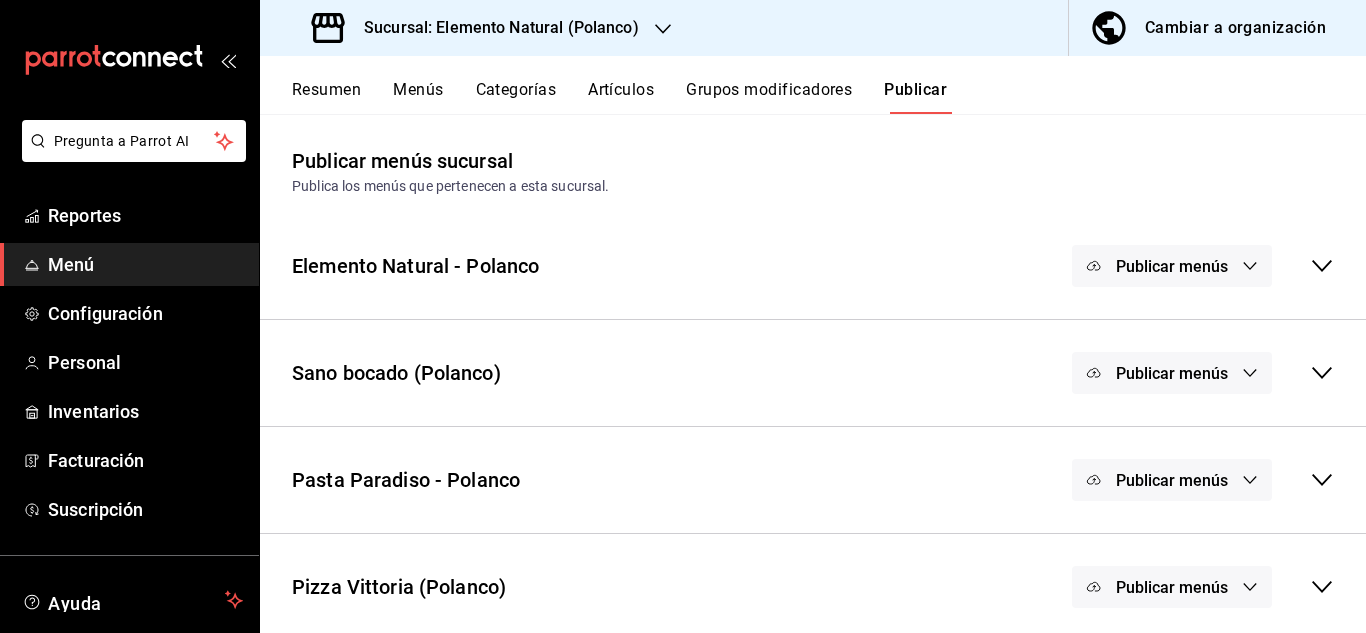 click 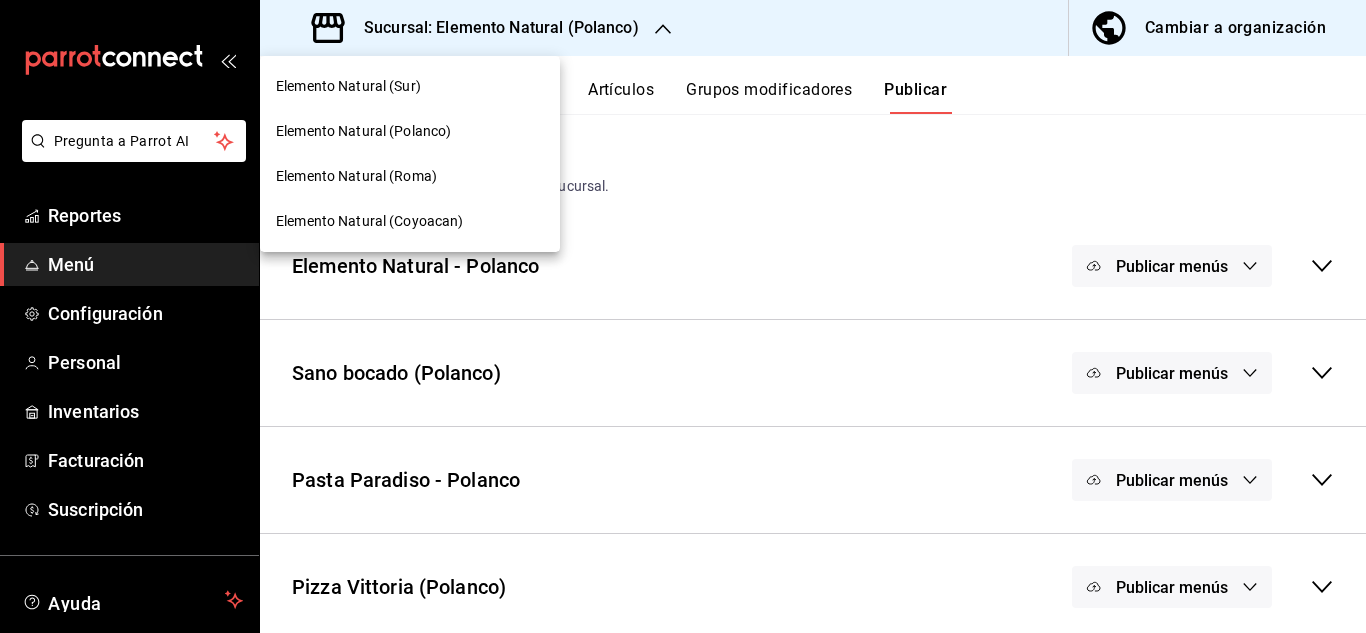 click on "Elemento Natural (Roma)" at bounding box center [356, 176] 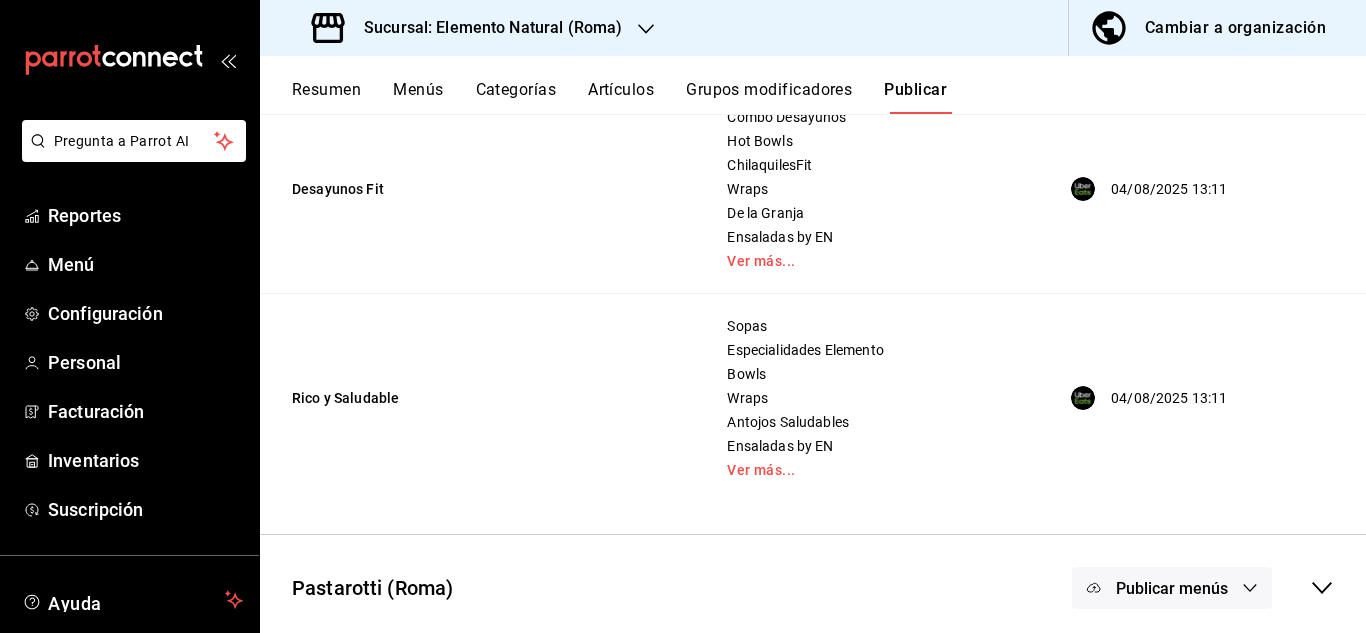 scroll, scrollTop: 0, scrollLeft: 0, axis: both 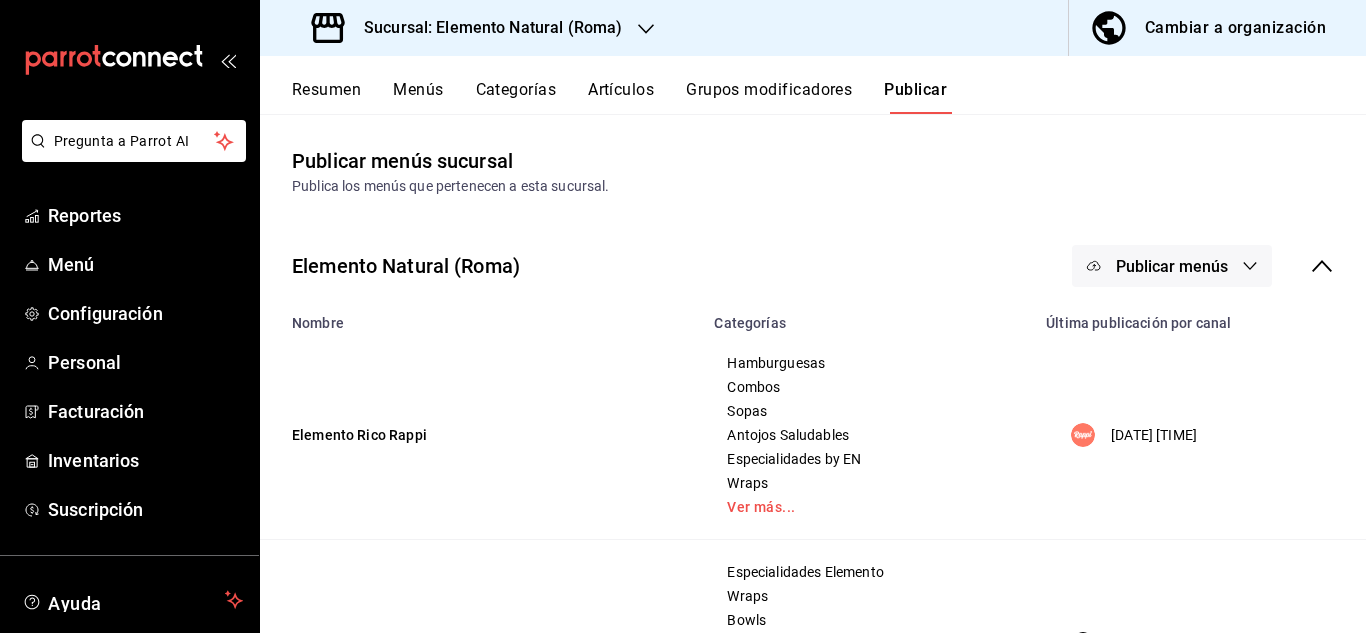 click on "Resumen" at bounding box center [326, 97] 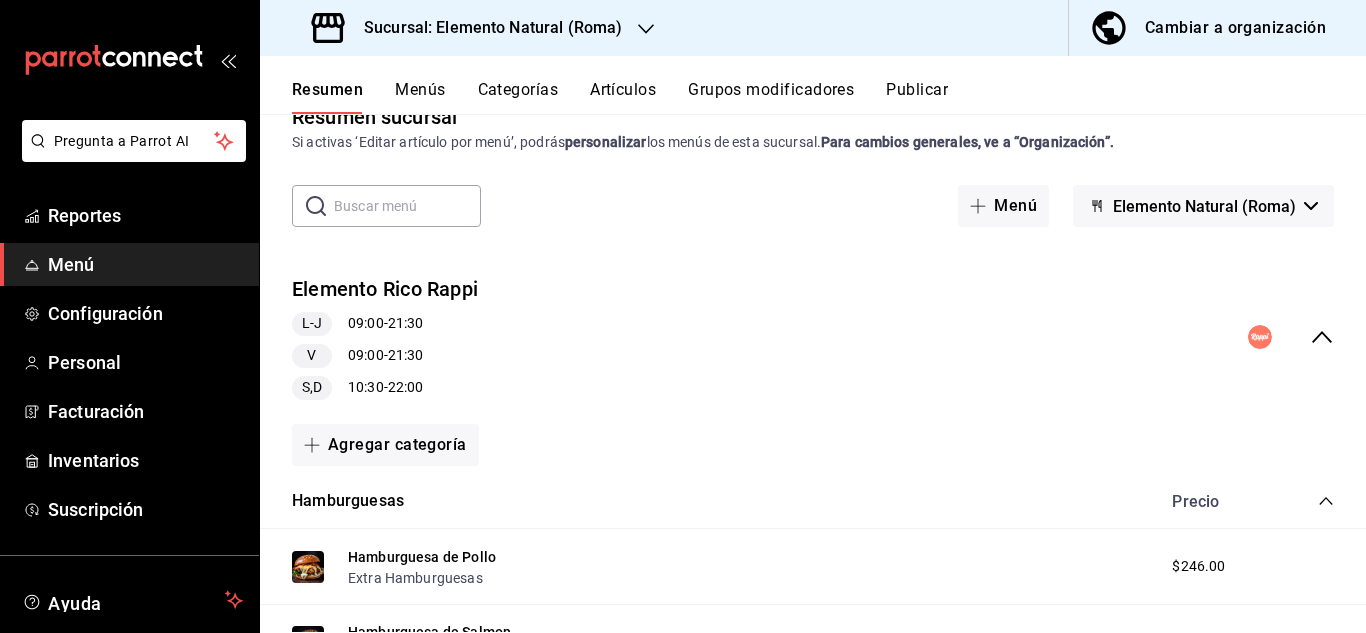 scroll, scrollTop: 0, scrollLeft: 0, axis: both 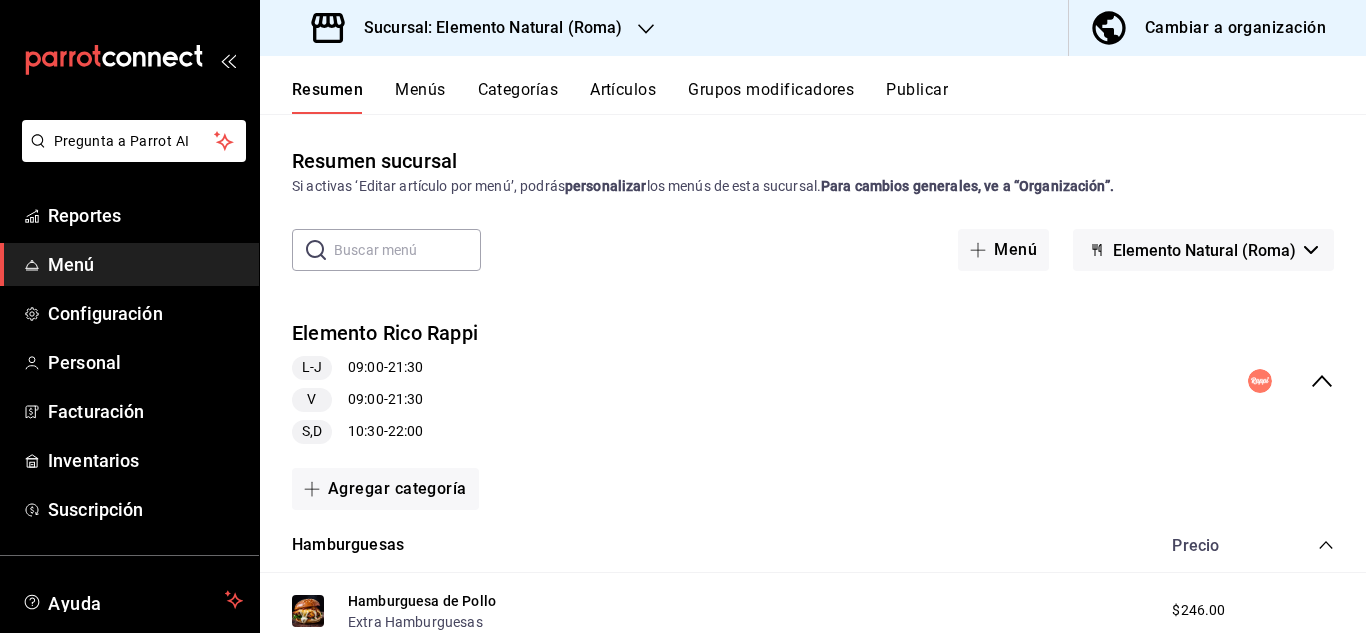 click 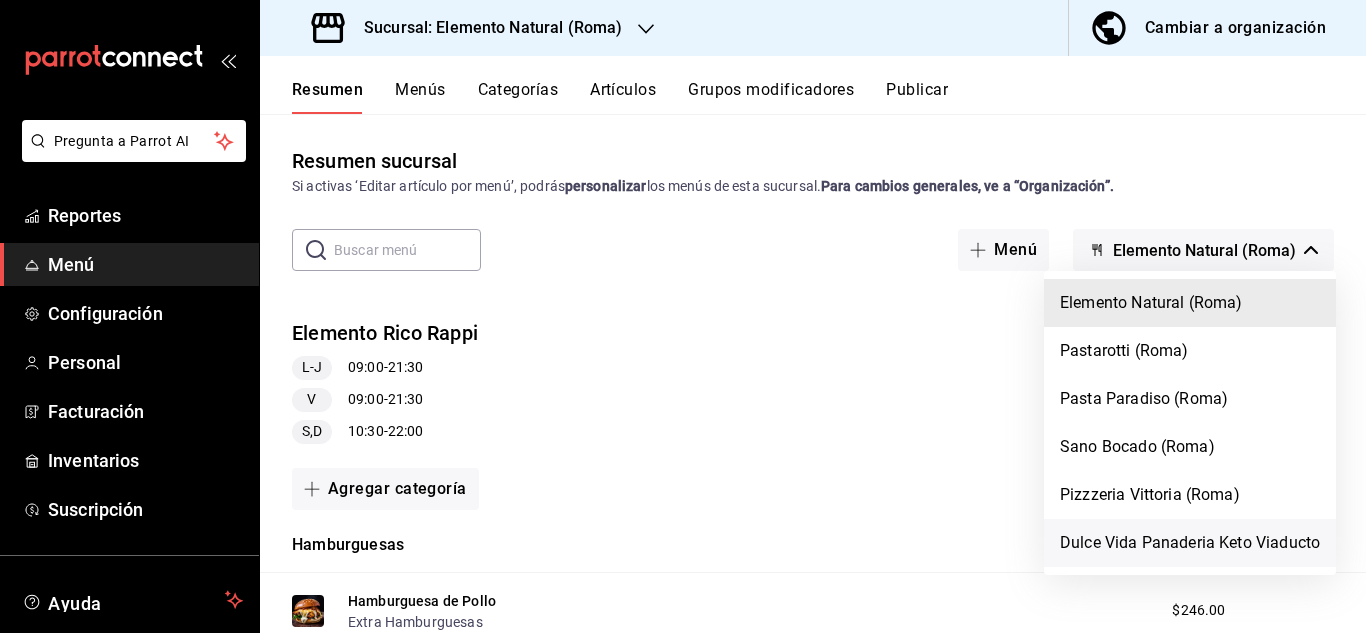 click on "Dulce Vida Panaderia Keto Viaducto" at bounding box center [1190, 543] 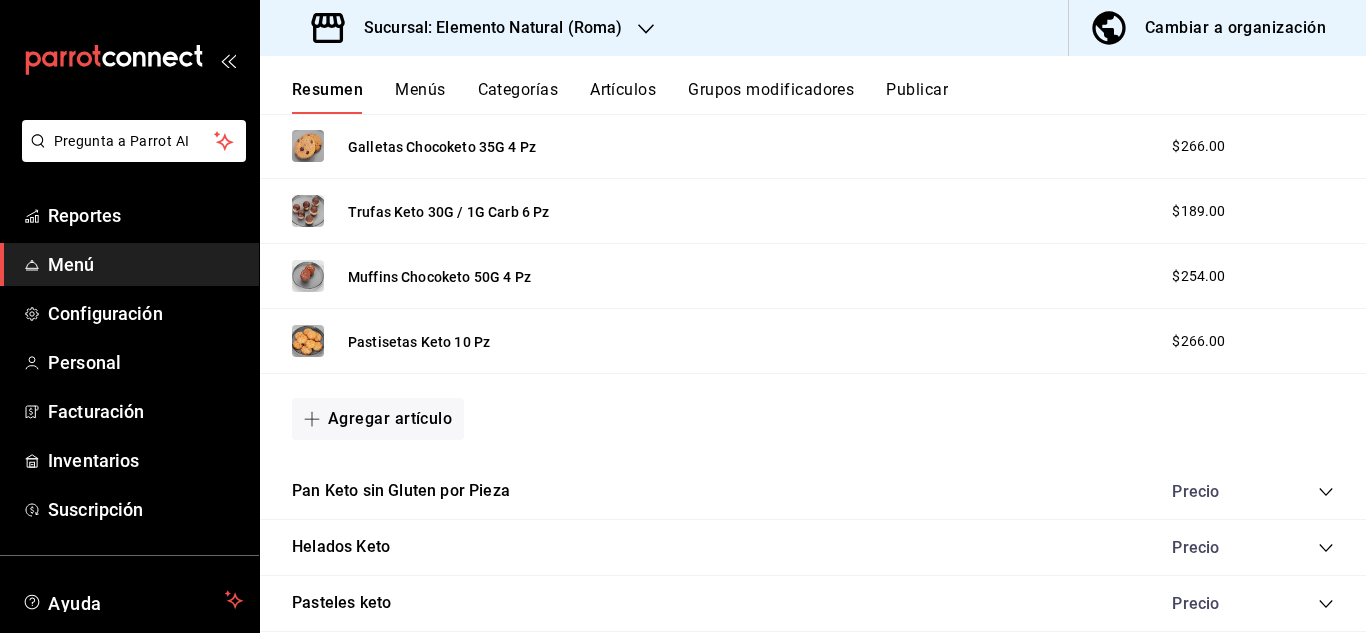 scroll, scrollTop: 1359, scrollLeft: 0, axis: vertical 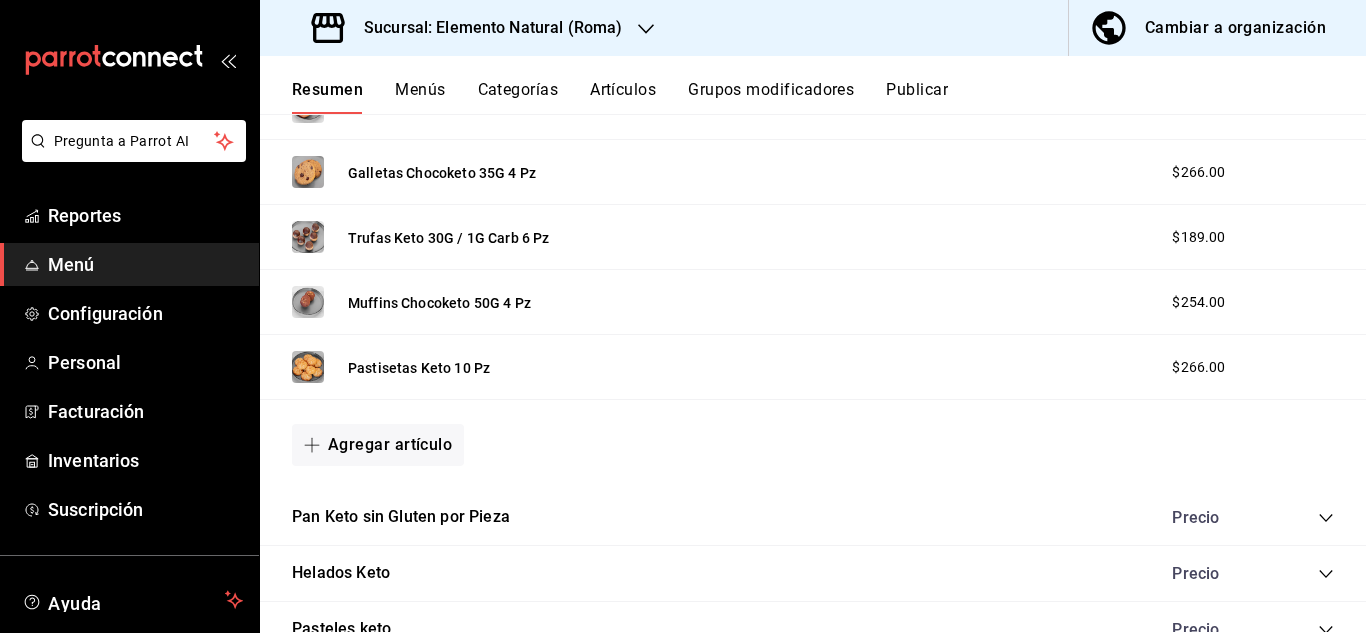 click on "Categorías" at bounding box center [518, 97] 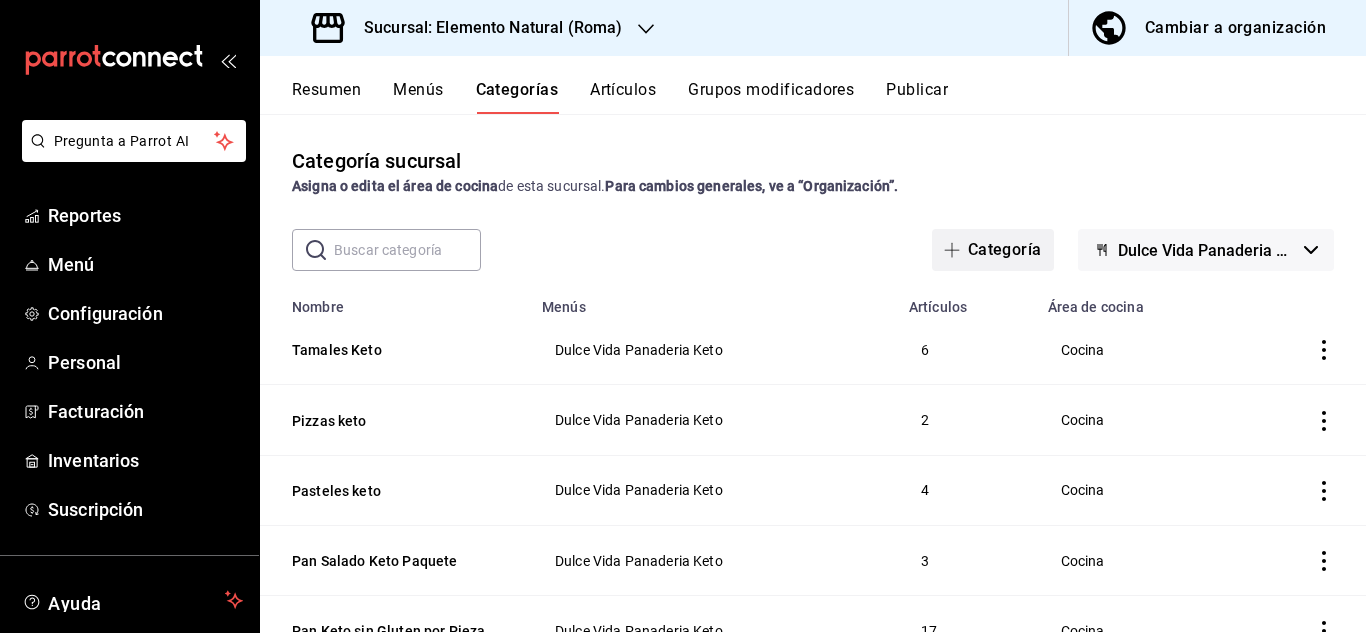 click on "Categoría" at bounding box center (993, 250) 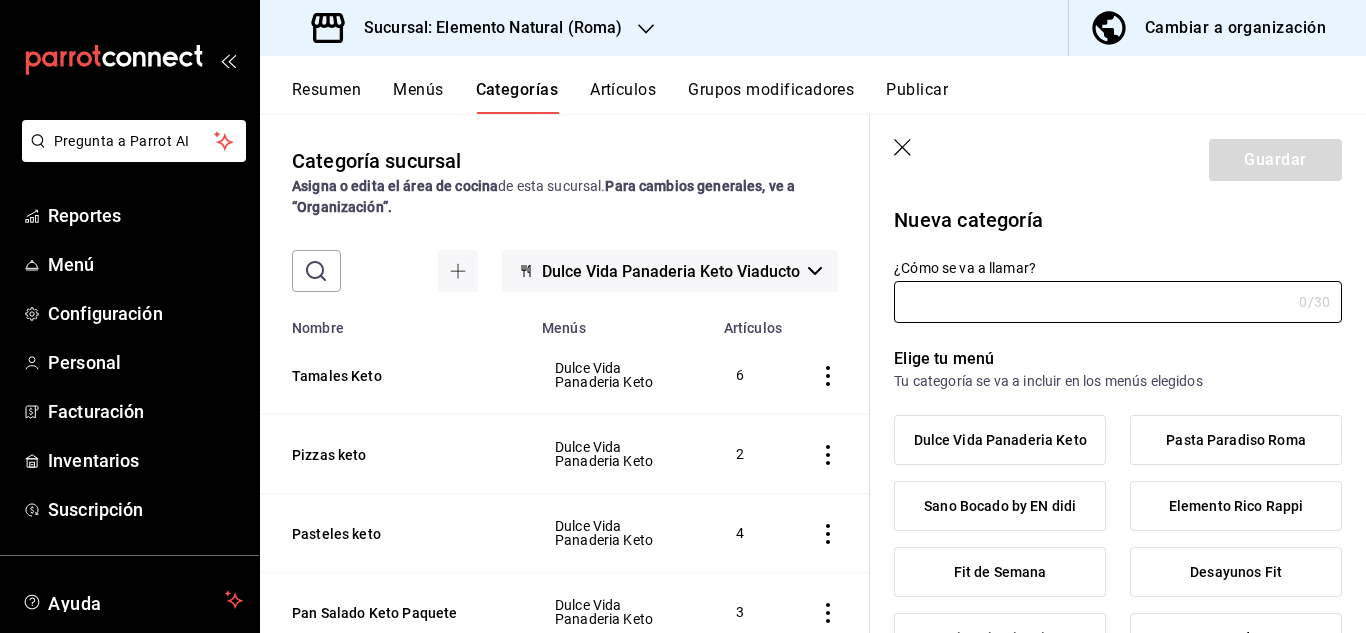 click 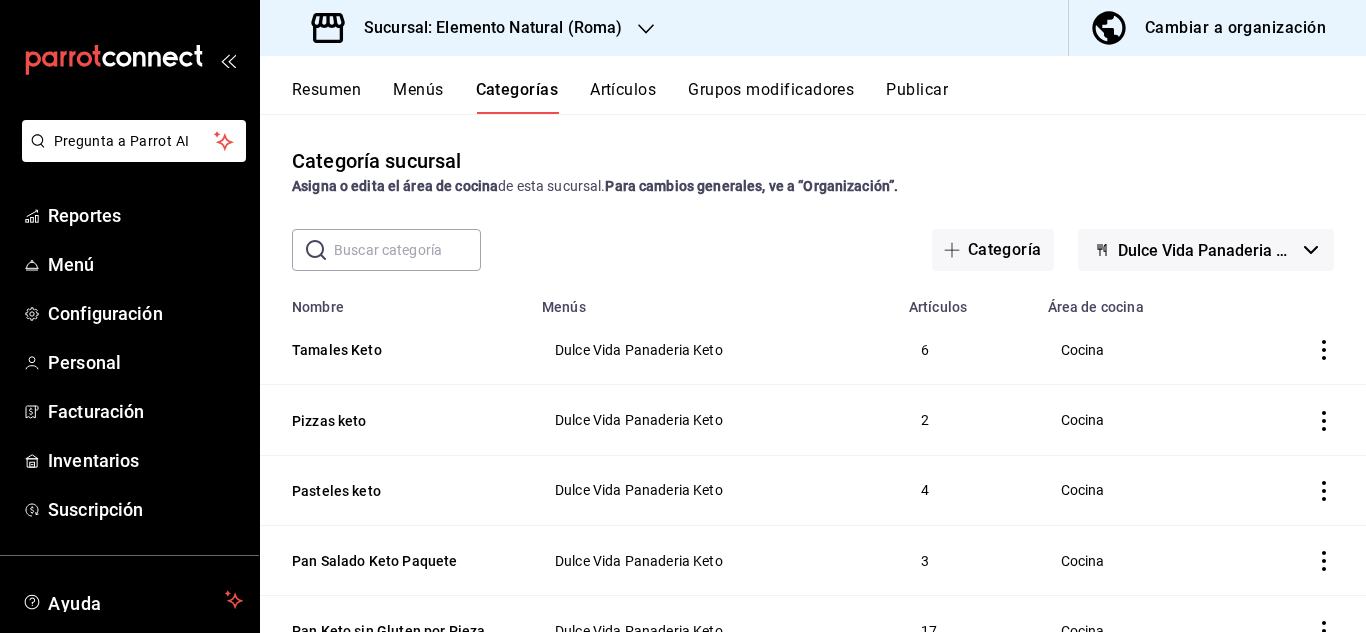 click 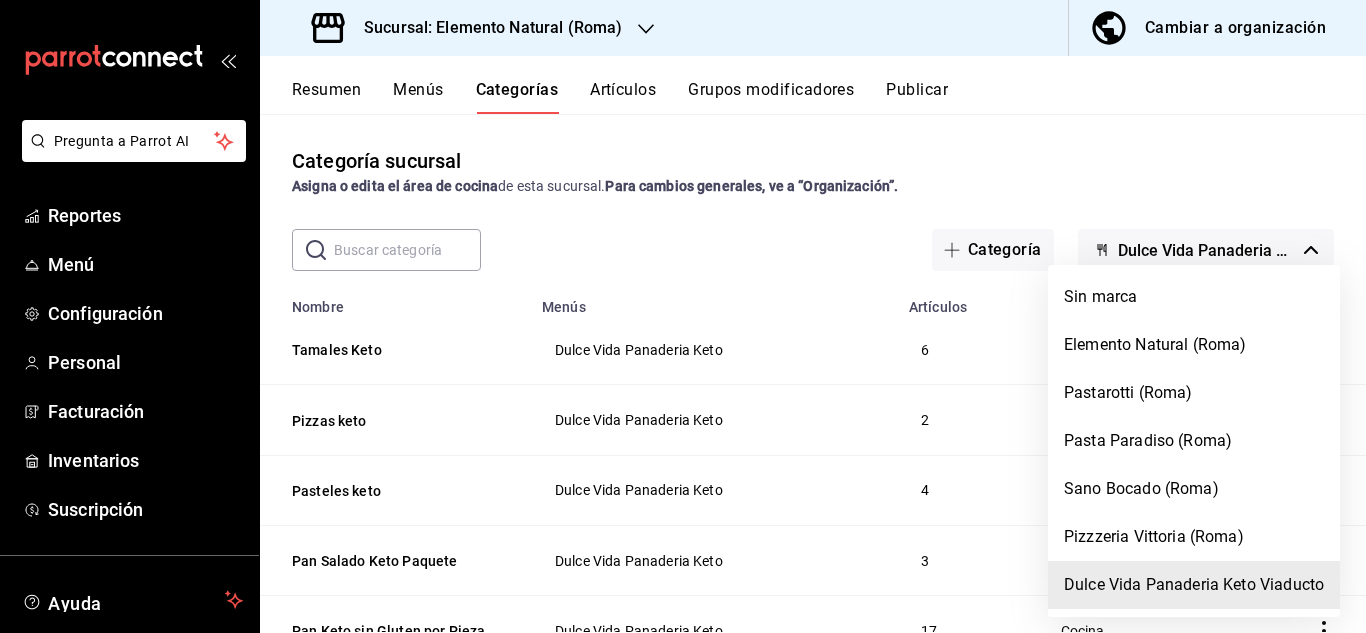 click at bounding box center (683, 316) 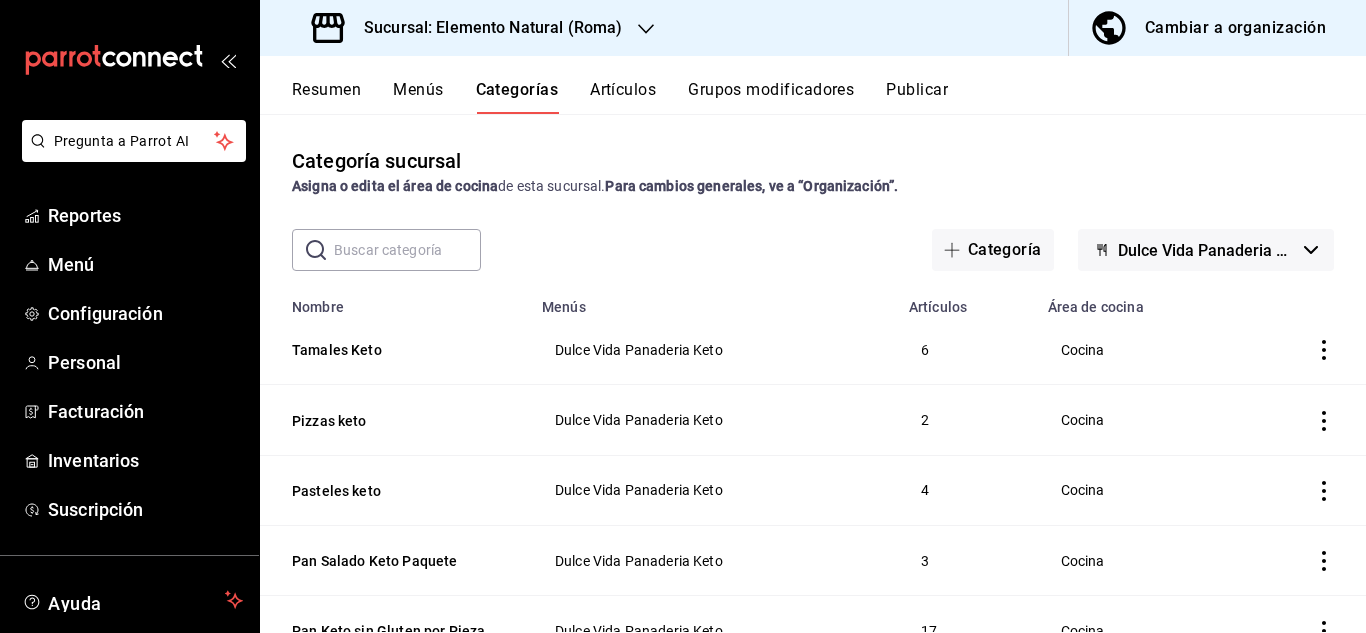 drag, startPoint x: 1347, startPoint y: 242, endPoint x: 1359, endPoint y: 258, distance: 20 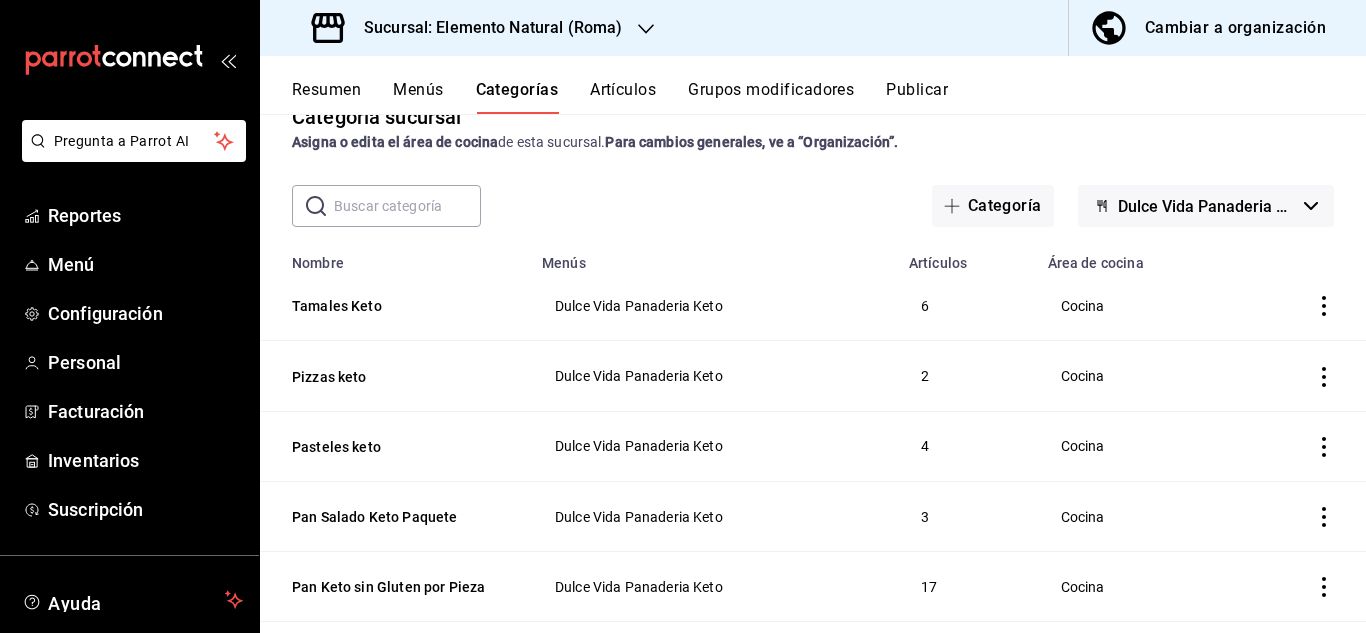 scroll, scrollTop: 0, scrollLeft: 0, axis: both 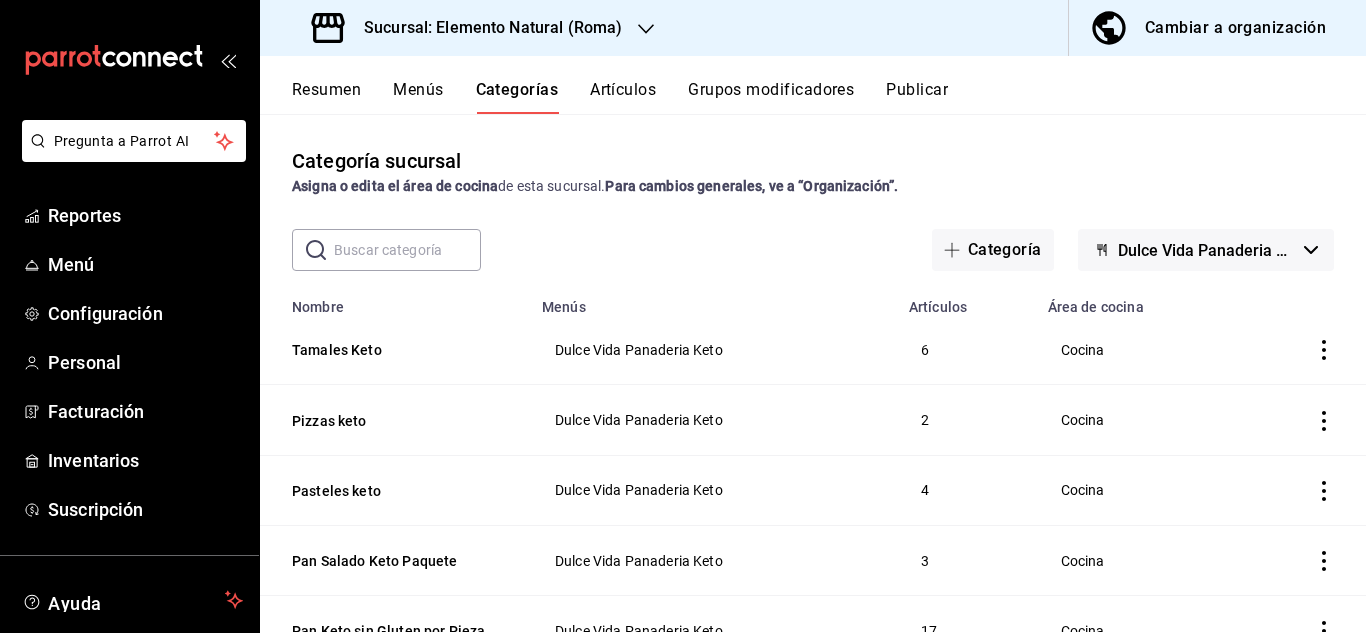 click 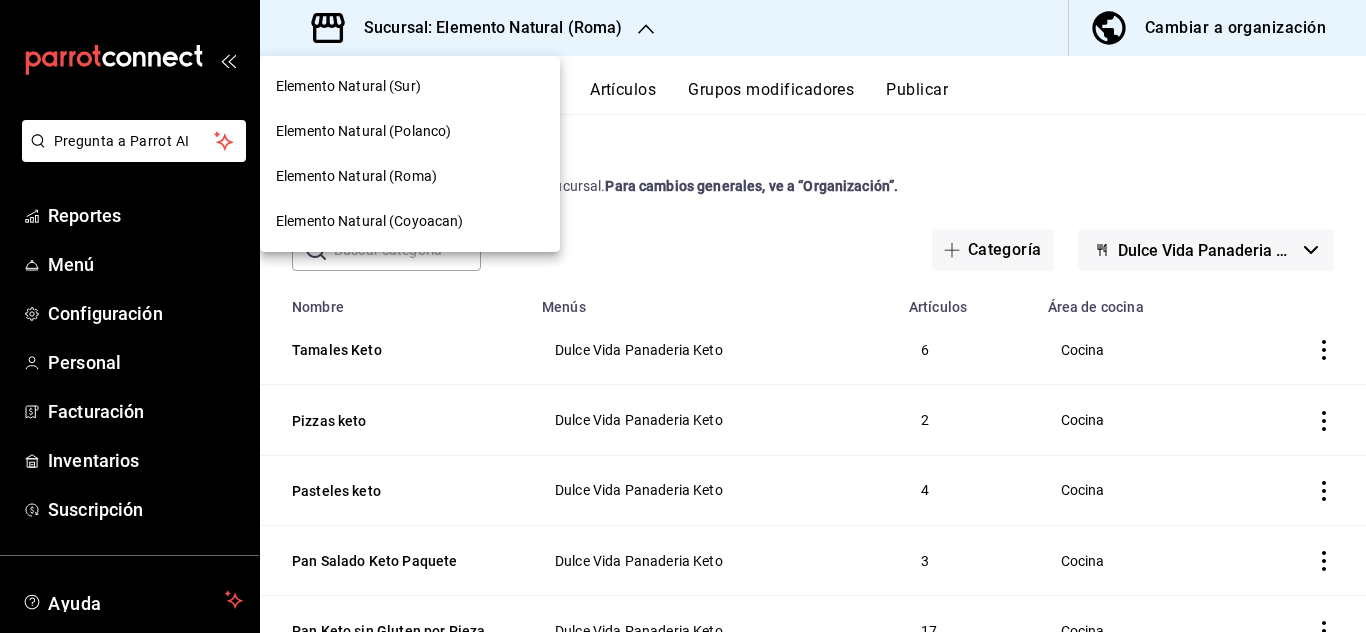 click on "Elemento Natural (Polanco)" at bounding box center (410, 131) 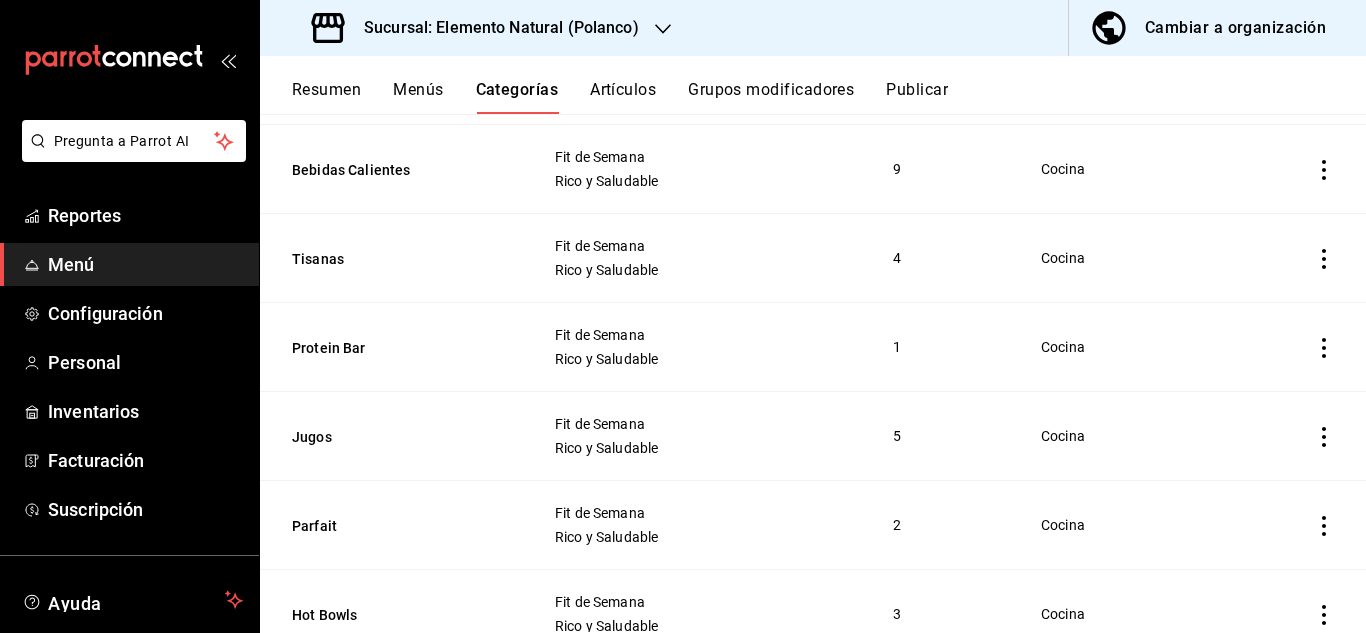scroll, scrollTop: 0, scrollLeft: 0, axis: both 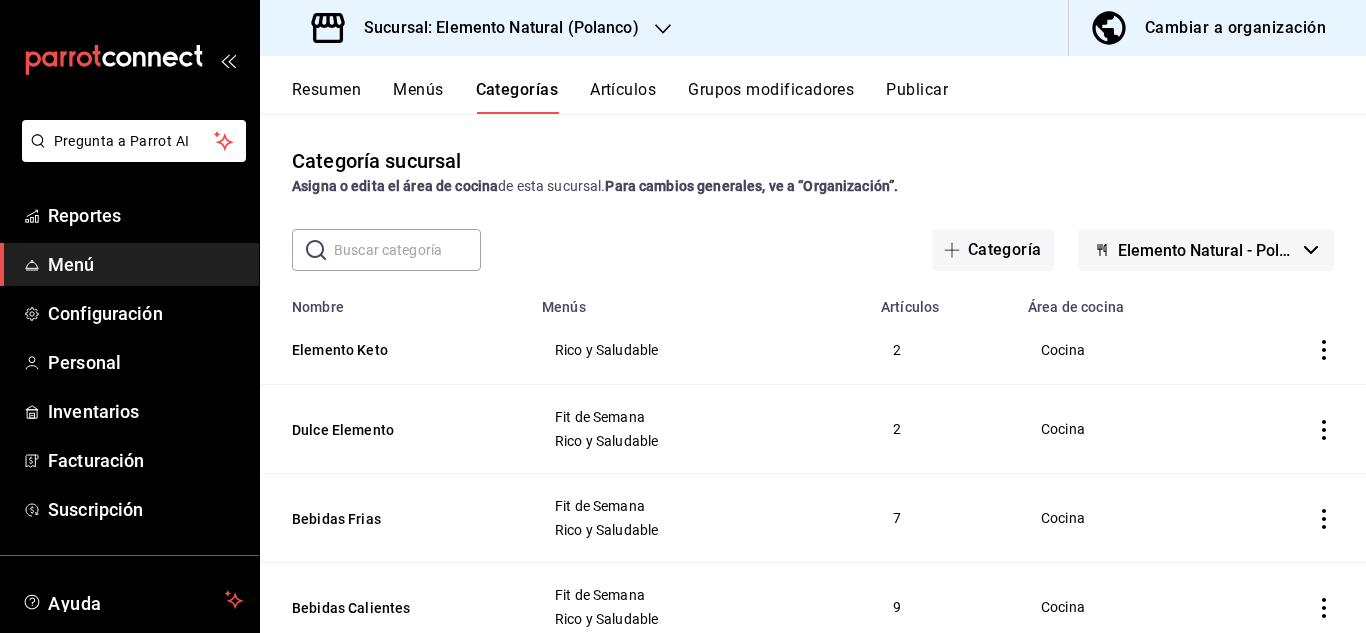 click on "Elemento Natural - Polanco" at bounding box center [1206, 250] 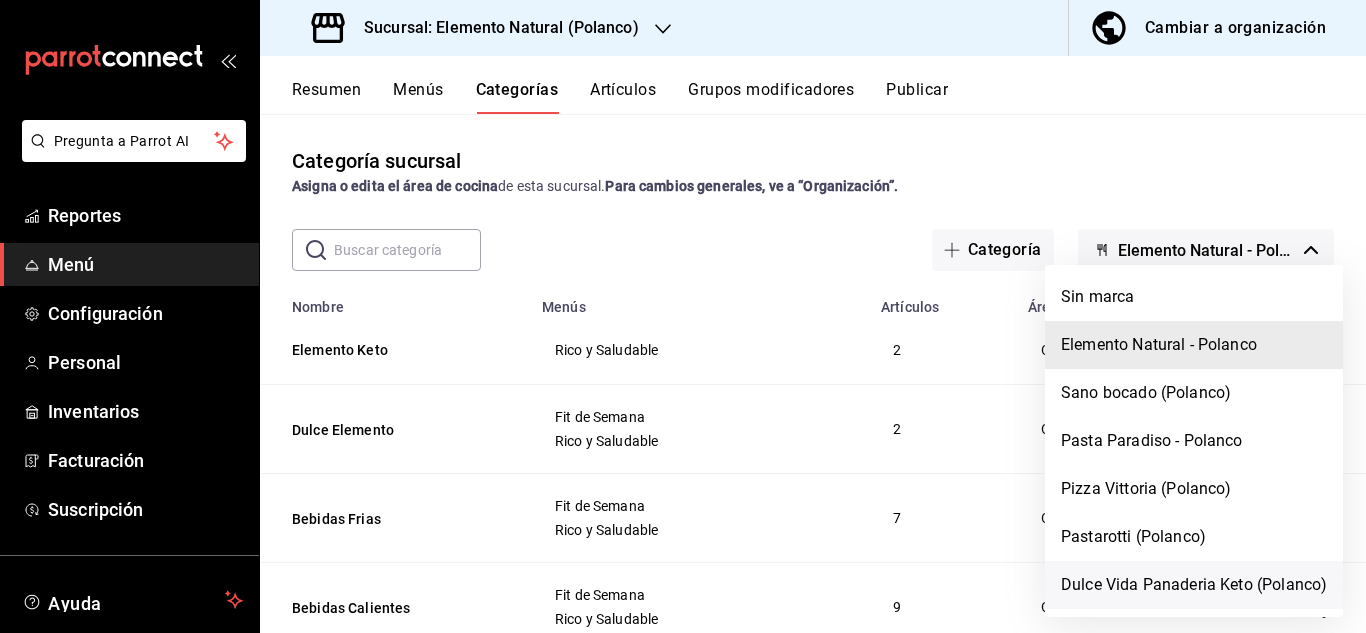 click on "Dulce Vida Panaderia Keto (Polanco)" at bounding box center [1194, 585] 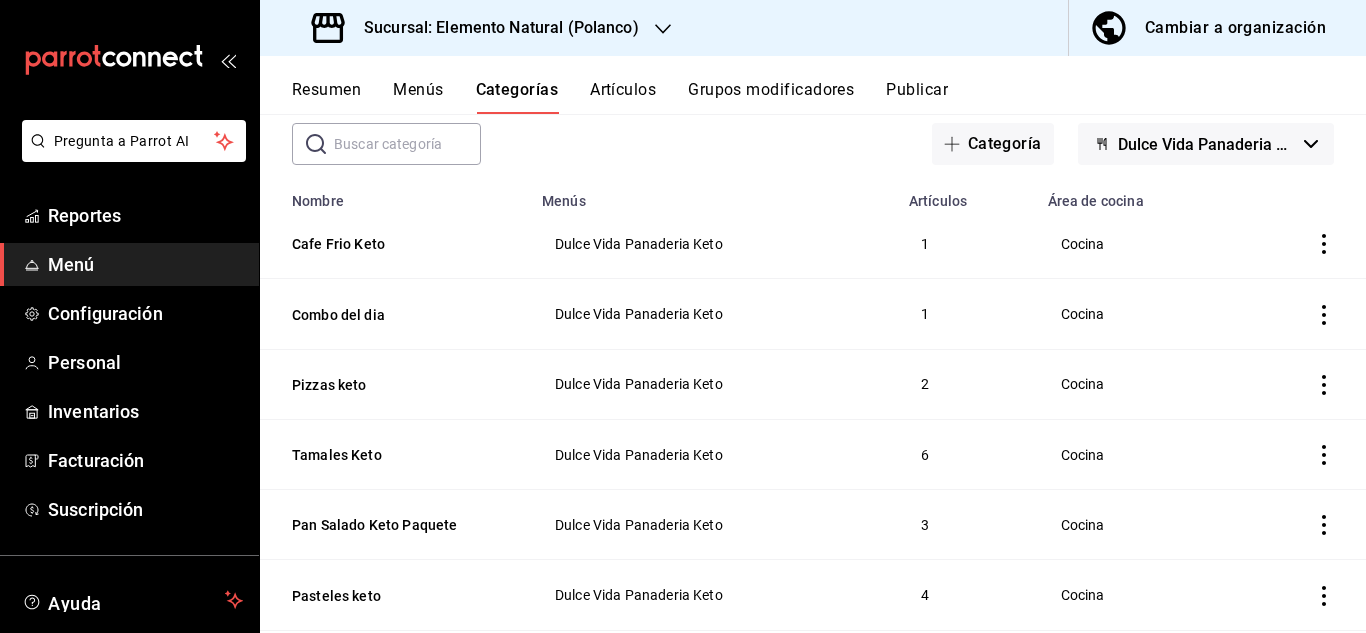 scroll, scrollTop: 104, scrollLeft: 0, axis: vertical 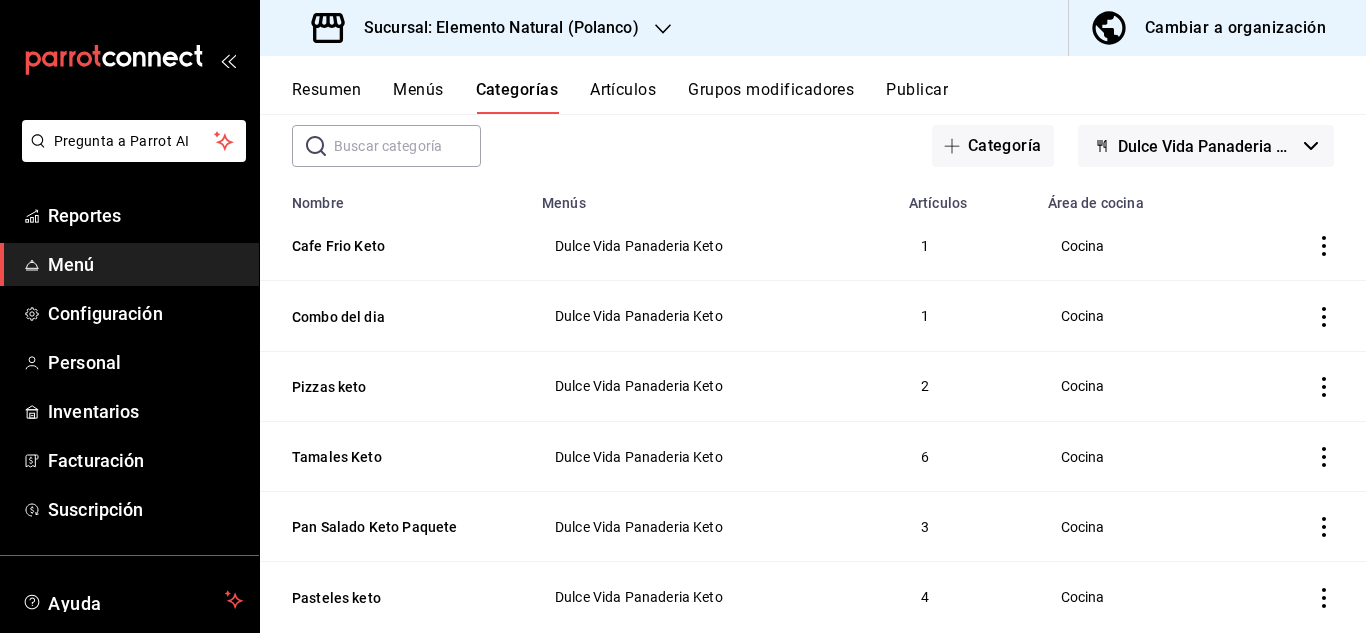 click on "Artículos" at bounding box center (623, 97) 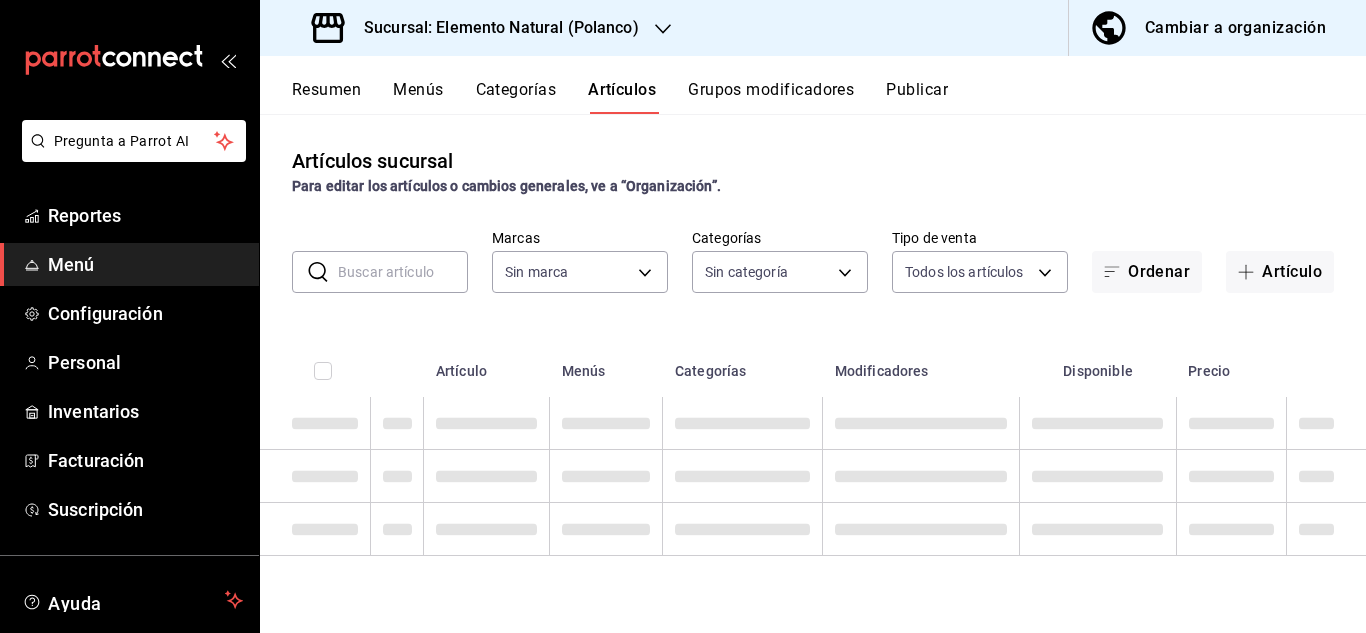 type on "41e1c8ee-1a3d-41e4-828f-1ad35f4fbf3f,8bce2263-dbc6-4f22-8ca9-8870b9b5e3ca,9cfa5be6-3b1a-4989-8bd6-67af20d95aab,550dfec2-e318-4ec0-af20-b64545ad3b6b,af27d2dc-cb8e-40dd-875b-41d890ca5610,f695a947-61a7-442d-9dd8-5ef080206984" 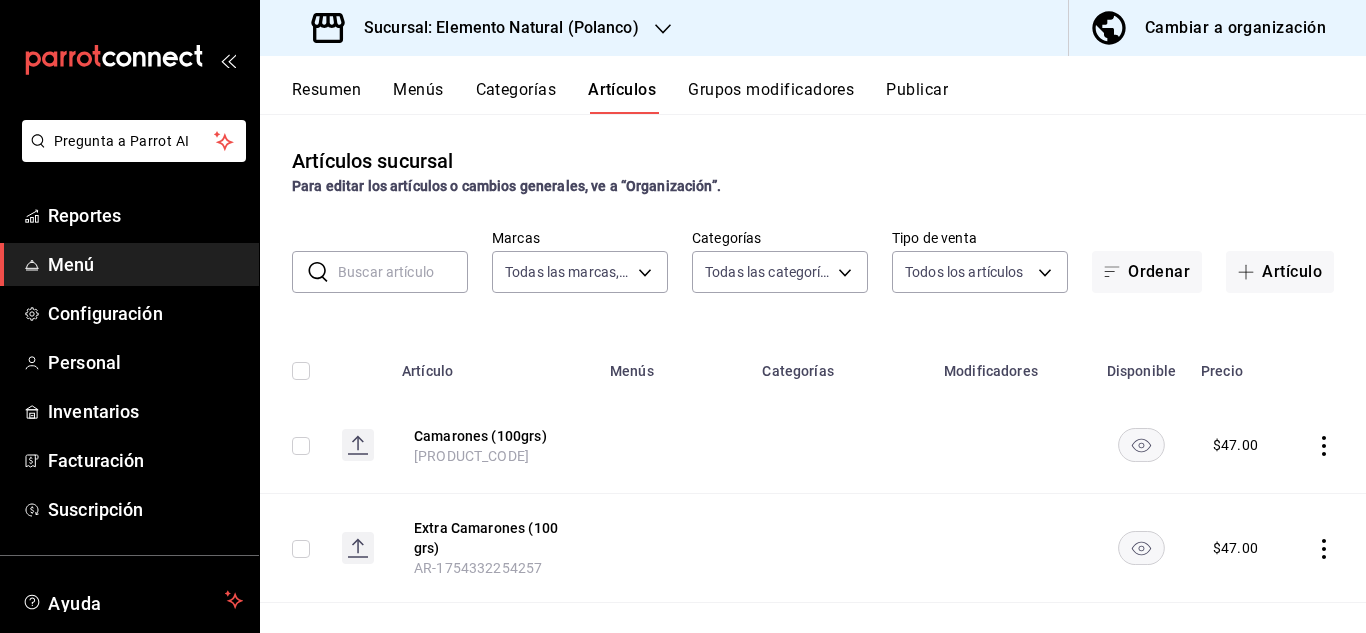 type on "5b2e9e28-5bc7-432b-993f-c38f02e7f466,5bc47fcc-f5a7-45eb-8826-695c4cbec2e8,678d086b-eb1f-41fc-9182-cf517a54473e,97bf34fc-a86b-4161-b4ce-dd79e2d7f6a6,a50b071a-eb3e-4222-b6ba-f99f2a571efd,2623b449-866e-4df9-adf6-98ef63cedbd6,6a27fd9d-7065-40f9-8c72-3cd3006d2404,4f199926-404a-4c02-a098-573455f9a034,88ad77bc-7418-4acd-98e3-3c570fe80b67,c4044417-f87e-456c-b537-84c7d15a7aff,6770b3db-1495-4e99-9cfe-6b7f6e5a2346,383fda68-3166-44ff-b380-f15238472b3f,d765c192-20d5-48ce-9285-a3c6efd43f58,2d4df3f1-ba50-44e5-9083-fcc2e55336e5,56e76522-ae97-463c-95d0-b7a5d2be3639,1ae1530d-4f56-4be6-a094-9f67933fbf41,2b9fd52d-8987-4ad7-a8bb-e7d215759f0d,7a7eb209-77f2-4d86-8212-14ef5cabf2fc,fae747c4-3f1f-4afd-a4cf-c664fb5d04b4,ee8742c2-7eb2-476d-8a6e-62acb2c786c2,23308028-463f-46b5-9f91-36089b419a74,c97248c6-95bc-4a86-b491-a93d475a3050,a929305b-7b0a-4171-9127-90ea4e3d8252,8b8bf667-4b8b-4c04-b814-3e99f6b0a5f0,ff52a4de-c67c-4da5-9d92-b421d406f0fe,427a0972-549b-4ab3-8f3b-d23c380272ea,4bf94c25-6d50-4a6b-8a84-c6828d40d3fa,49c921c7-dde7-4394-8a3..." 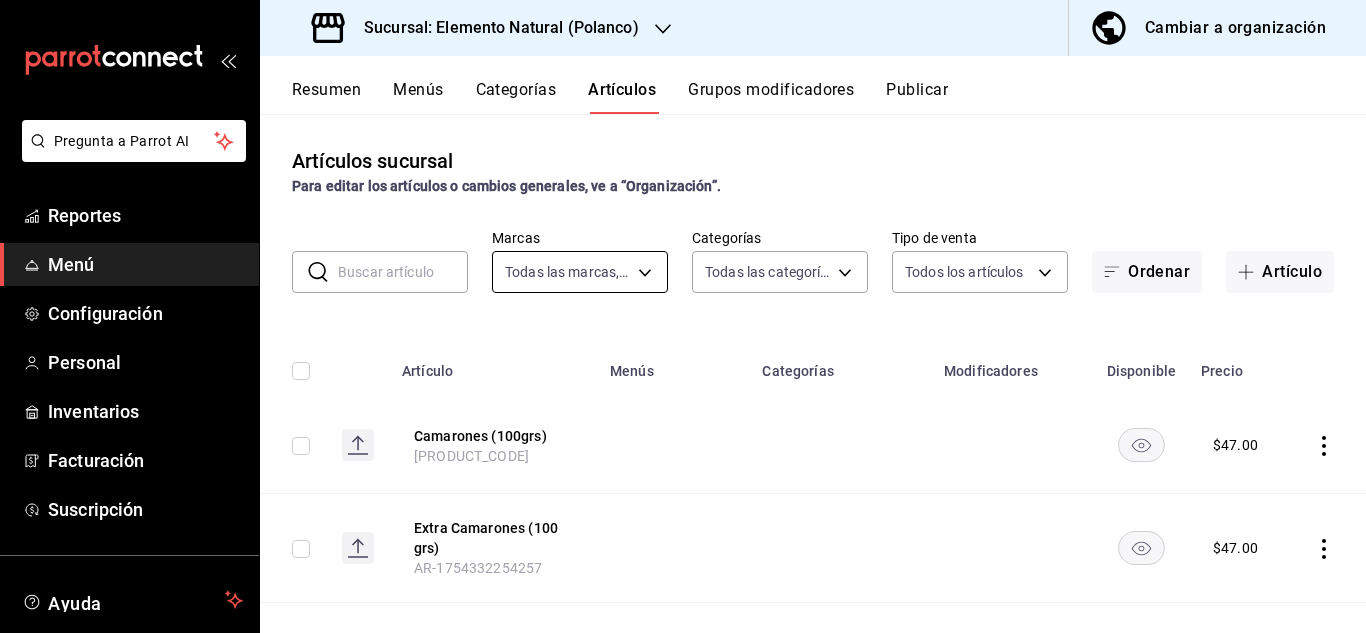 click on "Pregunta a Parrot AI Reportes   Menú   Configuración   Personal   Inventarios   Facturación   Suscripción   Ayuda Recomienda Parrot   [NAME]   Sugerir nueva función   Sucursal: Elemento Natural (Polanco) Cambiar a organización Resumen Menús Categorías Artículos Grupos modificadores Publicar Artículos sucursal Para editar los artículos o cambios generales, ve a “Organización”. ​ ​ Marcas Todas las marcas, Sin marca [UUID],[UUID],[UUID],[UUID],[UUID],[UUID] Categorías Todas las categorías, Sin categoría Tipo de venta Todos los artículos ALL Ordenar Artículo Artículo Menús Categorías Modificadores Disponible Precio Camarones (100grs) AR-1754332491792 $ 47.00 Extra Camarones (100 grs) AR-1754332254257 $ 47.00 Agua Mineral AR-1754331836859 $ 45.00 Agua de Limón AR-1754331836739 $ 37.00 Agua de Horchata" at bounding box center [683, 316] 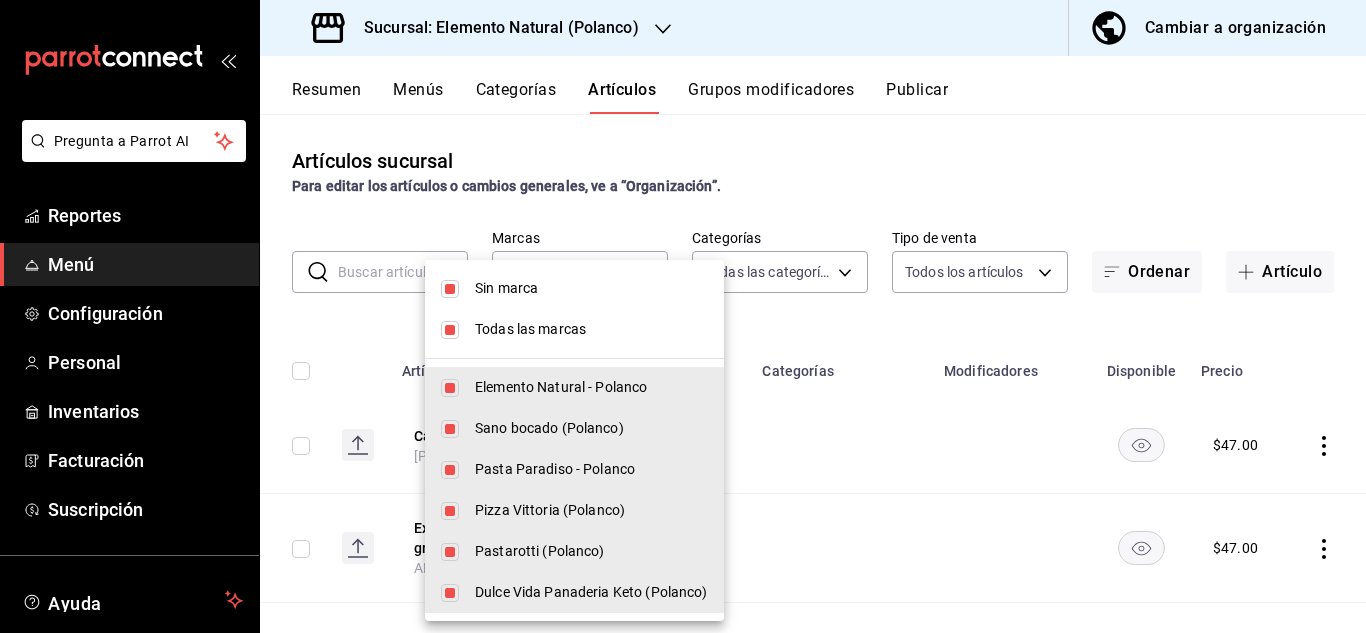 click on "Sin marca" at bounding box center (591, 288) 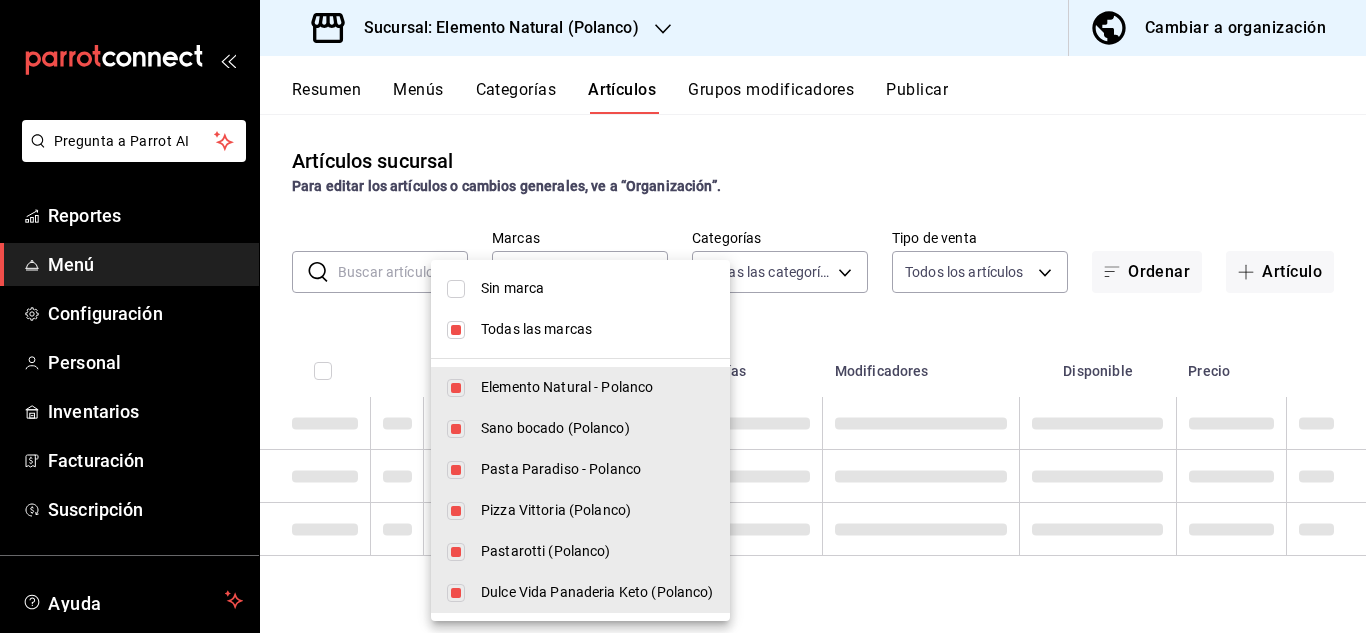 click on "Todas las marcas" at bounding box center [597, 329] 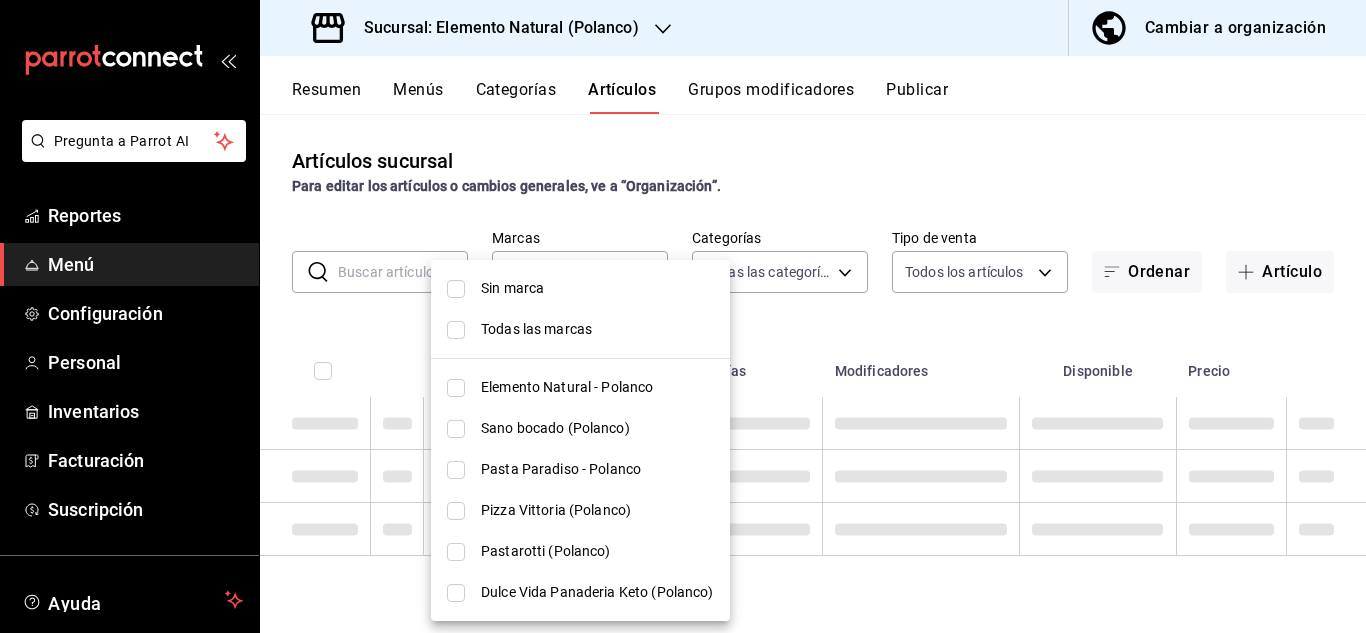 type 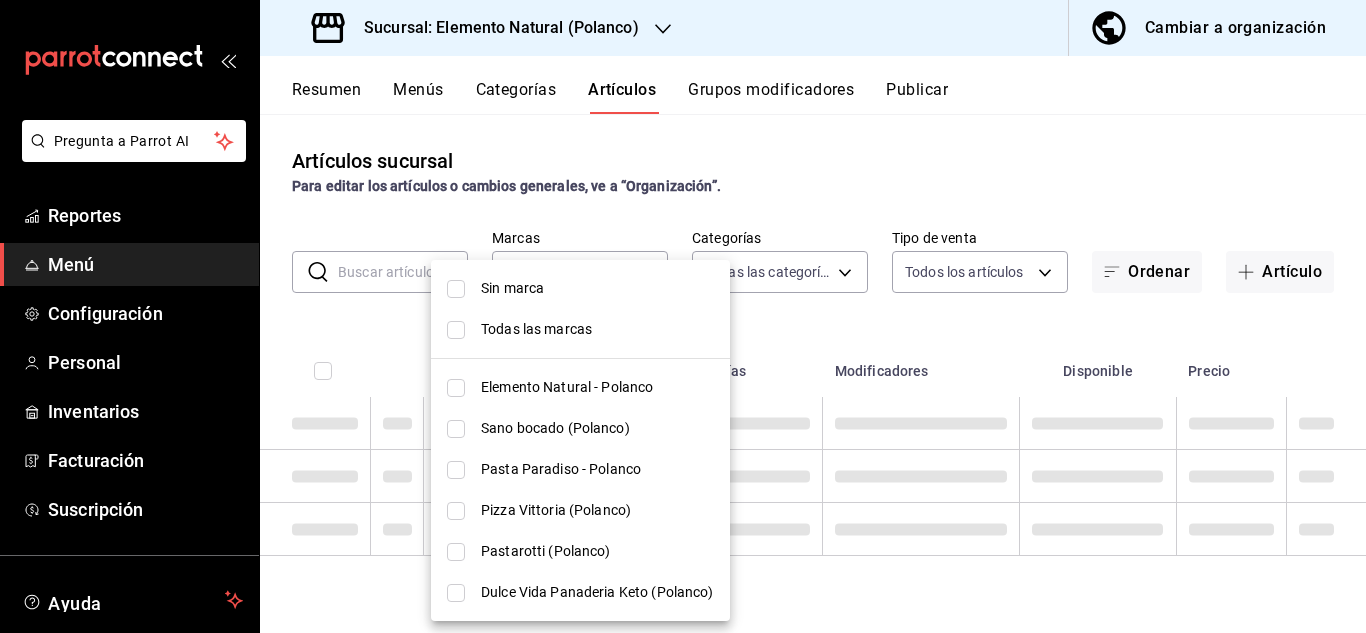 click on "Dulce Vida Panaderia Keto (Polanco)" at bounding box center [597, 592] 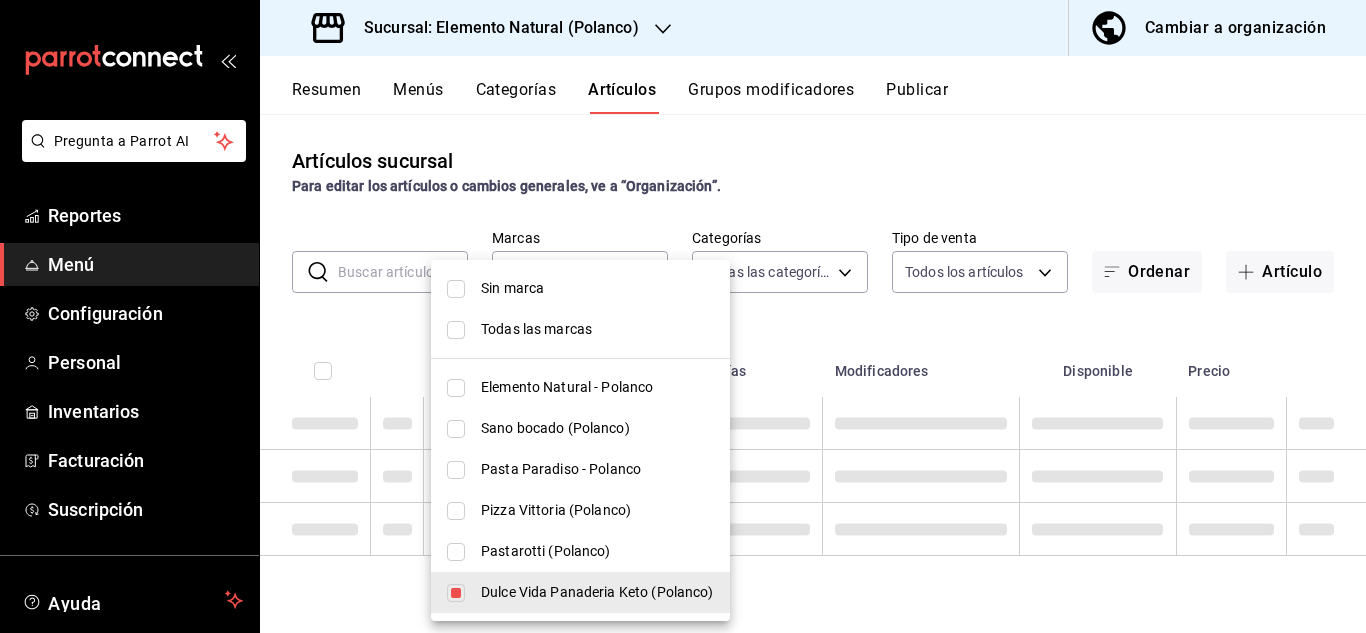 click at bounding box center (683, 316) 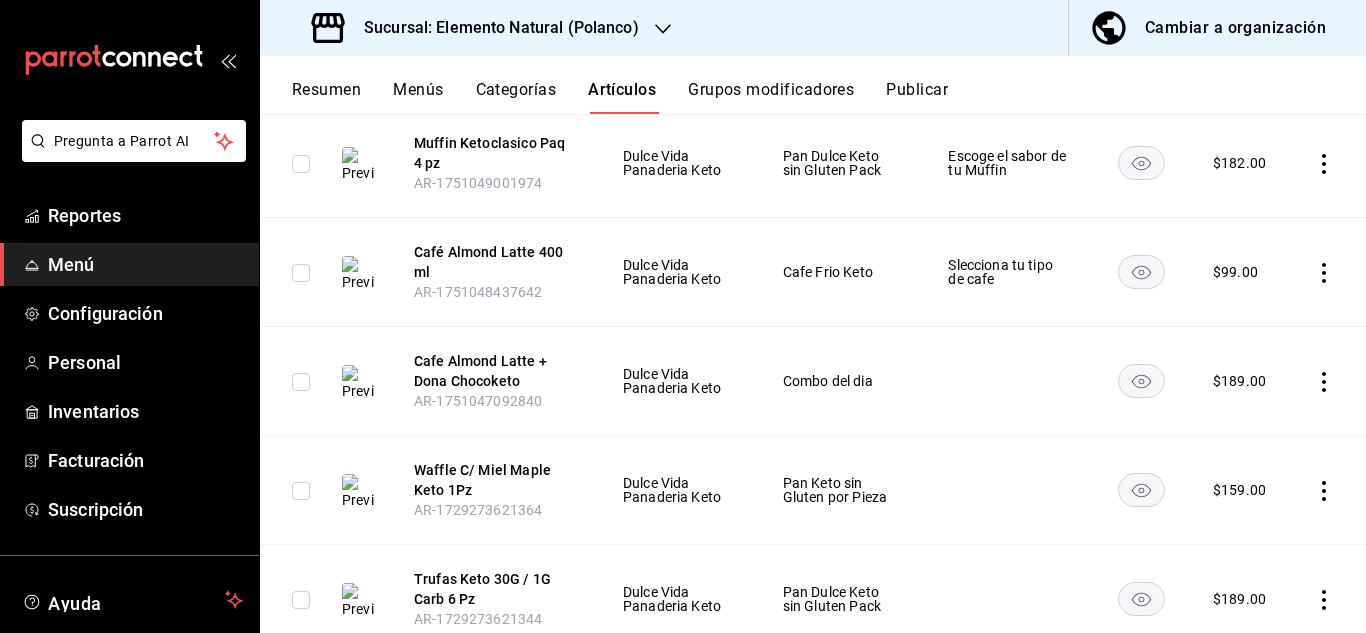 scroll, scrollTop: 480, scrollLeft: 0, axis: vertical 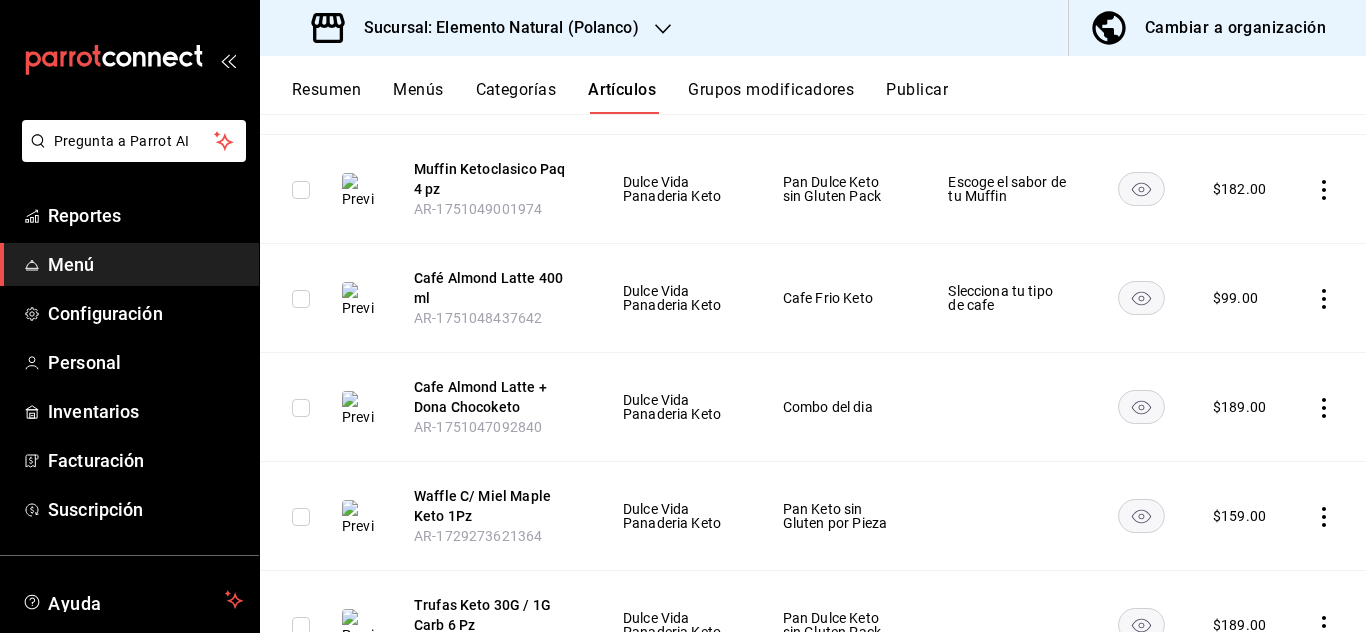 drag, startPoint x: 483, startPoint y: 296, endPoint x: 394, endPoint y: 281, distance: 90.255196 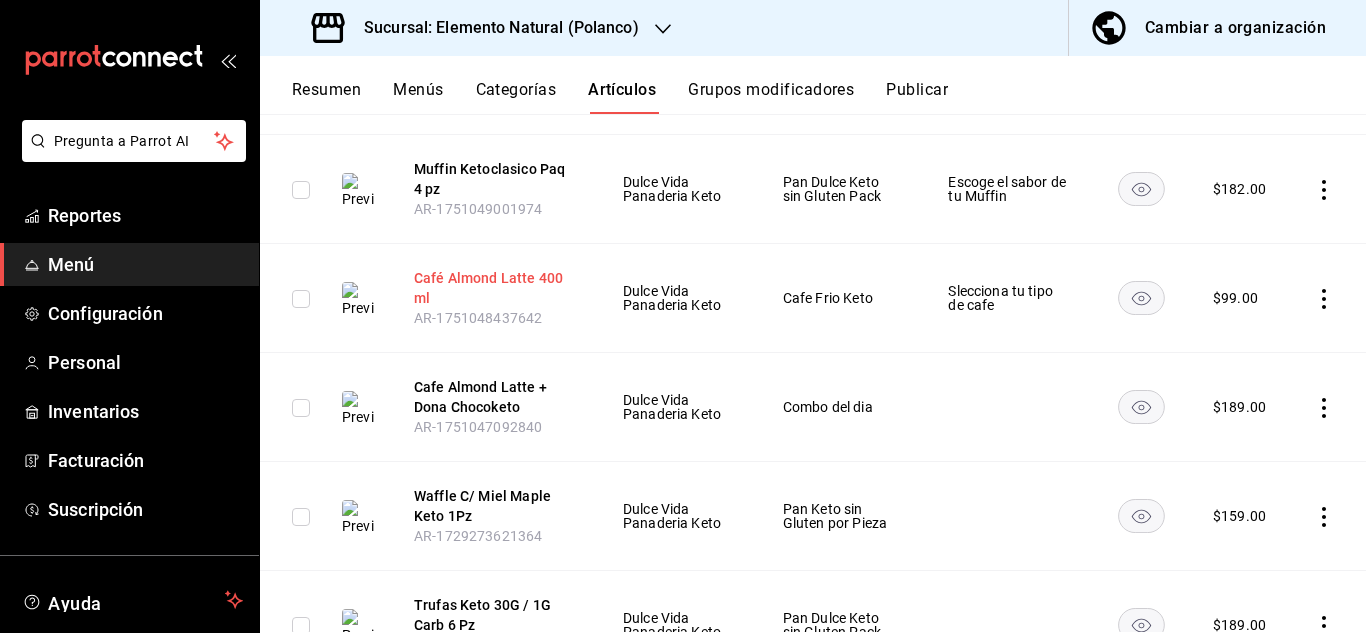 drag, startPoint x: 405, startPoint y: 276, endPoint x: 479, endPoint y: 294, distance: 76.15773 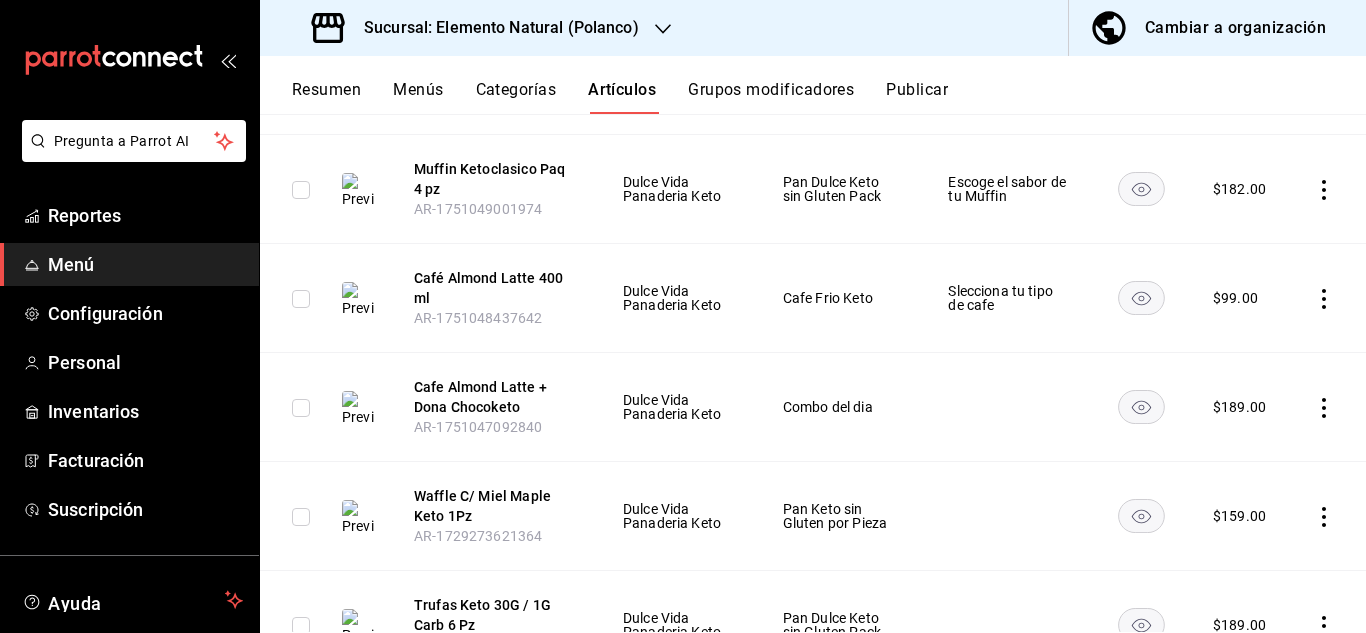 click 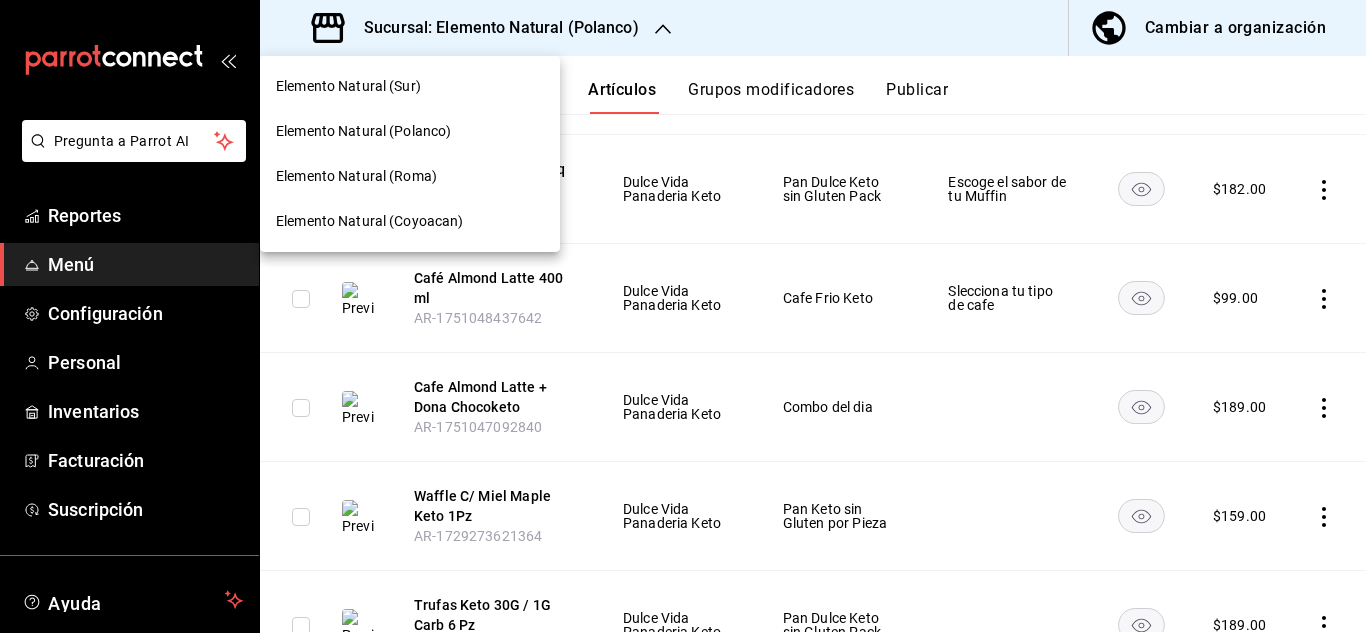 click on "Elemento Natural (Roma)" at bounding box center (410, 176) 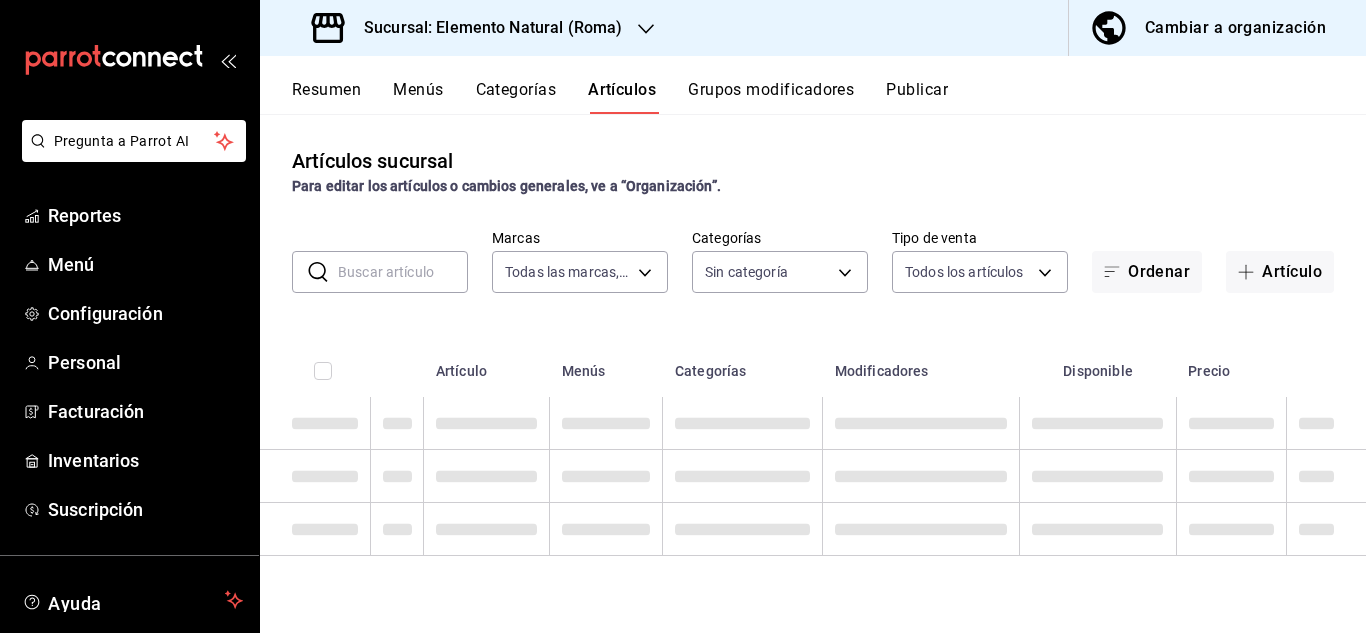 type on "[UUID],[UUID],[UUID],[UUID],[UUID],[UUID]" 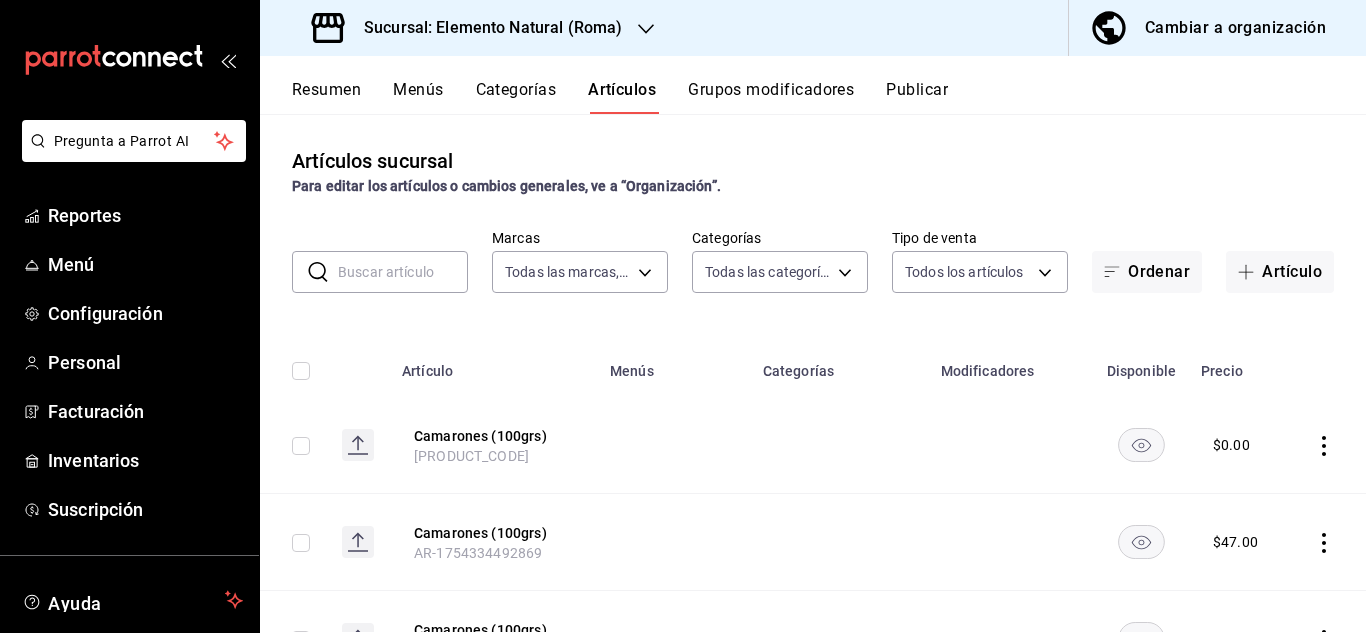 type on "[UUID],[UUID],[UUID],[UUID],[UUID],[UUID],[UUID],[UUID],[UUID],[UUID],[UUID],[UUID],[UUID],[UUID],[UUID],[UUID],[UUID],[UUID],[UUID],[UUID],[UUID],[UUID],[UUID],[UUID],[UUID],[UUID],[UUID],[UUID]" 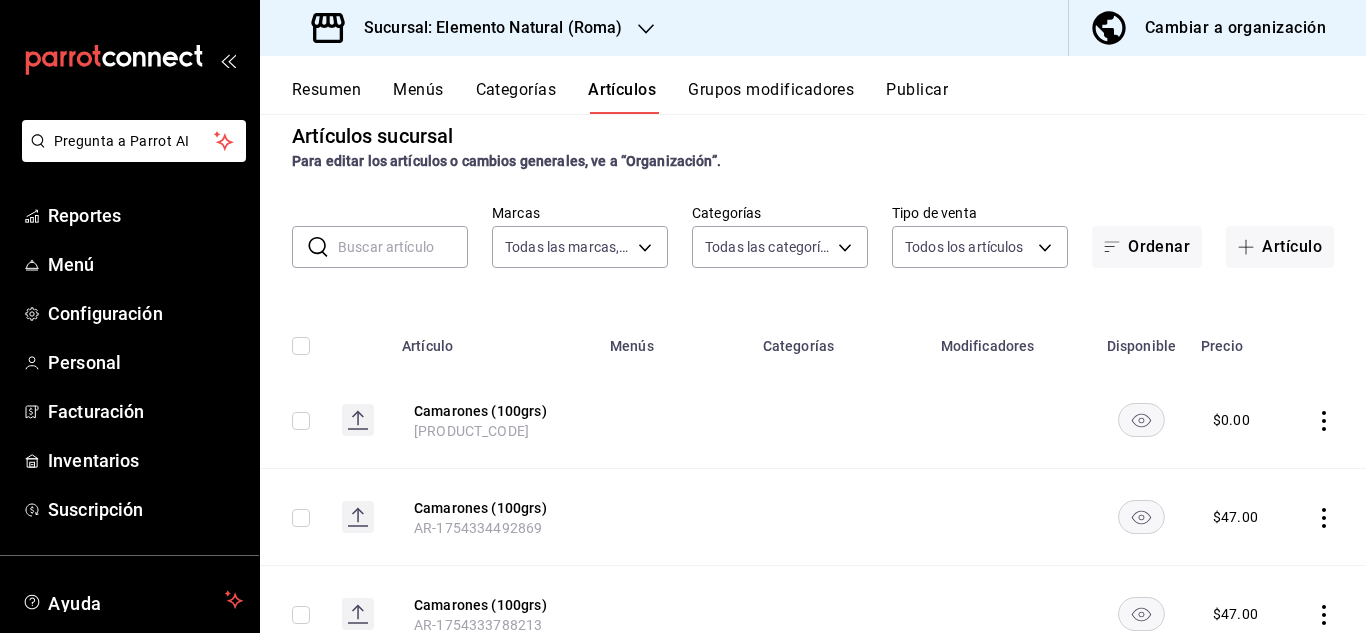 scroll, scrollTop: 0, scrollLeft: 0, axis: both 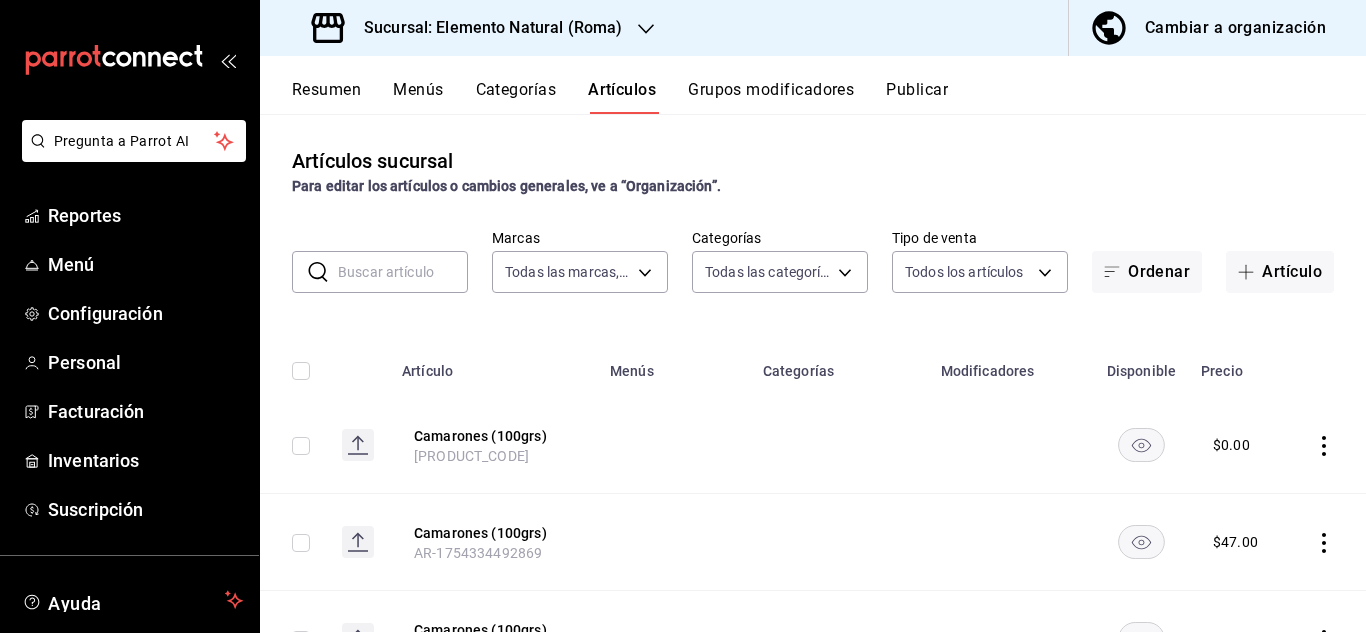 click on "Categorías" at bounding box center (516, 97) 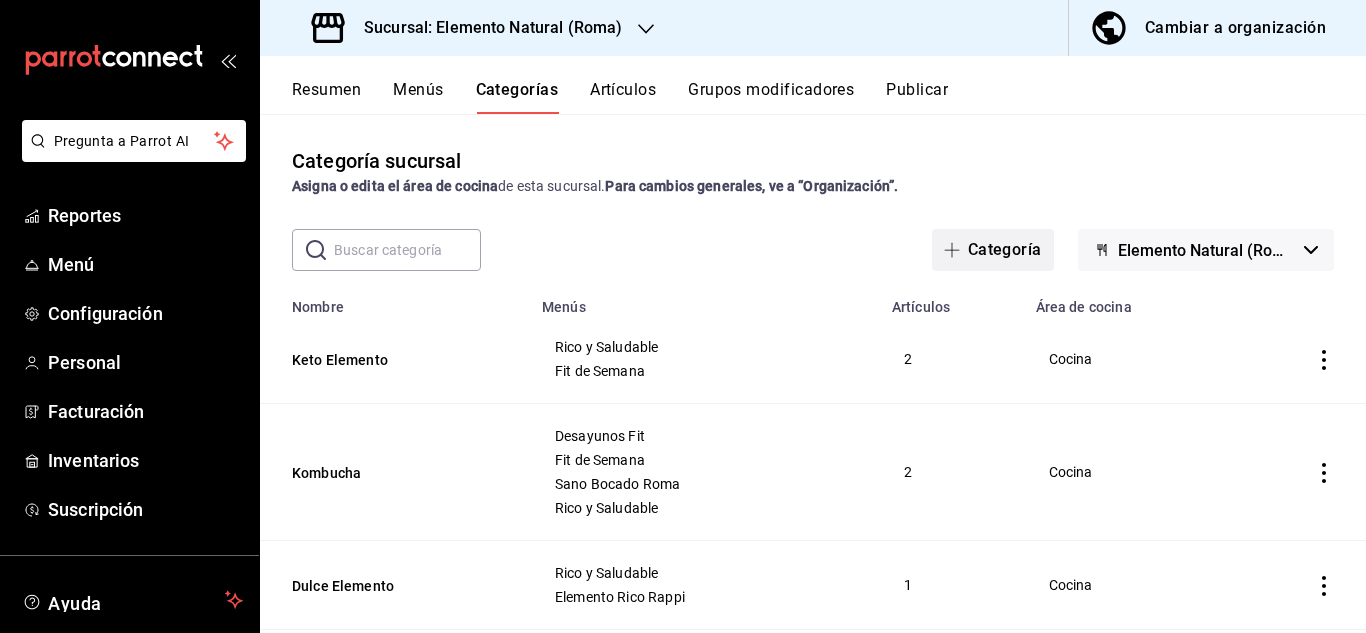 click on "Categoría" at bounding box center [993, 250] 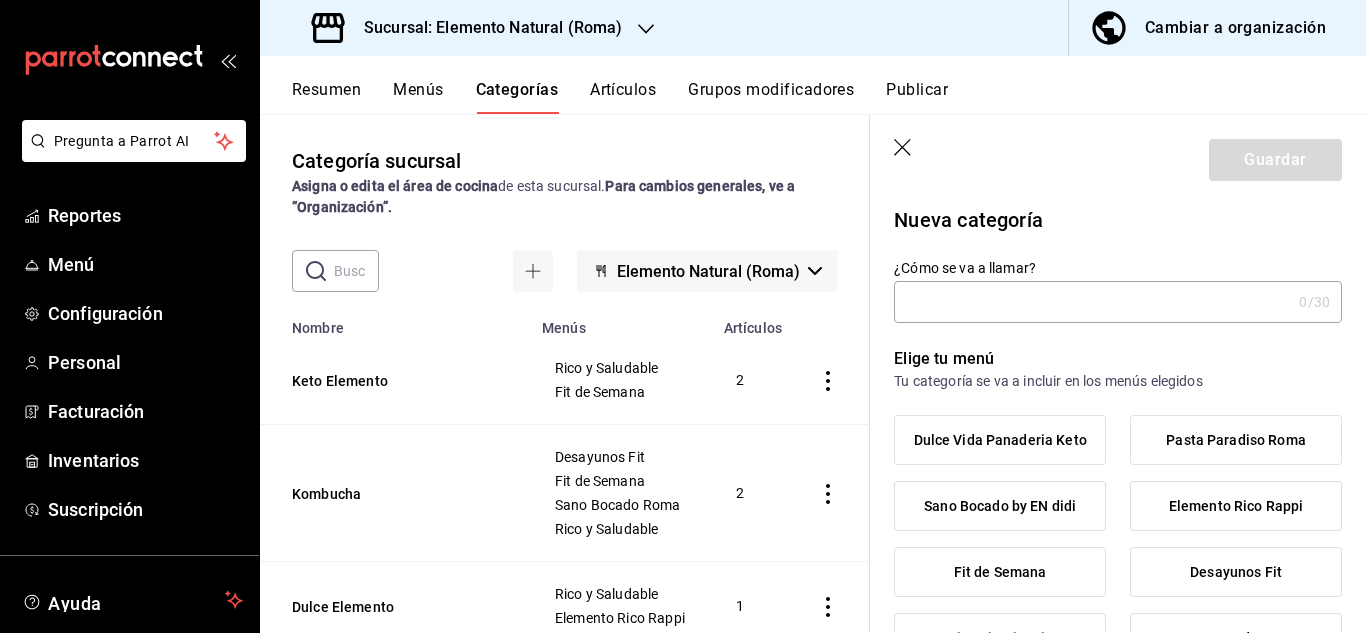 click on "¿Cómo se va a llamar?" at bounding box center [1092, 302] 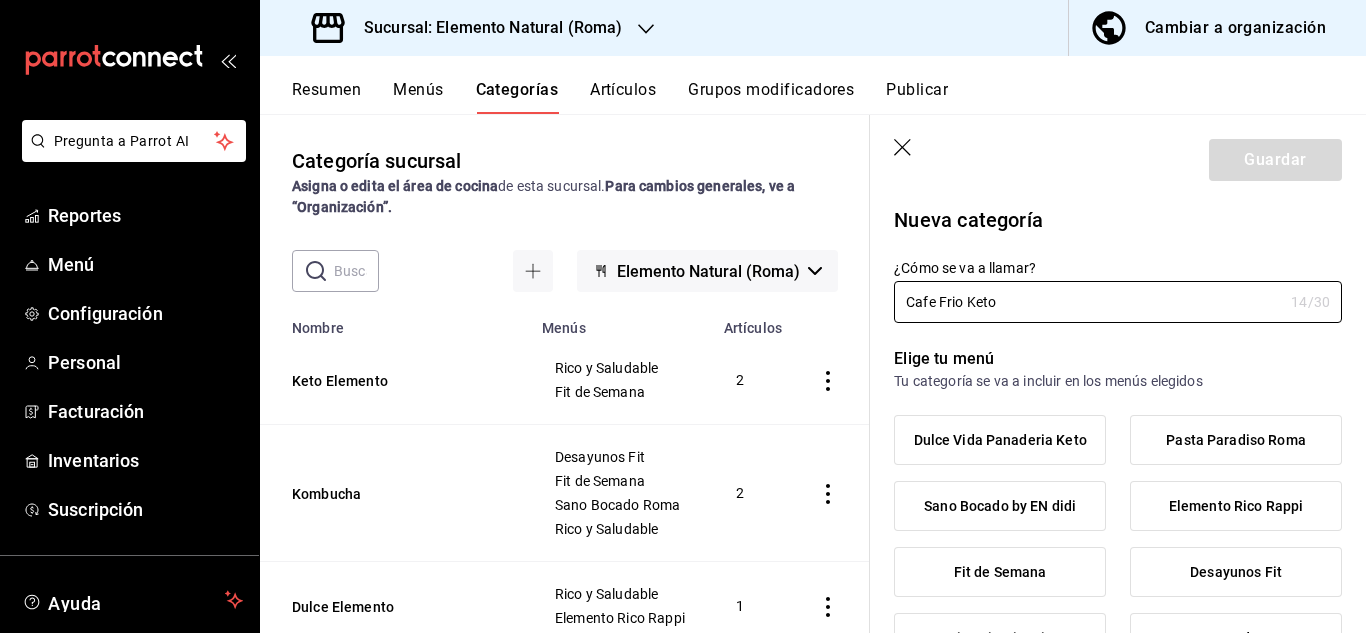 type on "Cafe Frio Keto" 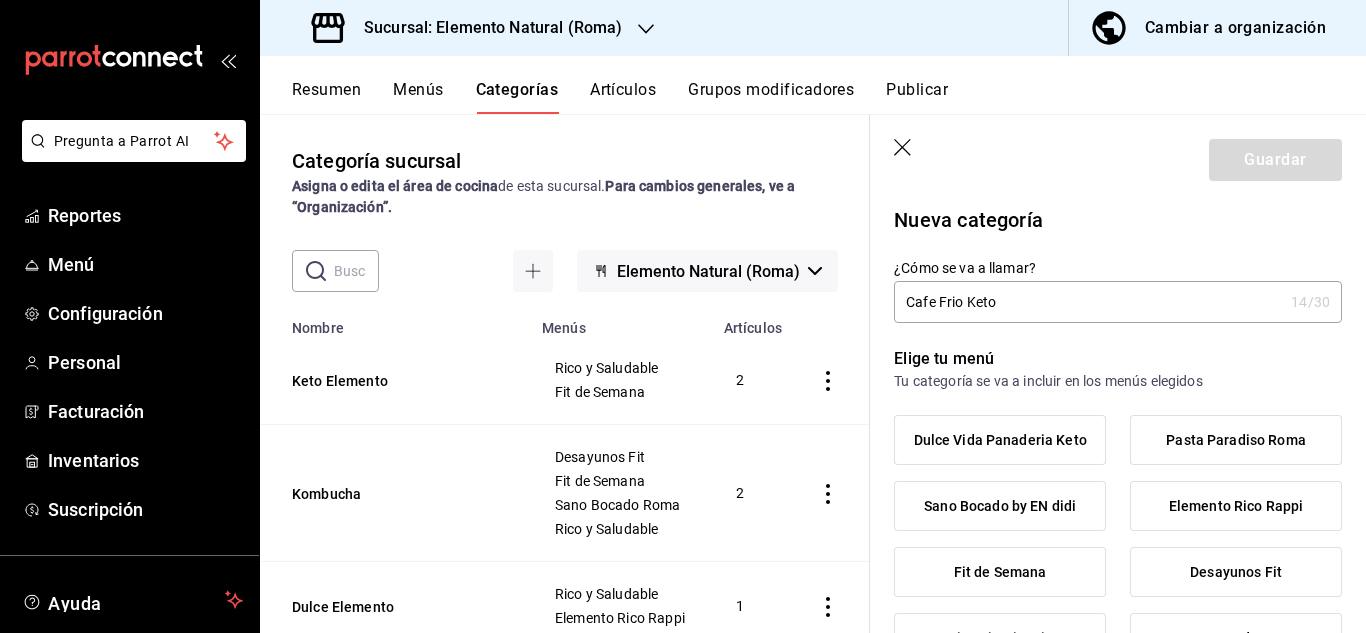 click on "Dulce Vida Panaderia Keto" at bounding box center [1000, 440] 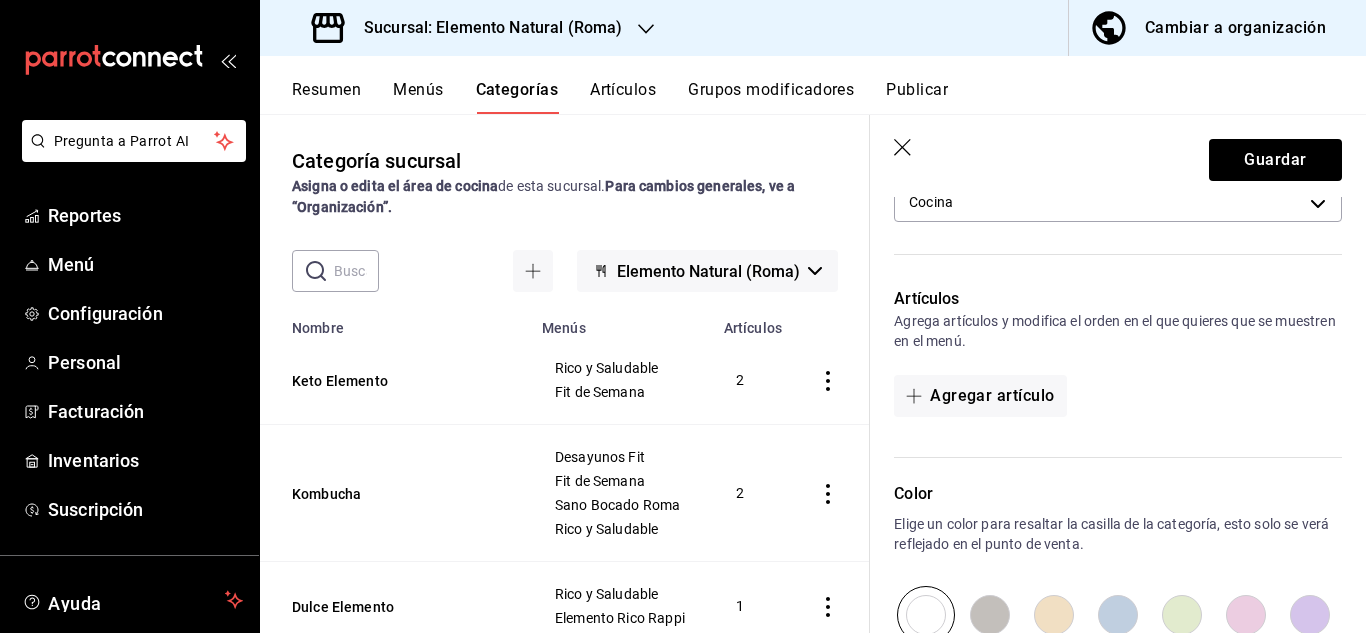 scroll, scrollTop: 656, scrollLeft: 0, axis: vertical 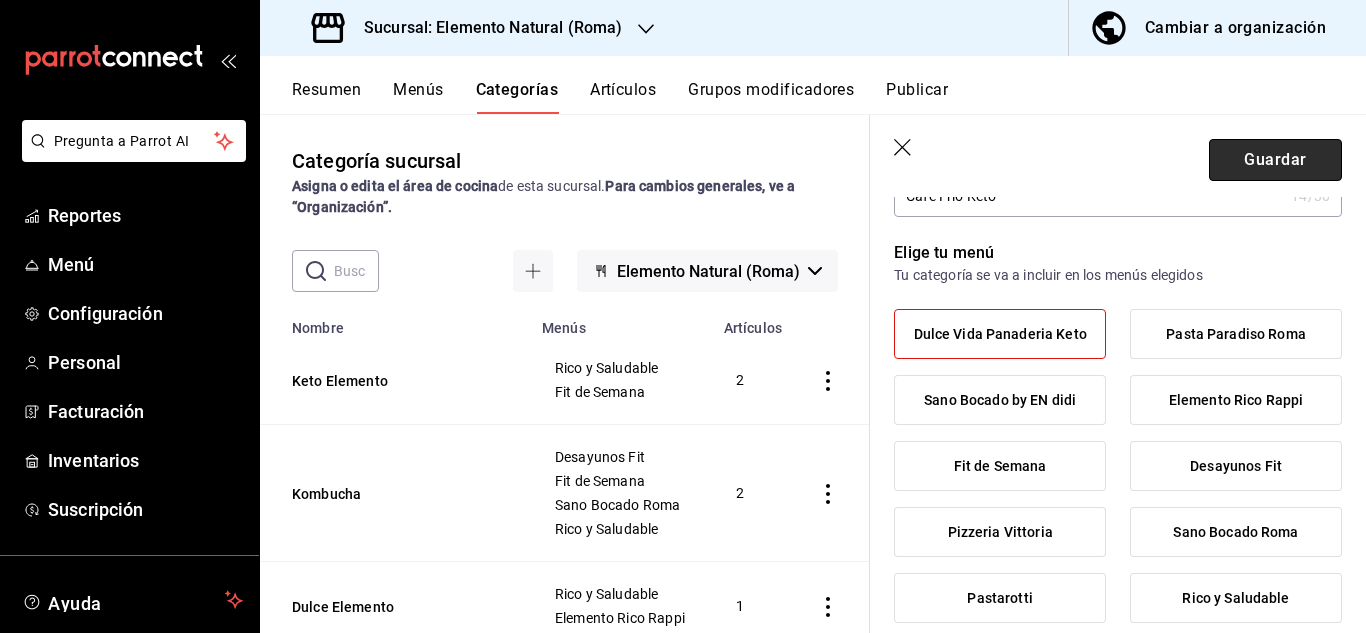 click on "Guardar" at bounding box center (1275, 160) 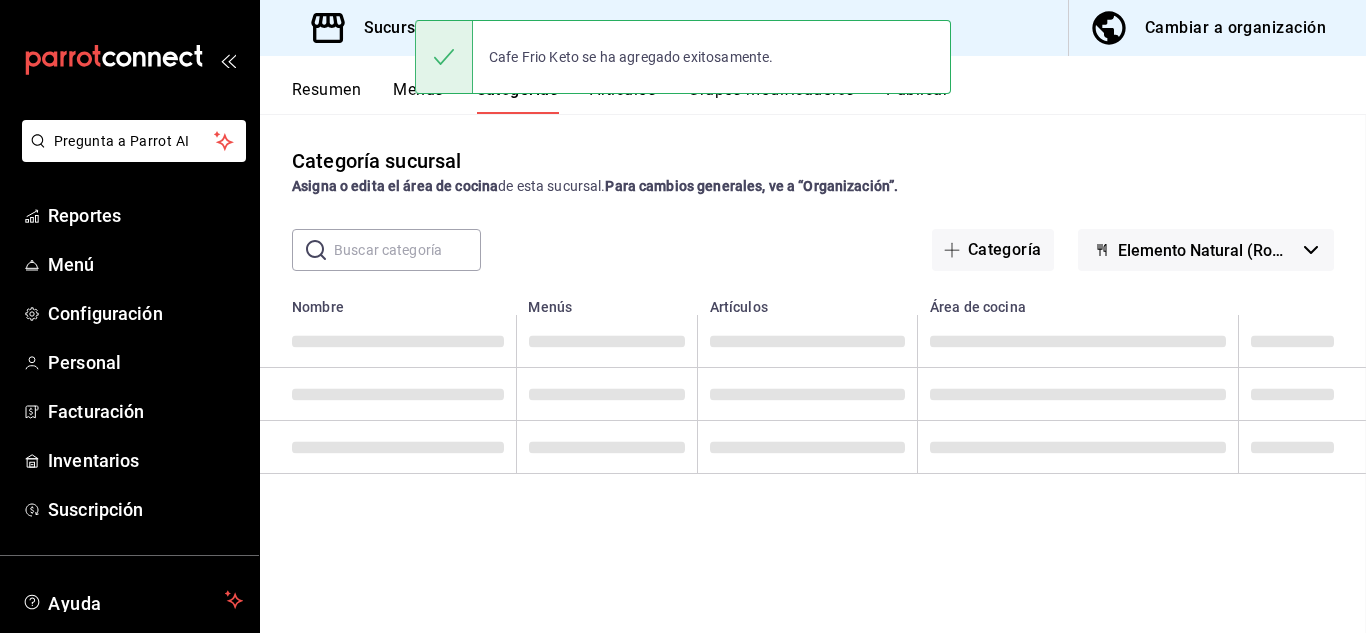 scroll, scrollTop: 0, scrollLeft: 0, axis: both 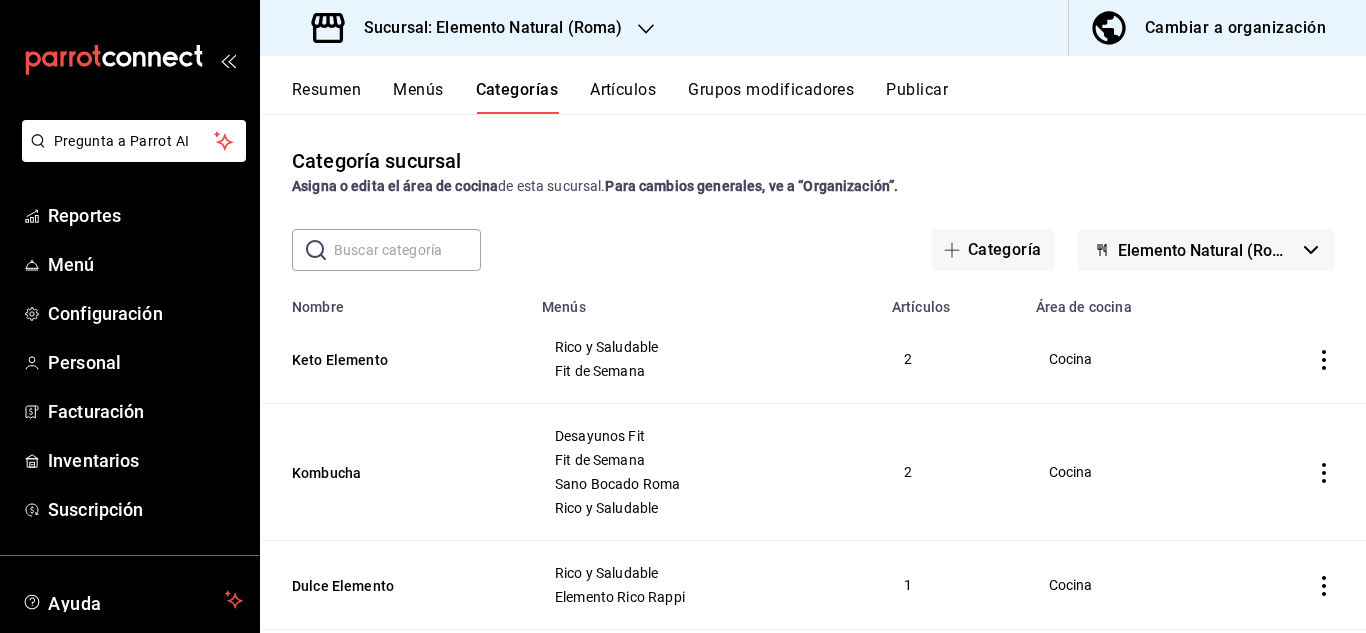 click on "Artículos" at bounding box center (623, 97) 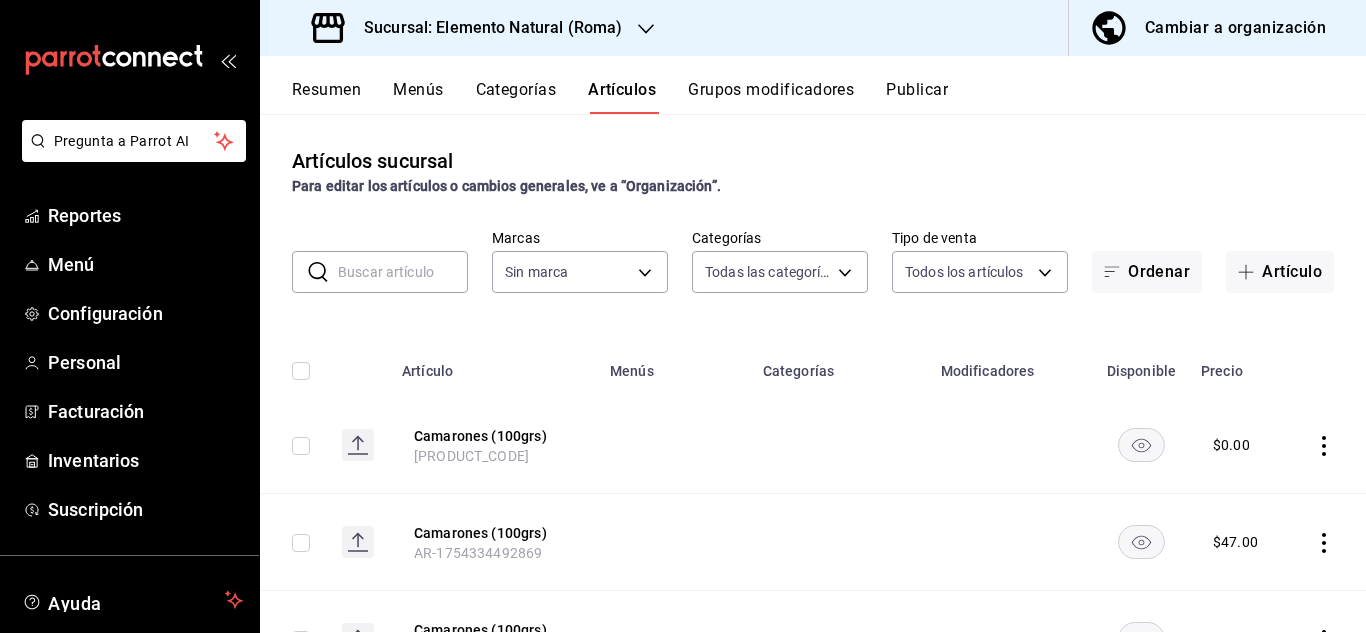type on "[UUID],[UUID],[UUID],[UUID],[UUID],[UUID],[UUID],[UUID],[UUID],[UUID],[UUID],[UUID],[UUID],[UUID],[UUID],[UUID],[UUID],[UUID],[UUID],[UUID],[UUID],[UUID],[UUID],[UUID],[UUID],[UUID],[UUID],[UUID]" 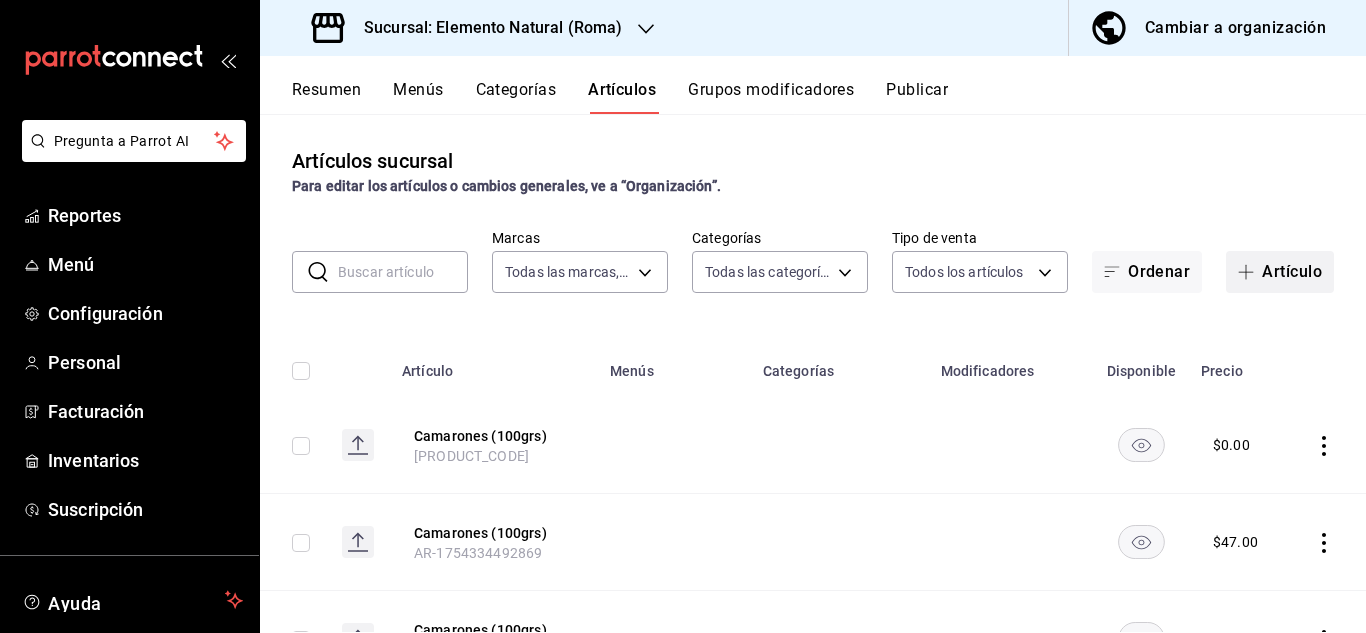 click on "Artículo" at bounding box center (1280, 272) 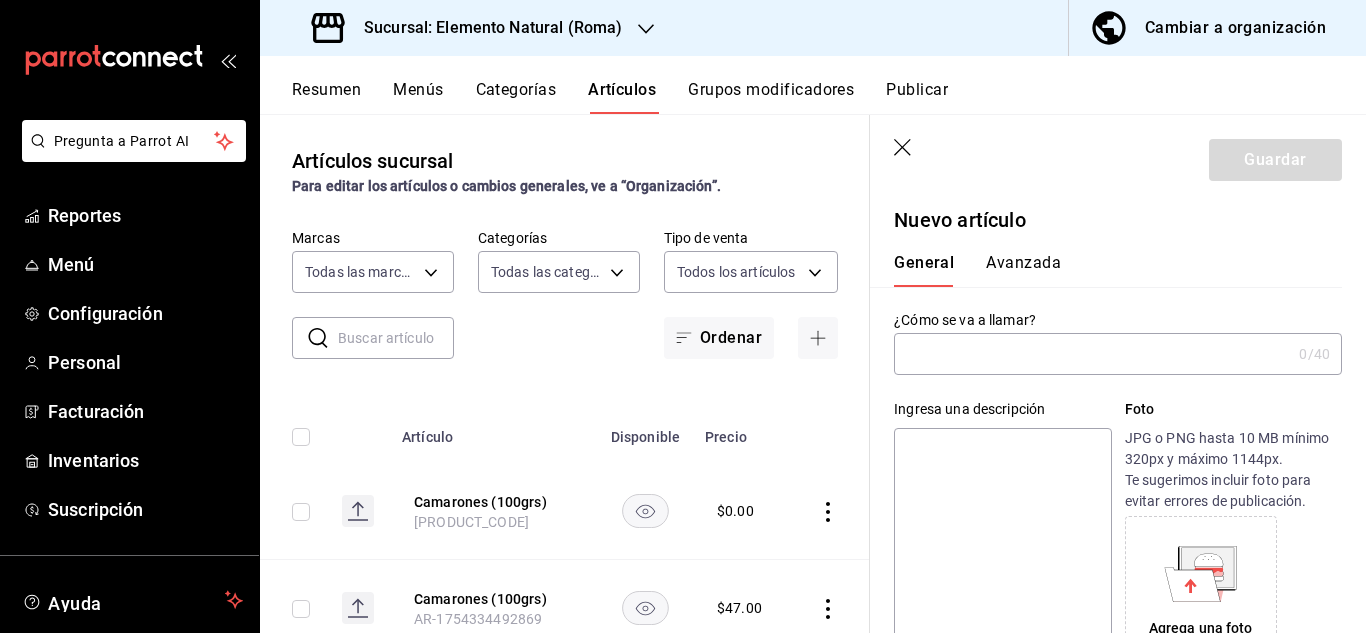 click at bounding box center [1092, 354] 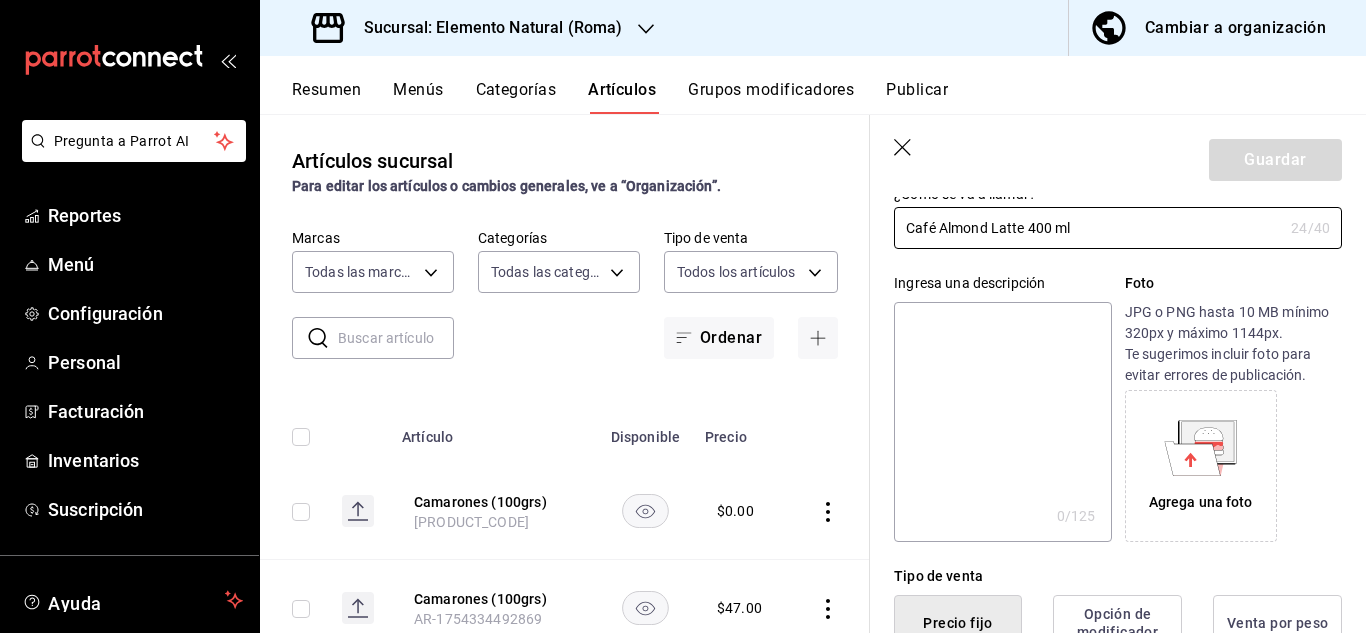 scroll, scrollTop: 145, scrollLeft: 0, axis: vertical 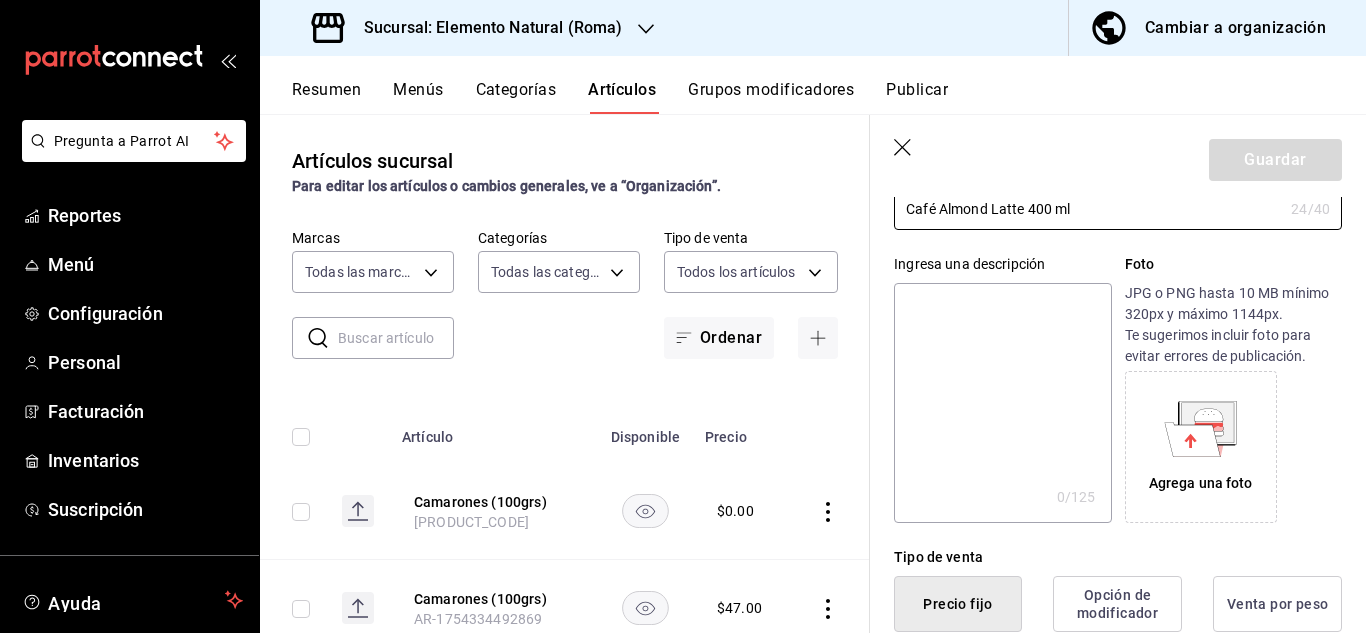 type on "Café Almond Latte 400 ml" 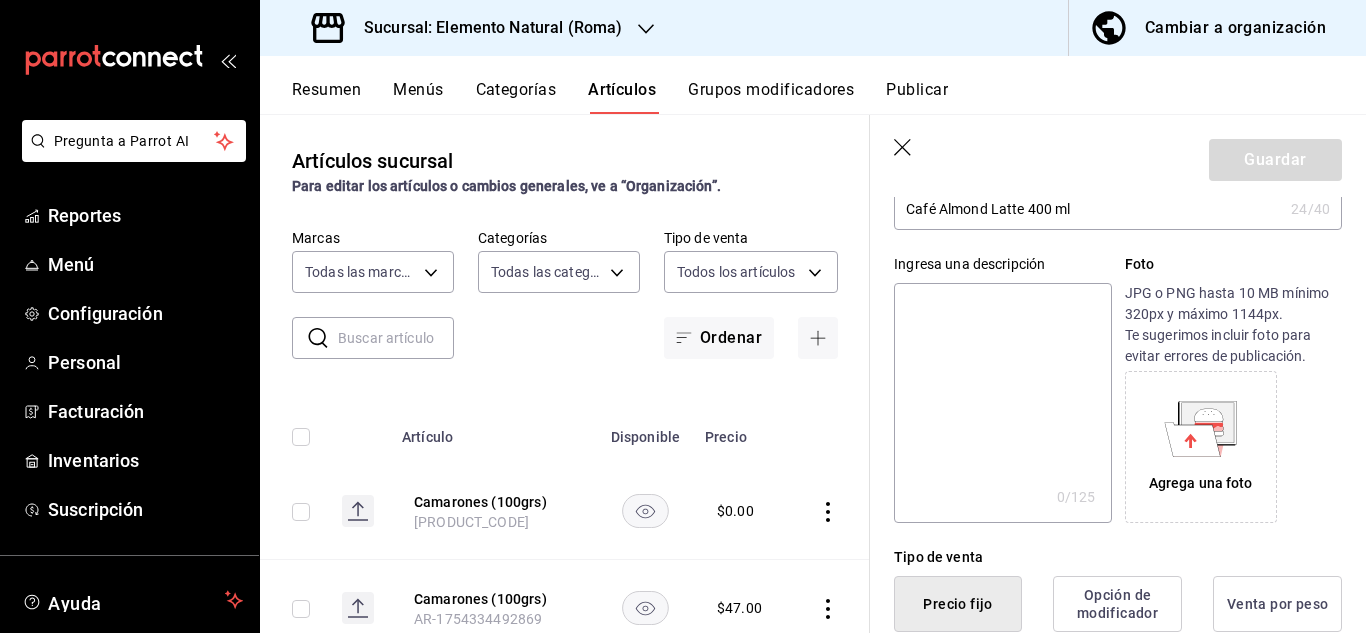 type on "C" 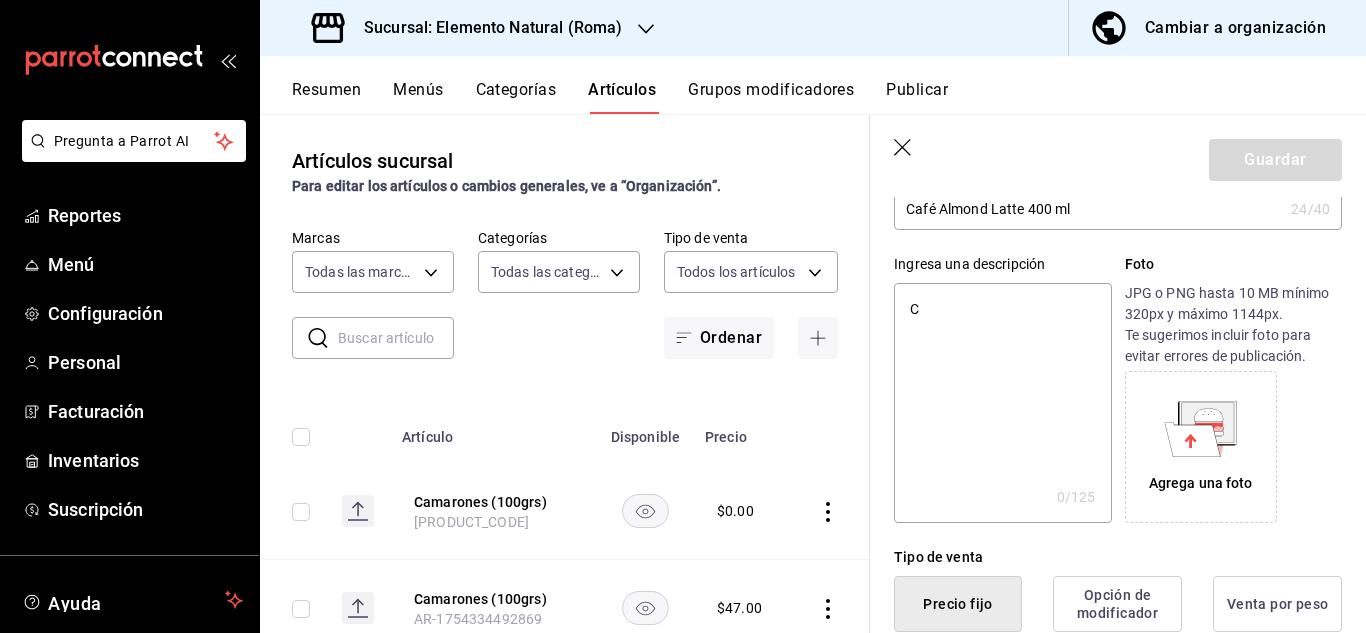 type on "x" 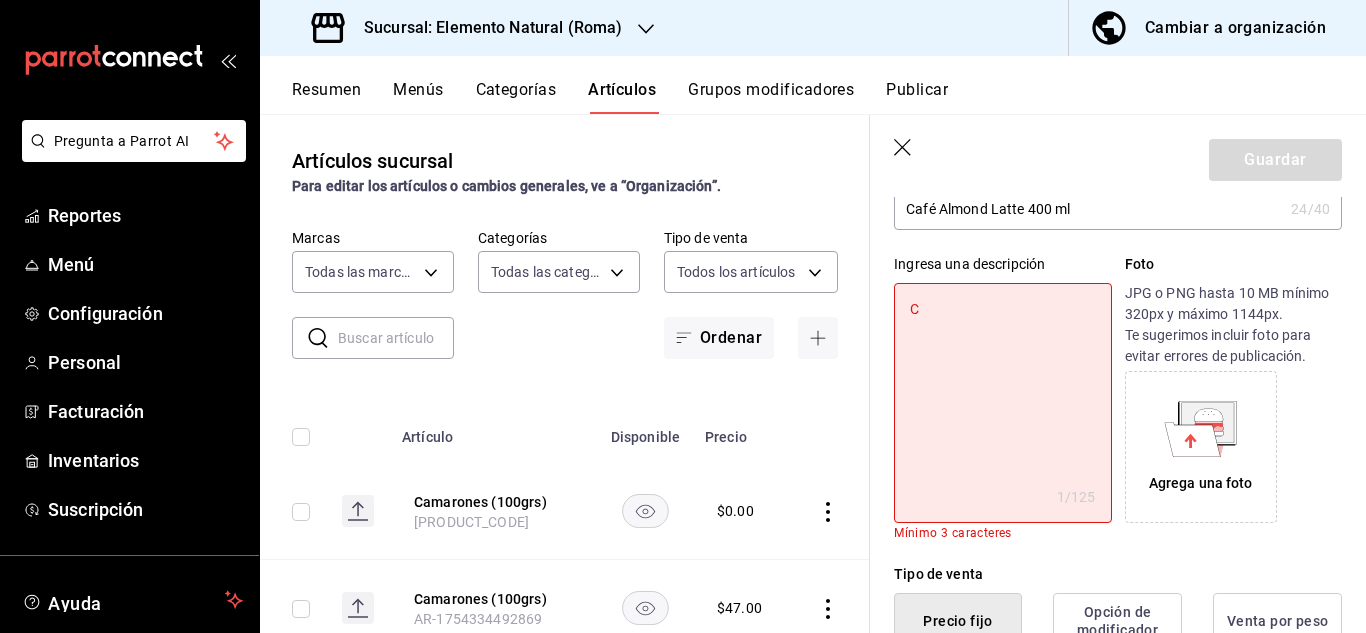 type on "Ca" 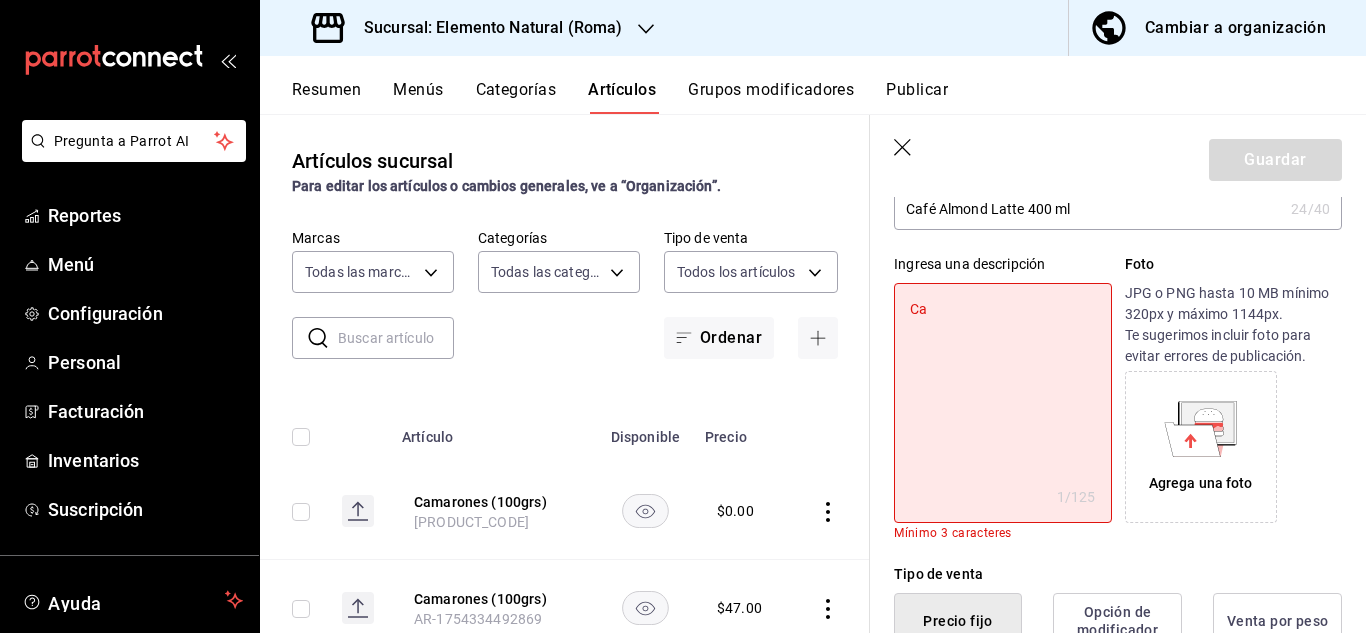 type on "x" 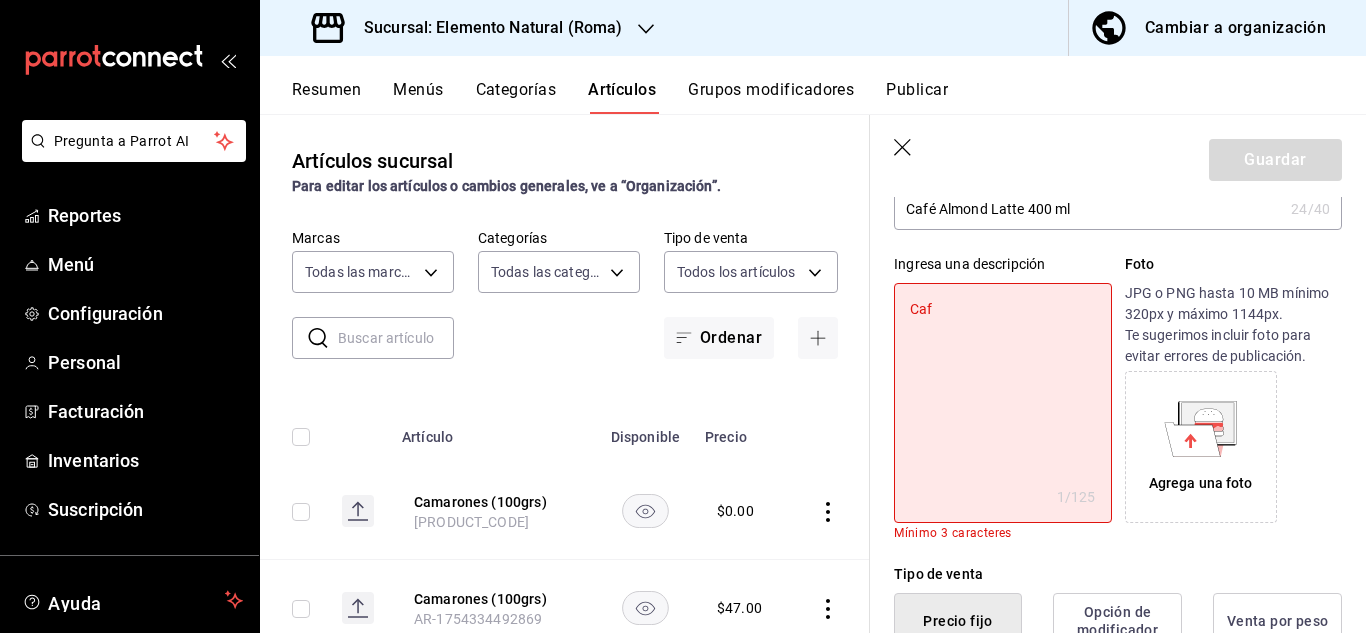 type on "x" 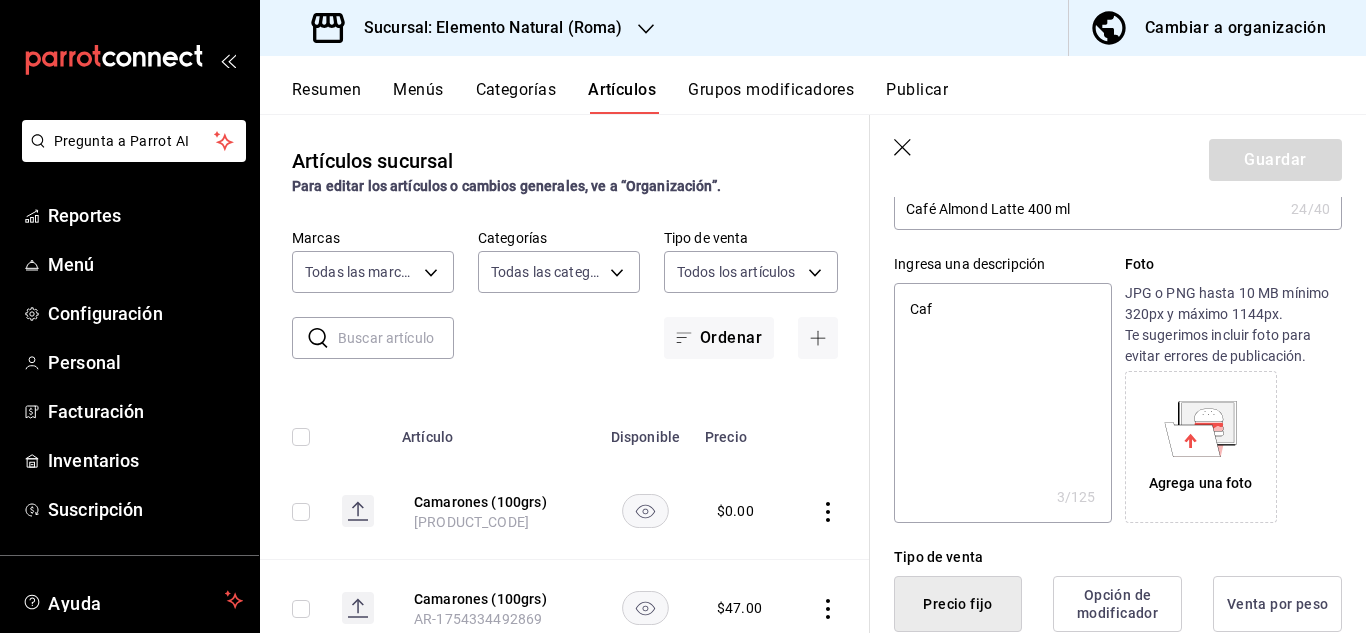 type on "Cafe" 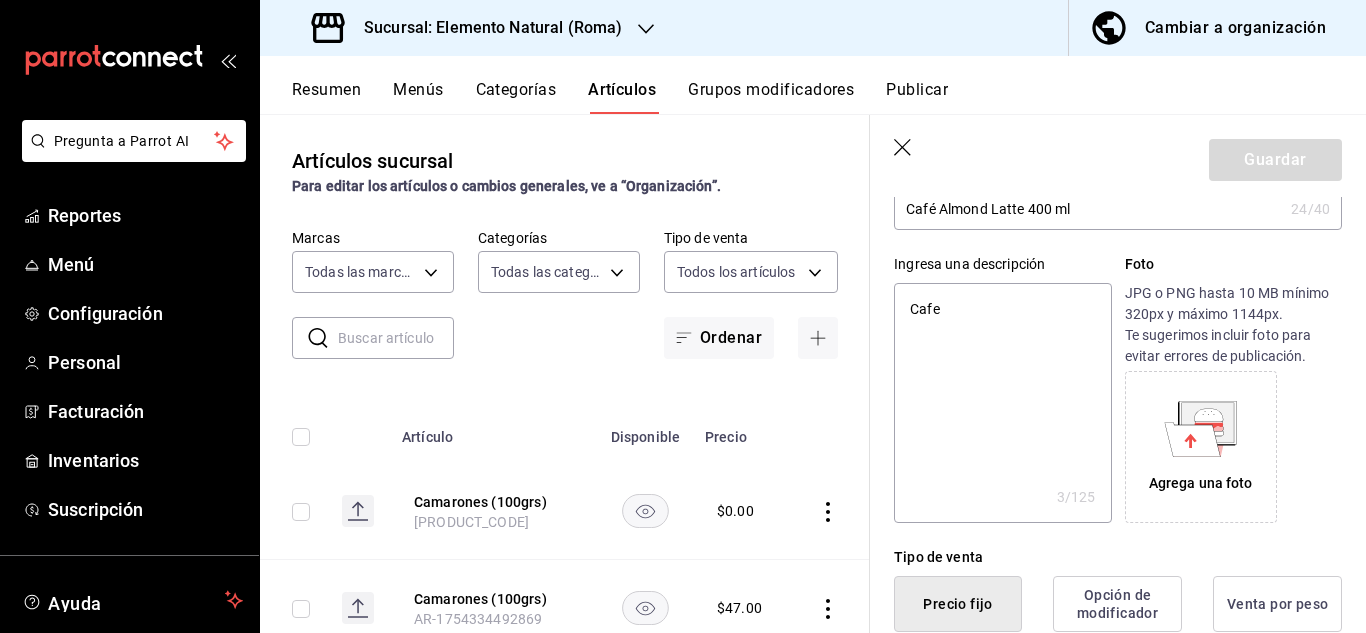 type on "x" 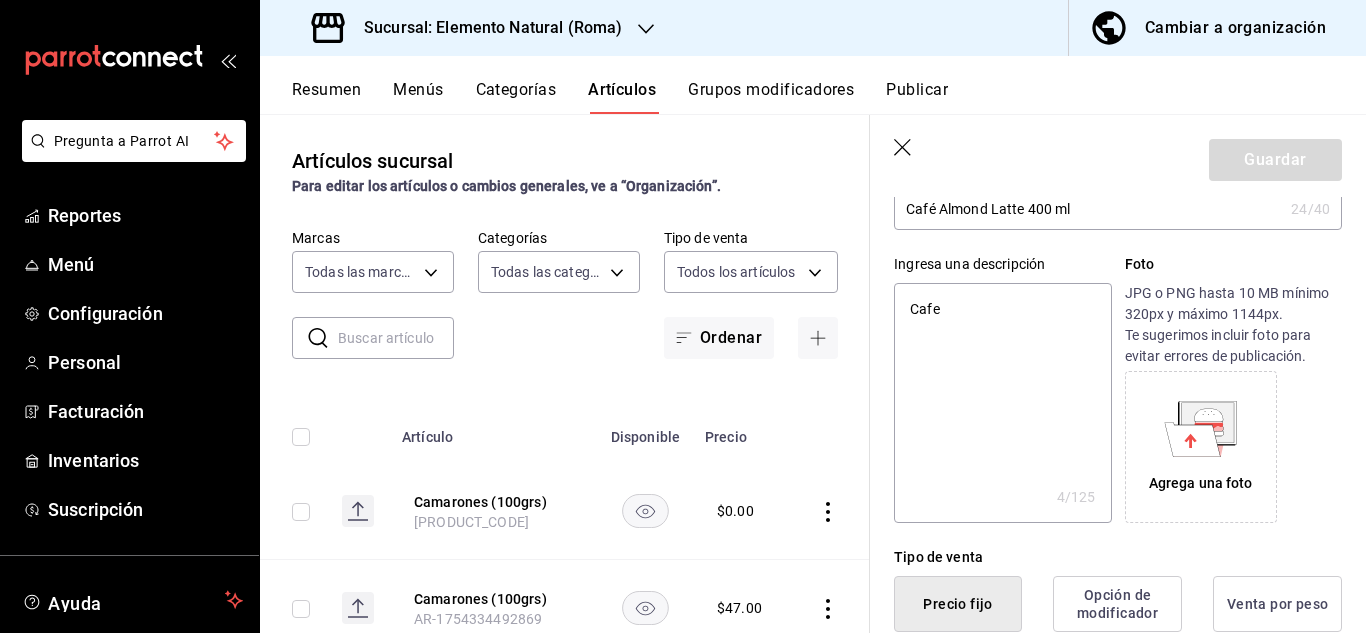 type on "Cafe" 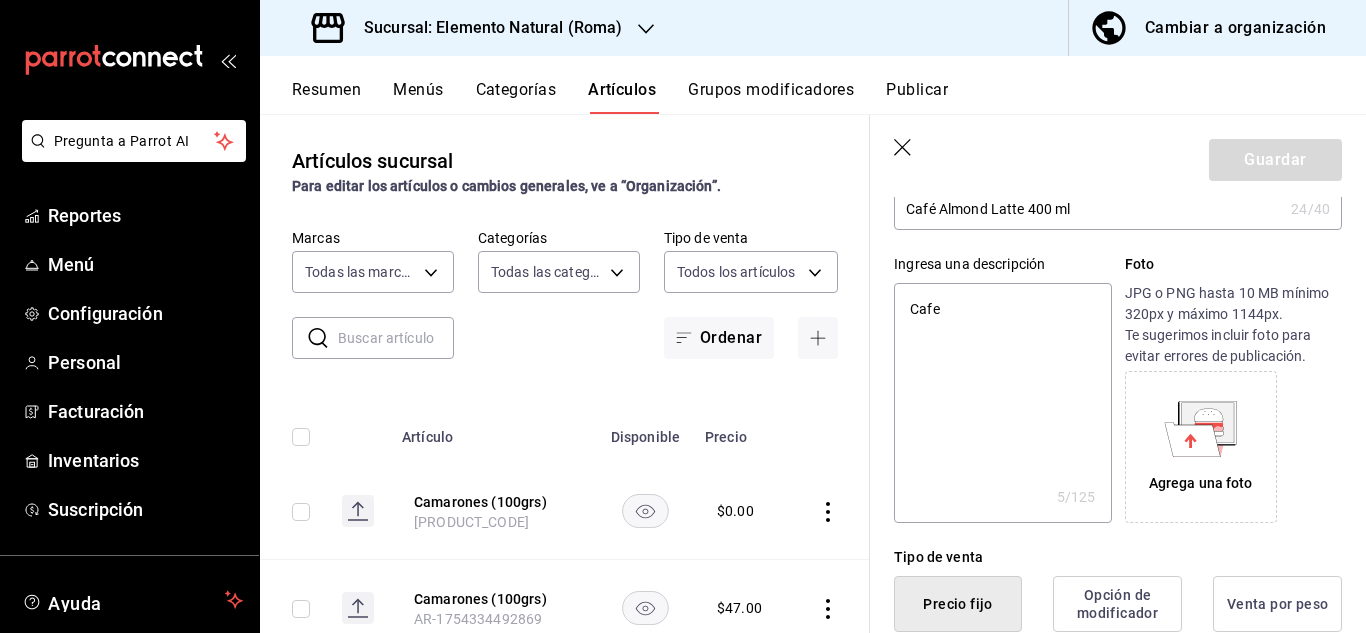 type on "Cafe d" 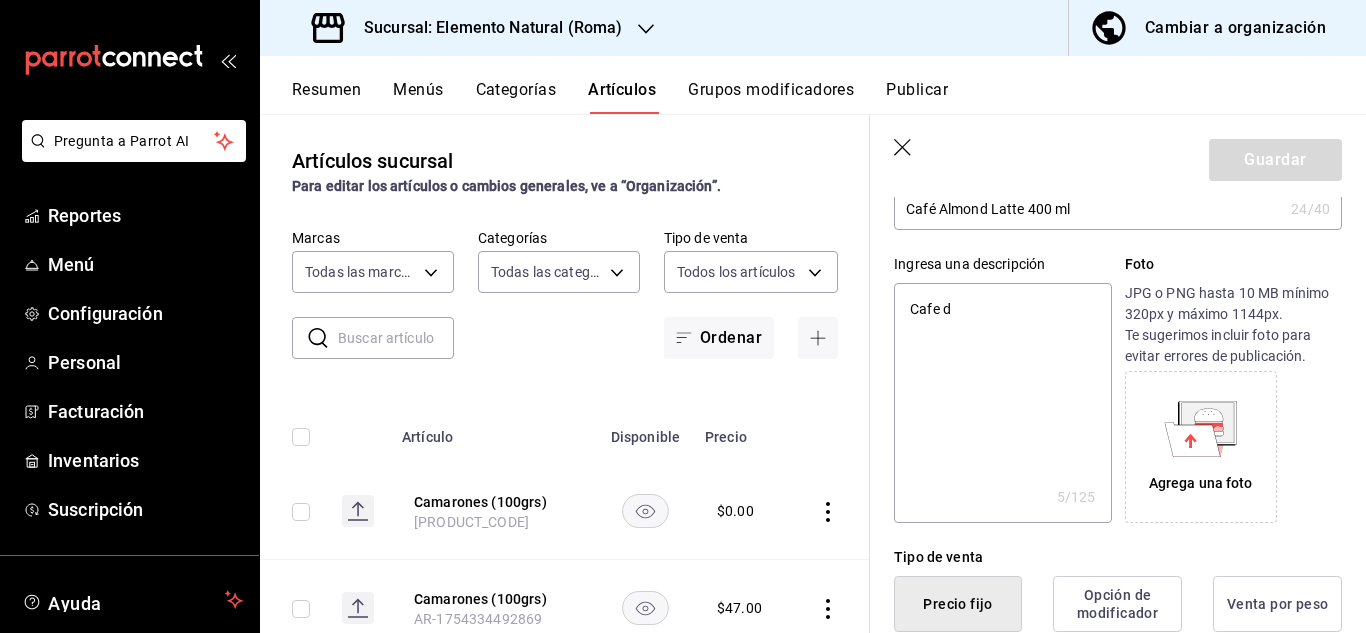 type on "x" 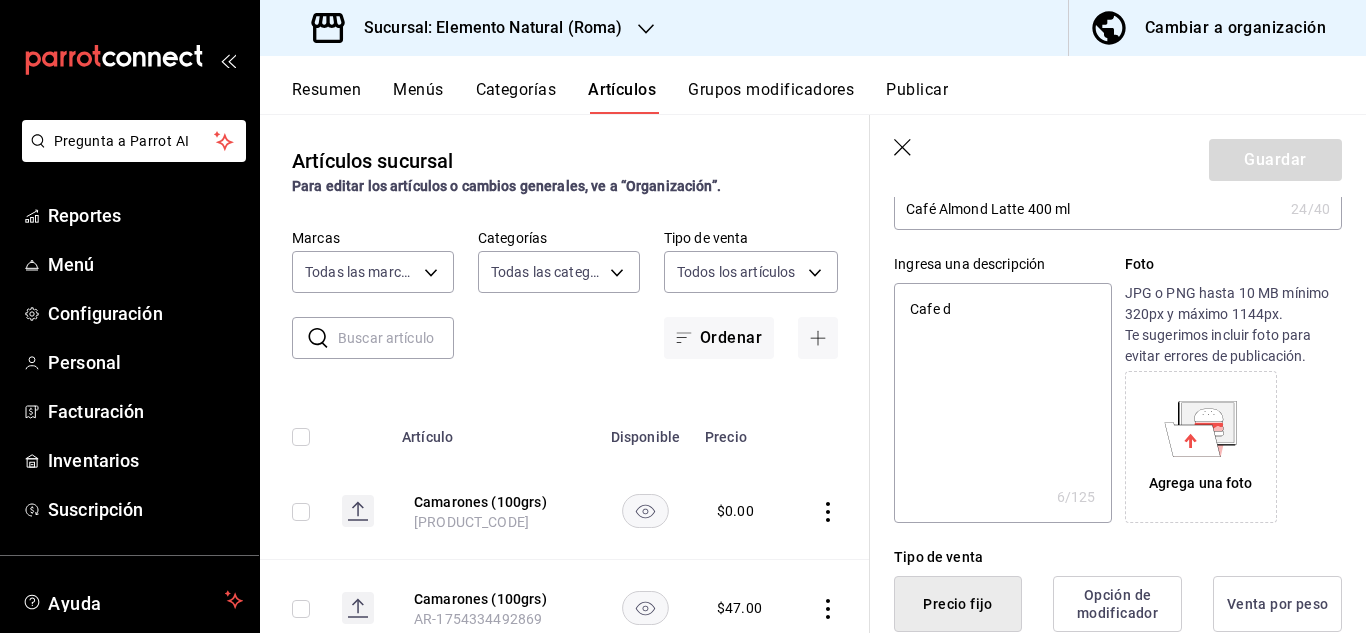 type on "Cafe de" 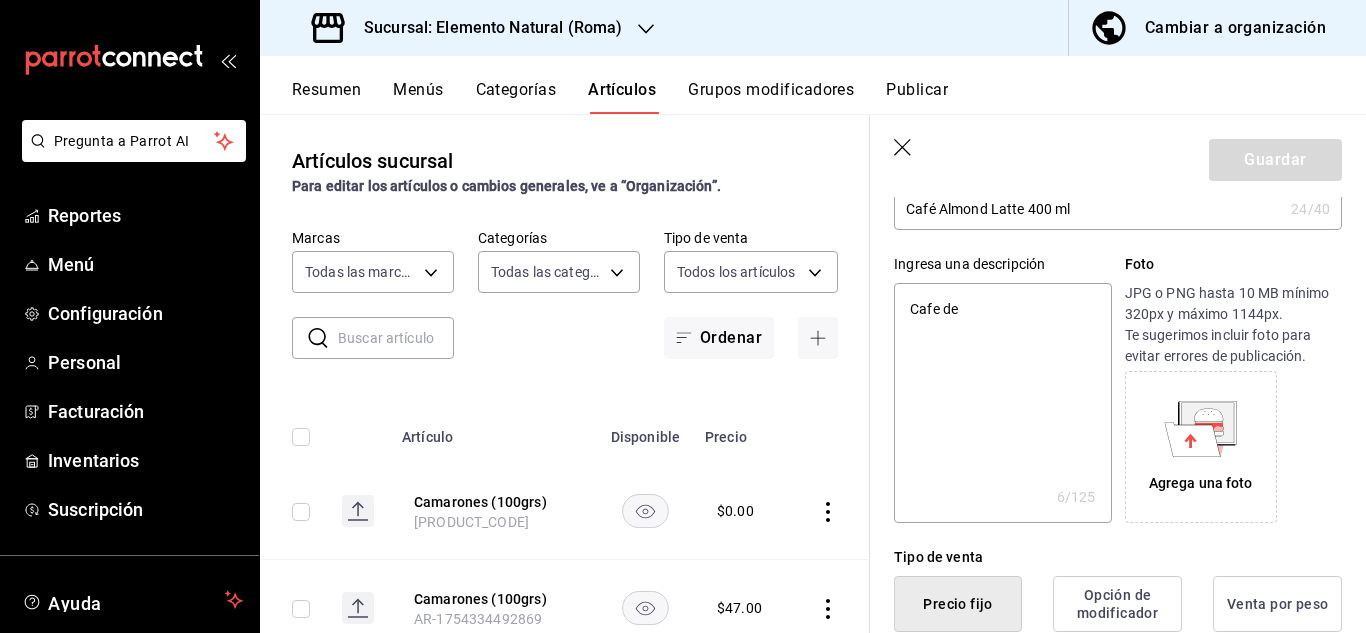 type on "x" 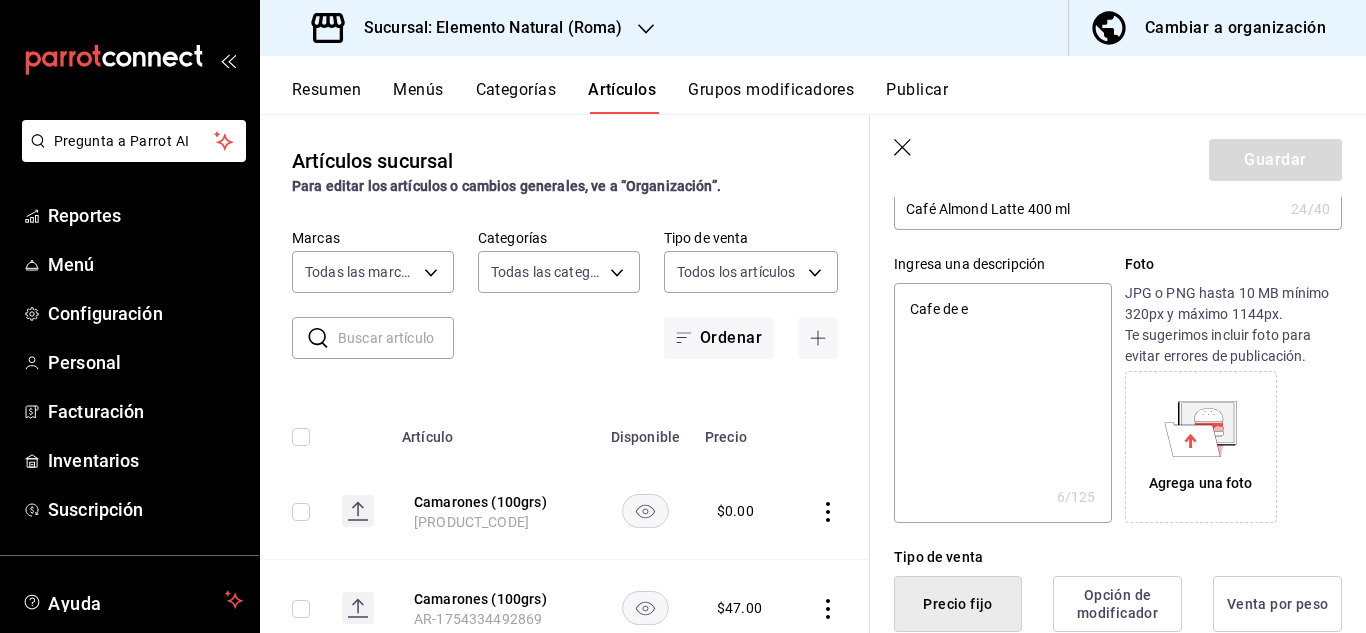 type on "x" 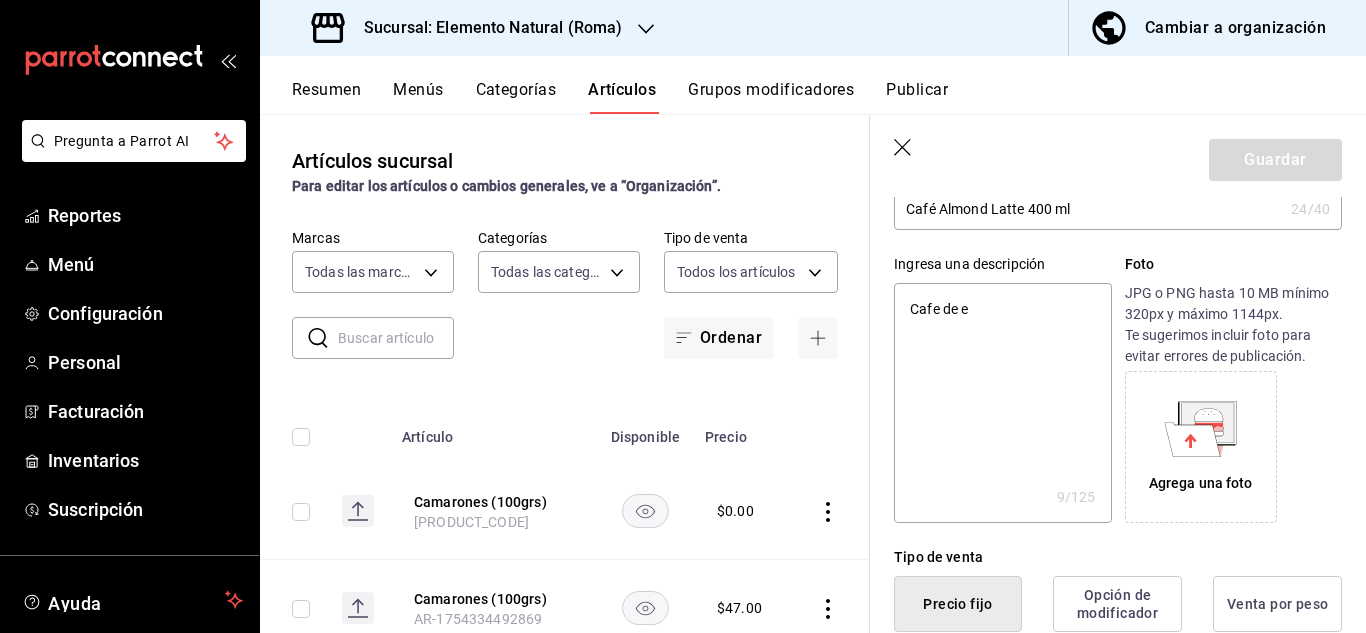 type on "Cafe de es" 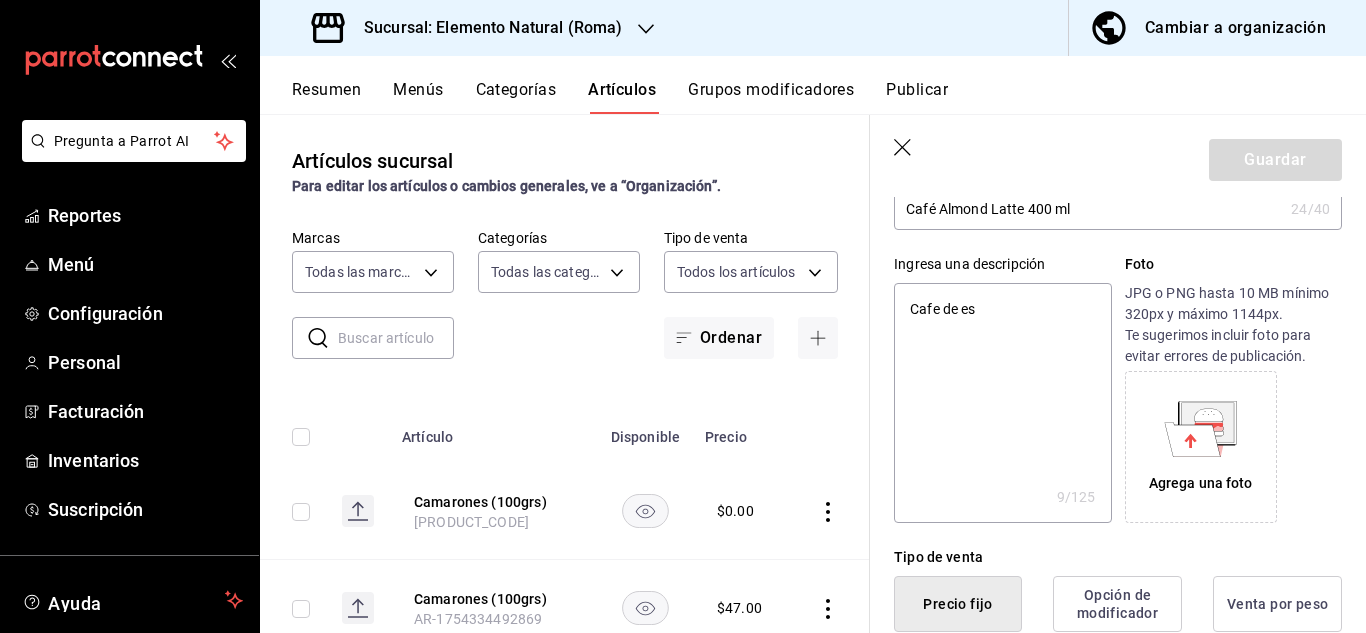 type on "x" 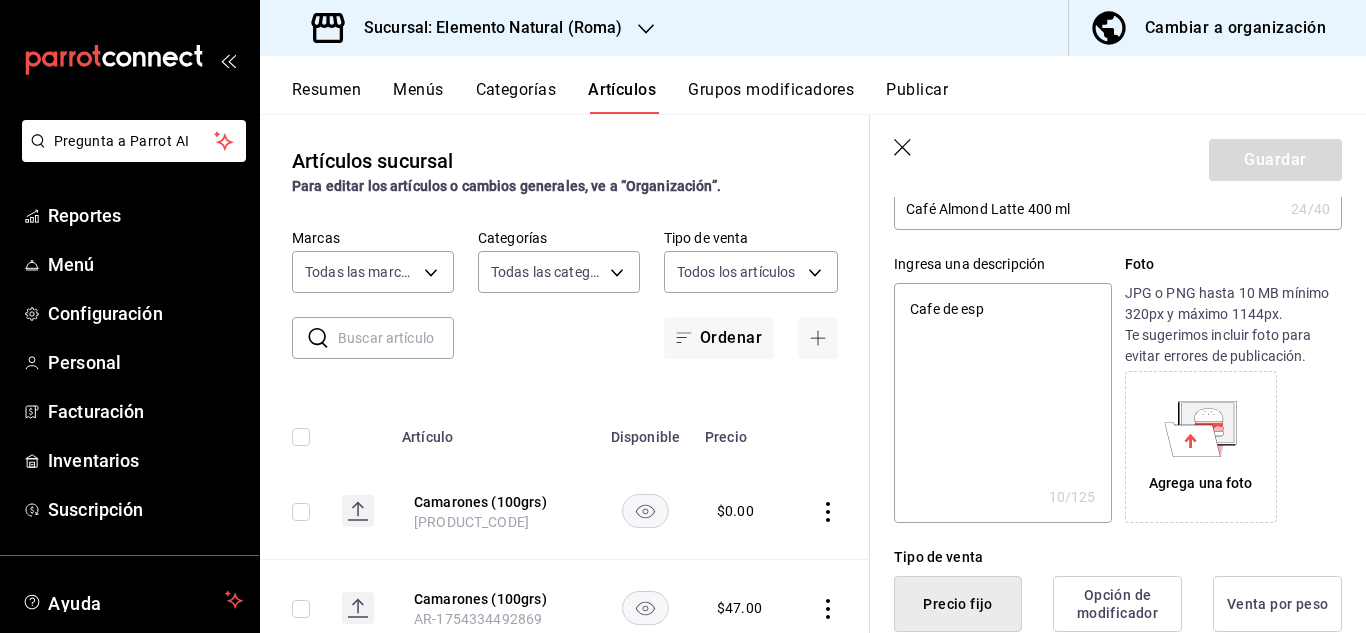 type on "Cafe de espe" 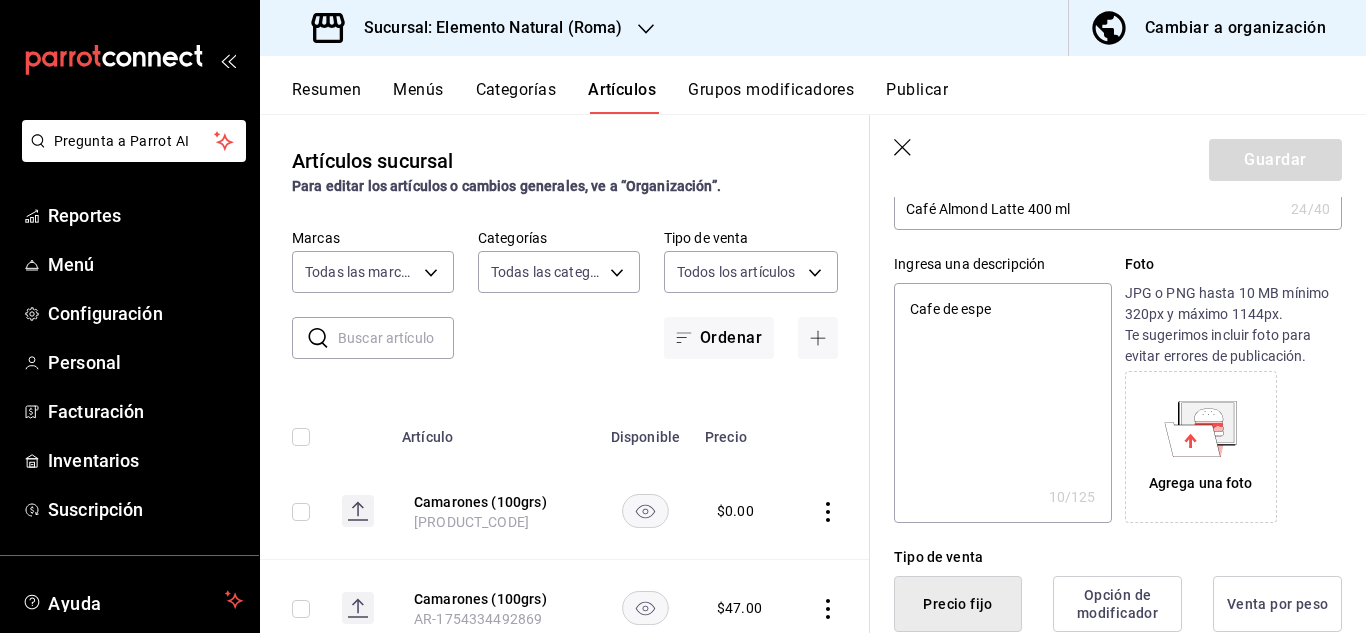 type on "x" 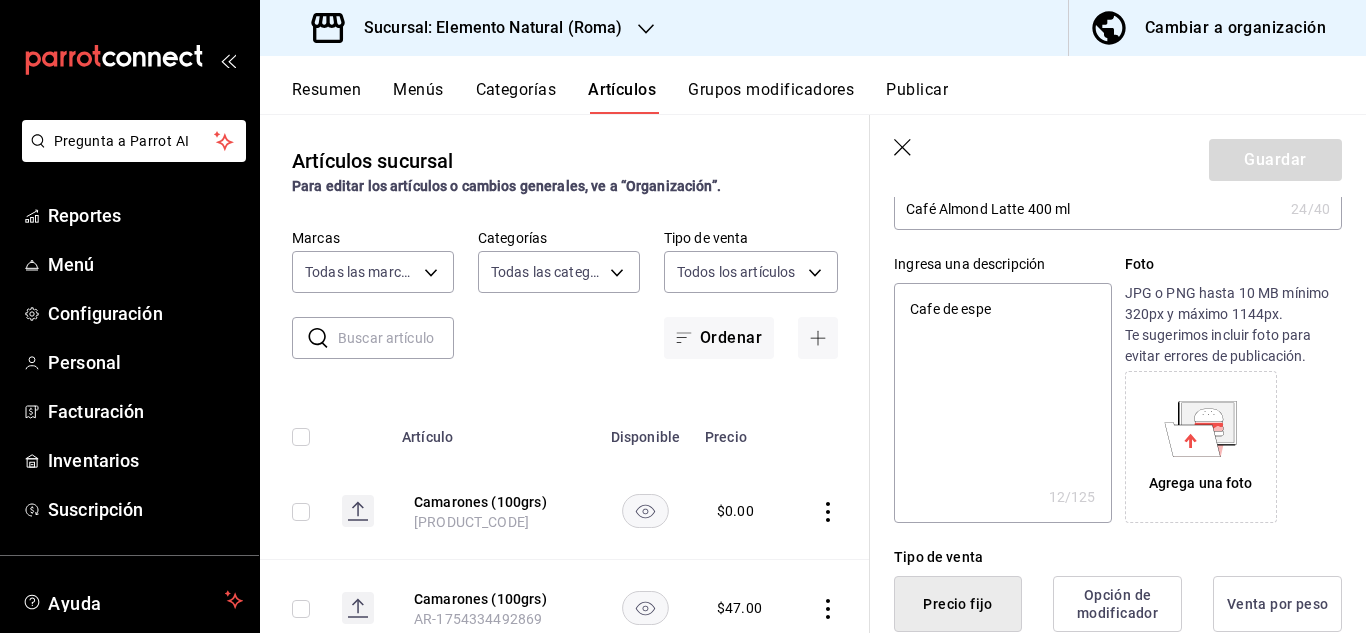 type on "Cafe de espec" 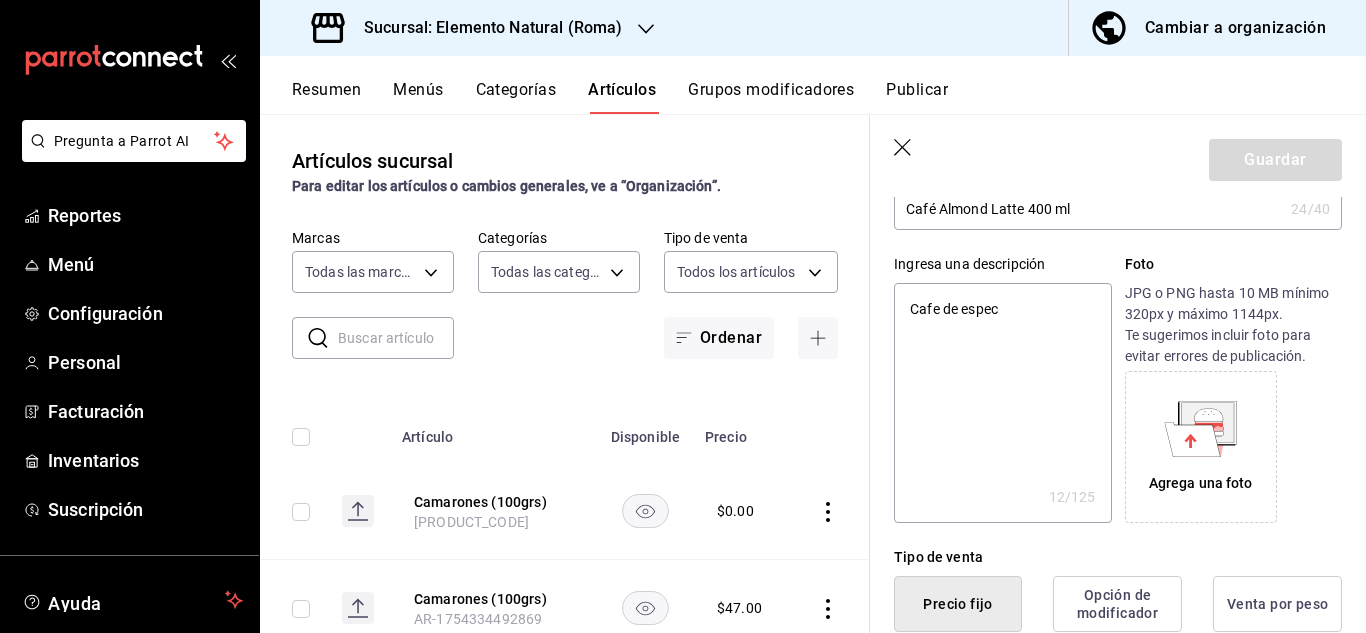type on "x" 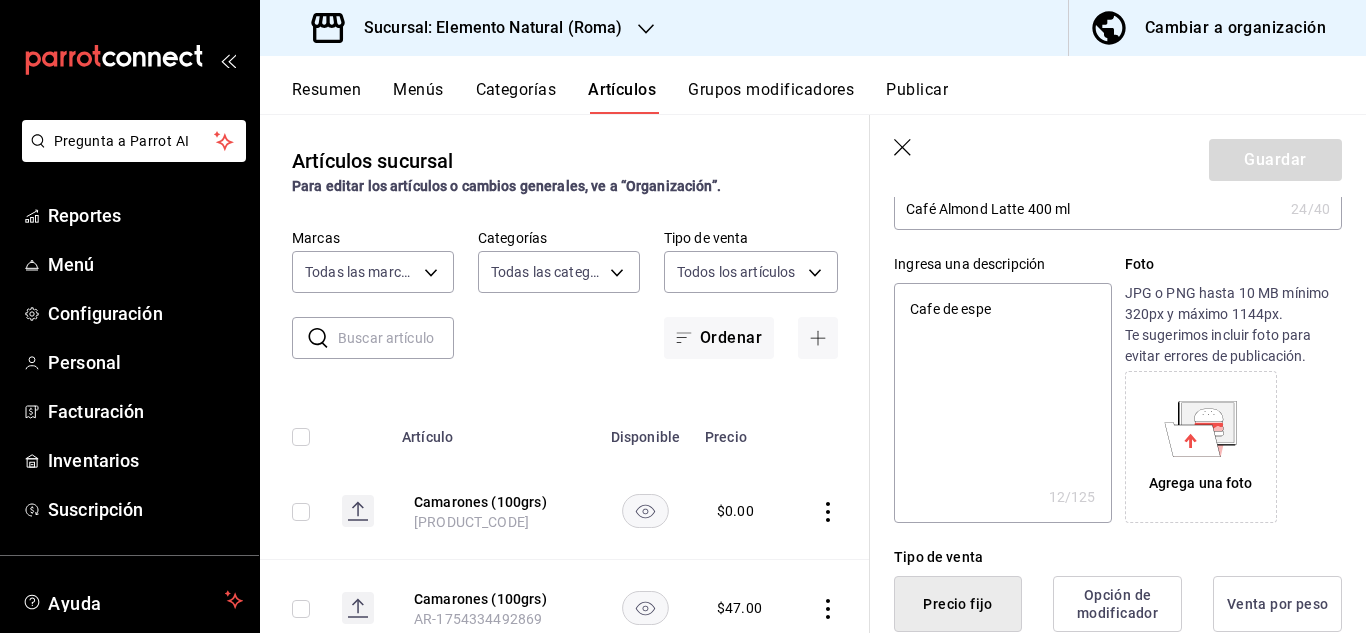type on "x" 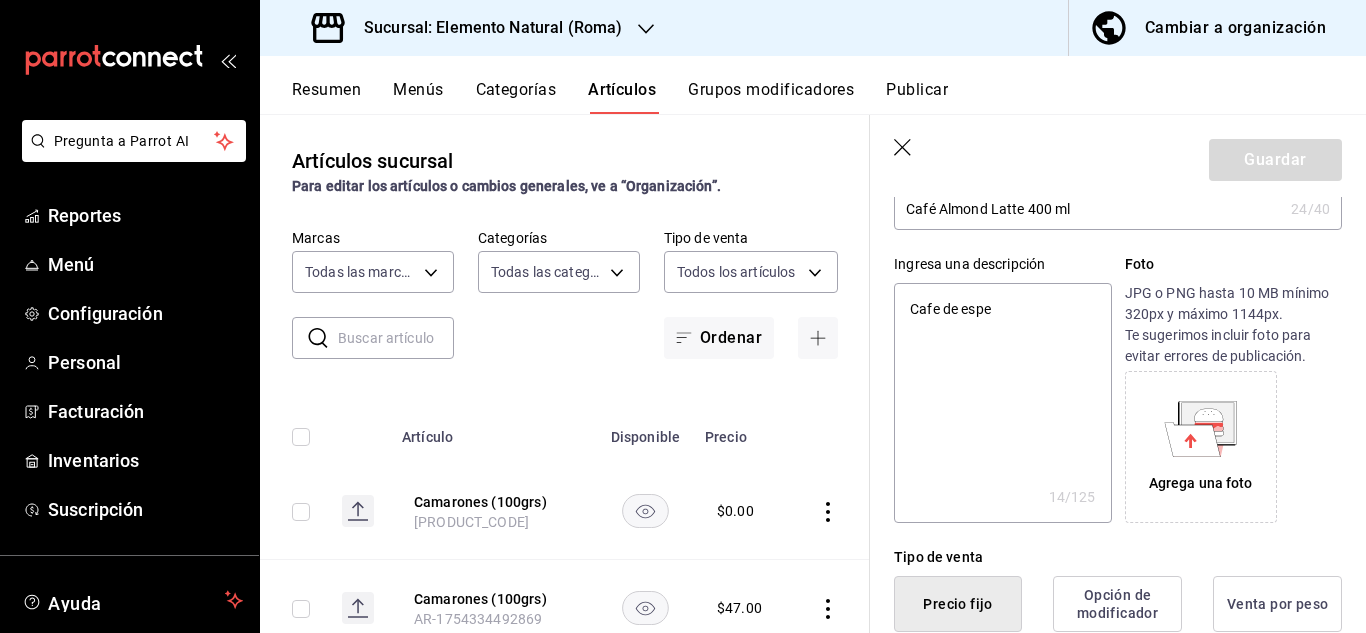 type on "Cafe de especia" 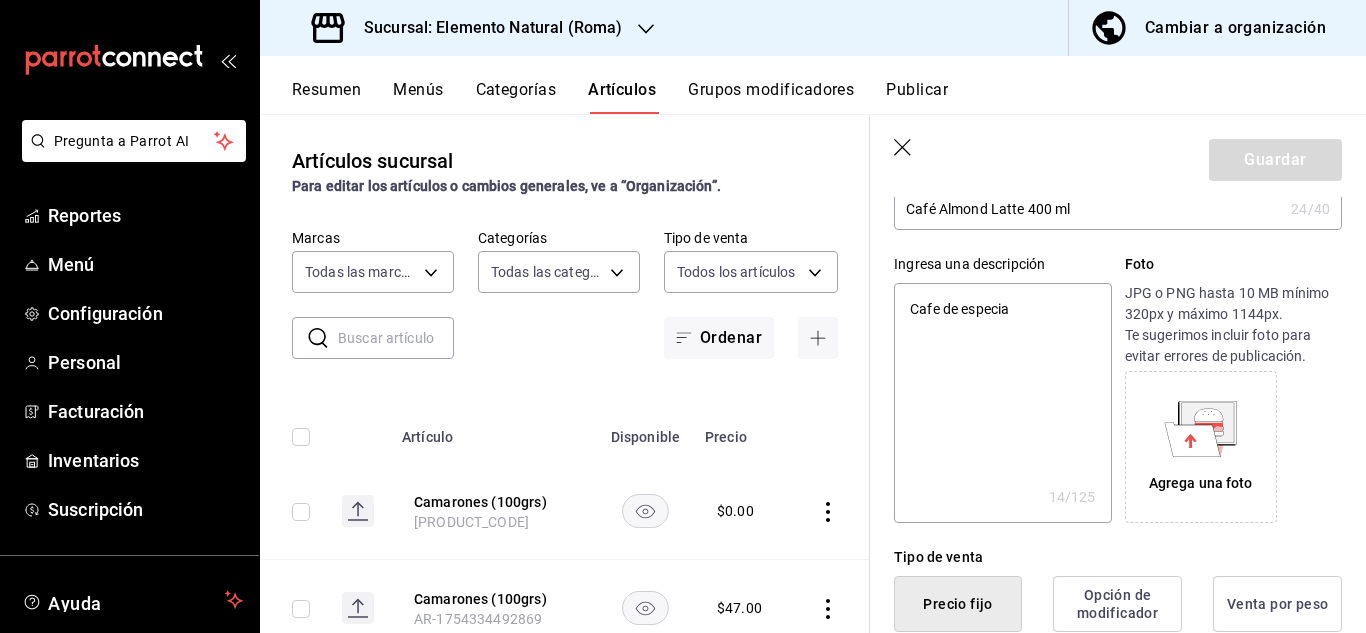 type on "x" 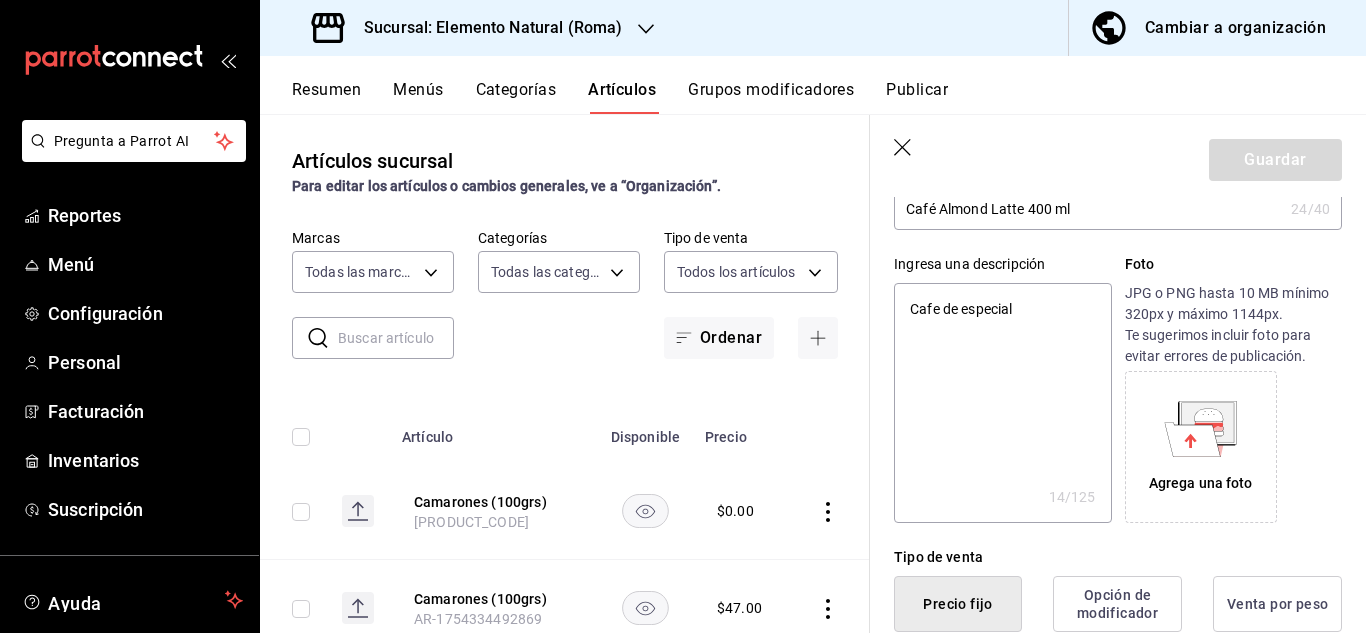 type on "x" 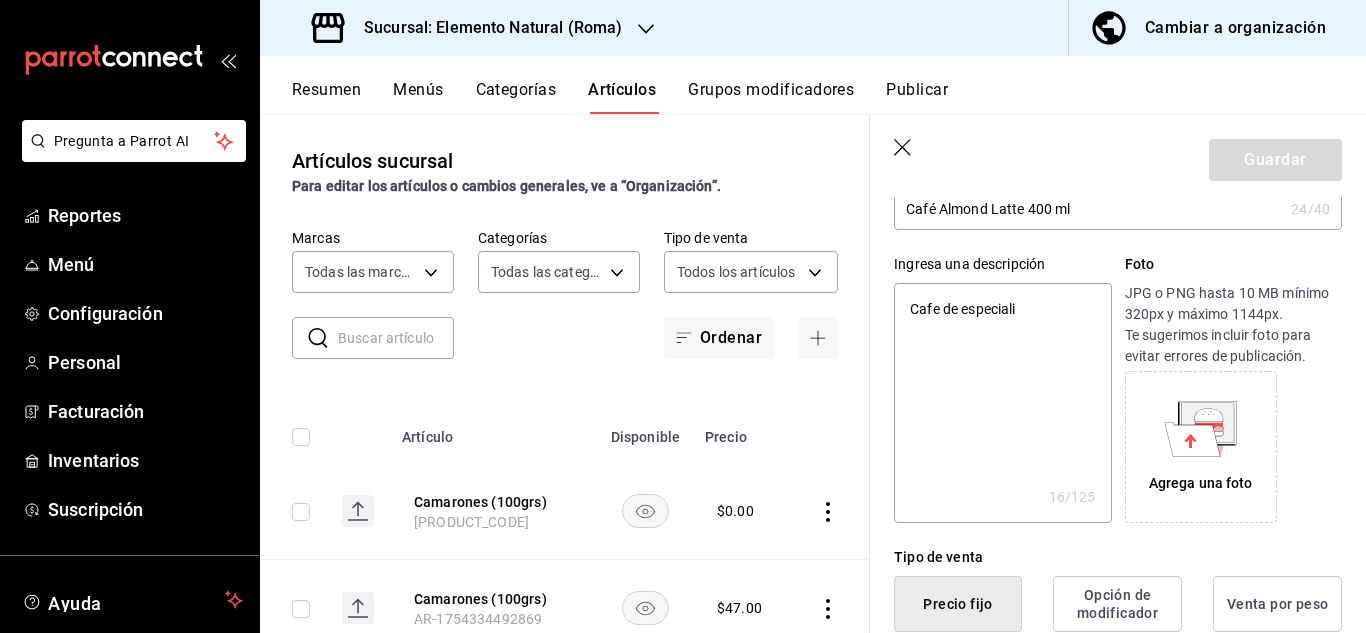 type on "Cafe de especialid" 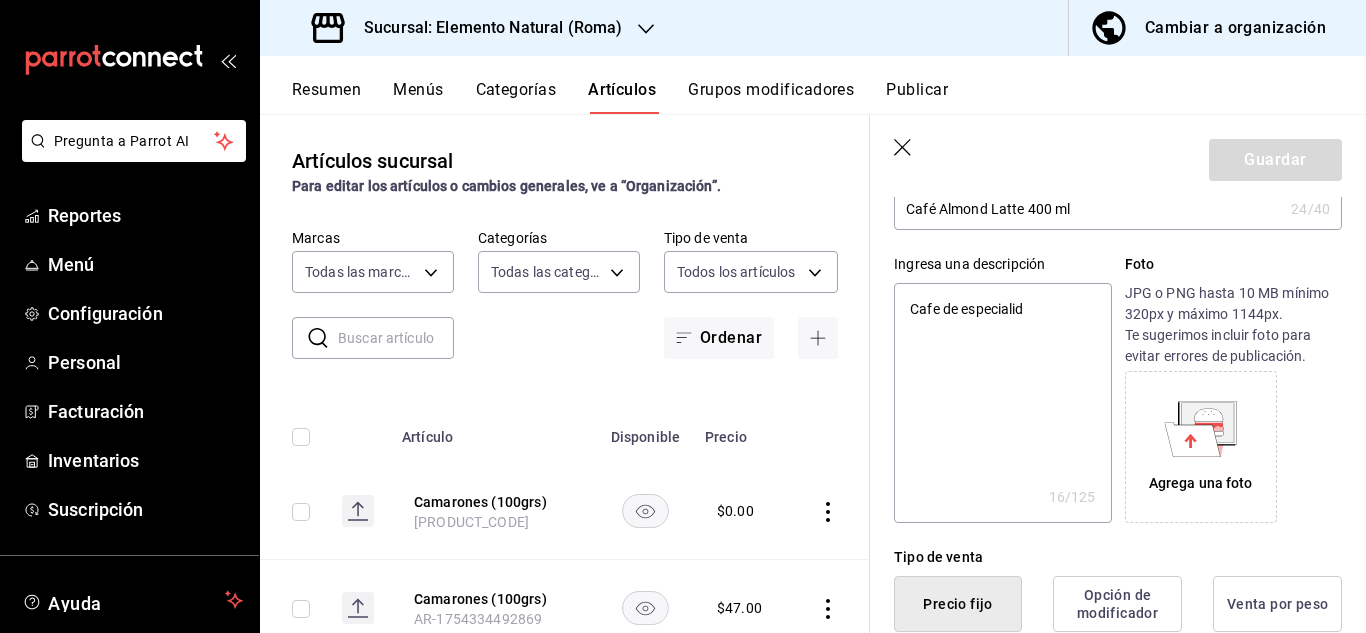 type on "x" 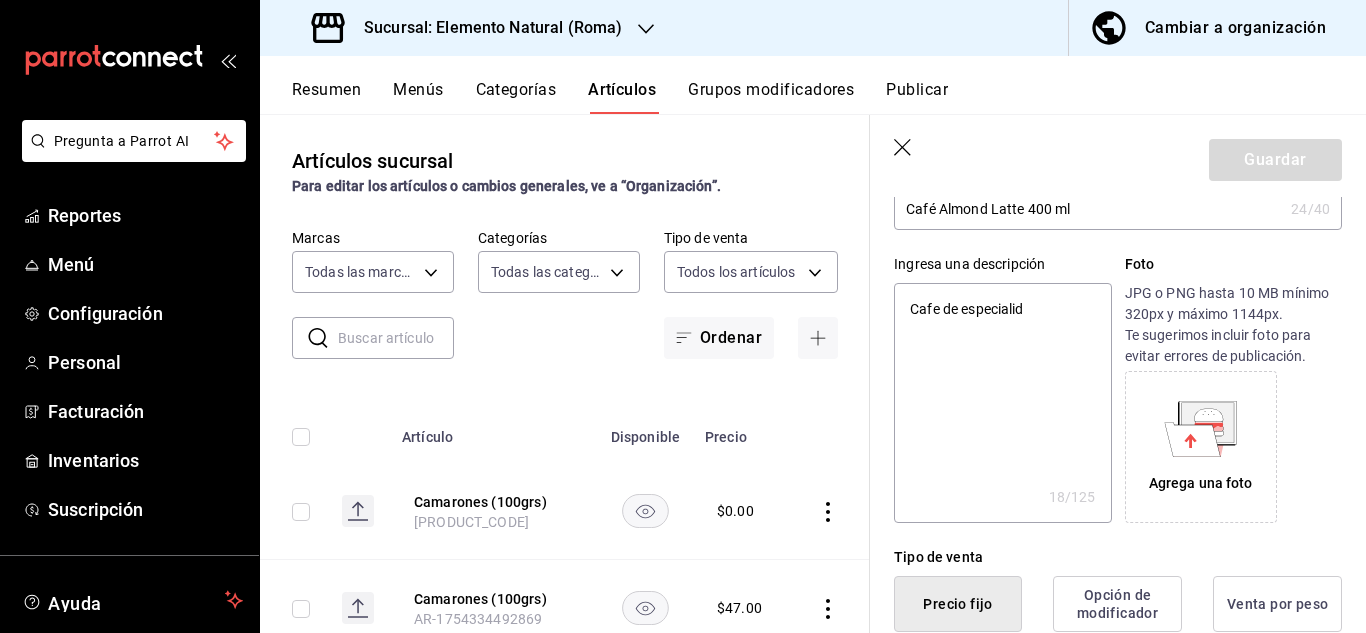 type on "Cafe de especialida" 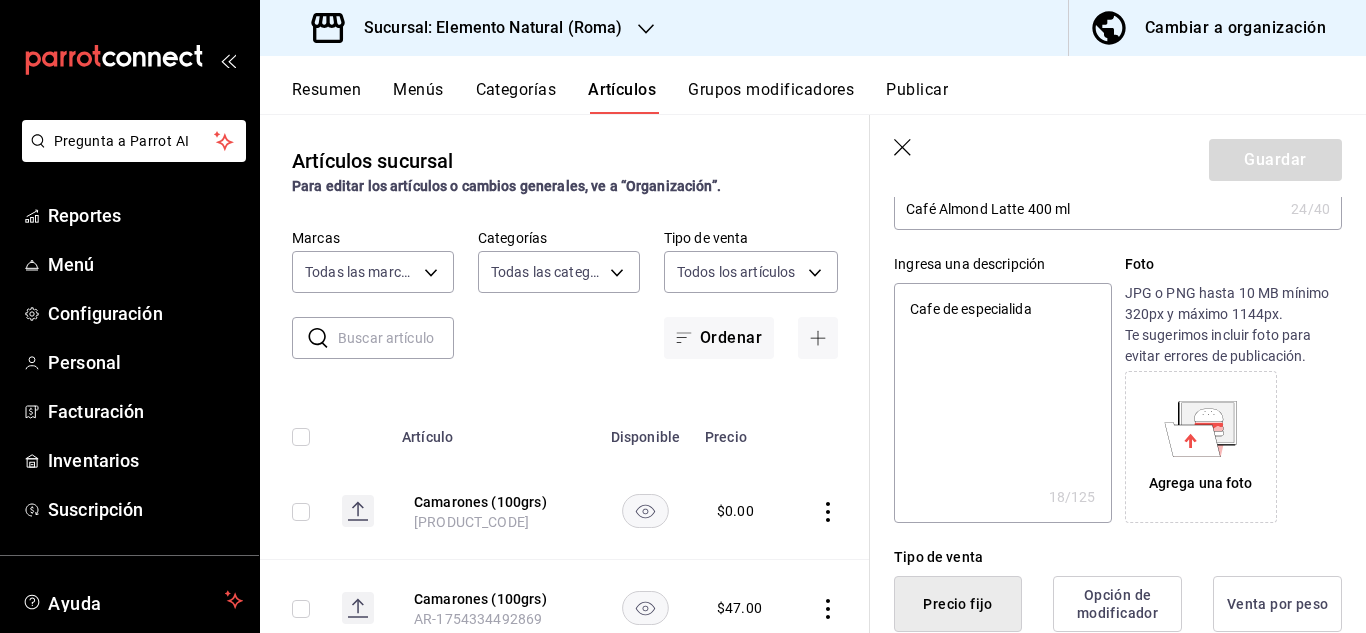 type on "x" 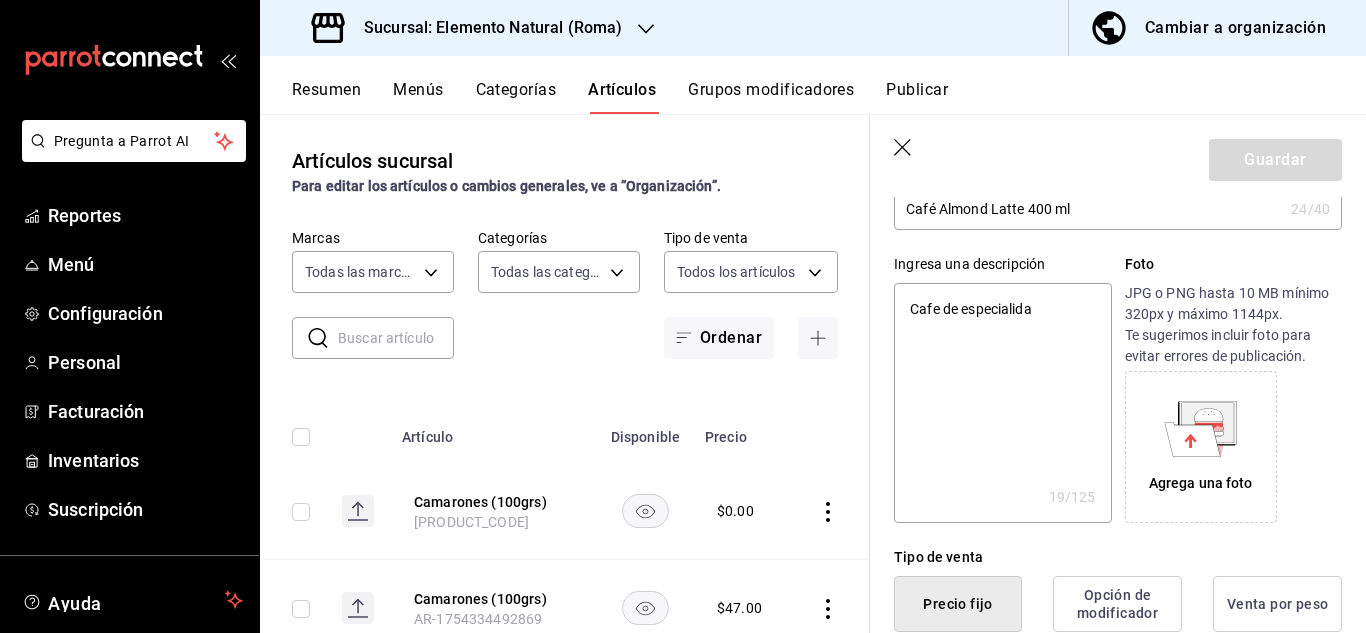 type on "Cafe de especialidad" 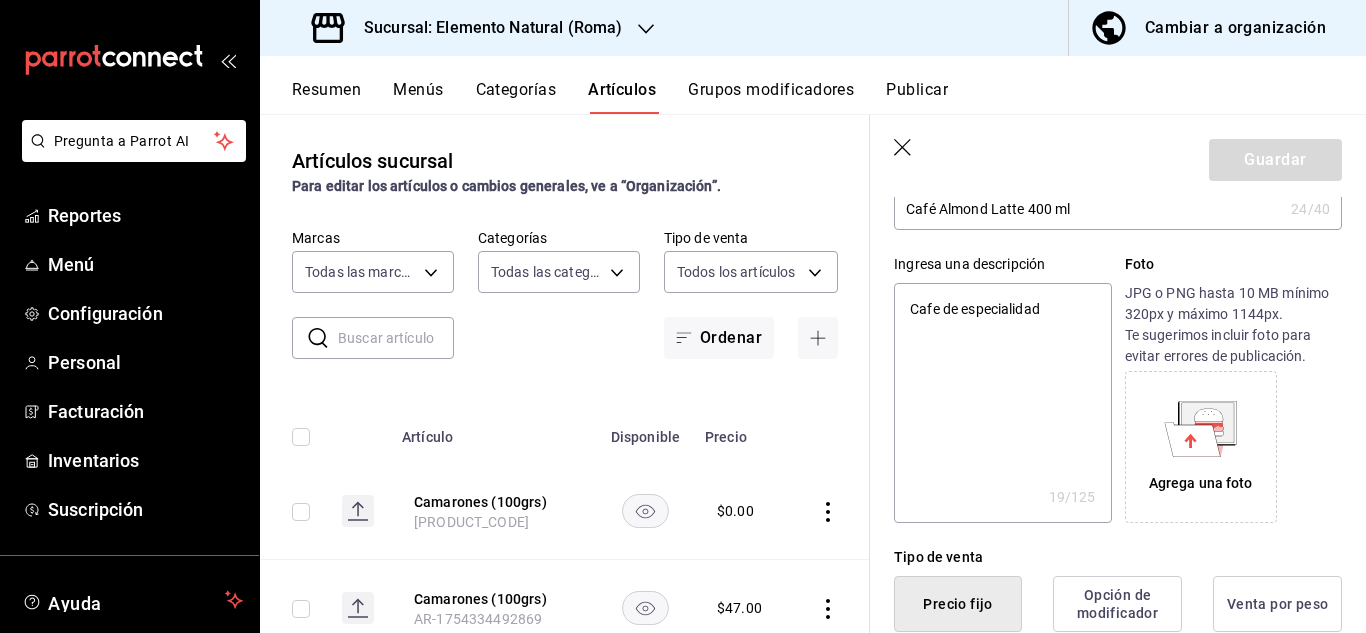 type on "x" 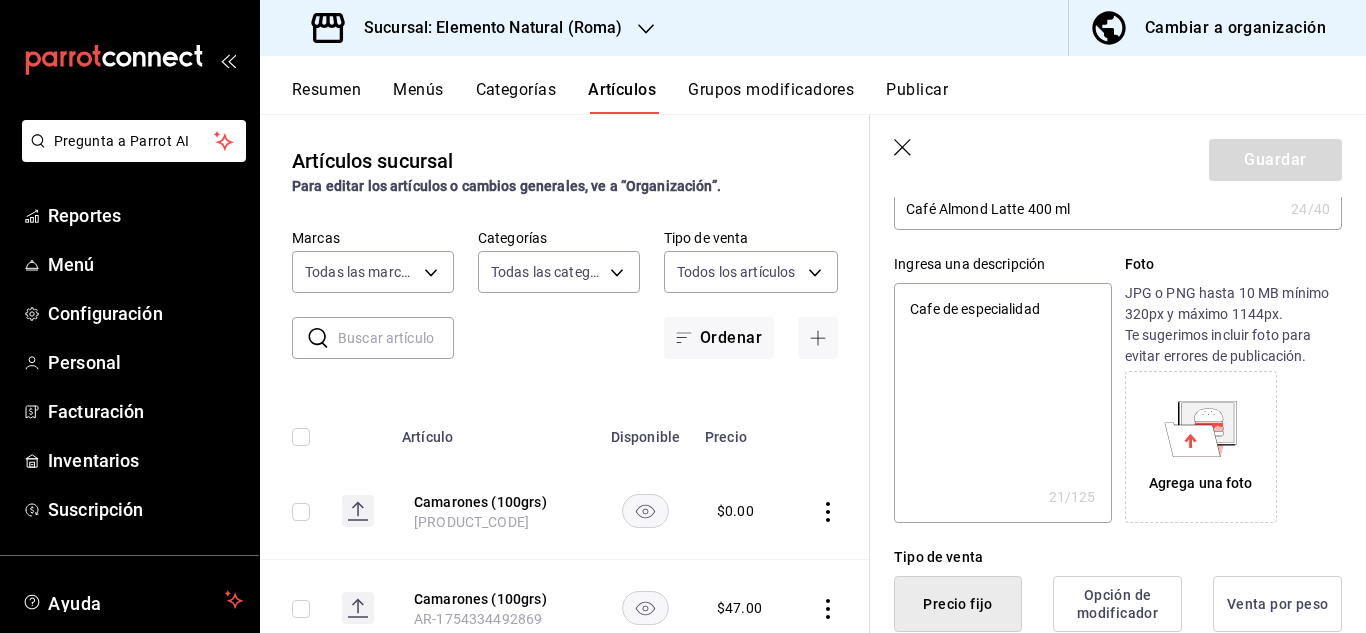 type on "Cafe de especialidad (" 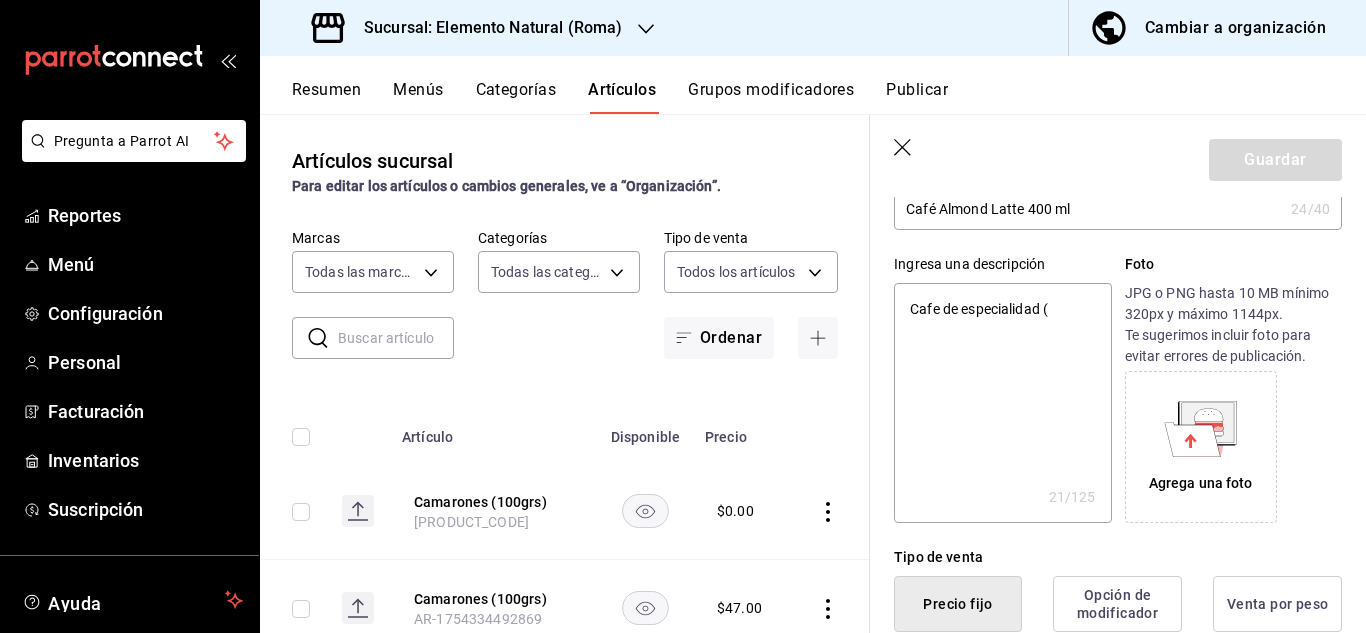 type on "x" 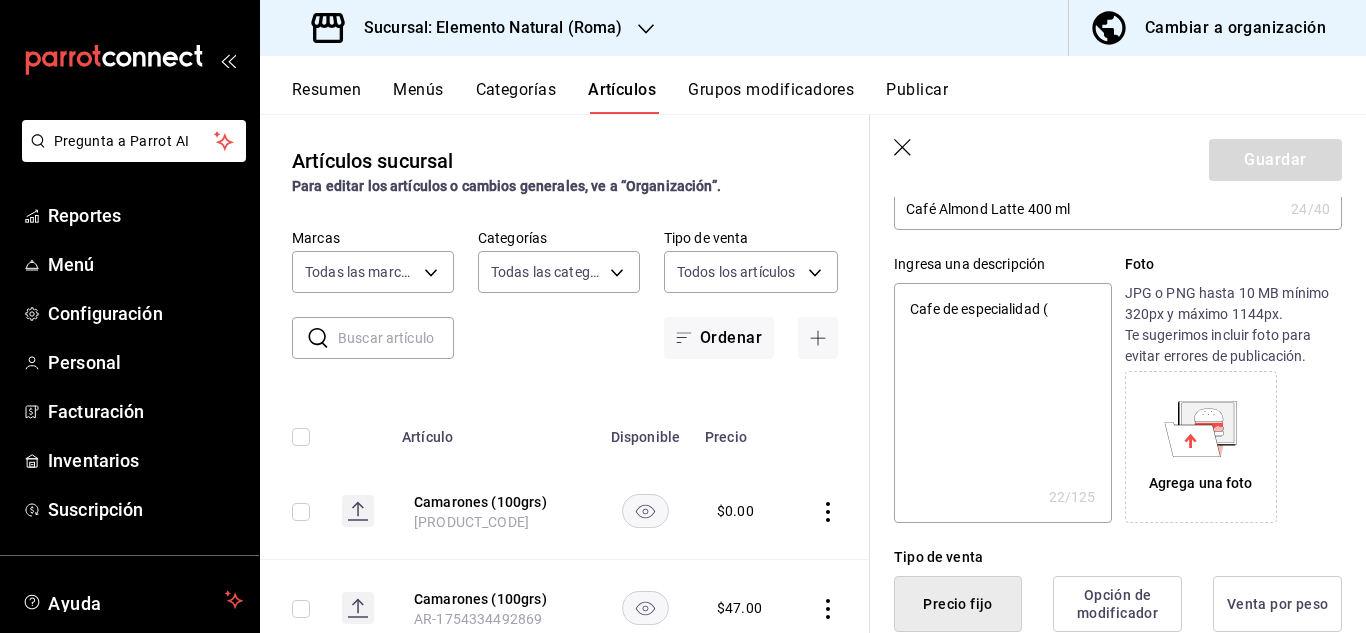 type on "Cafe de especialidad" 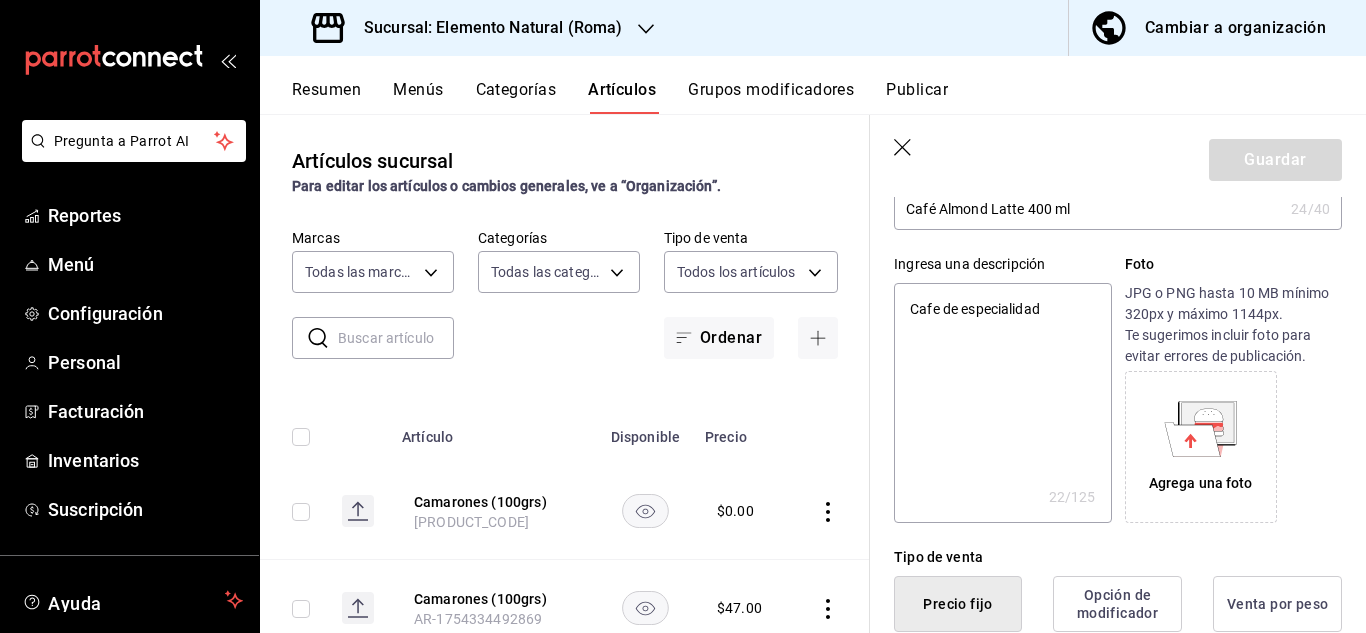type on "x" 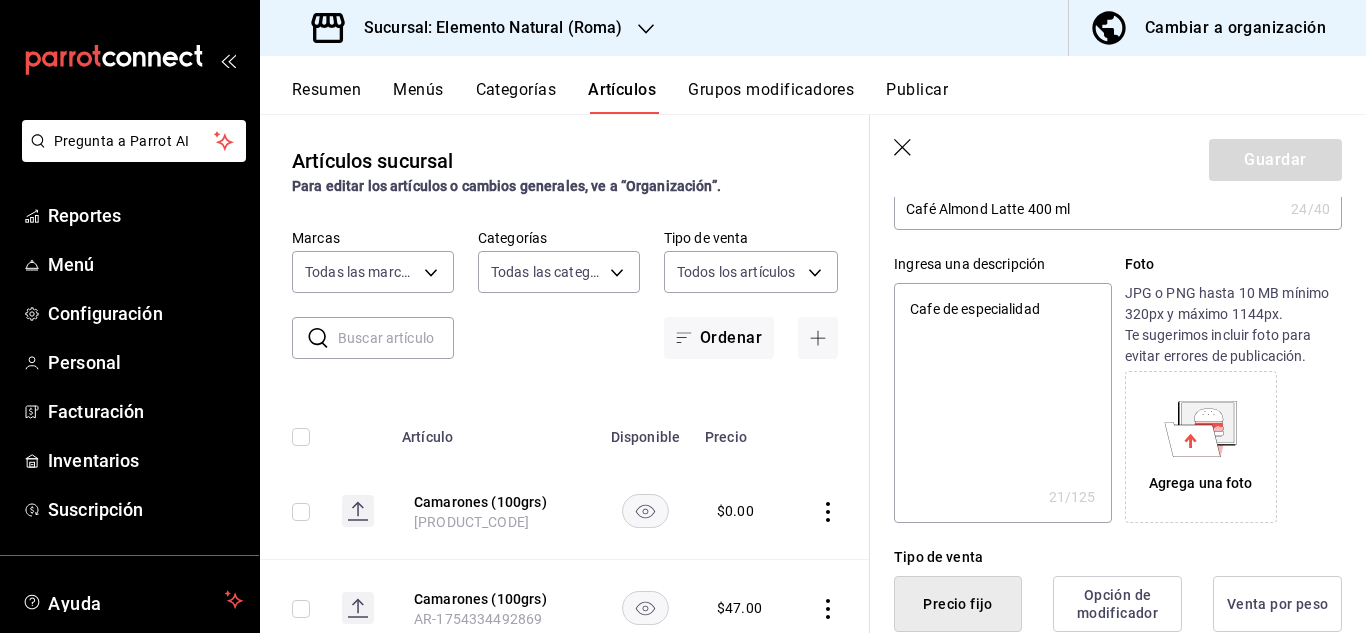 type on "Cafe de especialidad p" 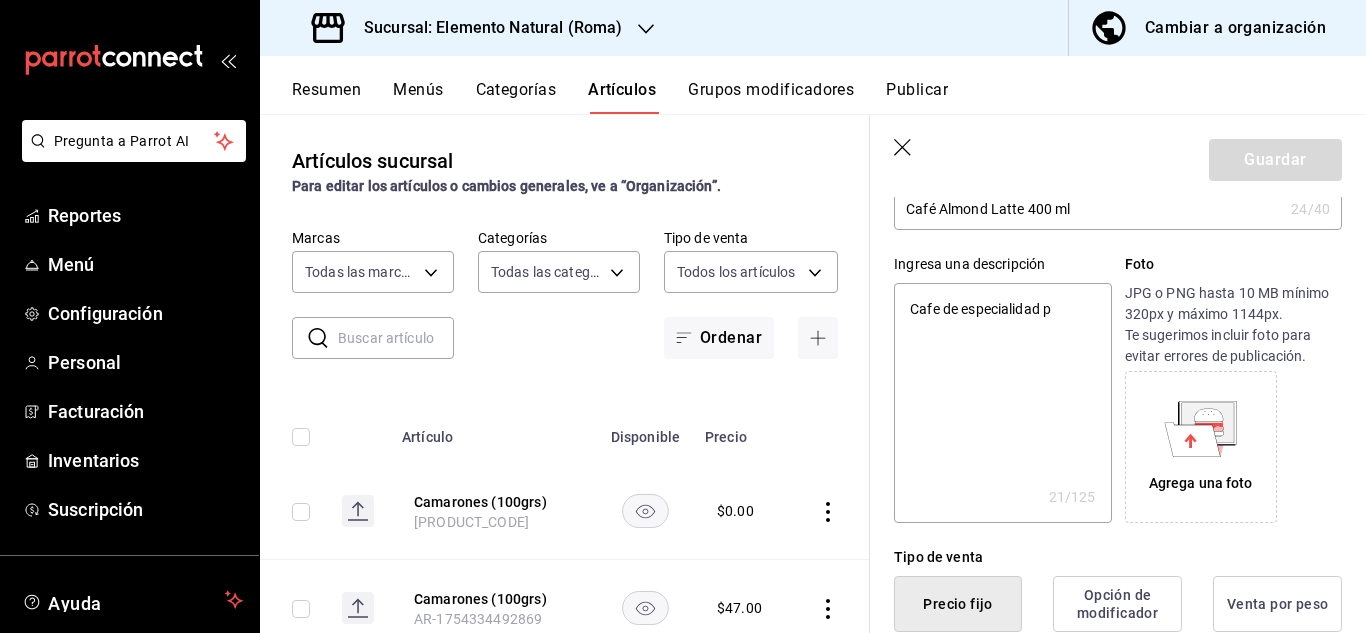 type on "x" 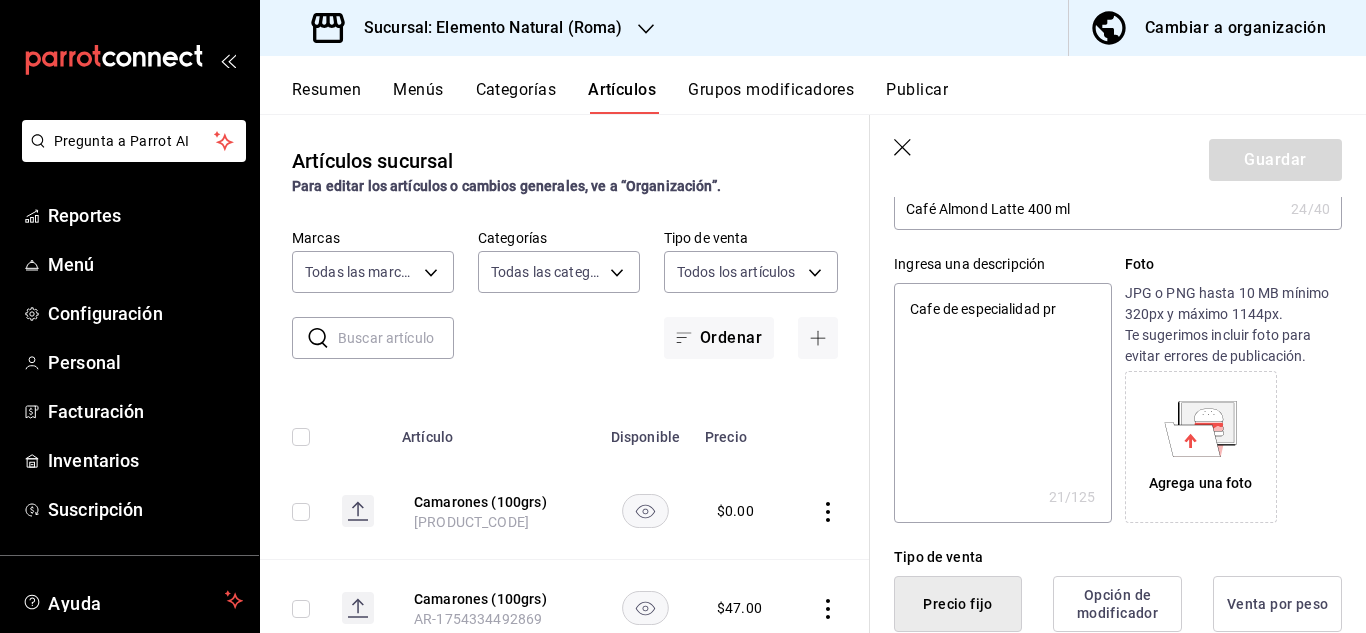 type on "x" 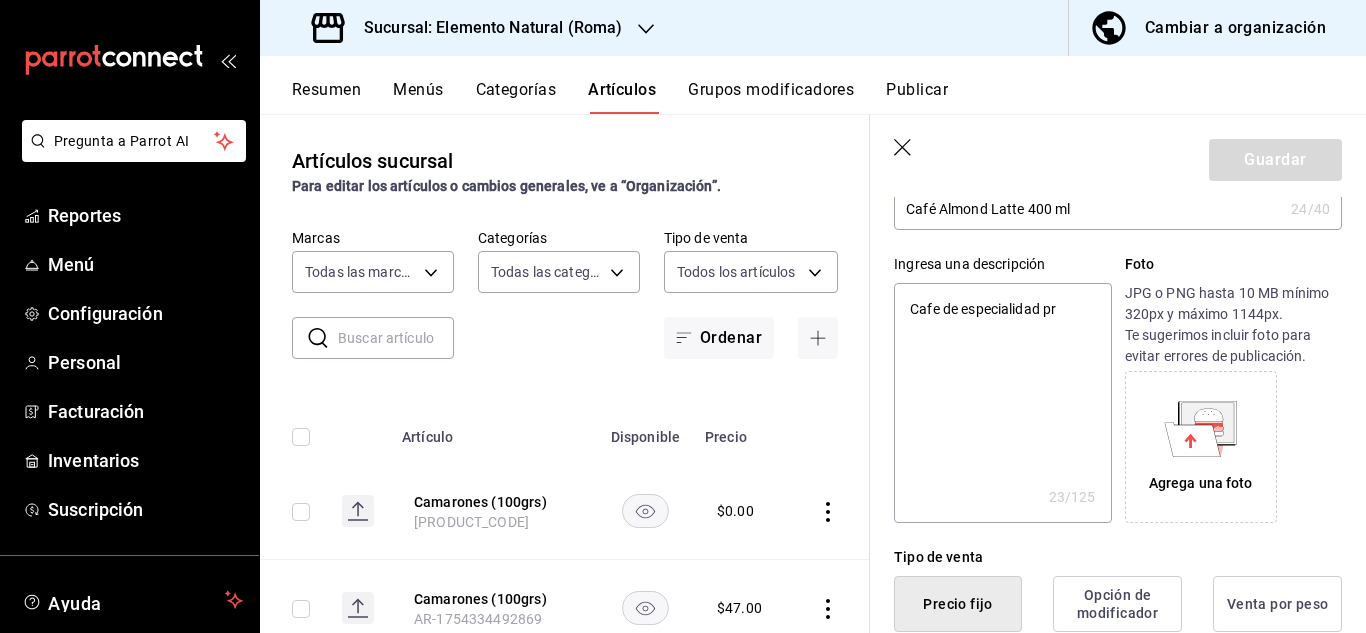 type on "Cafe de especialidad pre" 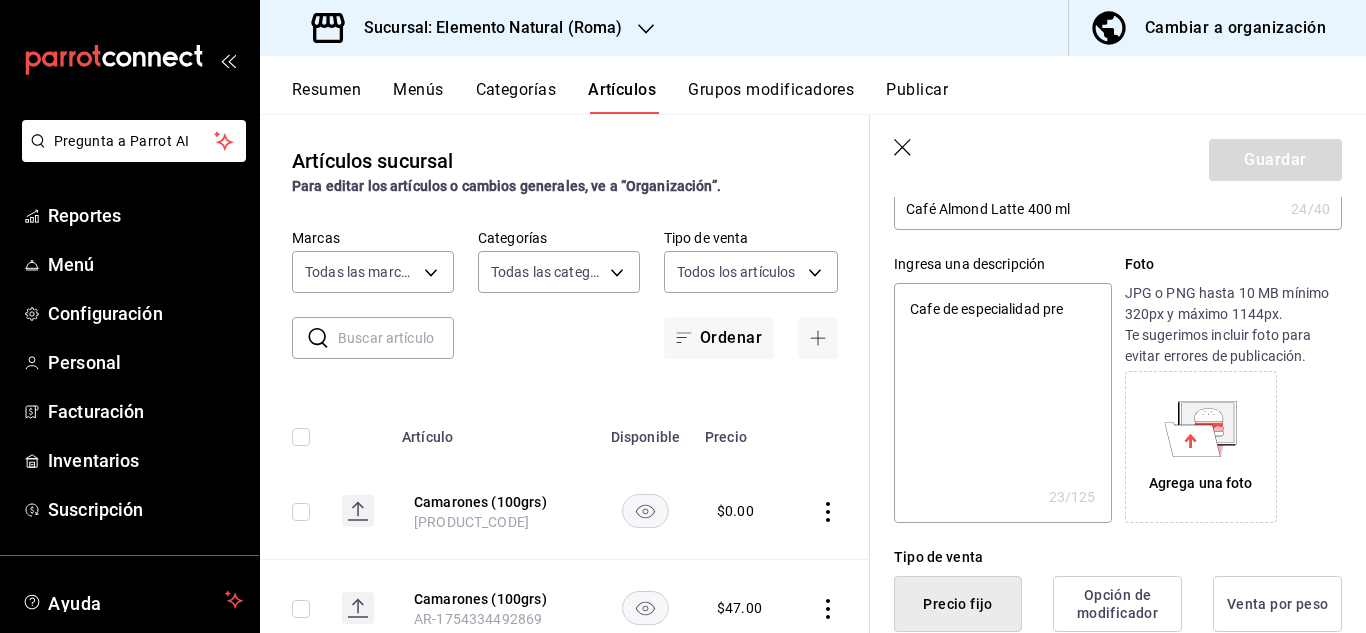 type on "x" 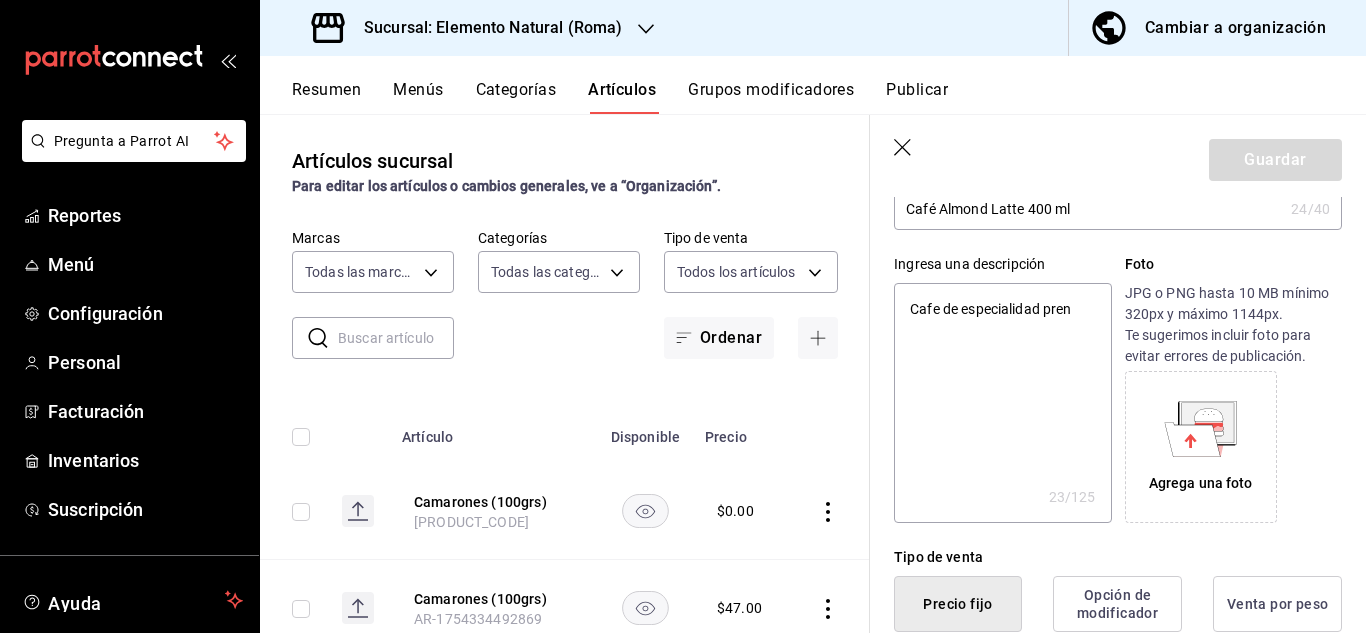 type on "x" 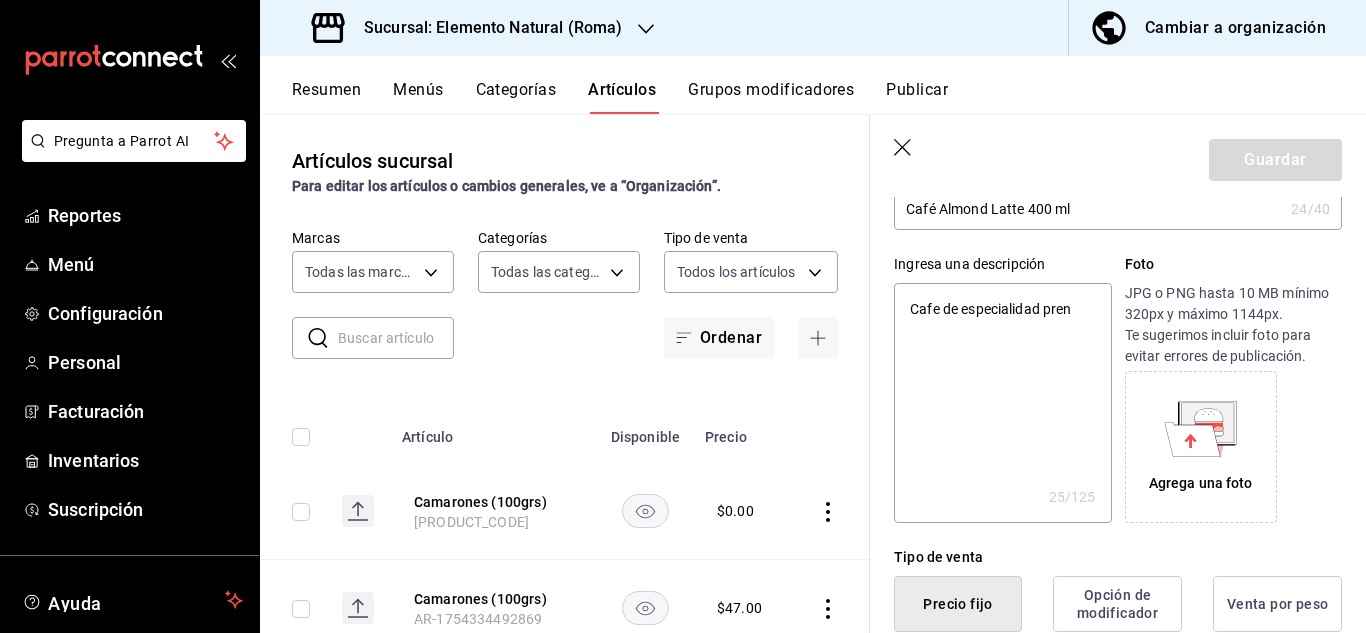 type on "Cafe de especialidad prens" 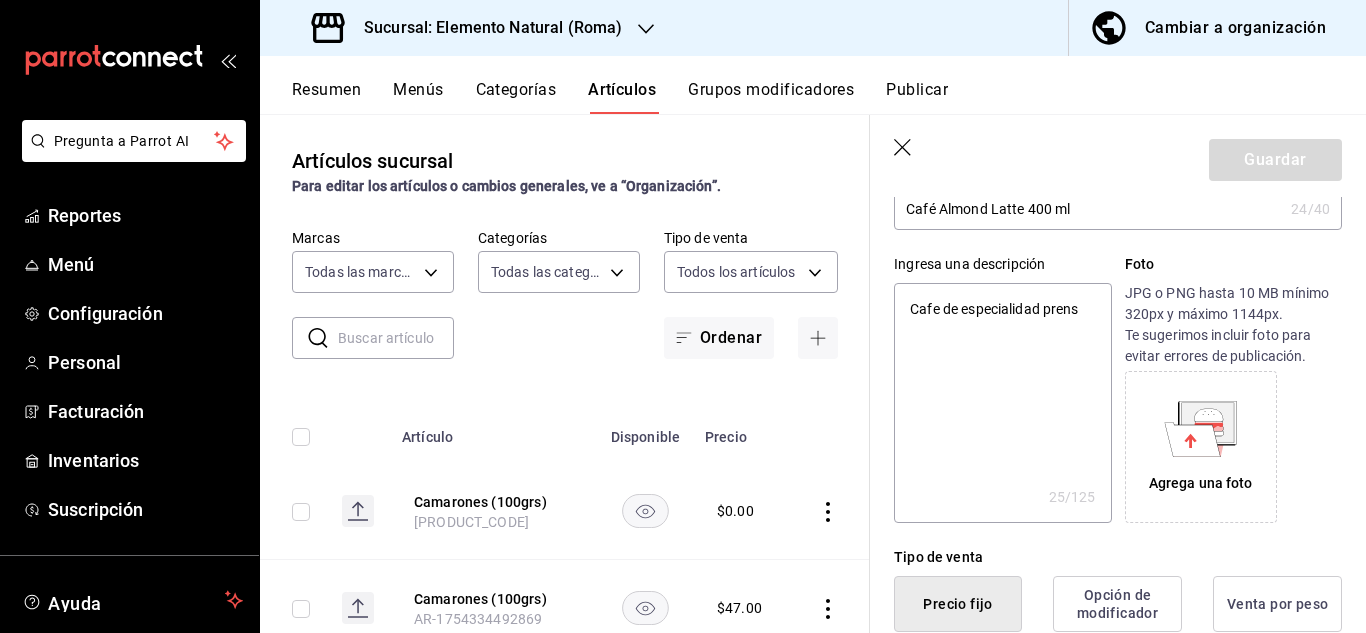type on "x" 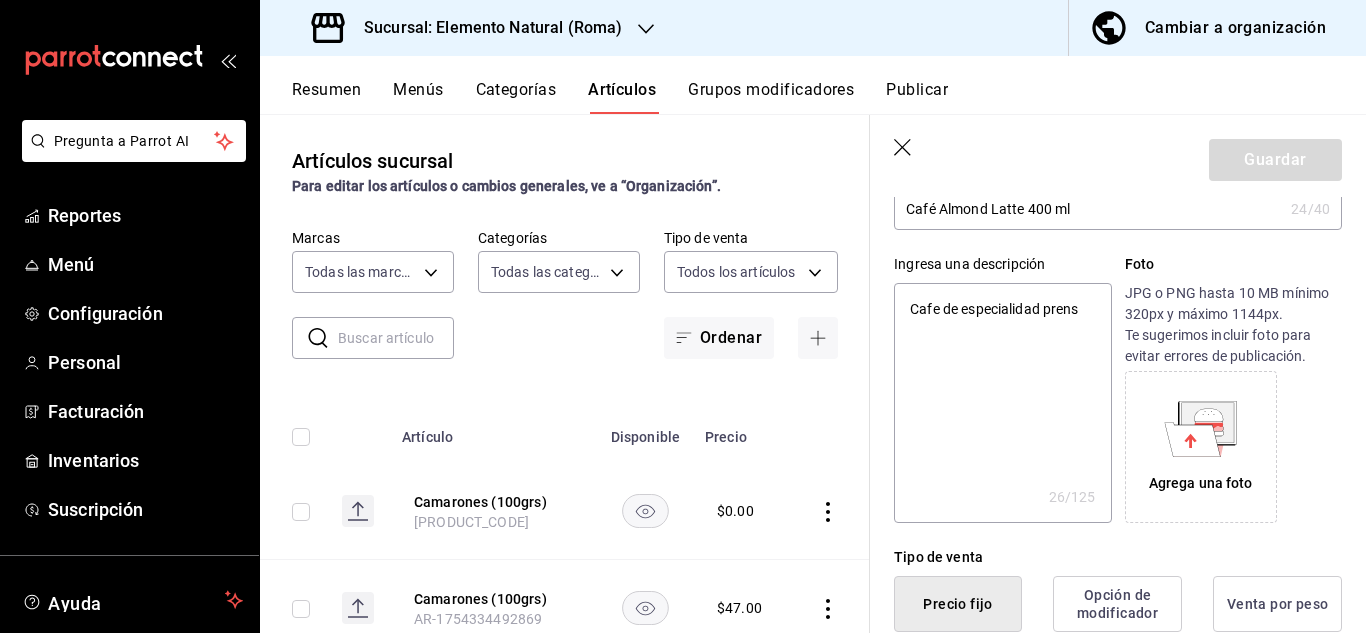 type on "Cafe de especialidad prensa" 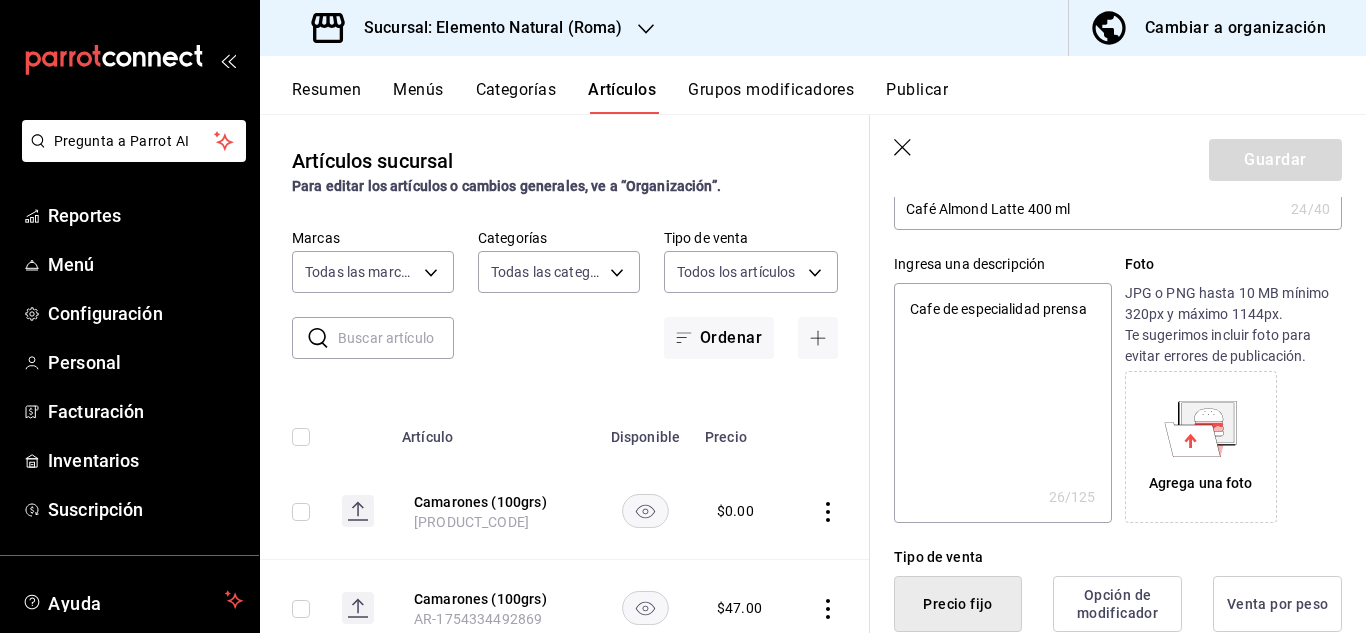type on "x" 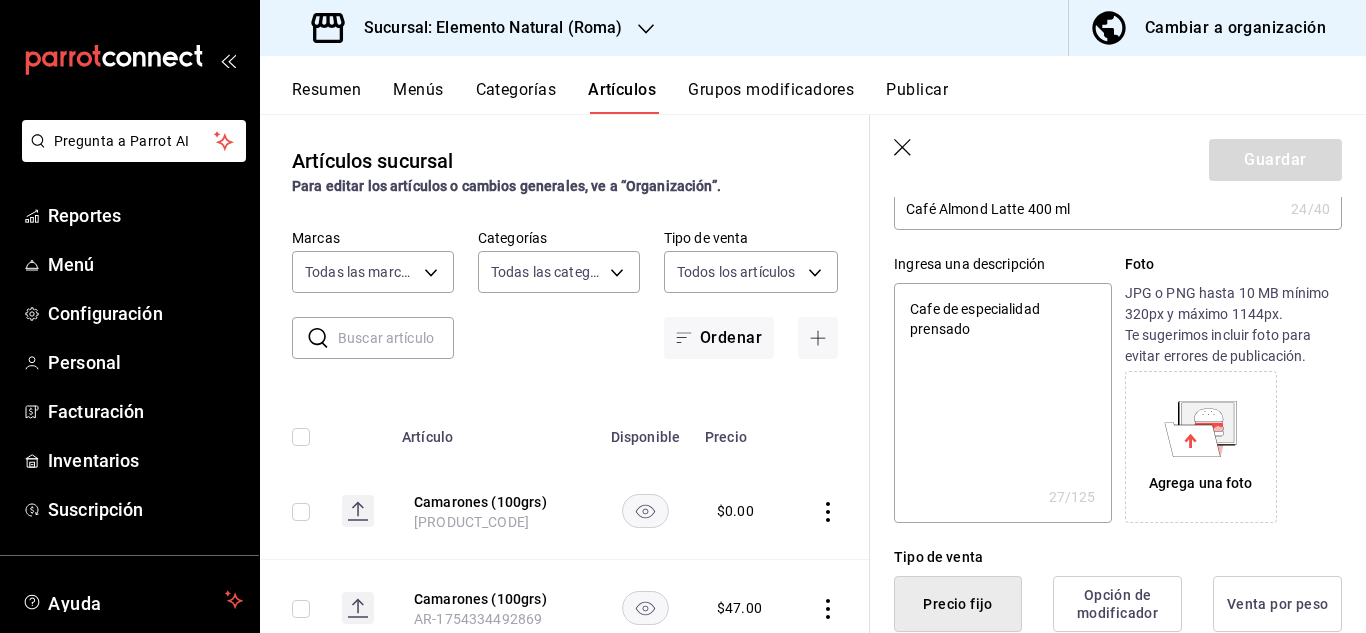 type on "Cafe de especialidad prensado e" 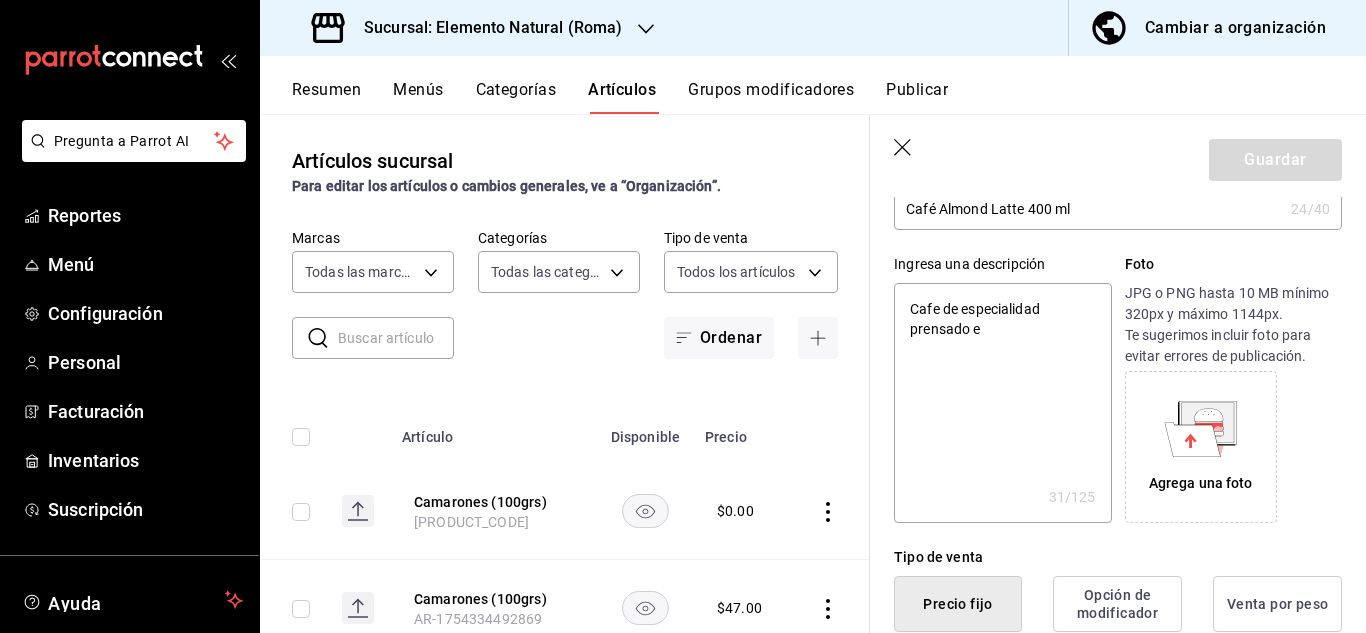 type on "x" 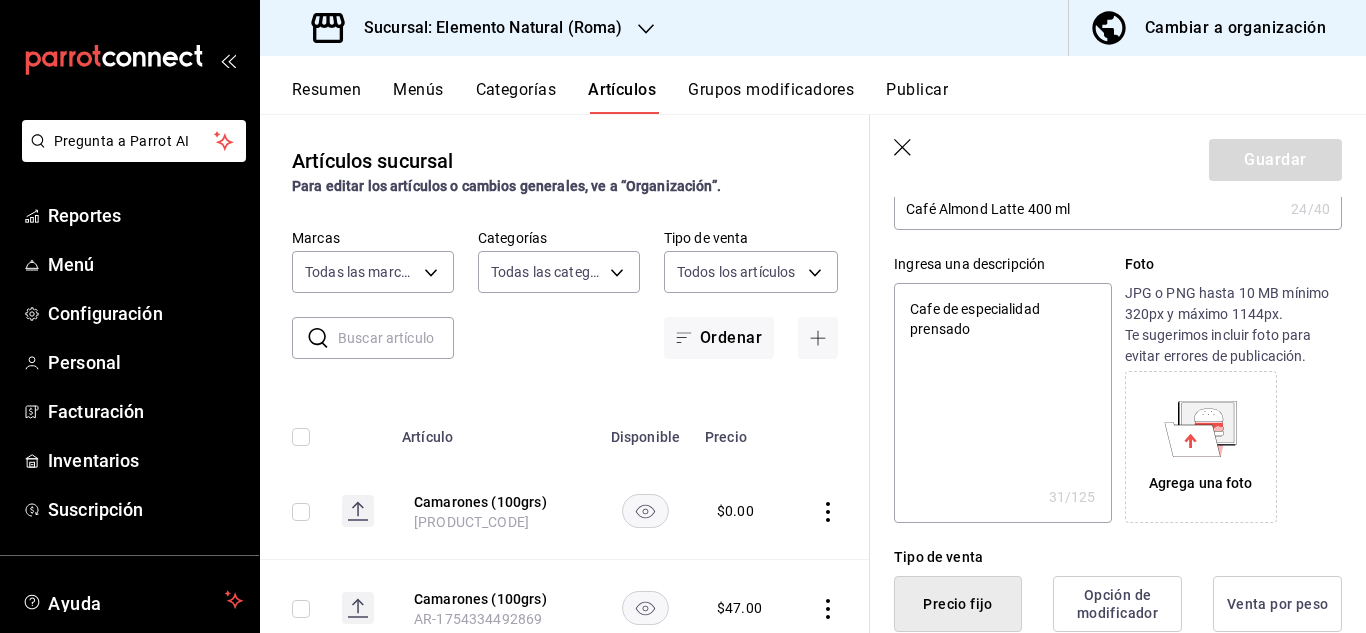 type on "Cafe de especialidad prensado d" 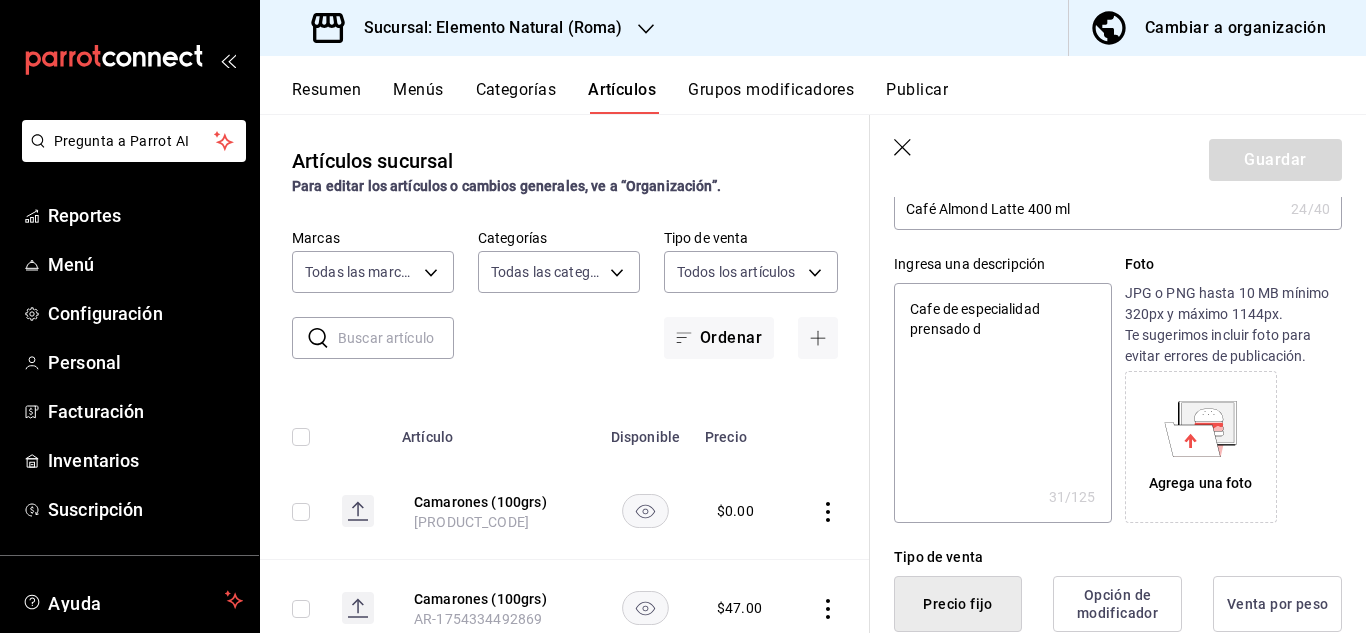 type on "x" 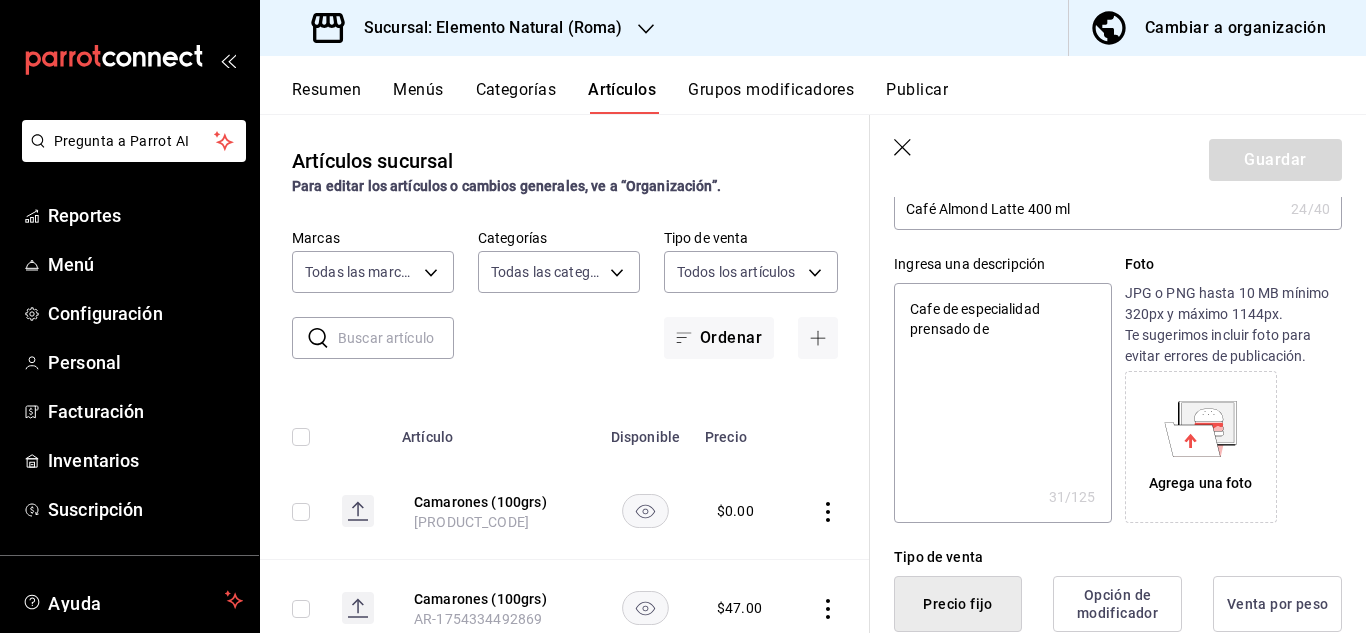 type on "Cafe de especialidad prensado den" 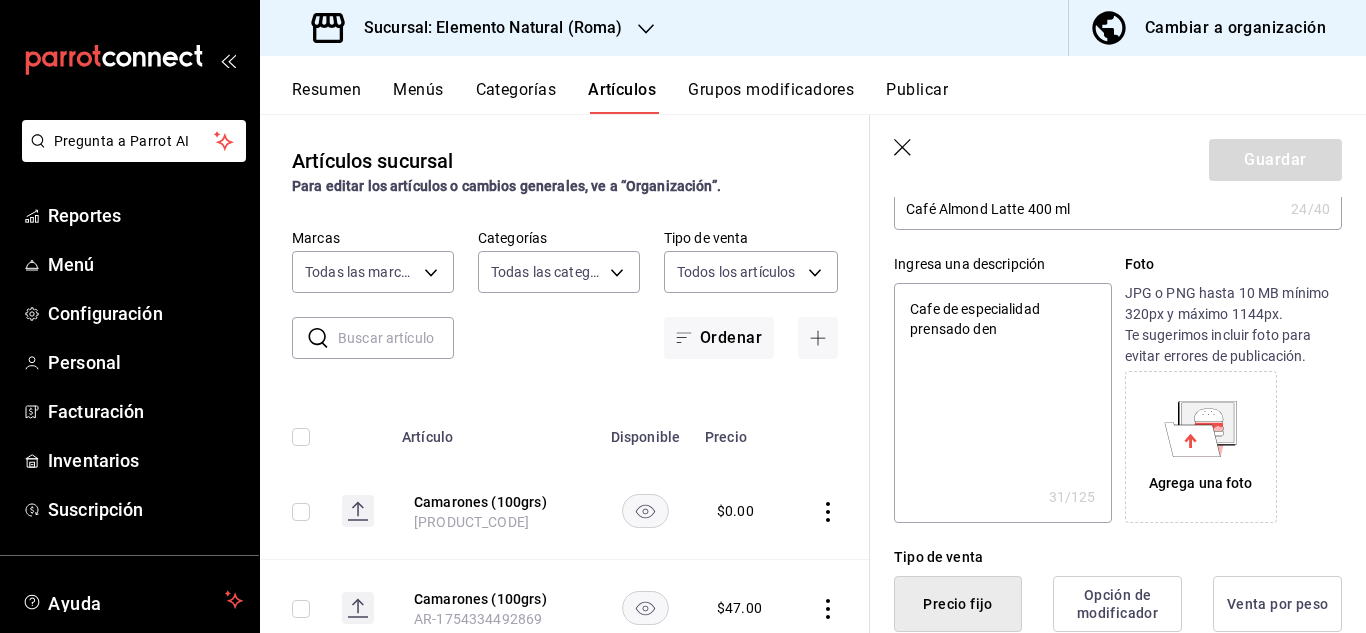 type on "x" 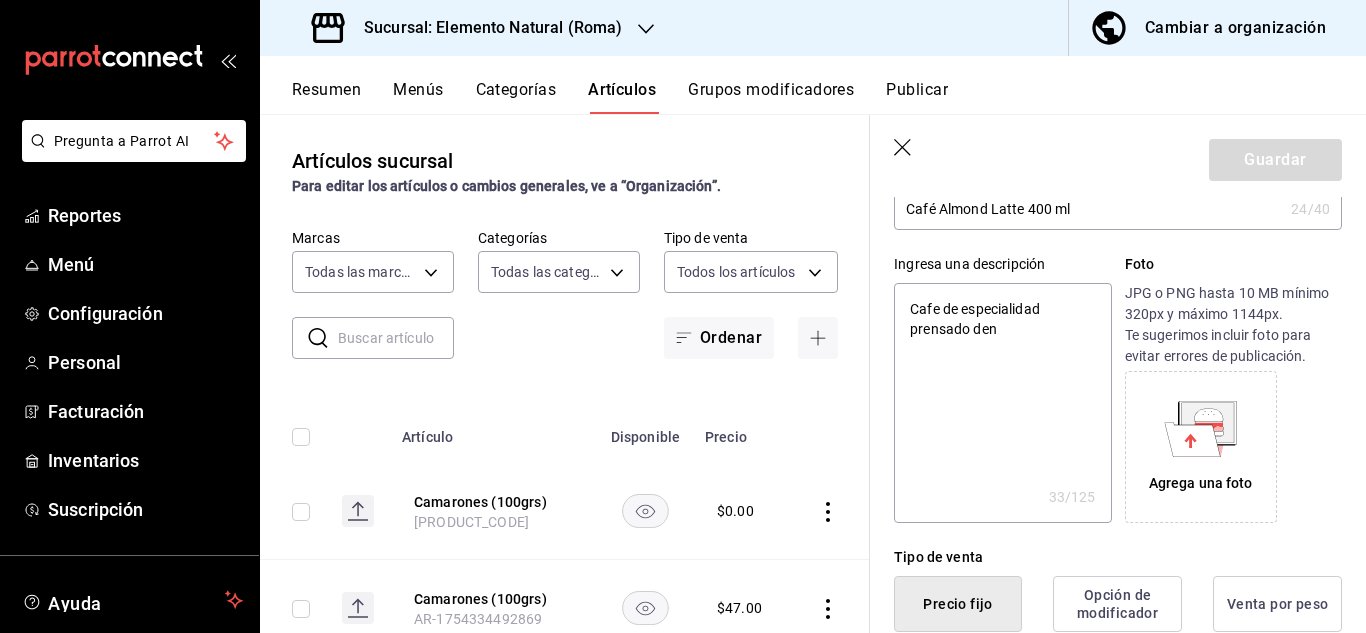 type on "Cafe de especialidad prensado de" 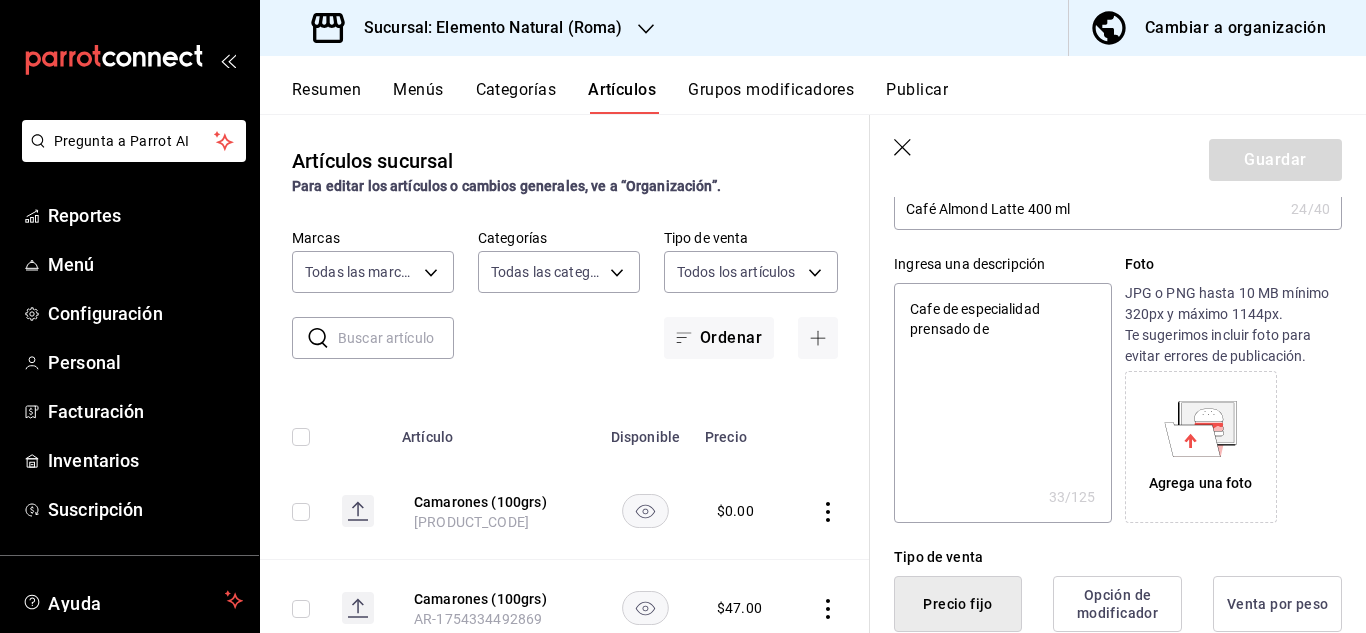 type on "x" 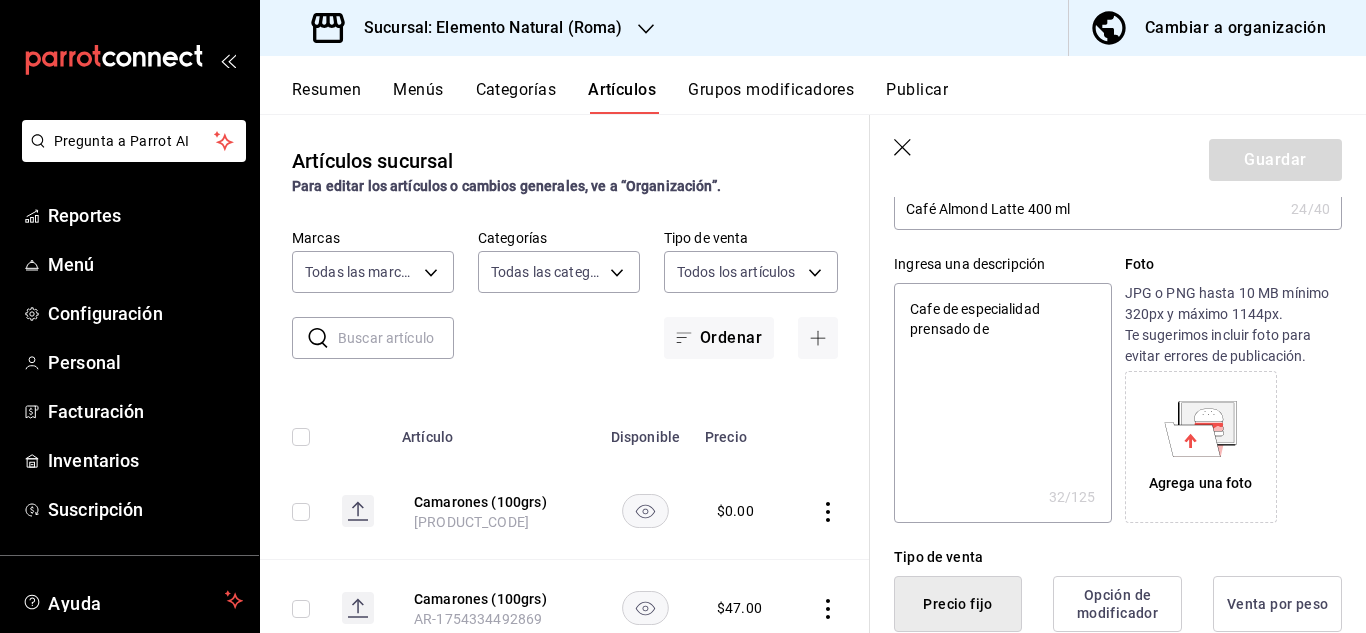 type on "Cafe de especialidad prensado d" 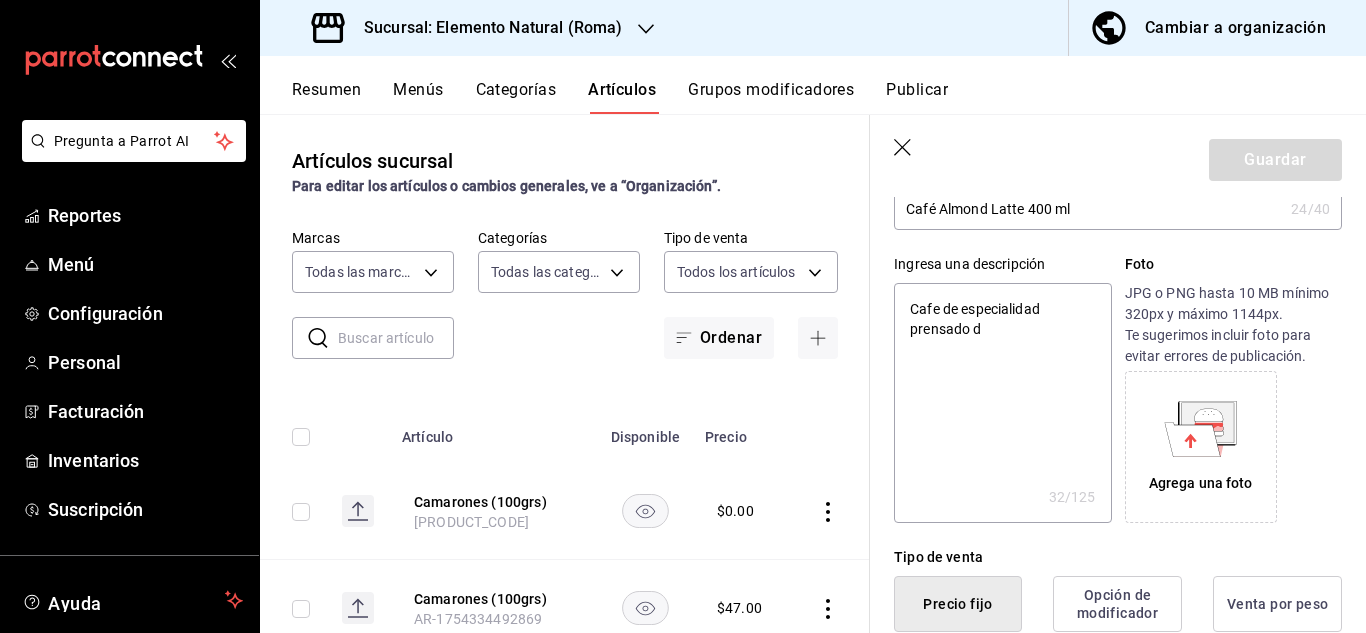 type on "x" 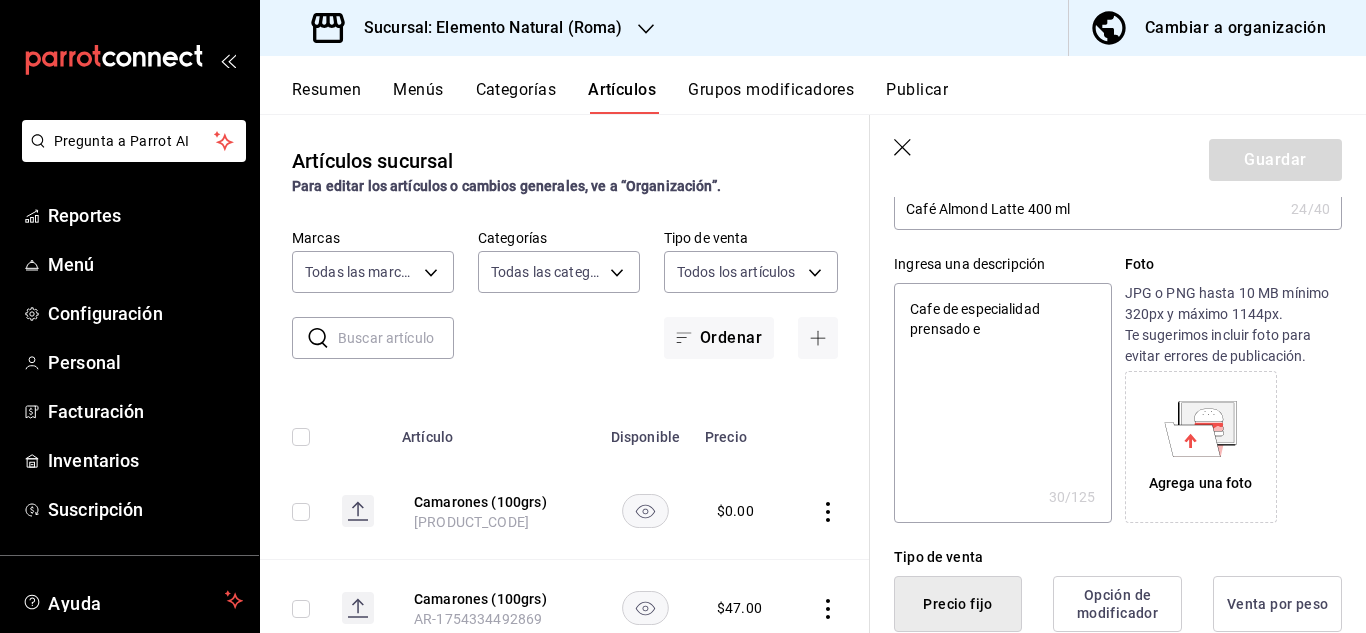 type on "Cafe de especialidad prensado en" 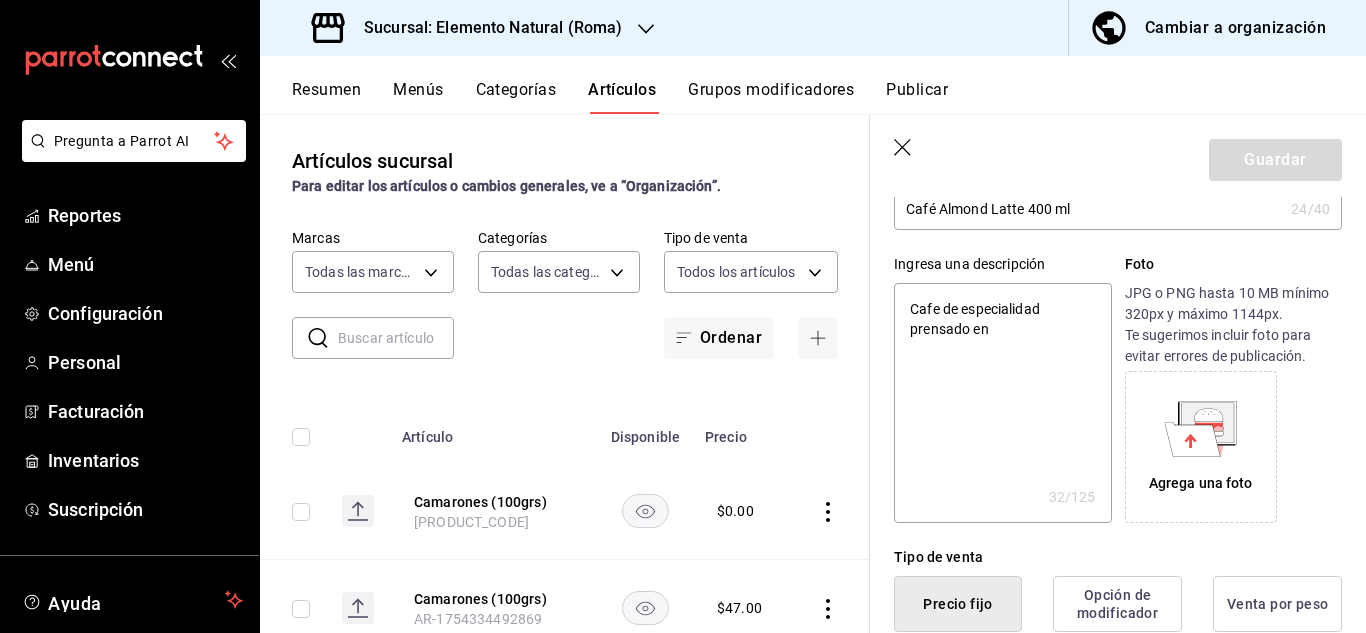 type on "x" 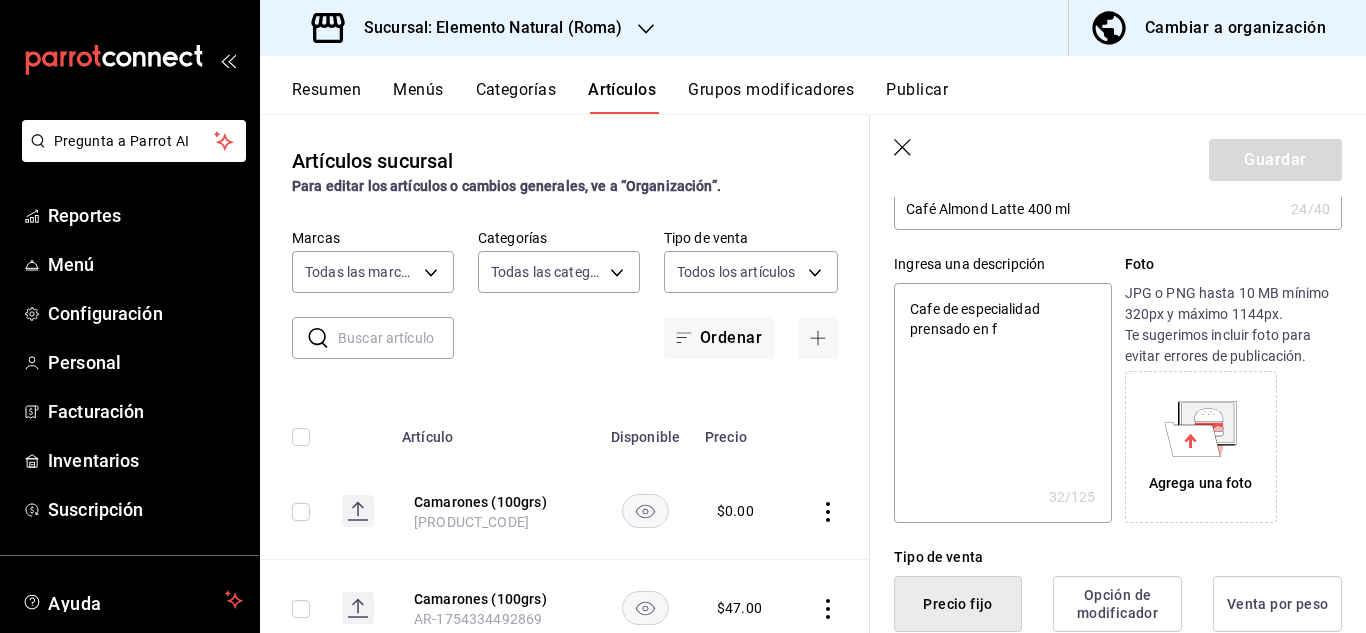 type on "x" 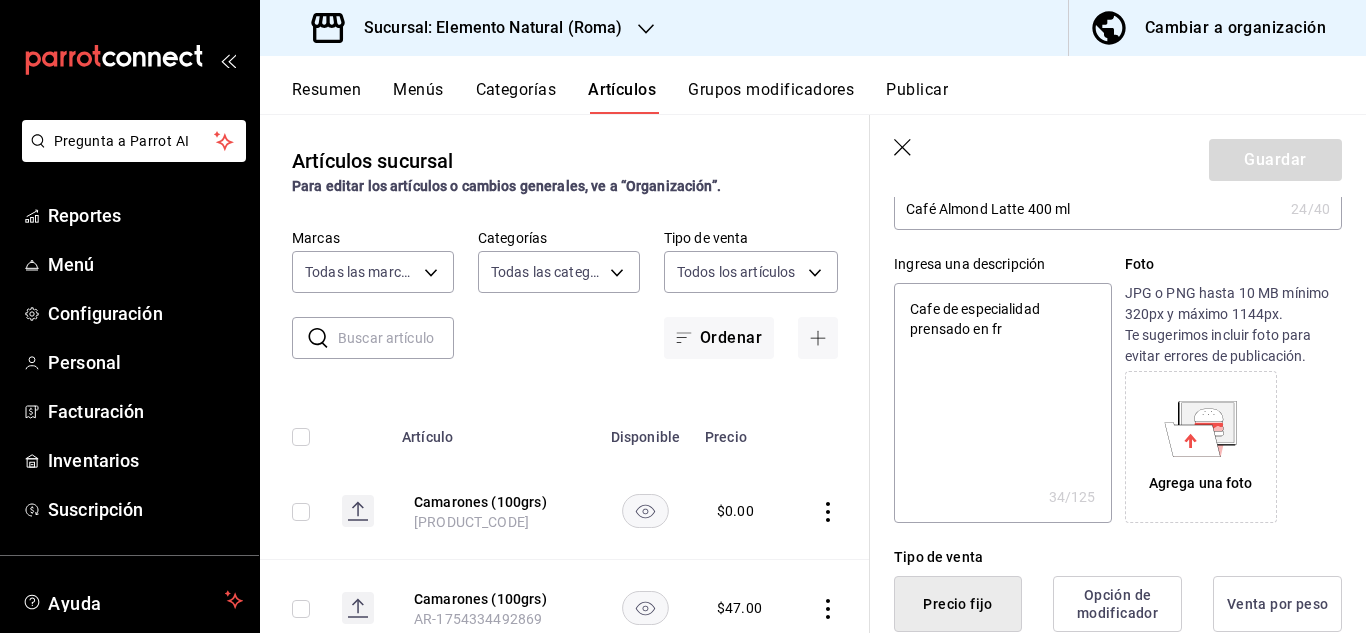 type on "Cafe de especialidad prensado en fri" 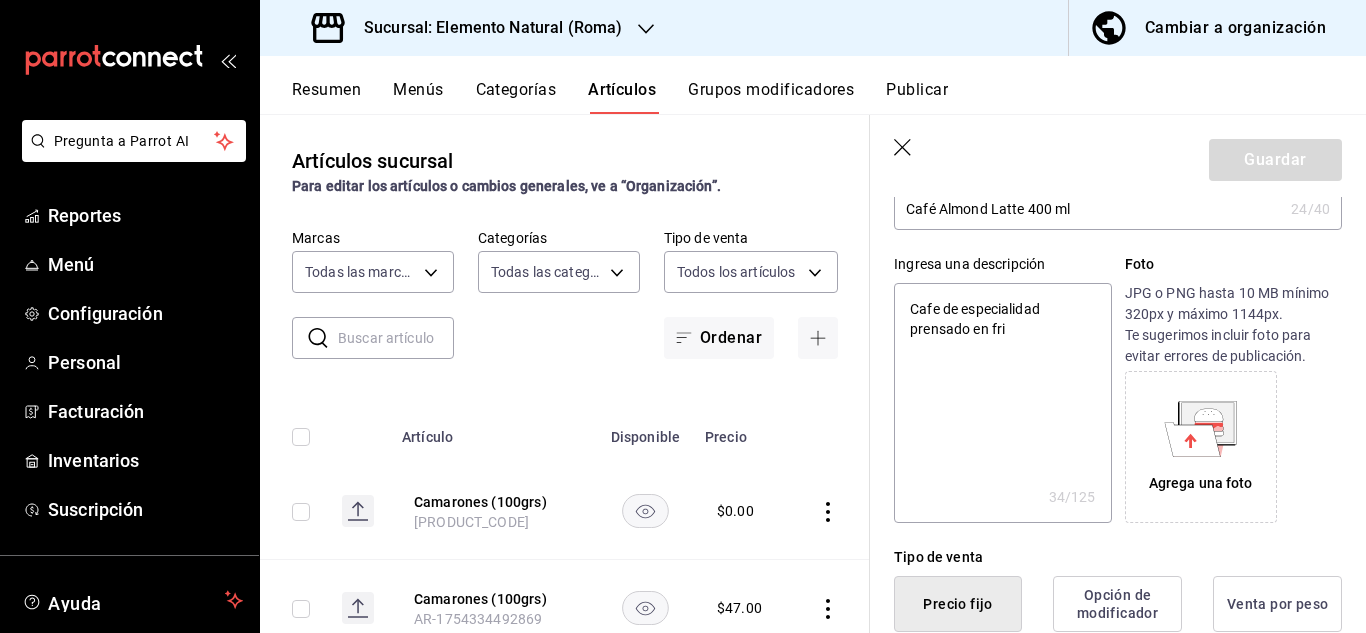 type on "x" 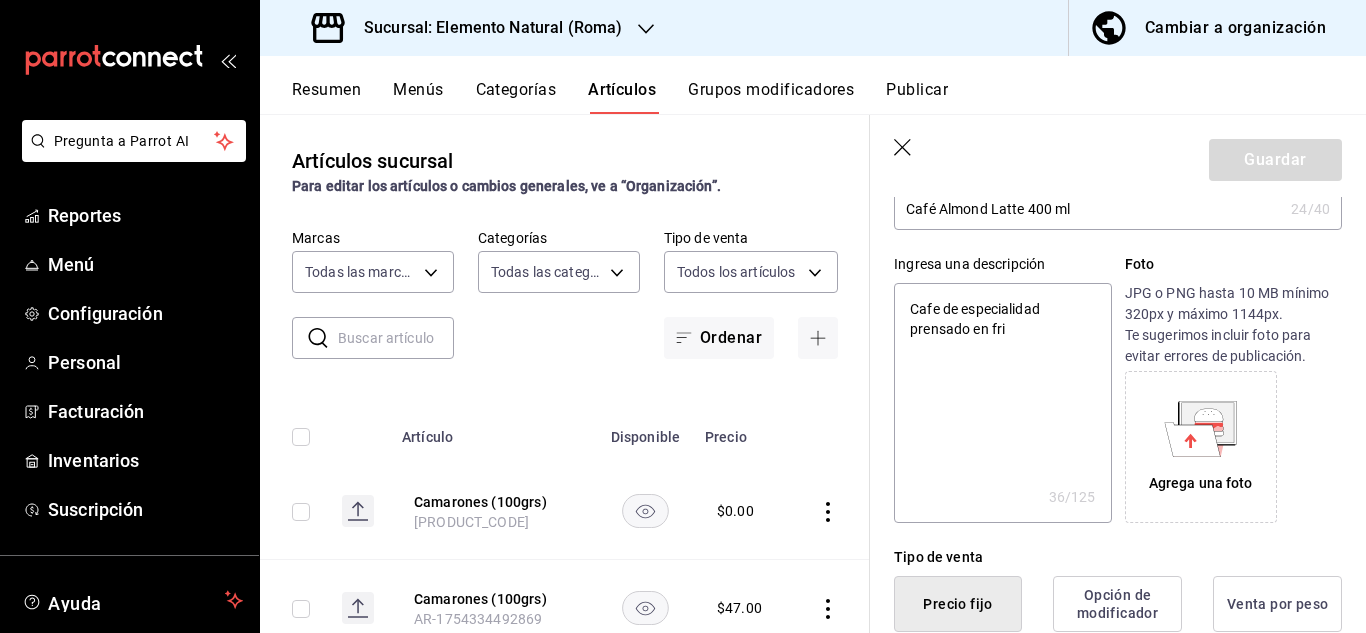 type on "Cafe de especialidad prensado en frio" 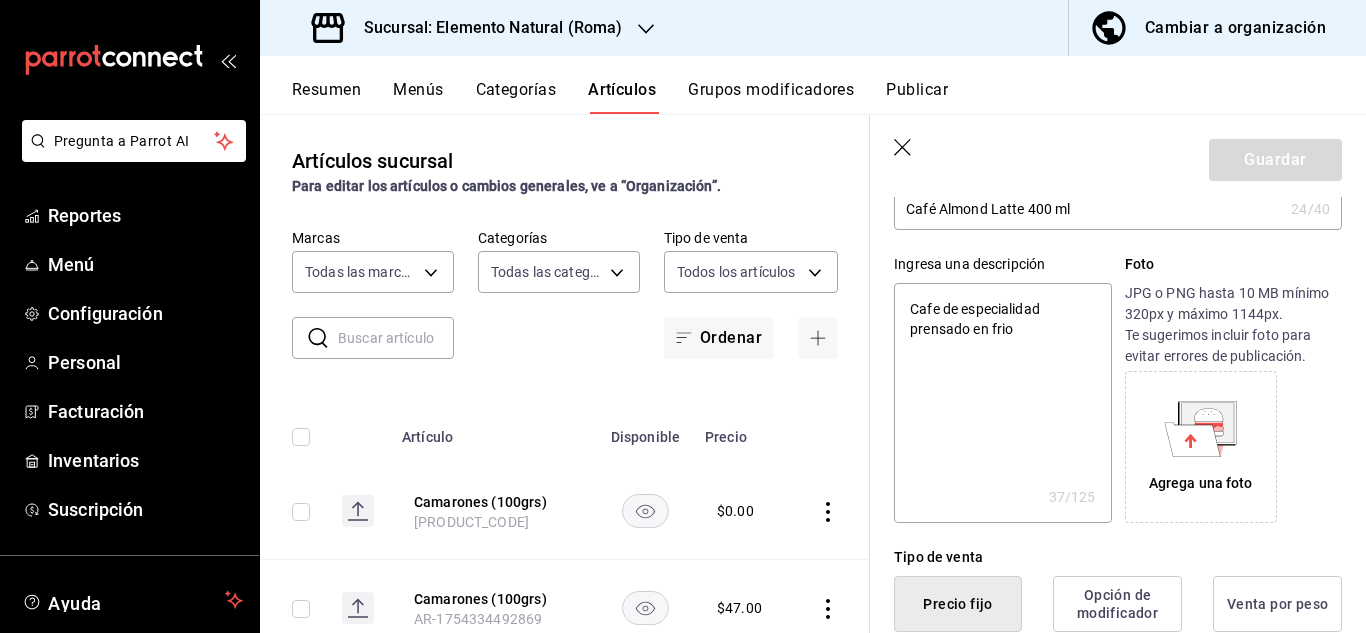 type on "Cafe de especialidad prensado en frio" 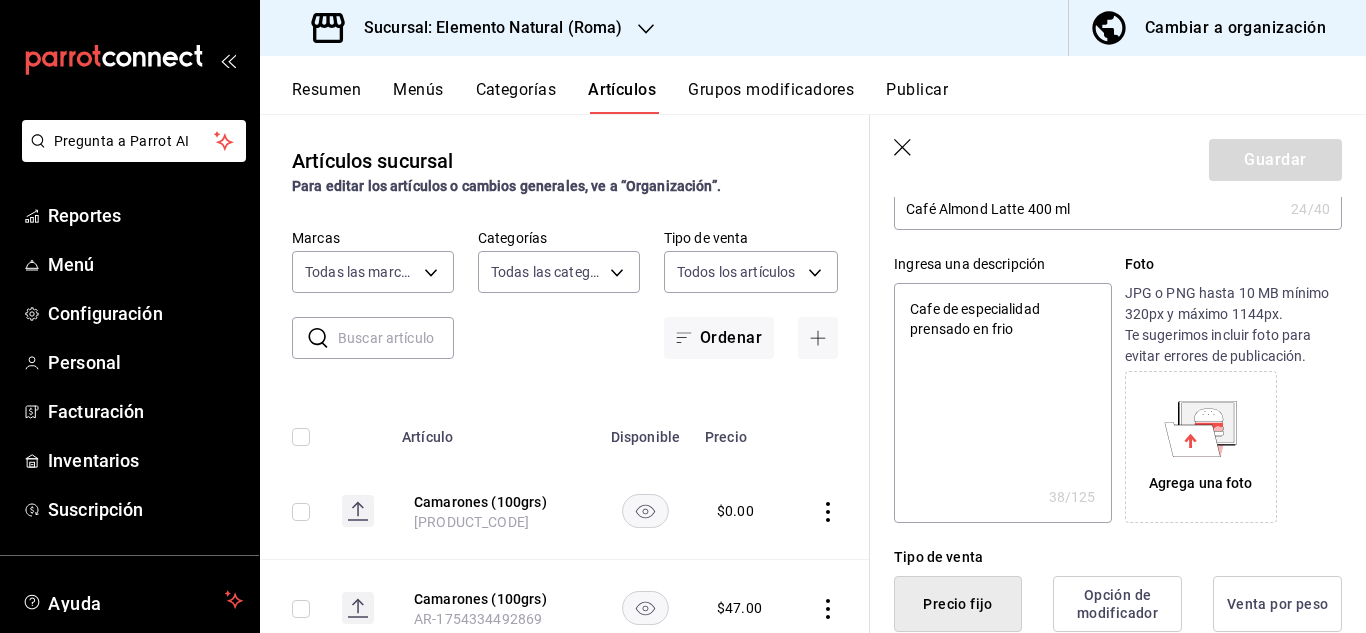 type on "Cafe de especialidad prensado en frio (" 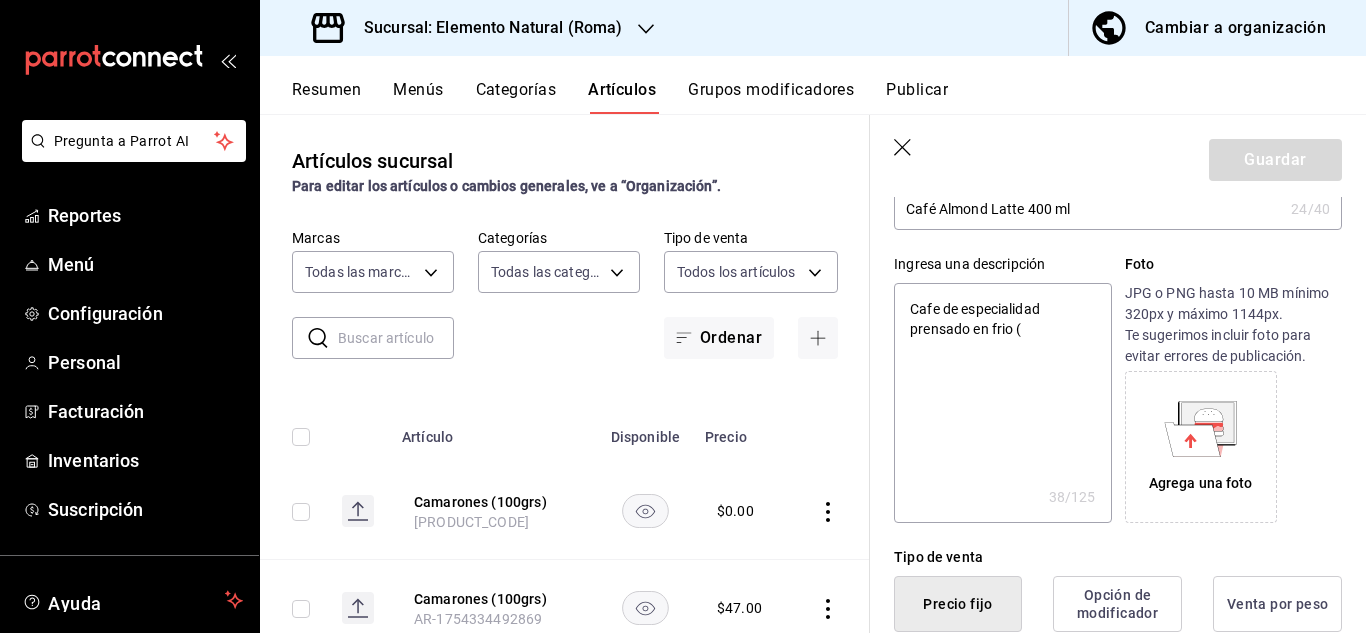 type on "x" 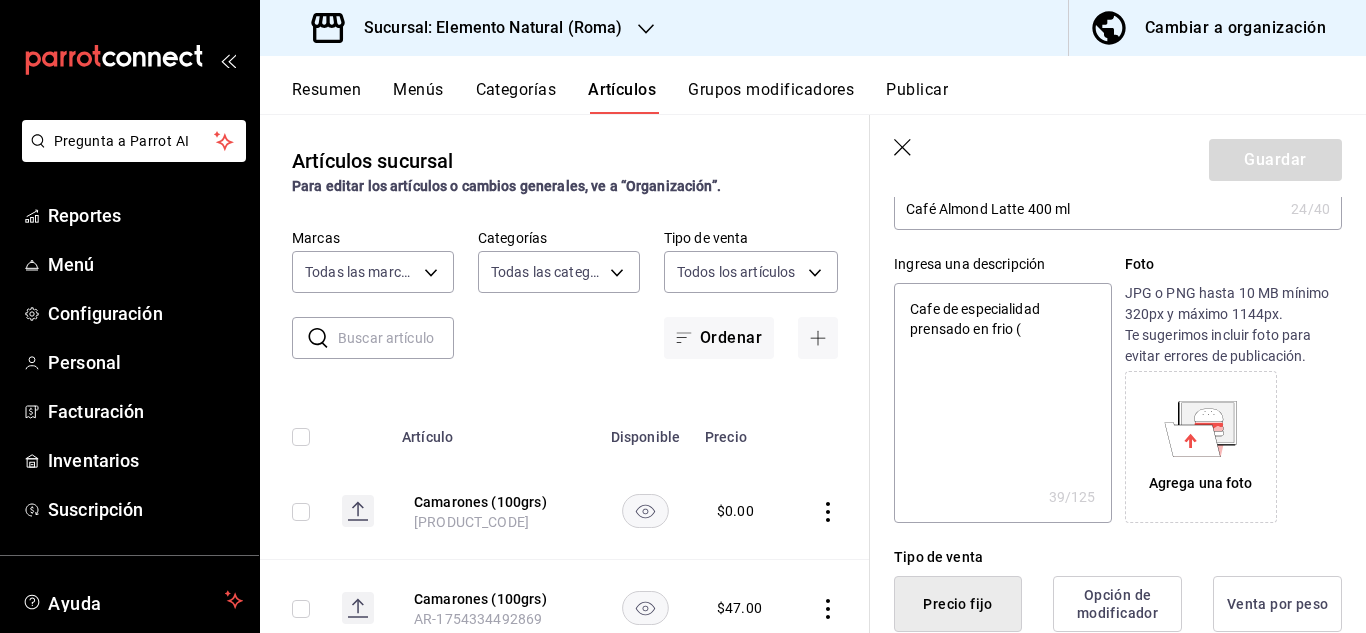 type on "Cafe de especialidad prensado en frio (C" 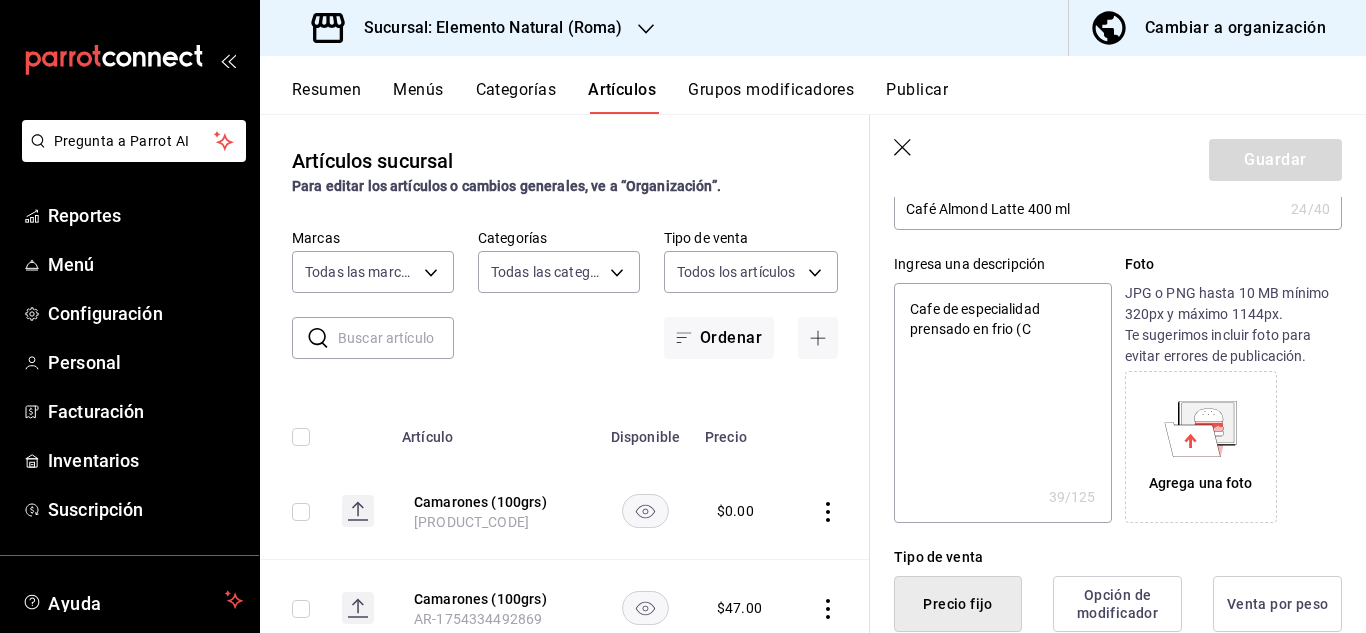 type on "x" 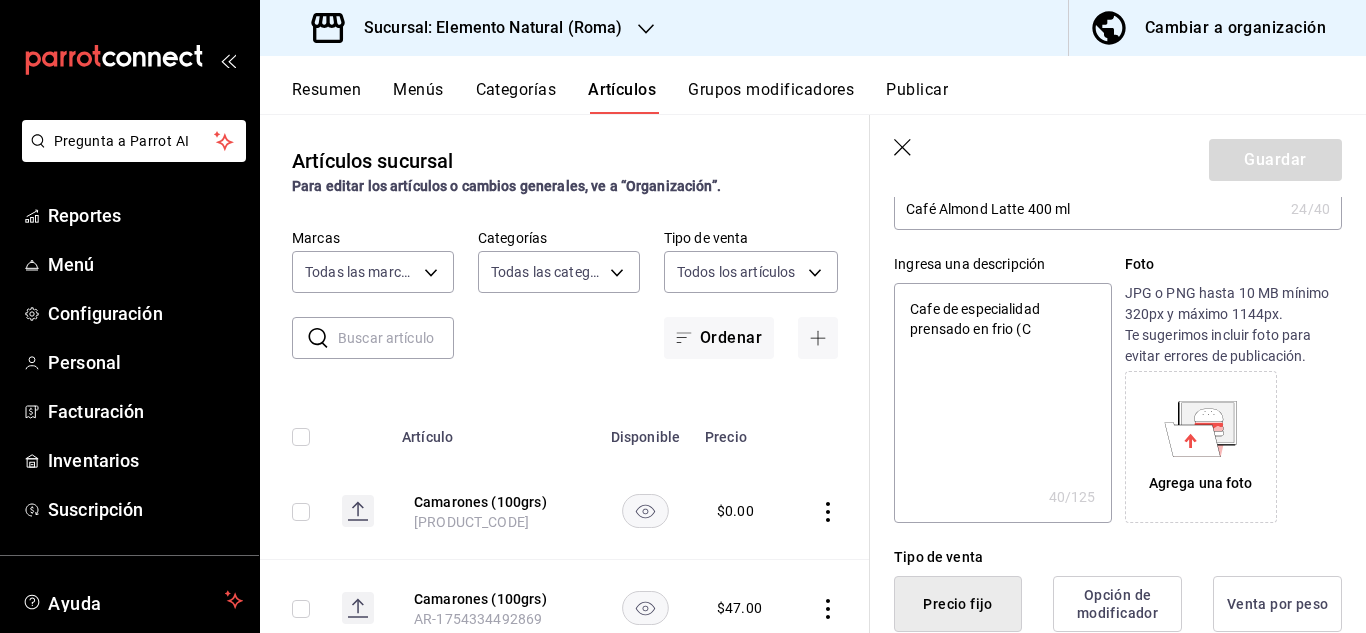 type on "Cafe de especialidad prensado en frio (Co" 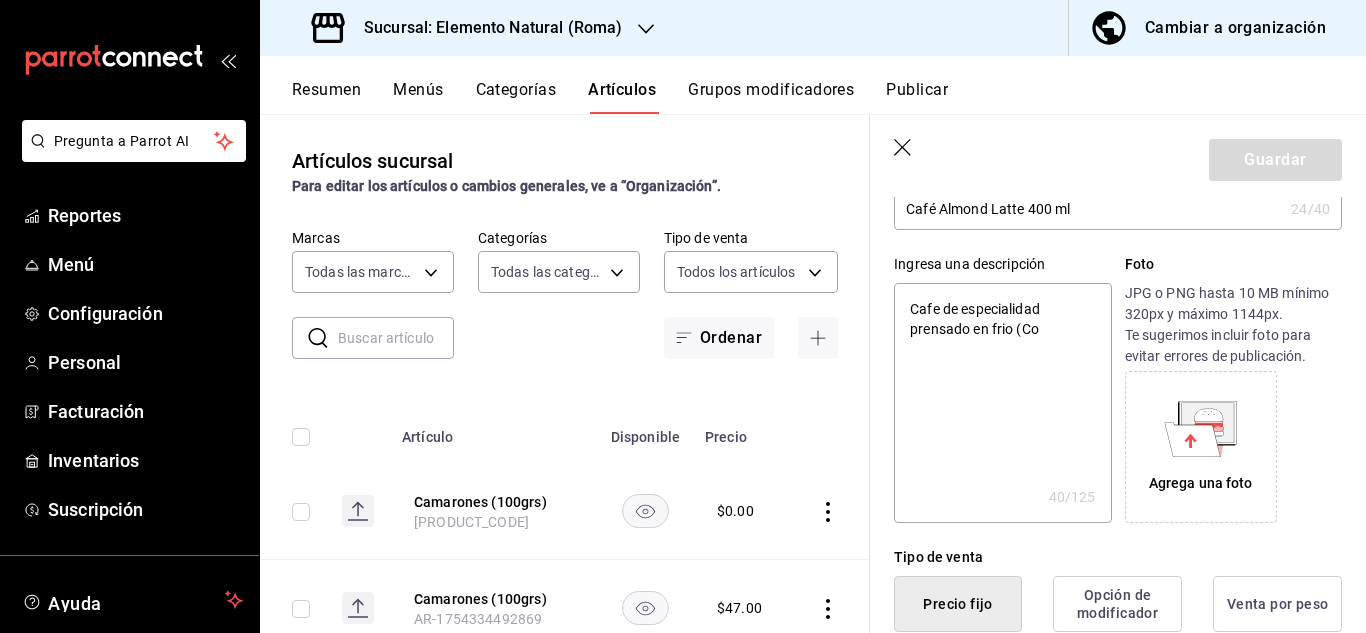 type on "x" 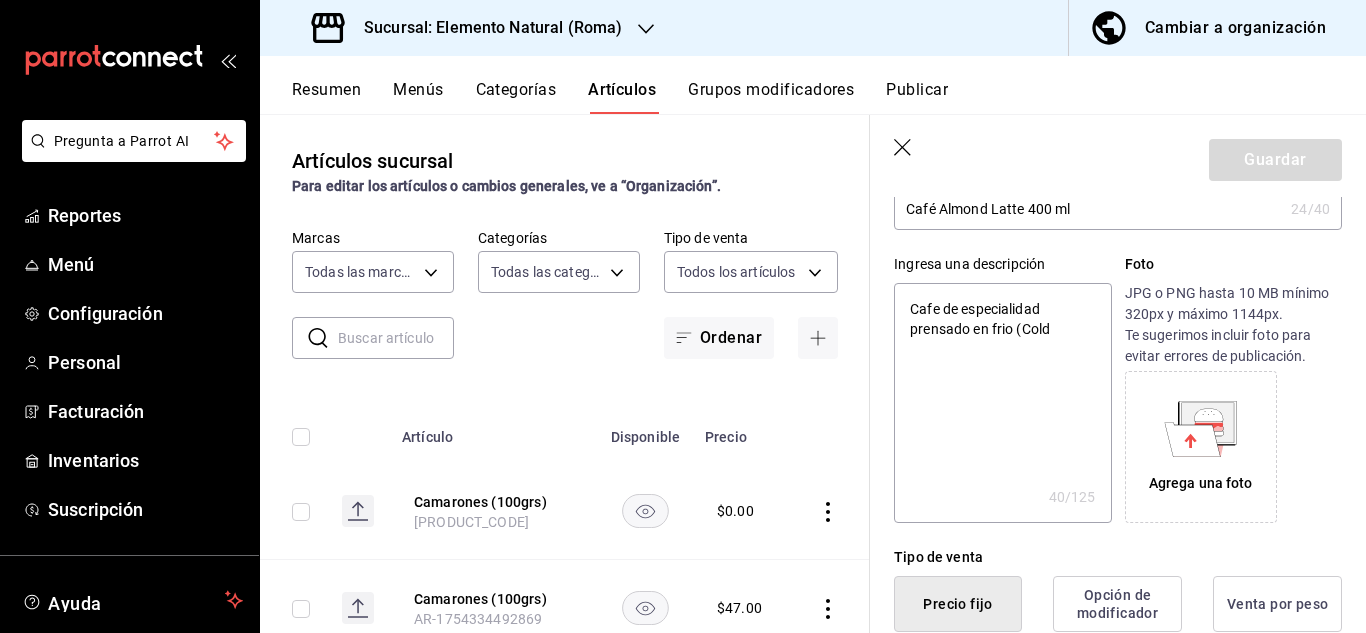 type on "Cafe de especialidad prensado en frio (Cold" 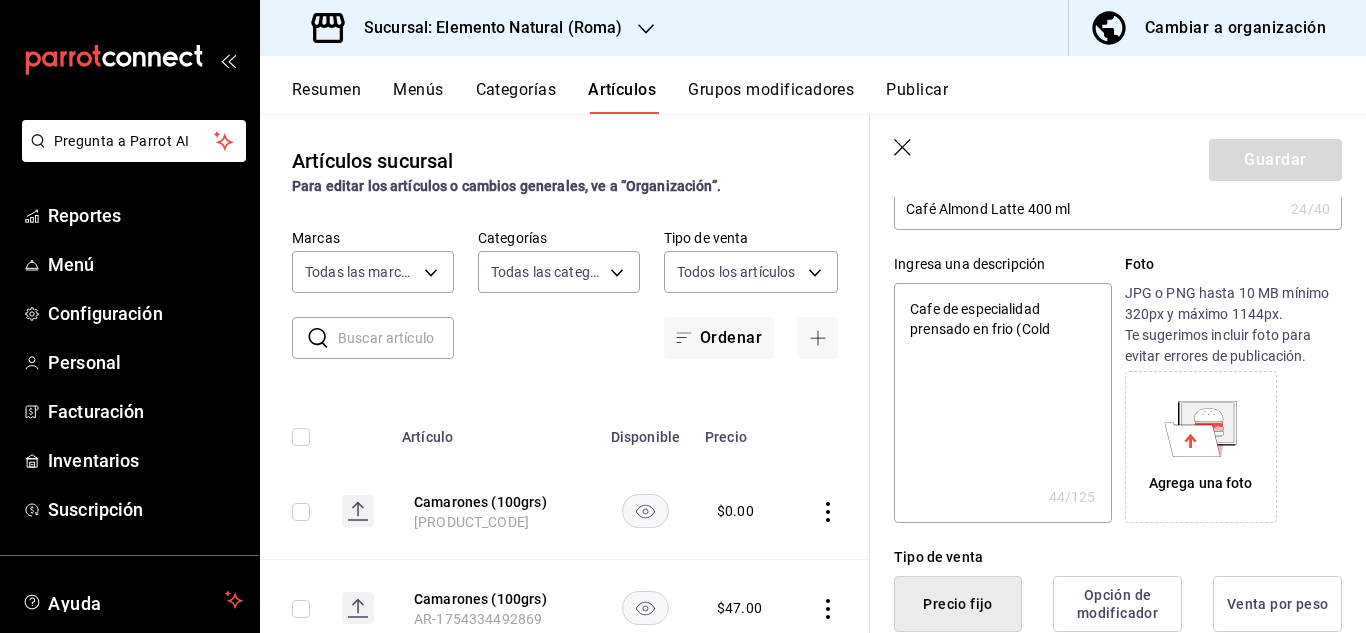 type on "Cafe de especialidad prensado en frio (Cold B" 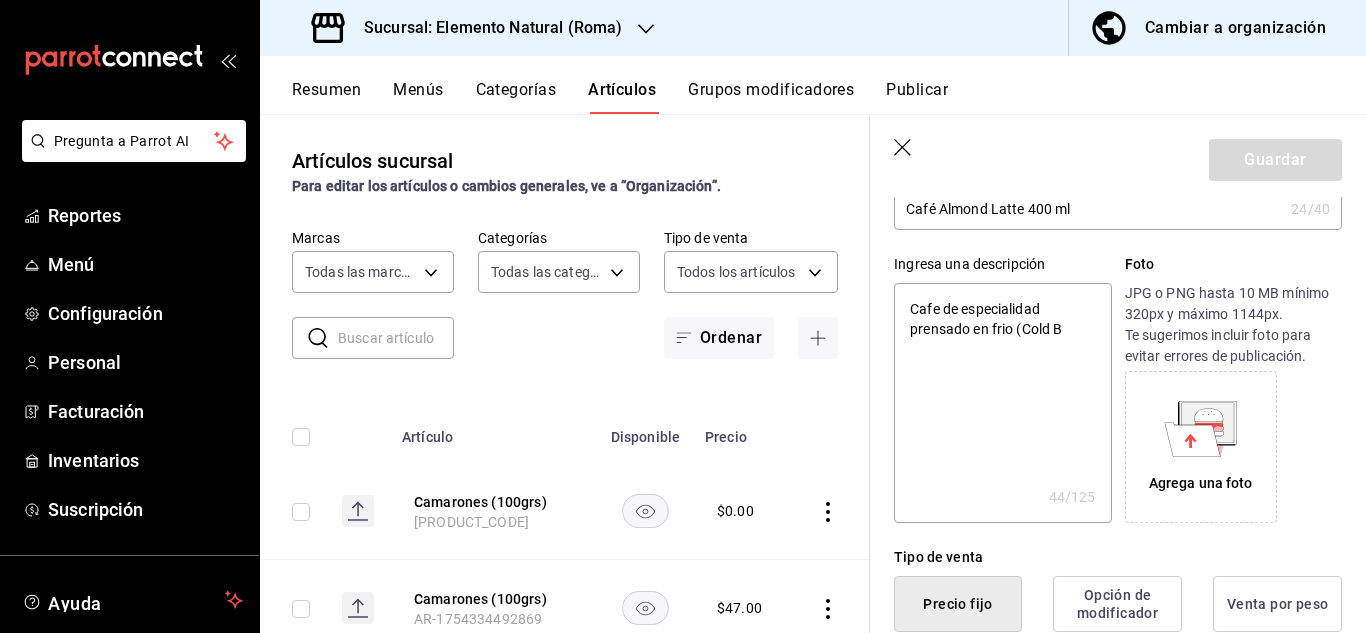 type on "x" 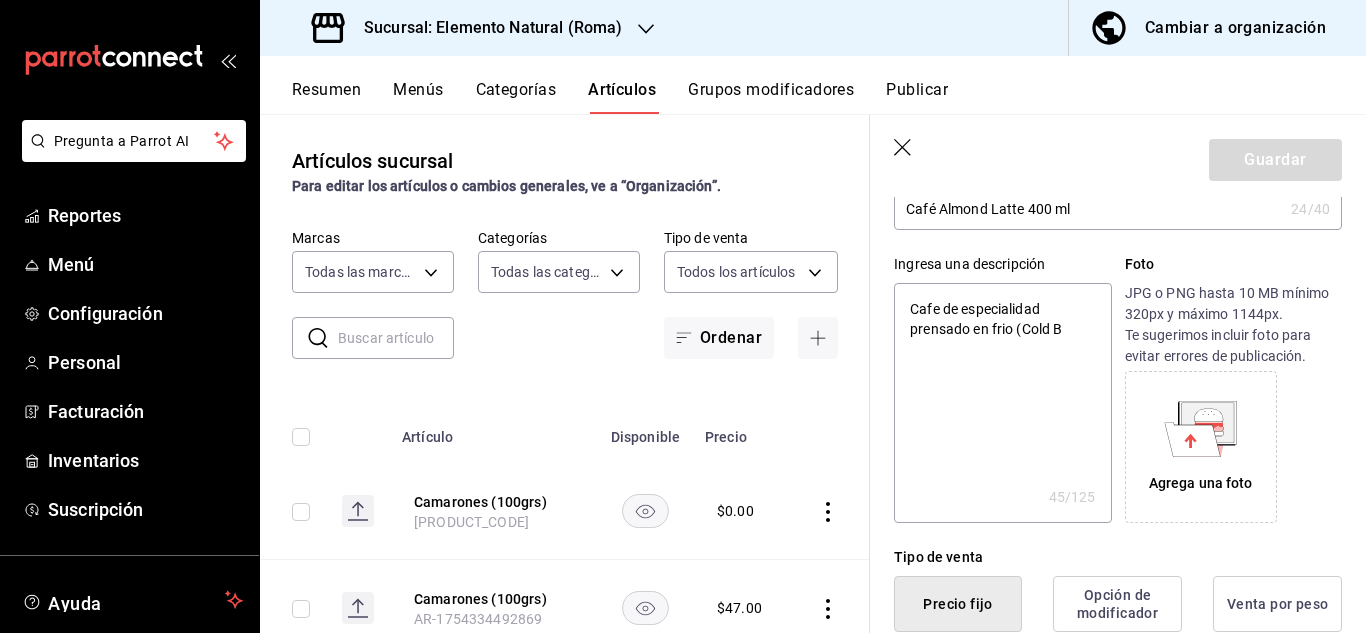 type on "Cafe de especialidad prensado en frio (Cold Br" 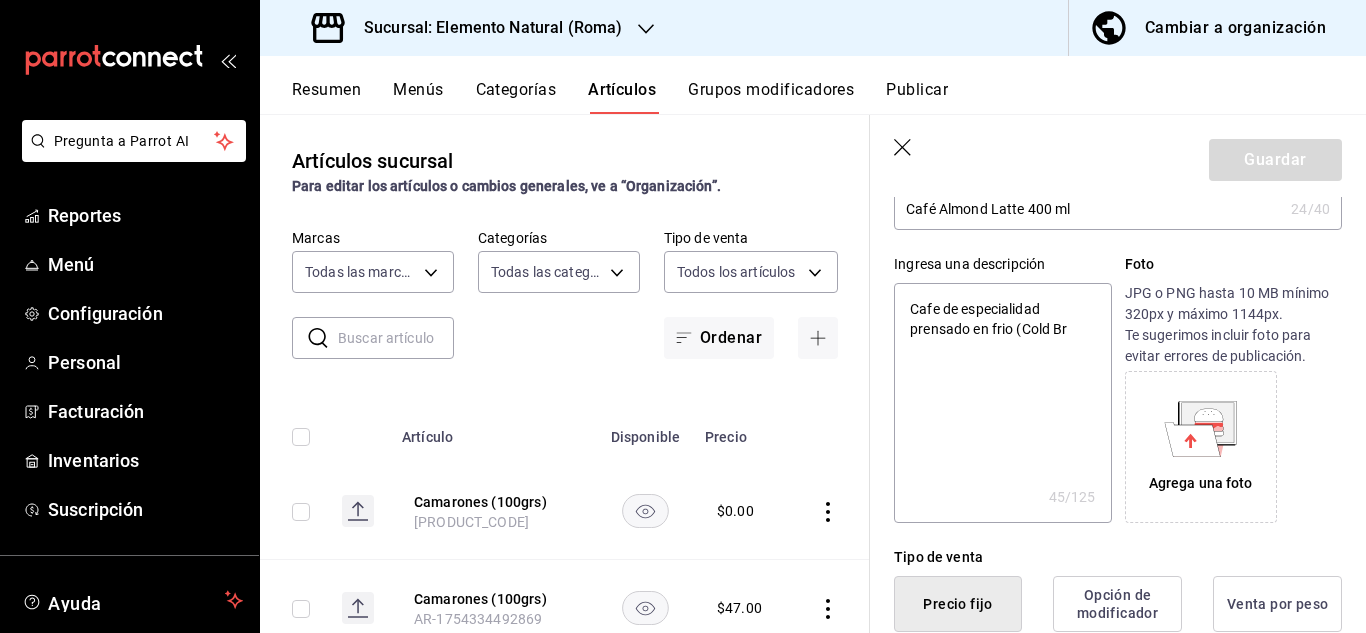 type on "x" 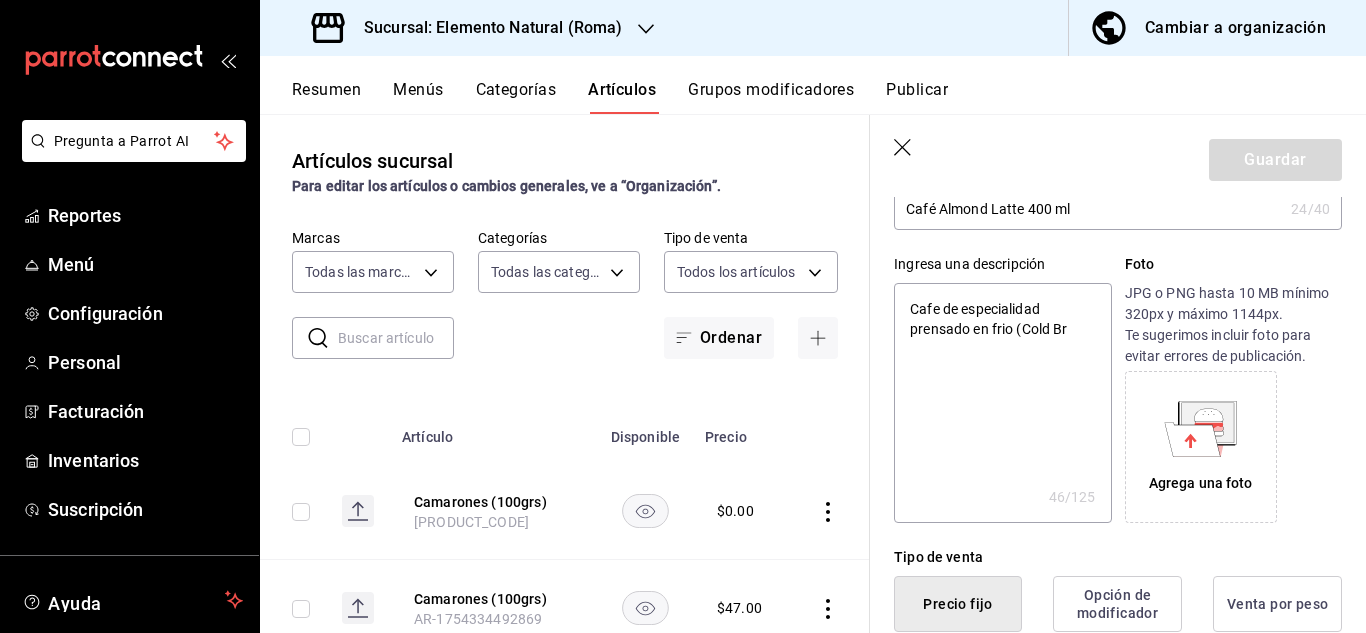type on "Cafe de especialidad prensado en frio (Cold Bre" 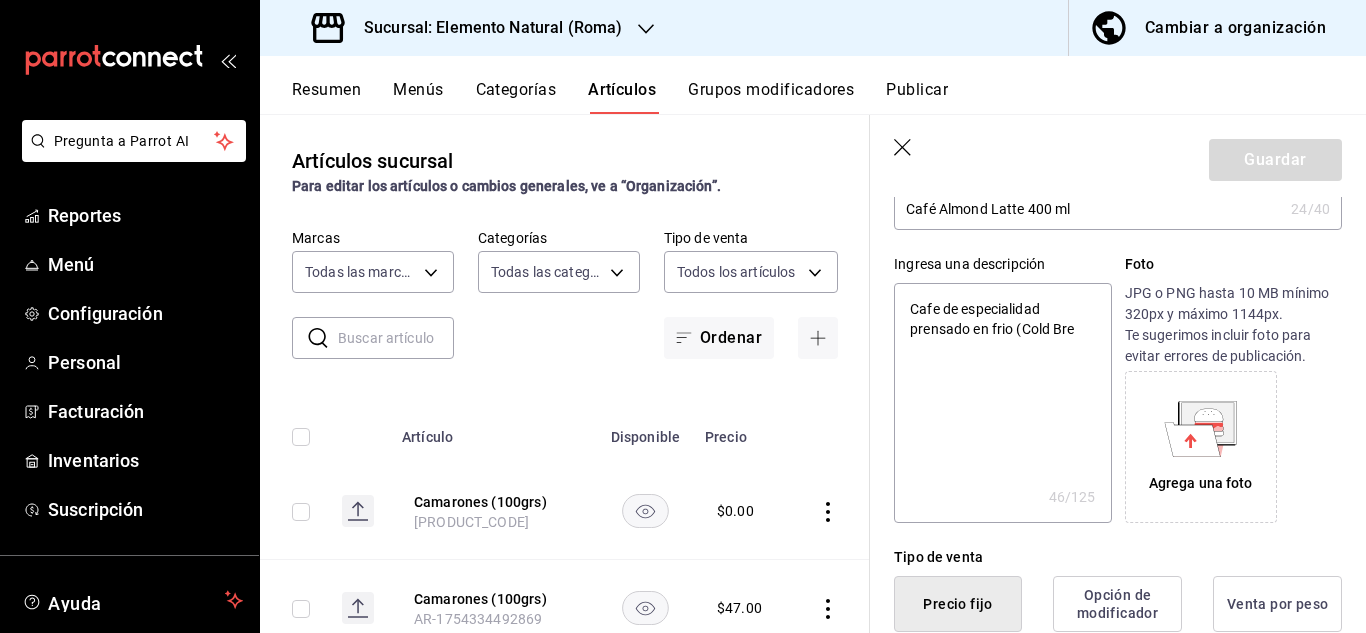 type on "x" 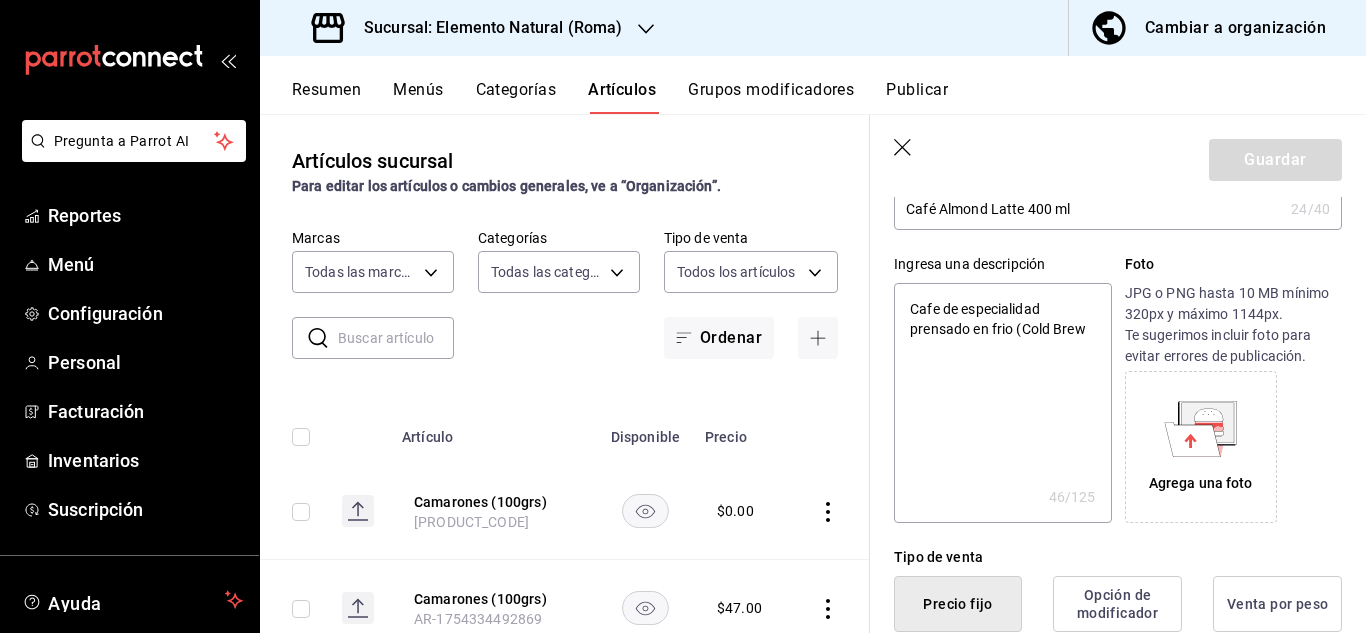 type on "x" 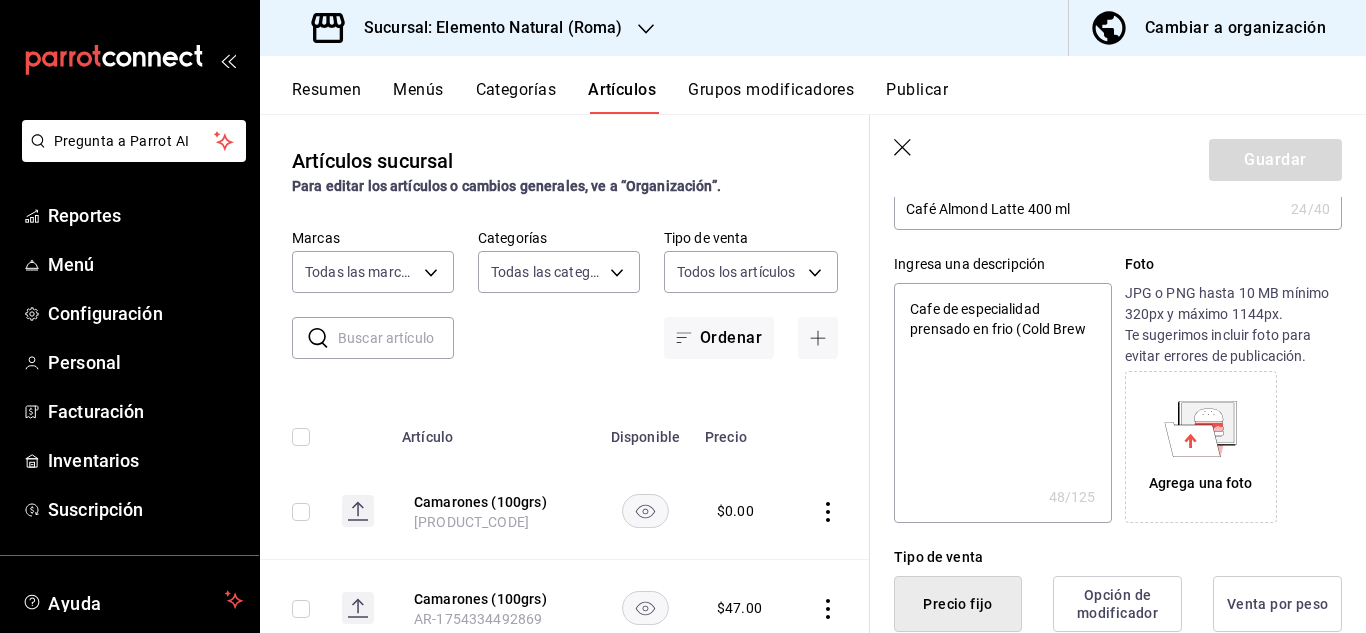 type on "Cafe de especialidad prensado en frio (Cold Brew)" 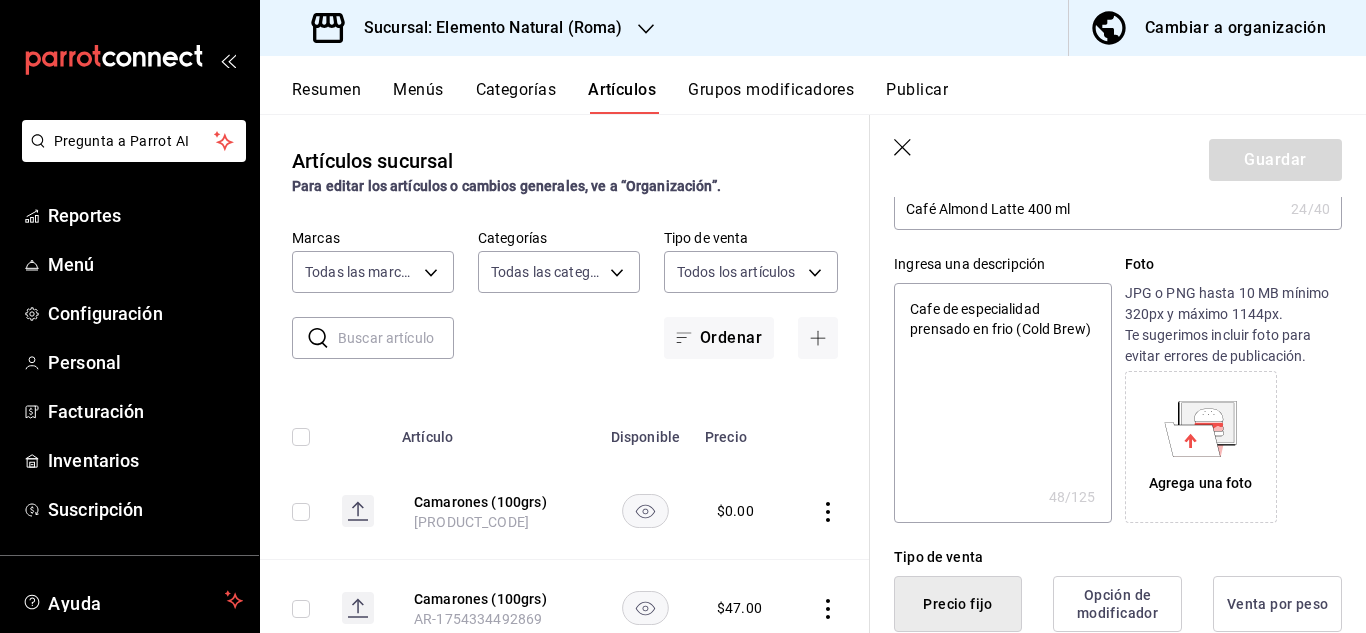 type on "x" 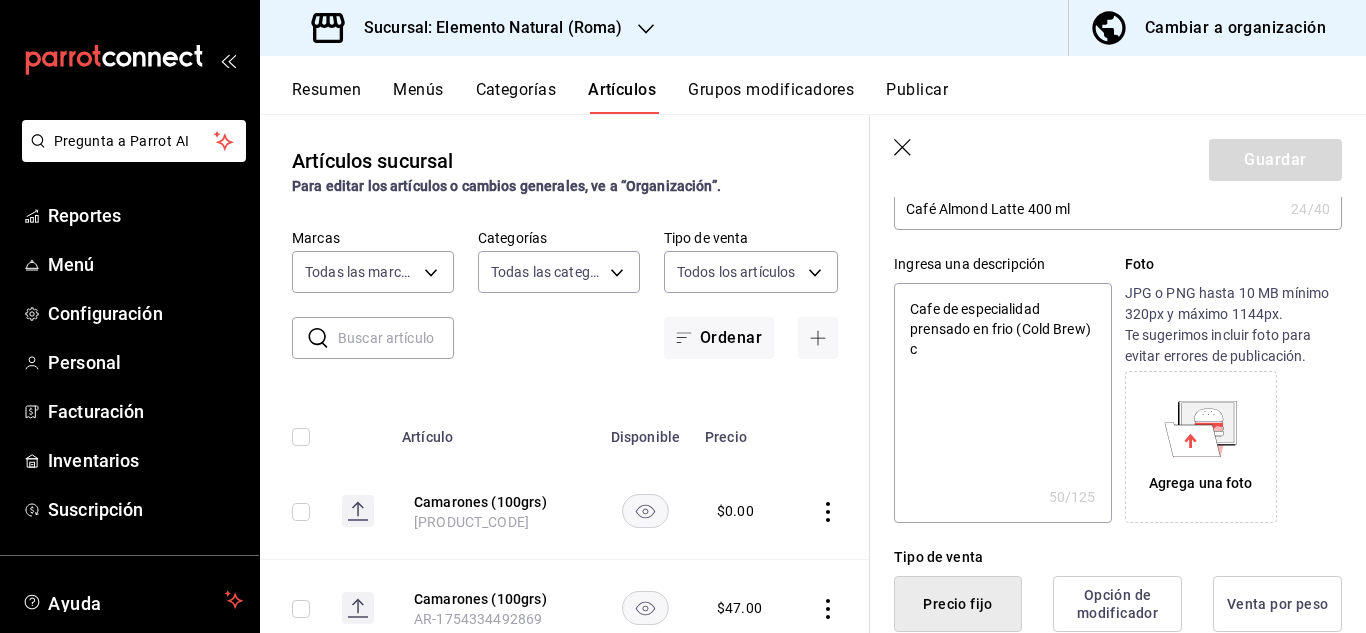 type on "Cafe de especialidad prensado en frio (Cold Brew) co" 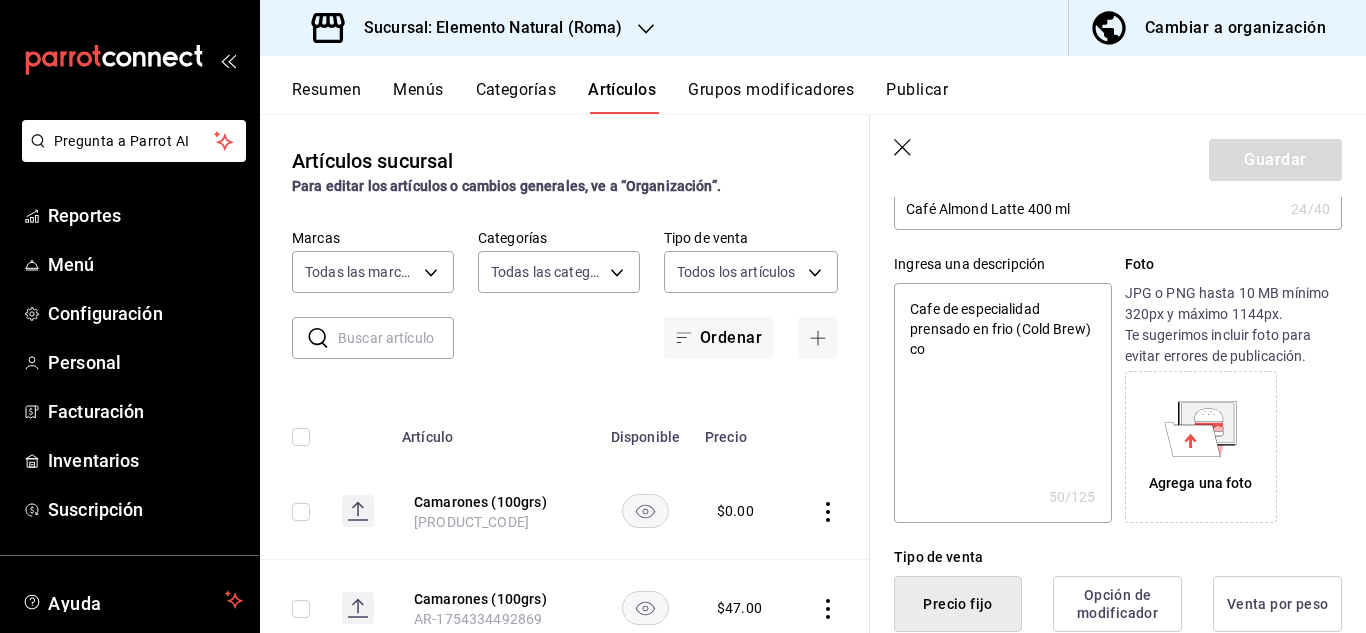 type on "x" 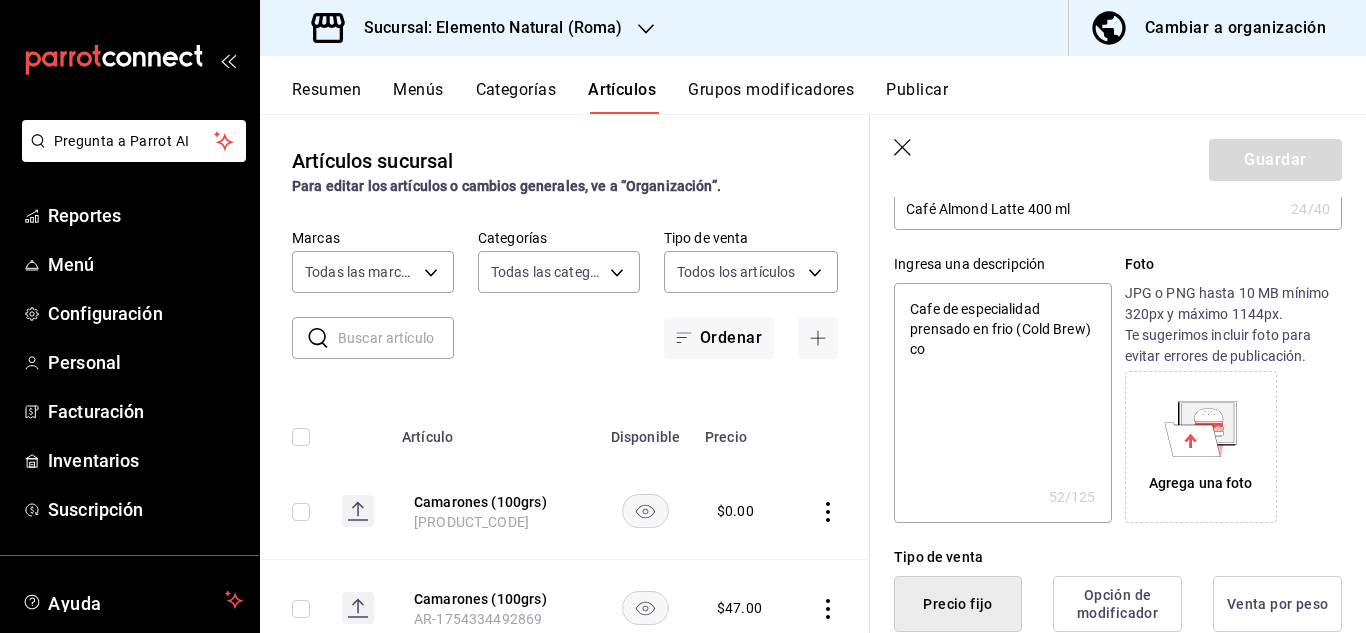 type on "Cafe de especialidad prensado en frio (Cold Brew) con" 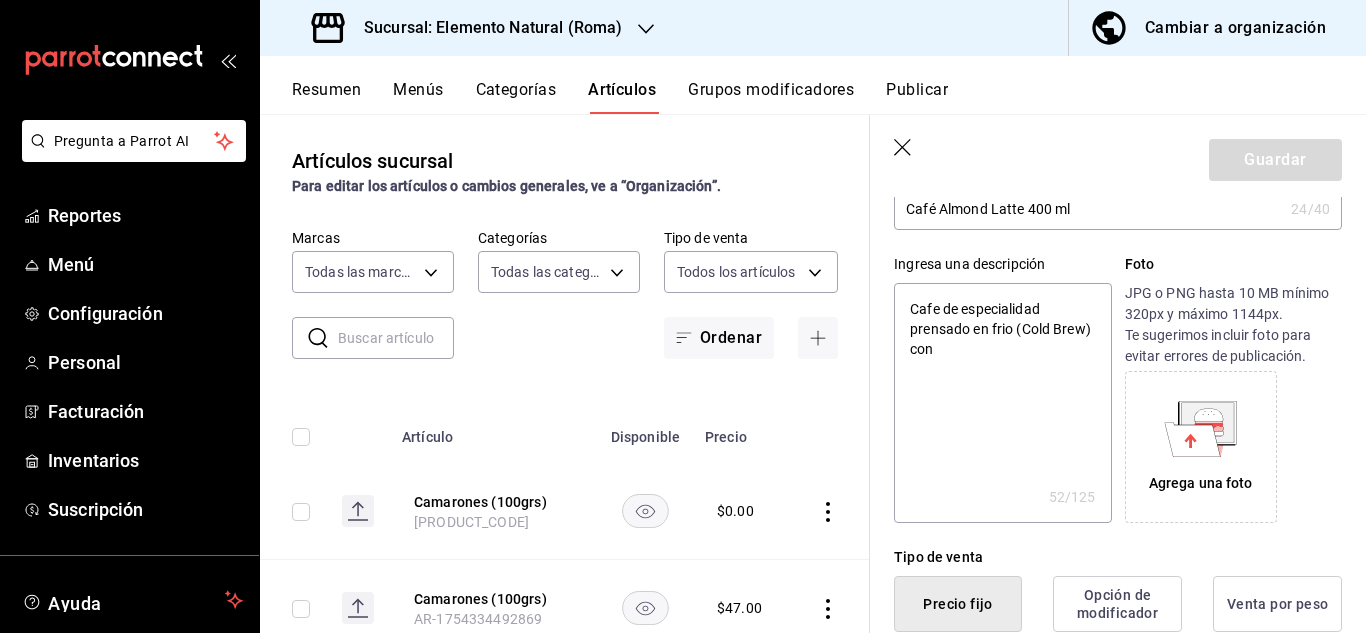type on "x" 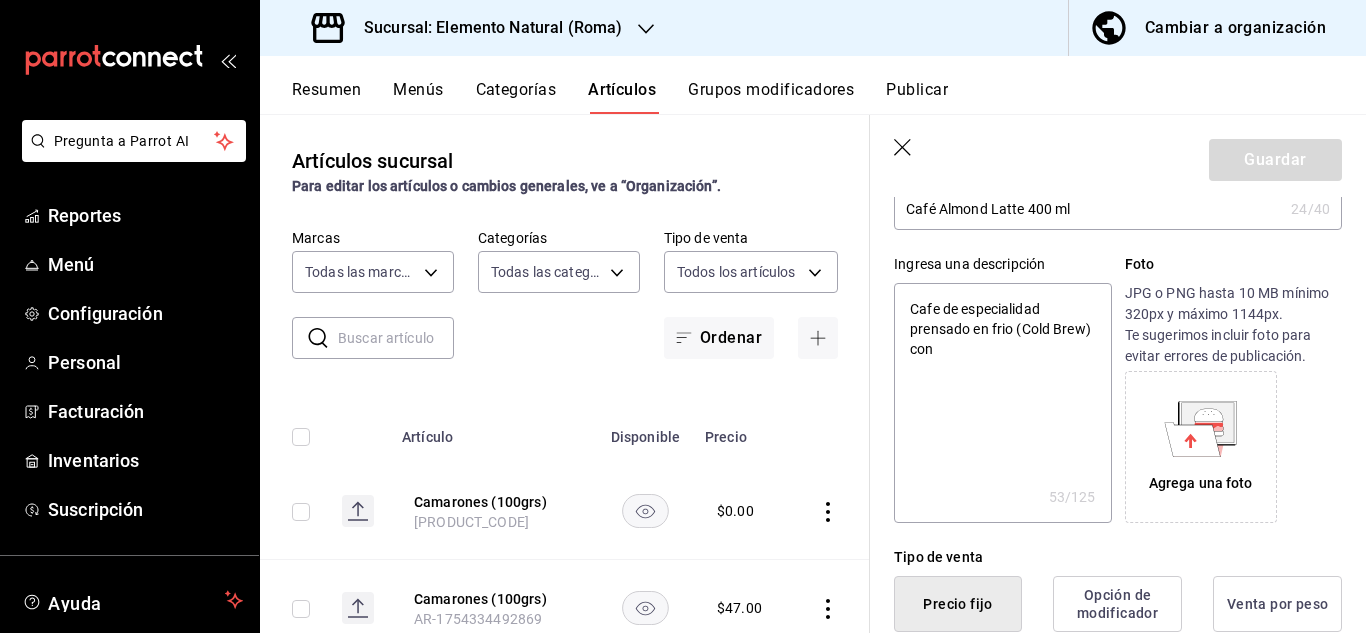 type on "Cafe de especialidad prensado en frio (Cold Brew) con" 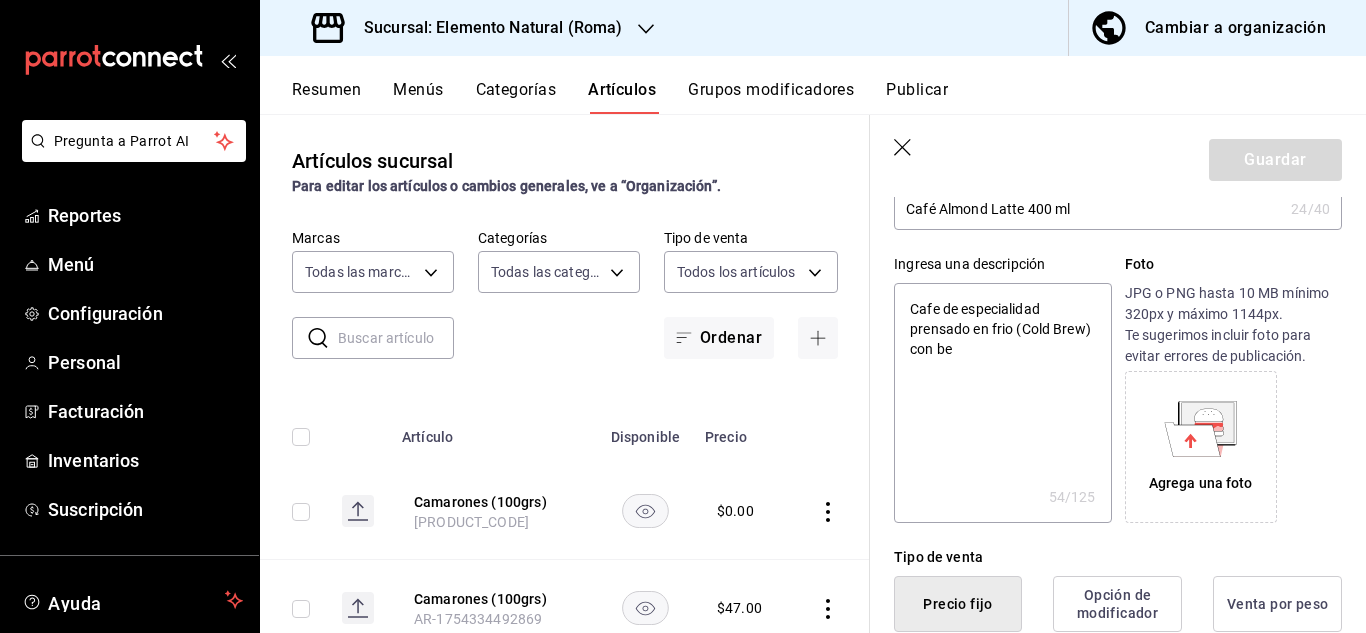 type on "Cafe de especialidad prensado en frio (Cold Brew) con beb" 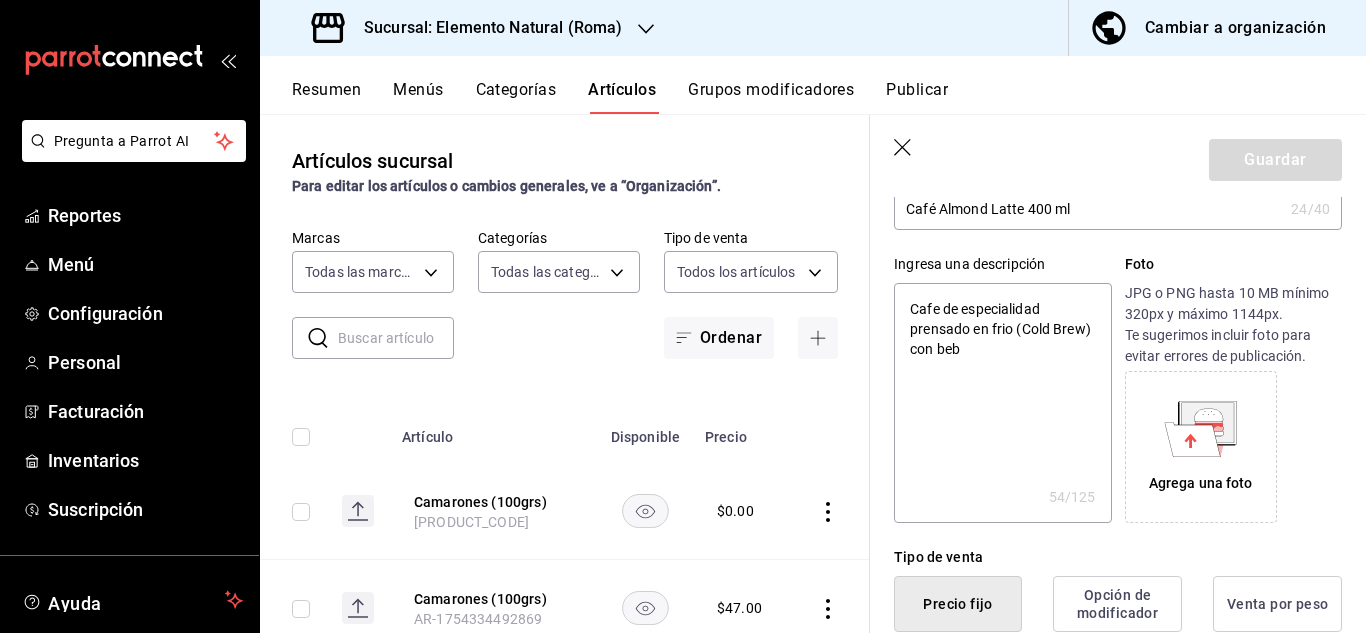 type on "x" 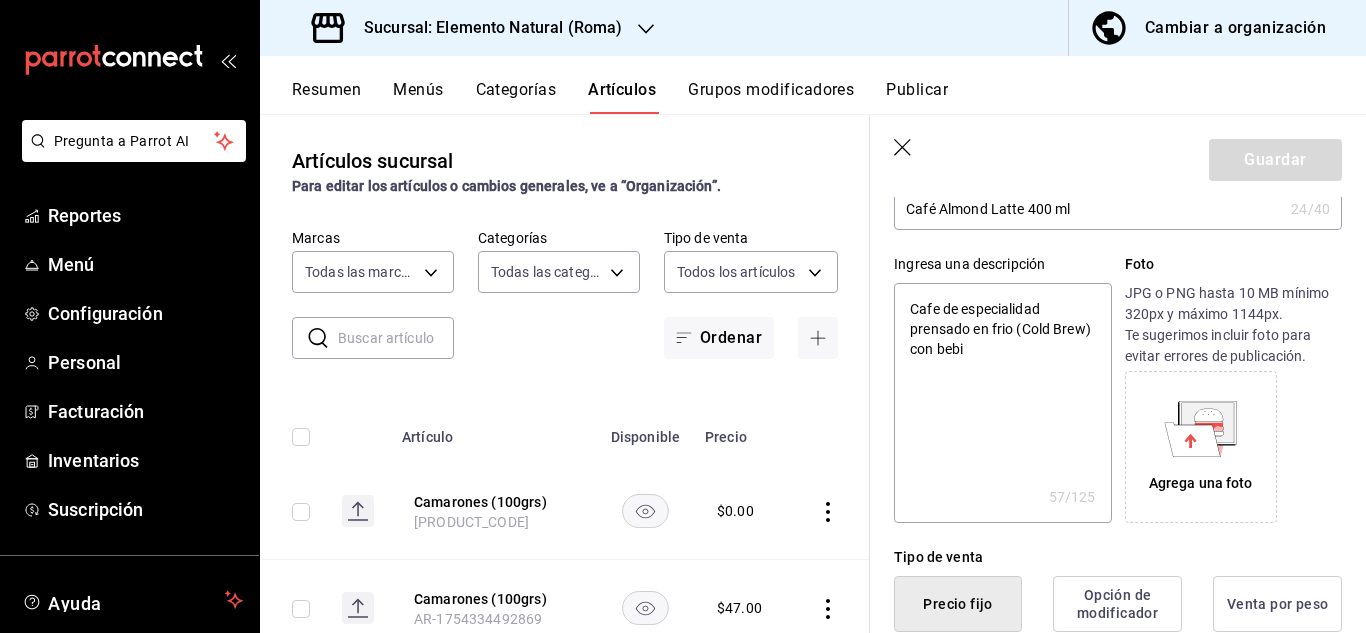 type on "Cafe de especialidad prensado en frio (Cold Brew) con bebid" 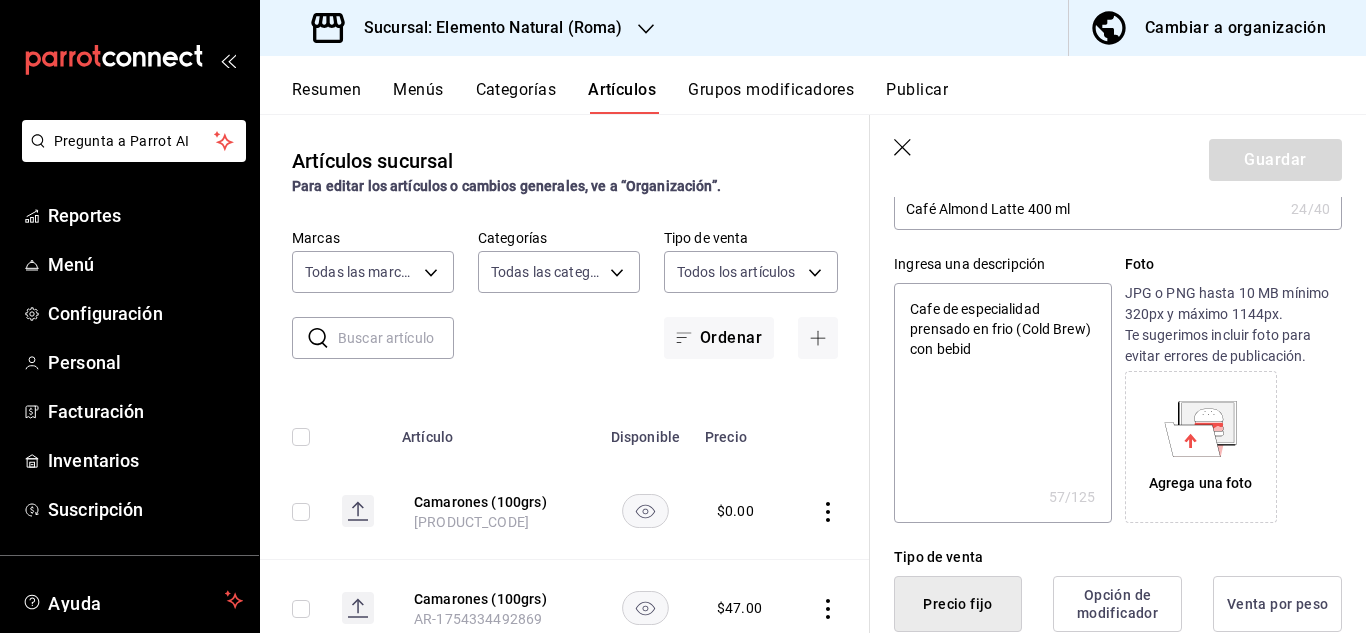 type on "x" 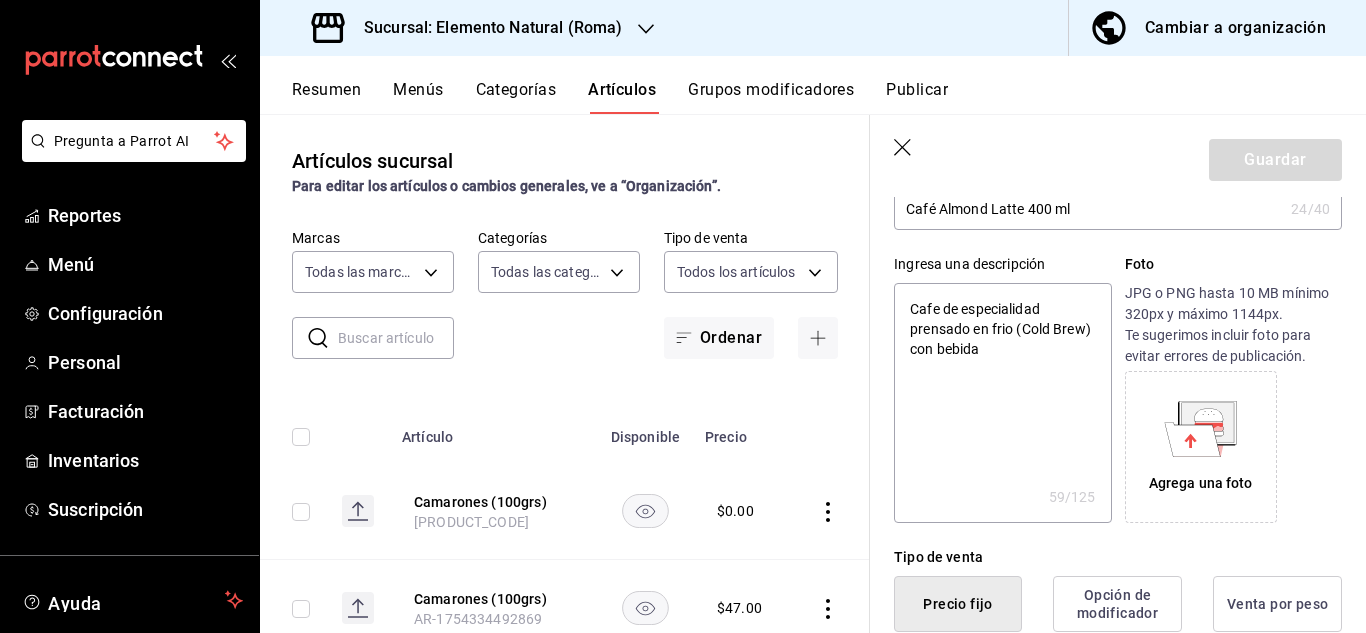type on "Cafe de especialidad prensado en frio (Cold Brew) con bebida" 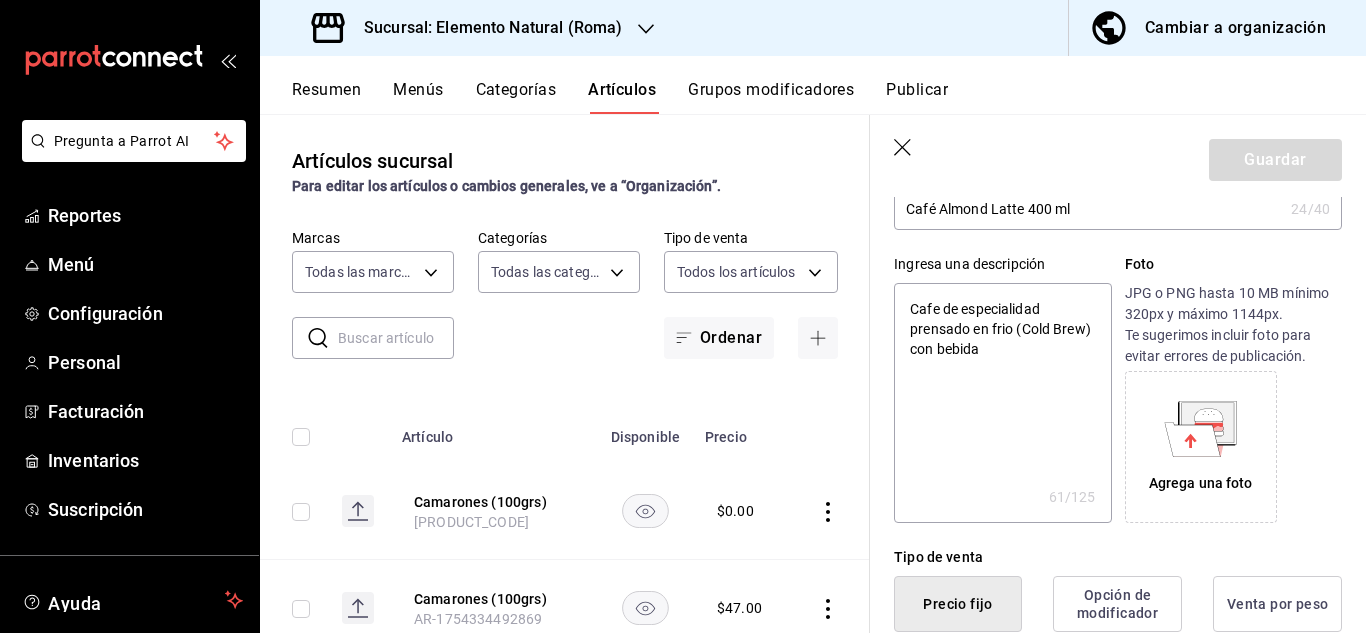 type on "Cafe de especialidad prensado en frio (Cold Brew) con bebida d" 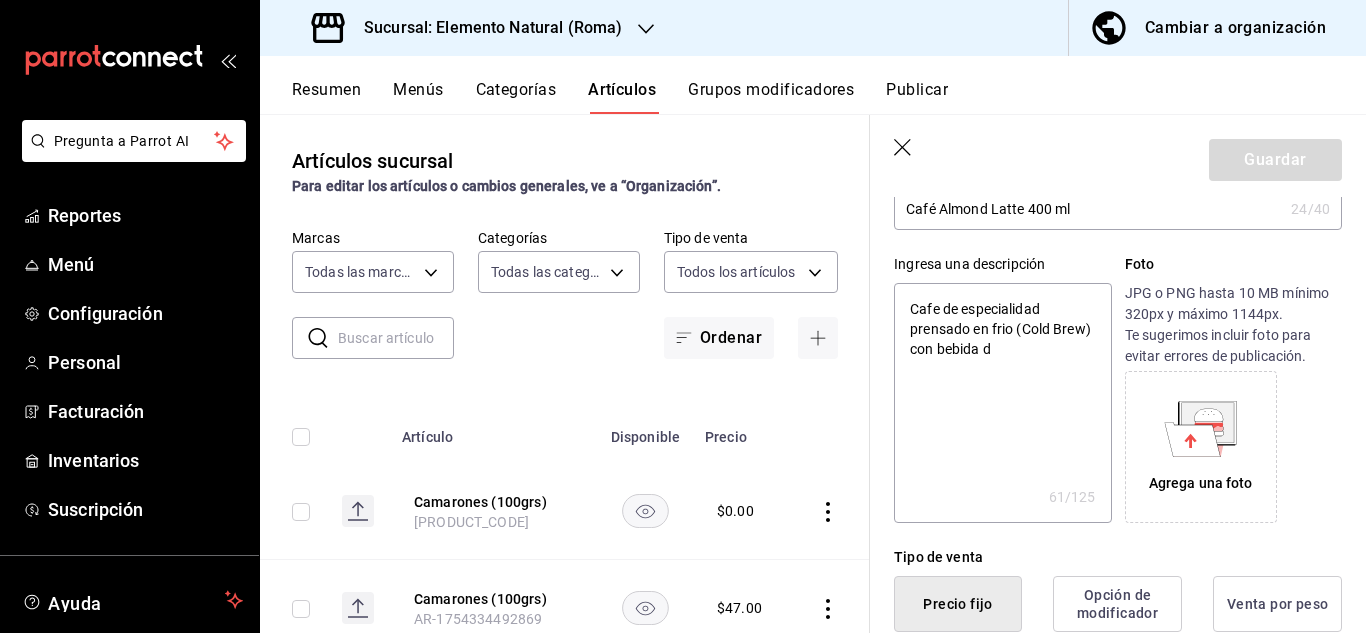 type on "x" 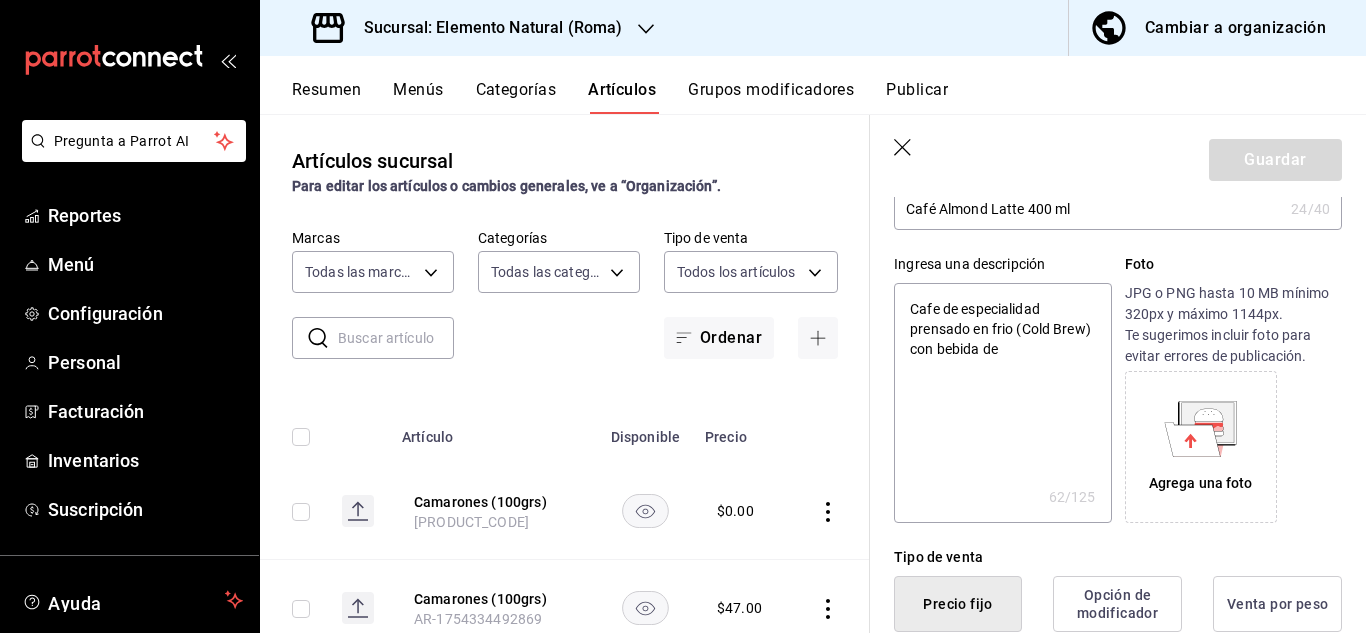 type on "Cafe de especialidad prensado en frio (Cold Brew) con bebida de" 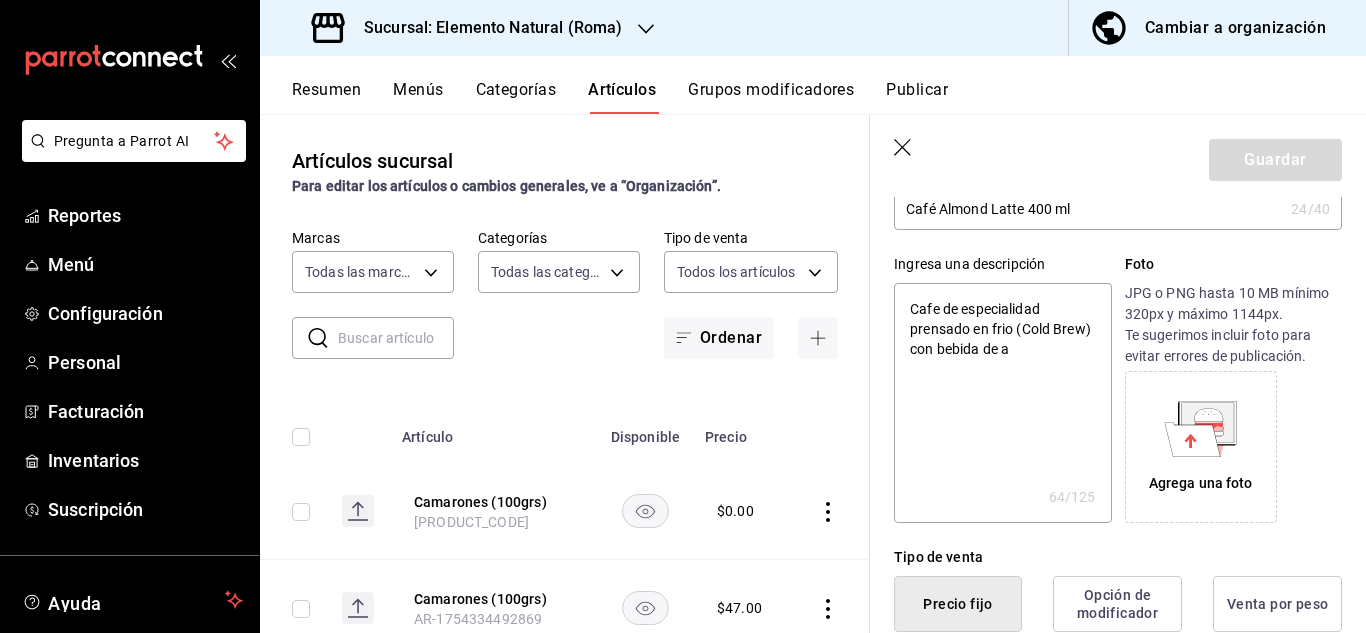 type on "Cafe de especialidad prensado en frio (Cold Brew) con bebida de al" 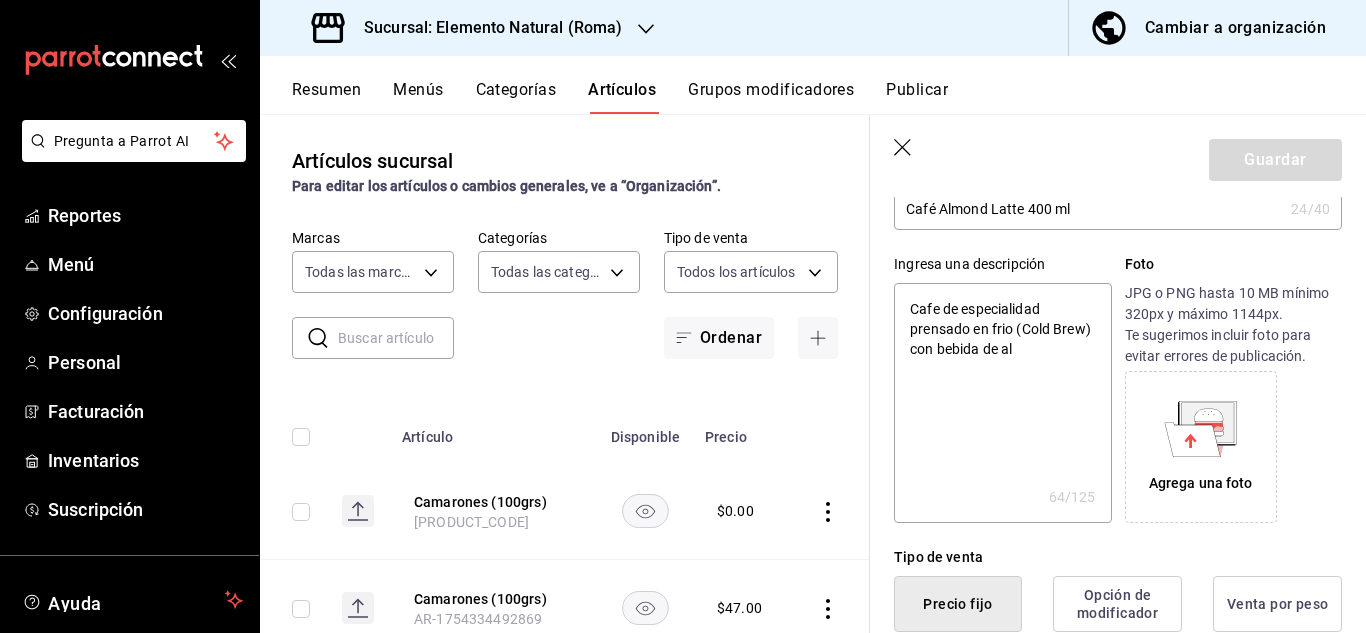type on "x" 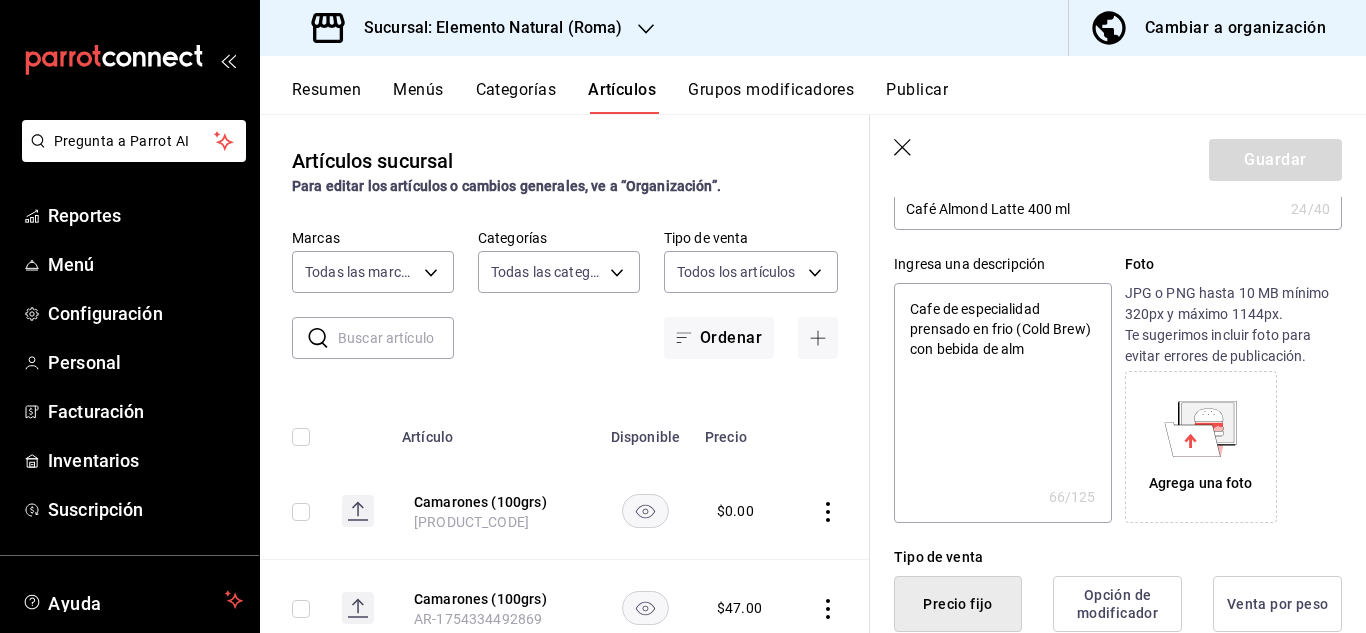 type on "Cafe de especialidad prensado en frio (Cold Brew) con bebida de alme" 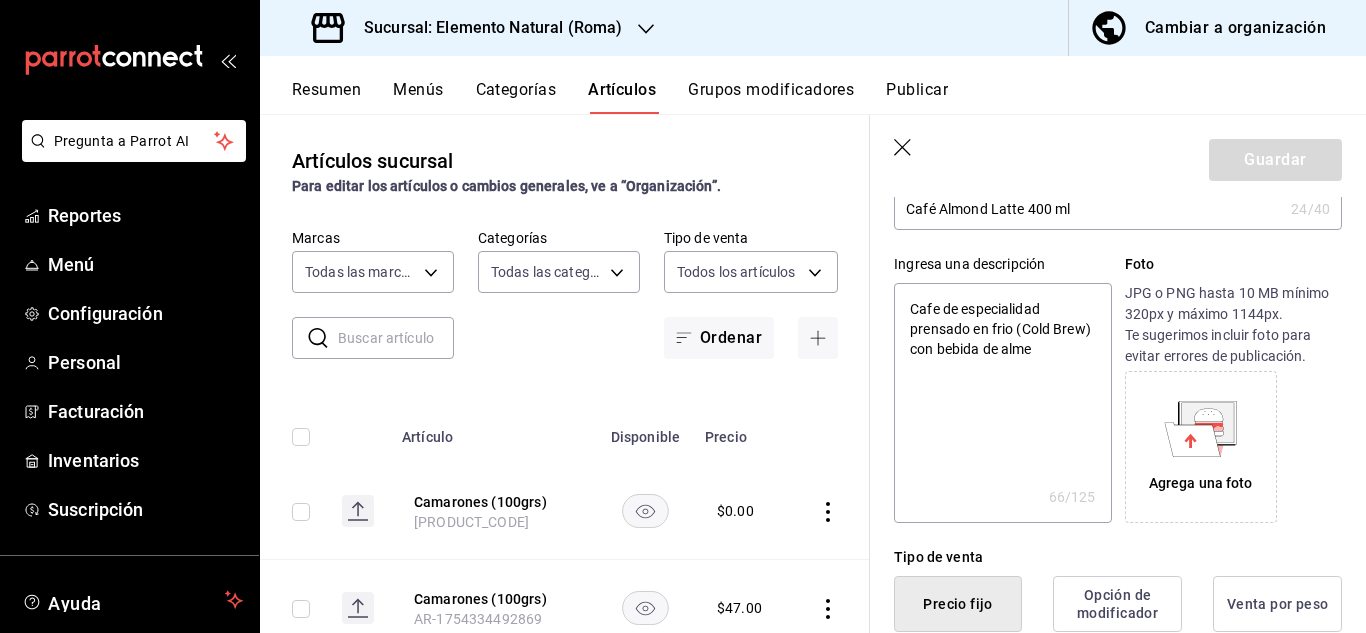 type on "x" 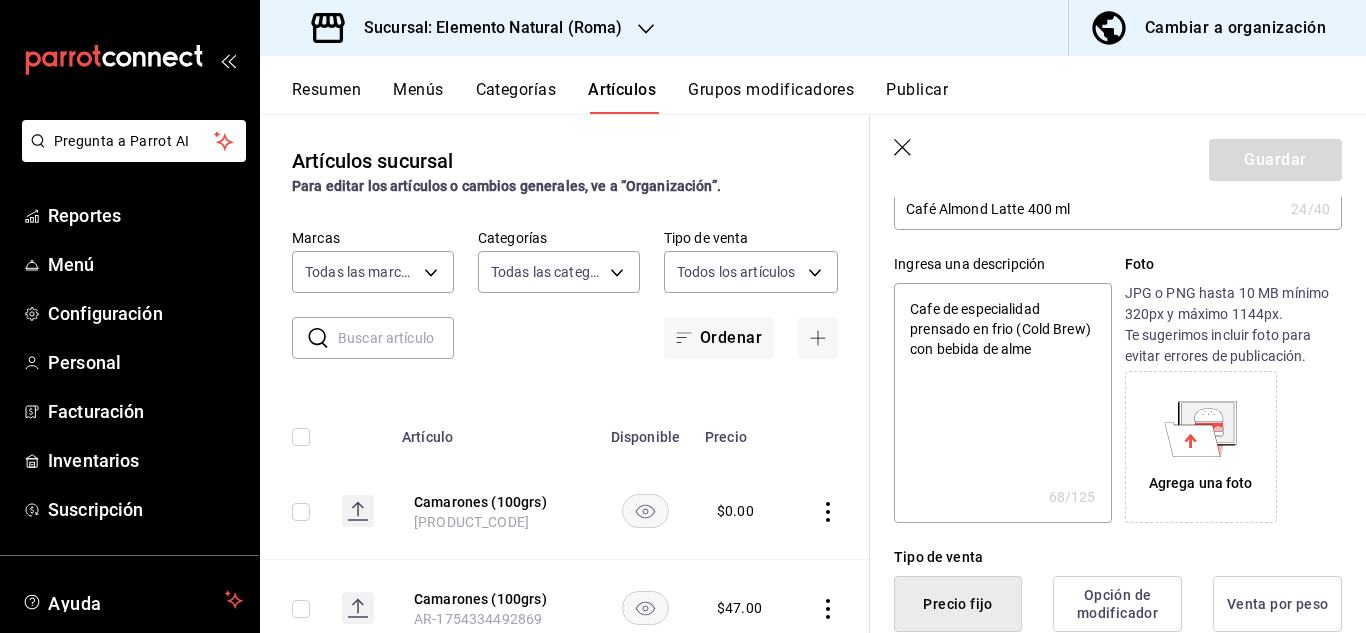 type on "Cafe de especialidad prensado en frio (Cold Brew) con bebida de almen" 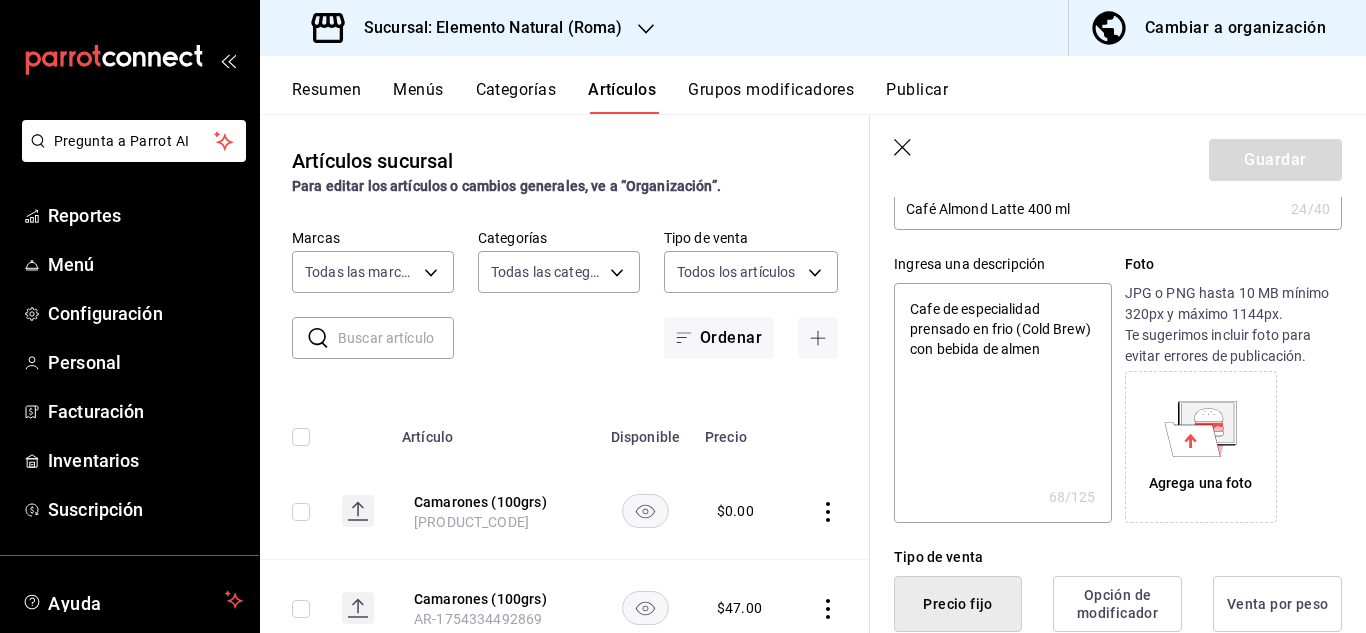 type on "x" 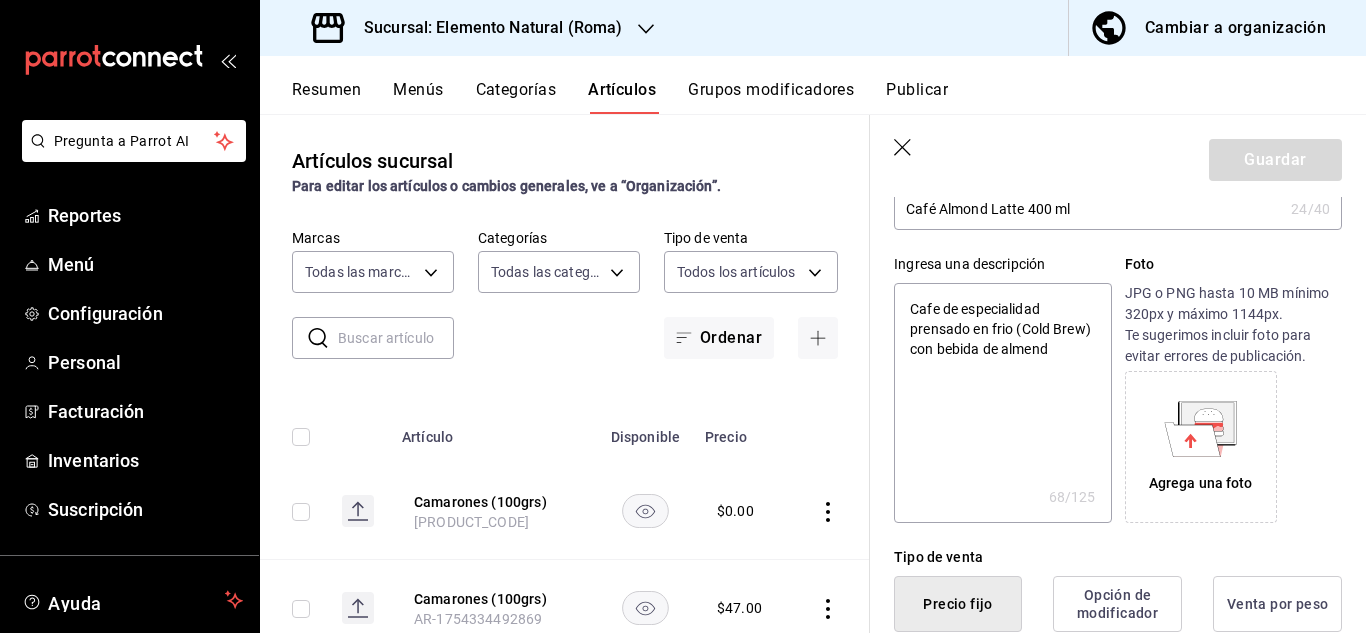 type on "x" 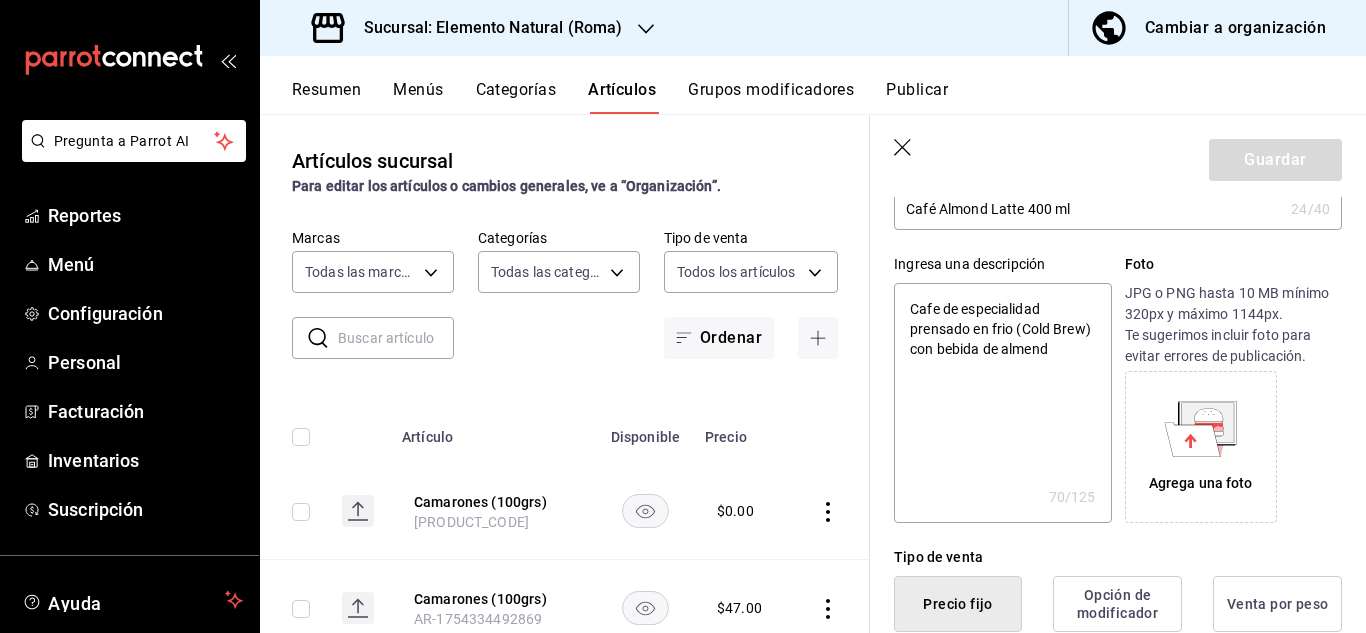 type on "Cafe de especialidad prensado en frio (Cold Brew) con bebida de almendr" 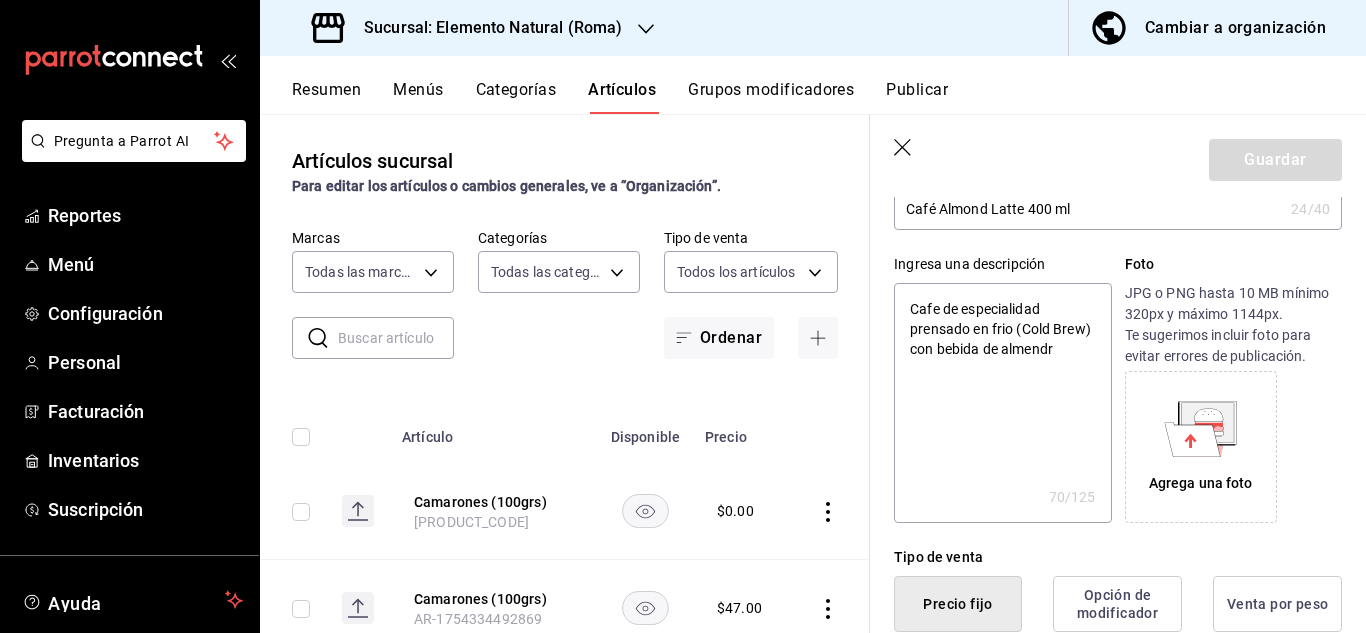 type on "x" 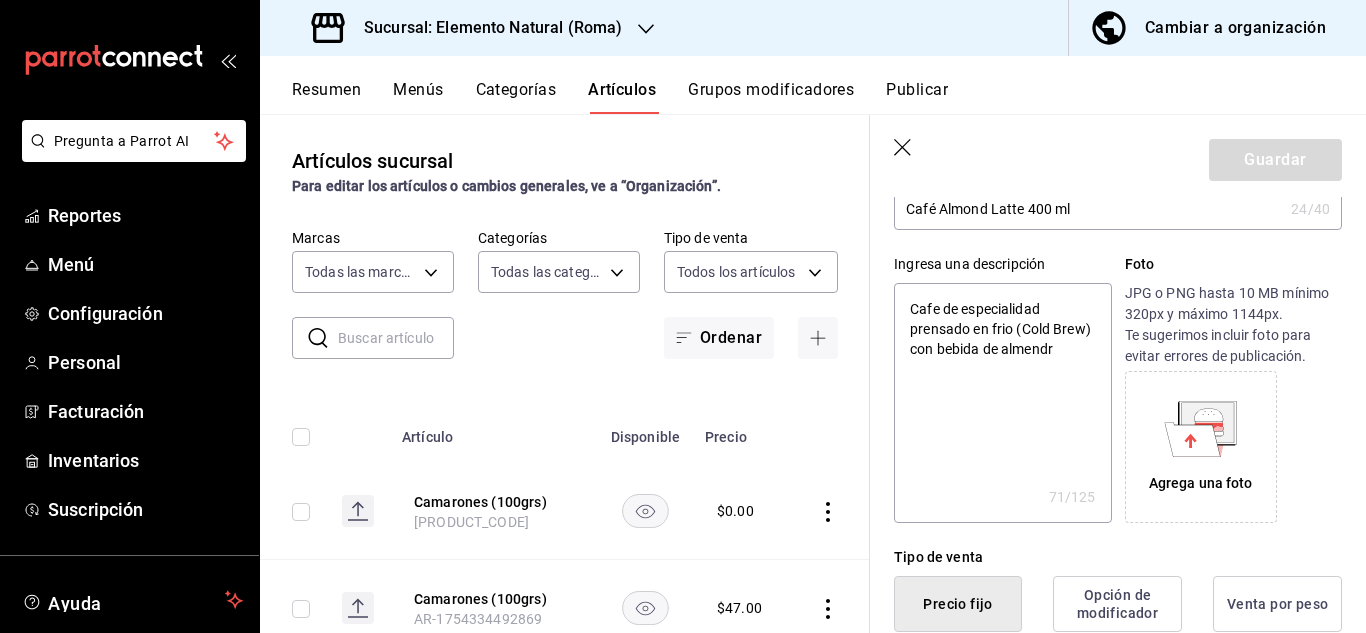 type on "Cafe de especialidad prensado en frio (Cold Brew) con bebida de almendra" 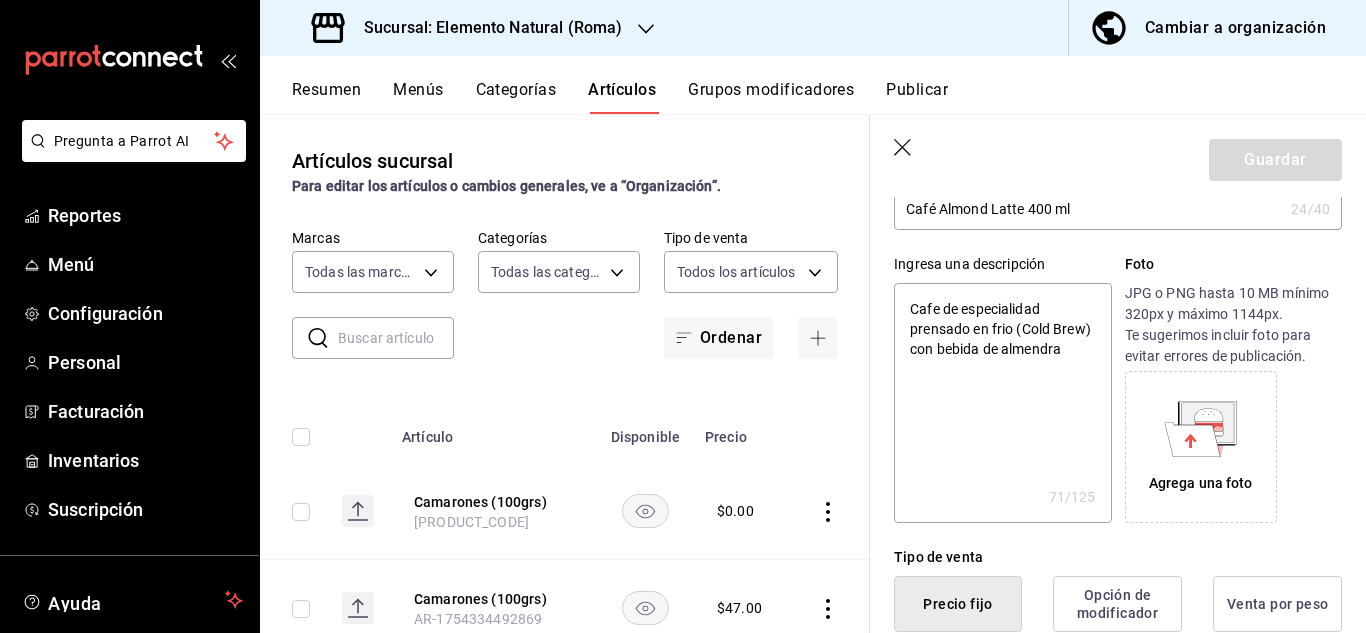 type on "x" 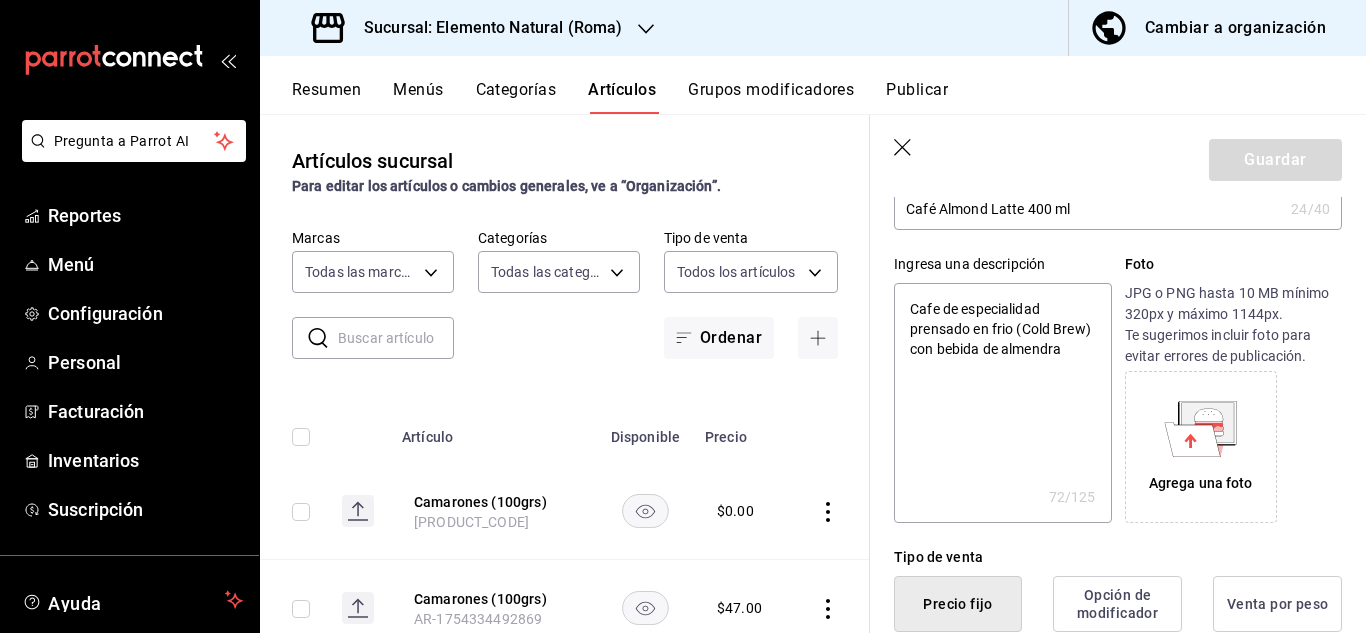 type on "Cafe de especialidad prensado en frio (Cold Brew) con bebida de almendra" 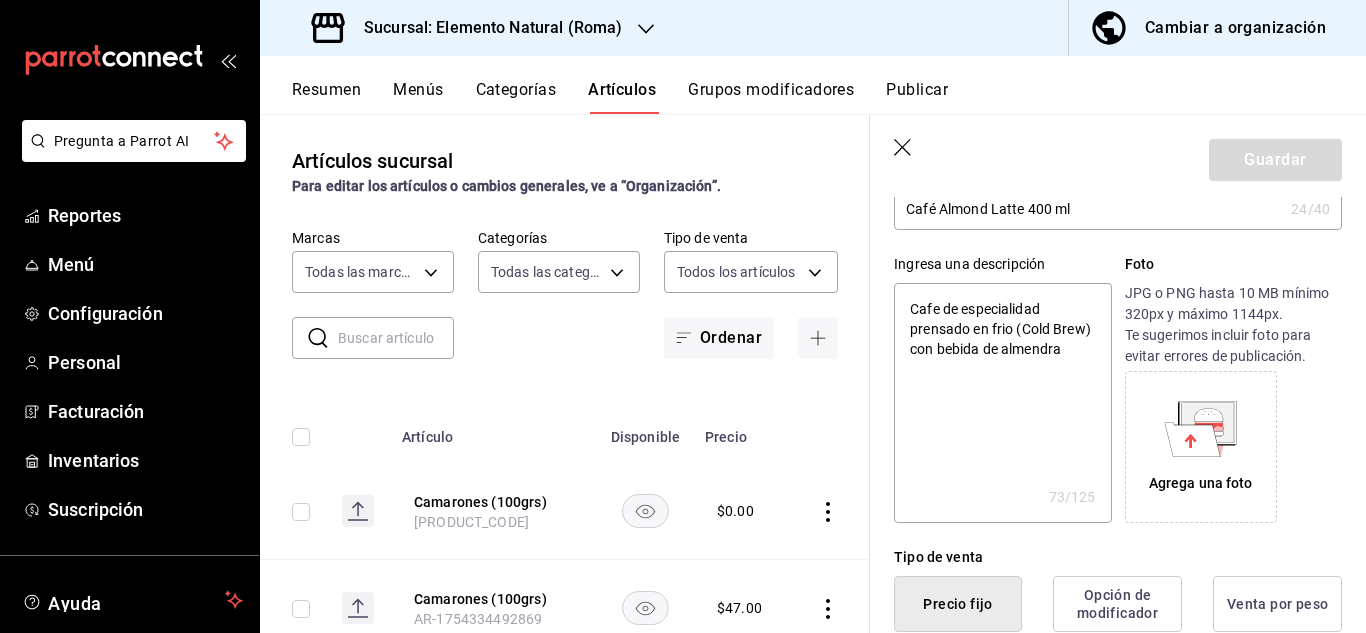 type 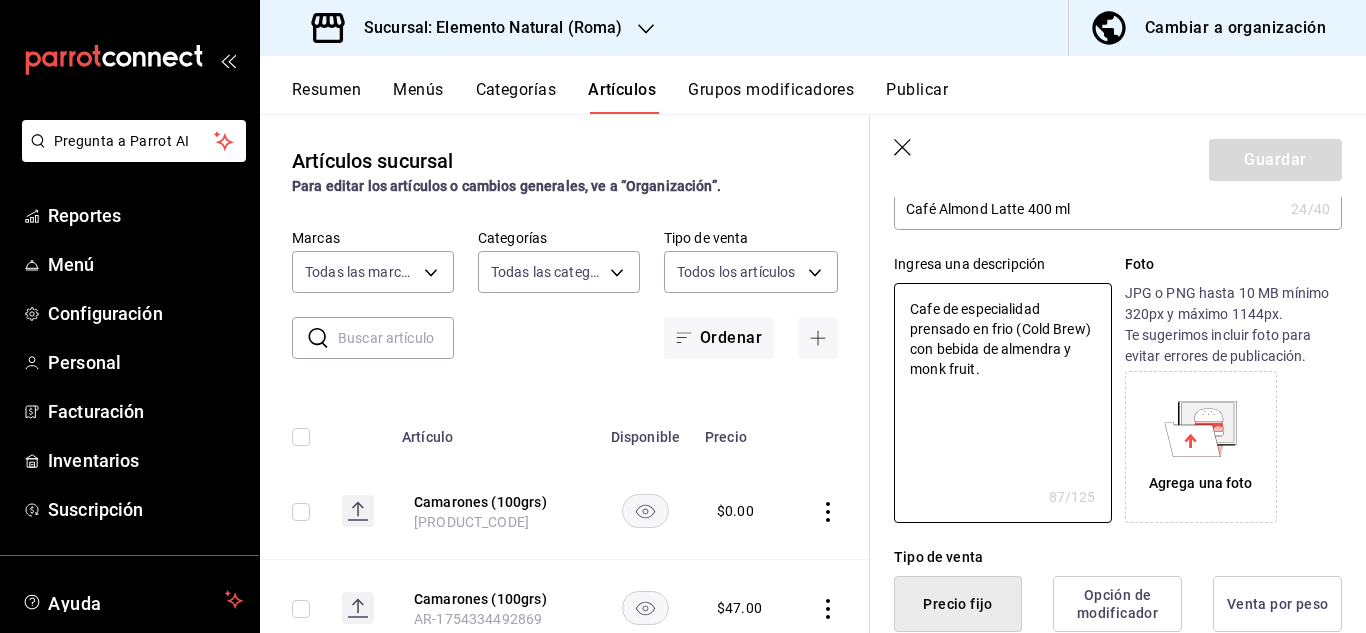 click 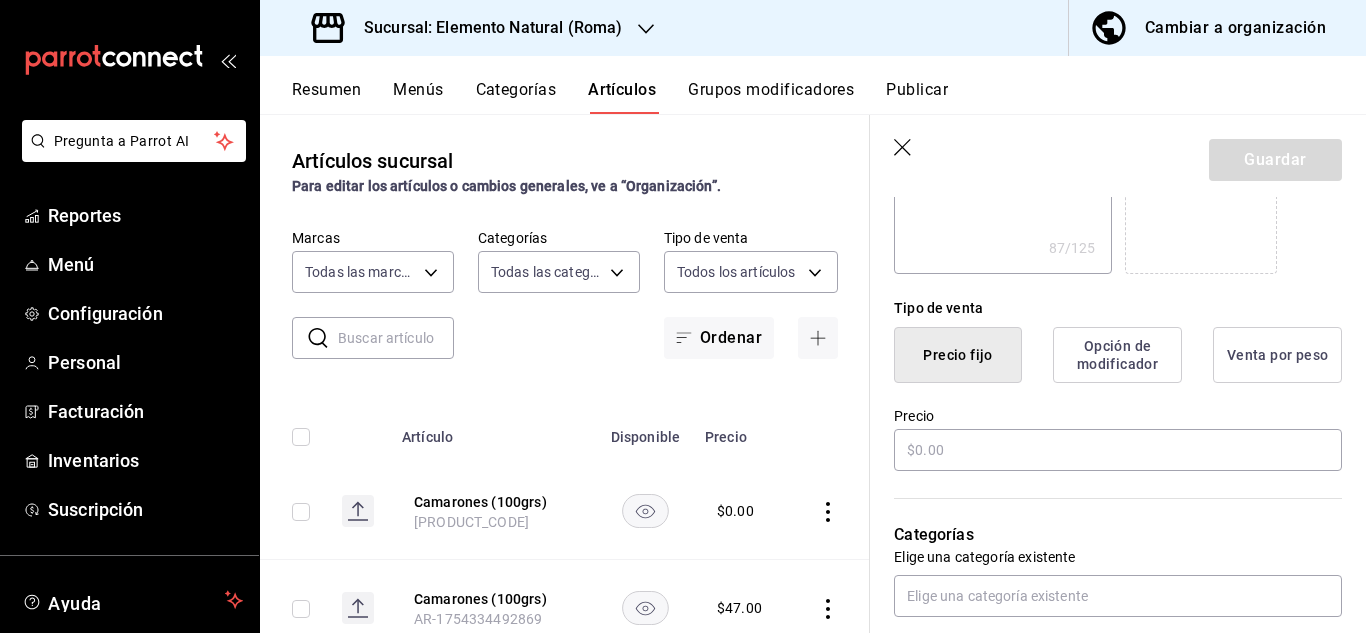 scroll, scrollTop: 437, scrollLeft: 0, axis: vertical 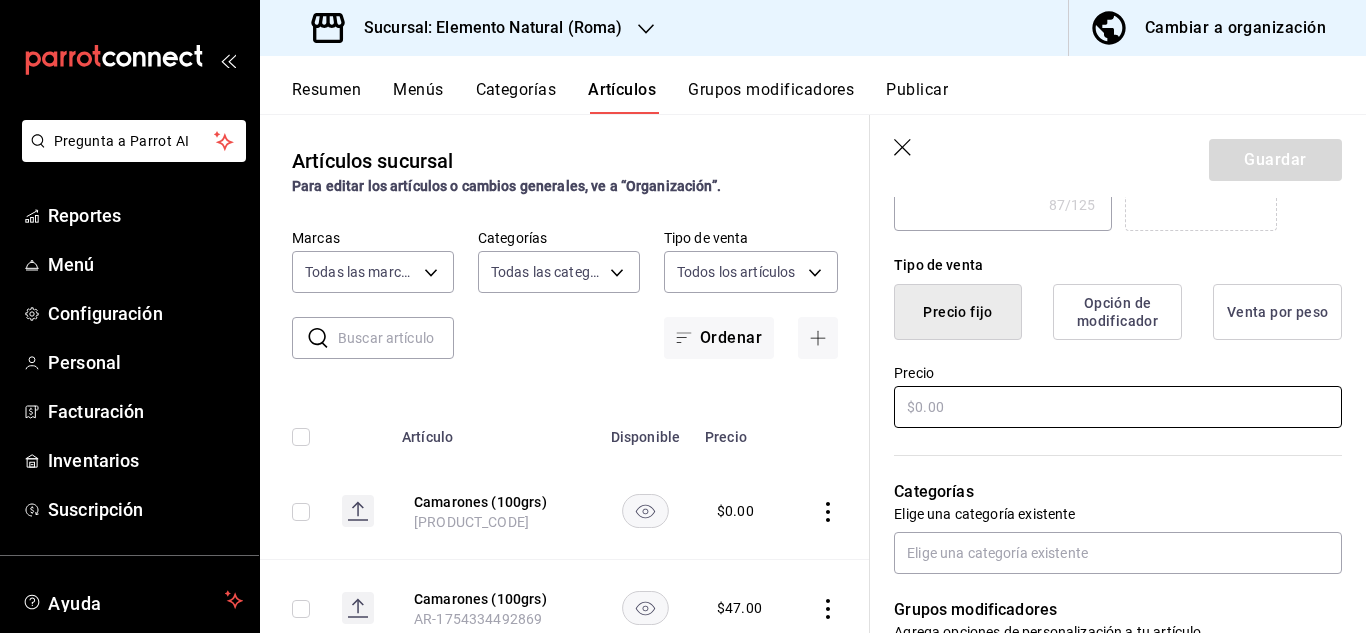 click at bounding box center (1118, 407) 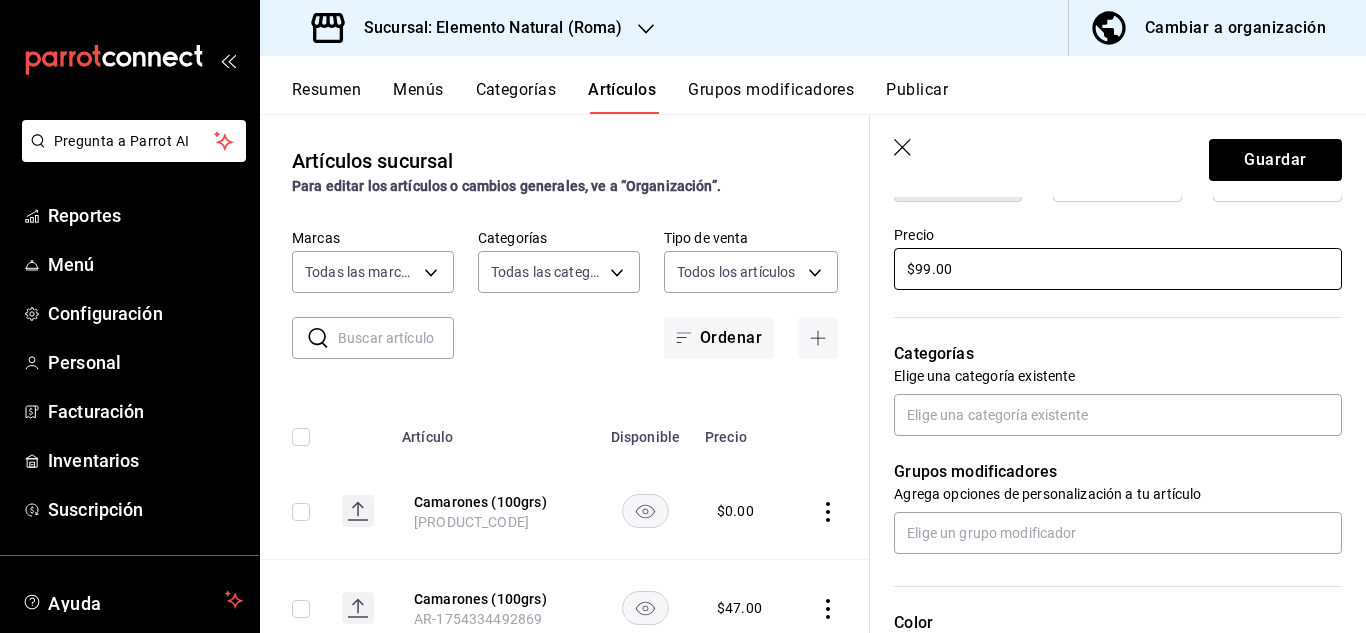 scroll, scrollTop: 588, scrollLeft: 0, axis: vertical 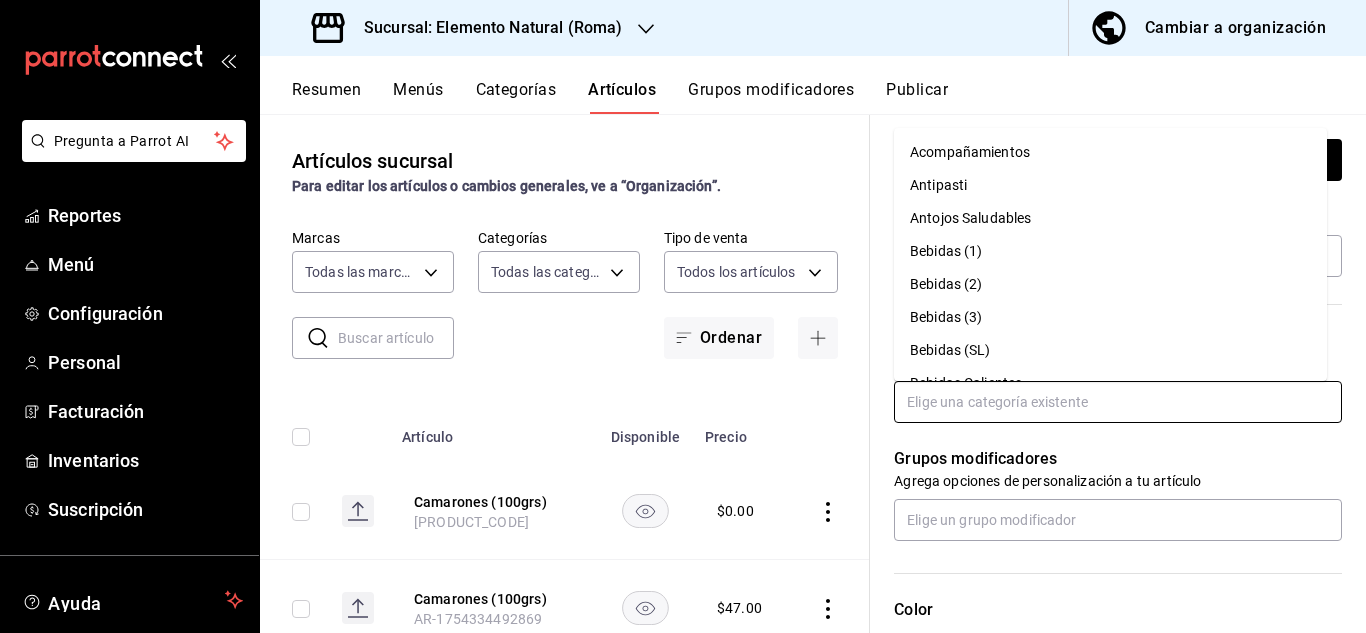 click at bounding box center [1118, 402] 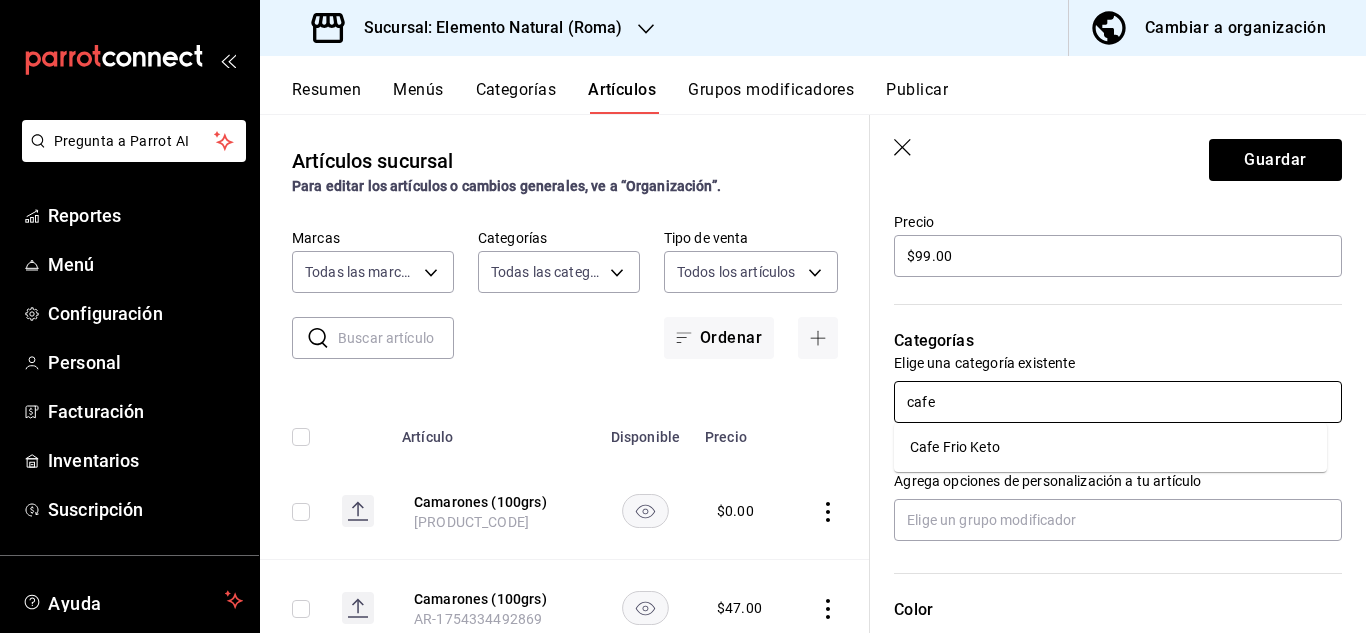 click on "Cafe Frio Keto" at bounding box center [1110, 447] 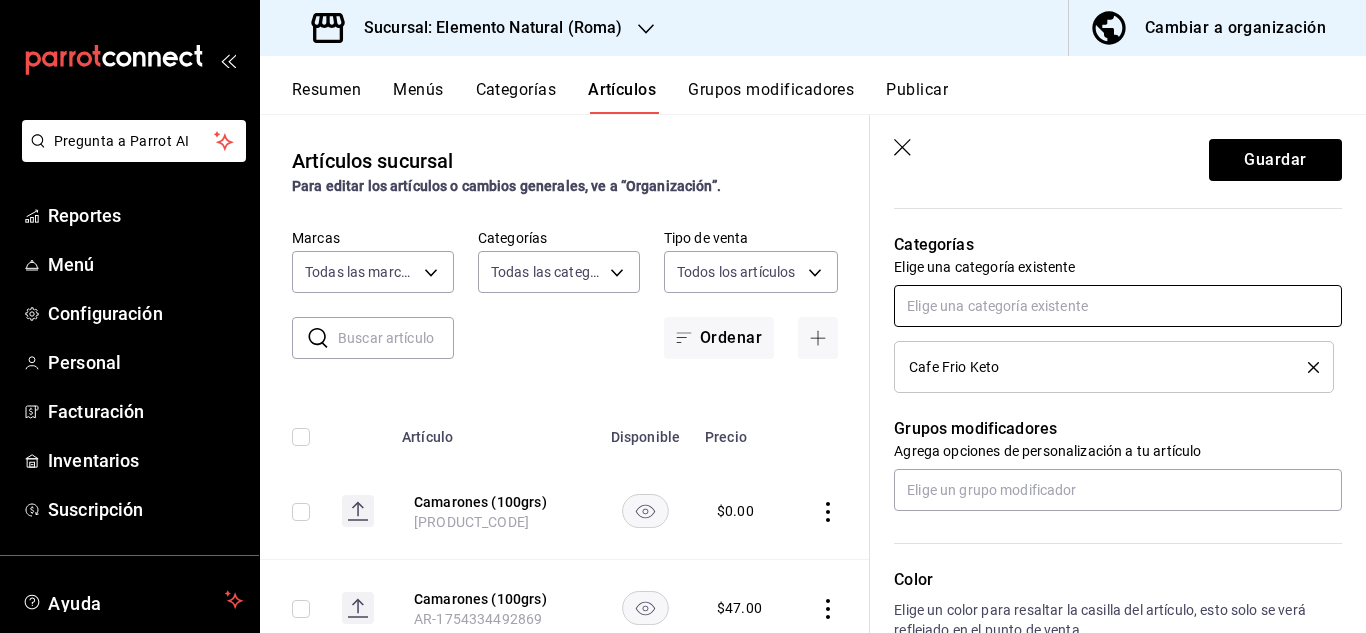 scroll, scrollTop: 690, scrollLeft: 0, axis: vertical 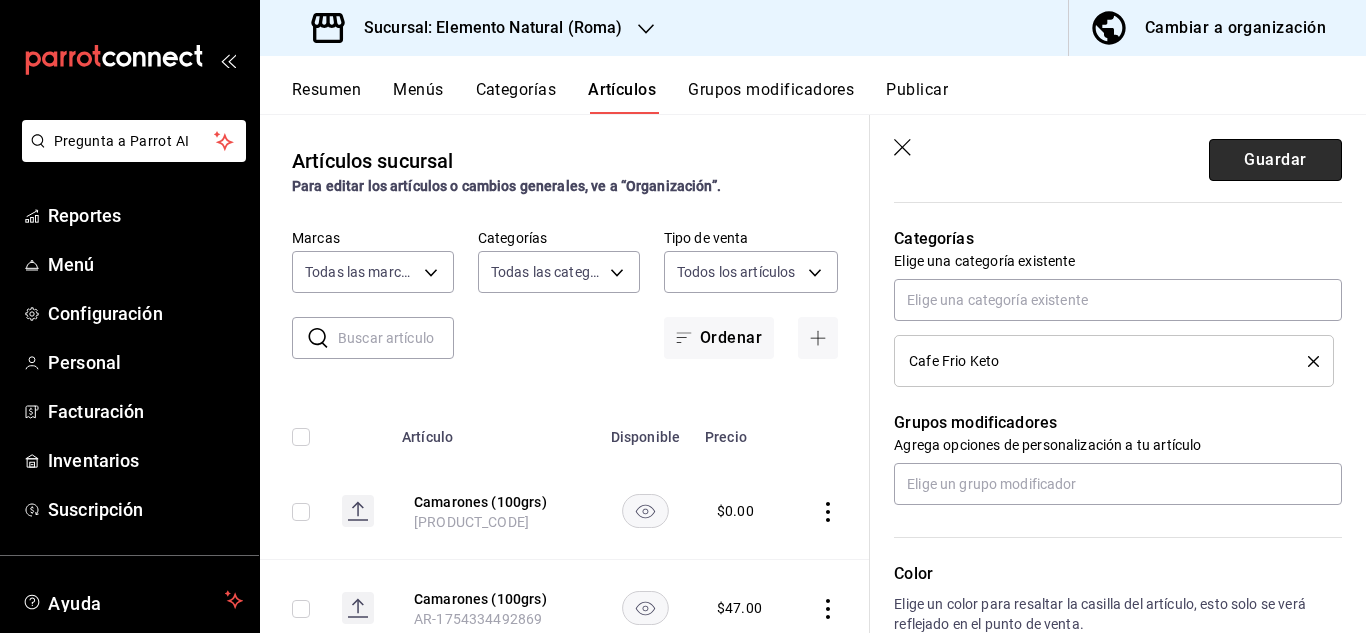 click on "Guardar" at bounding box center [1275, 160] 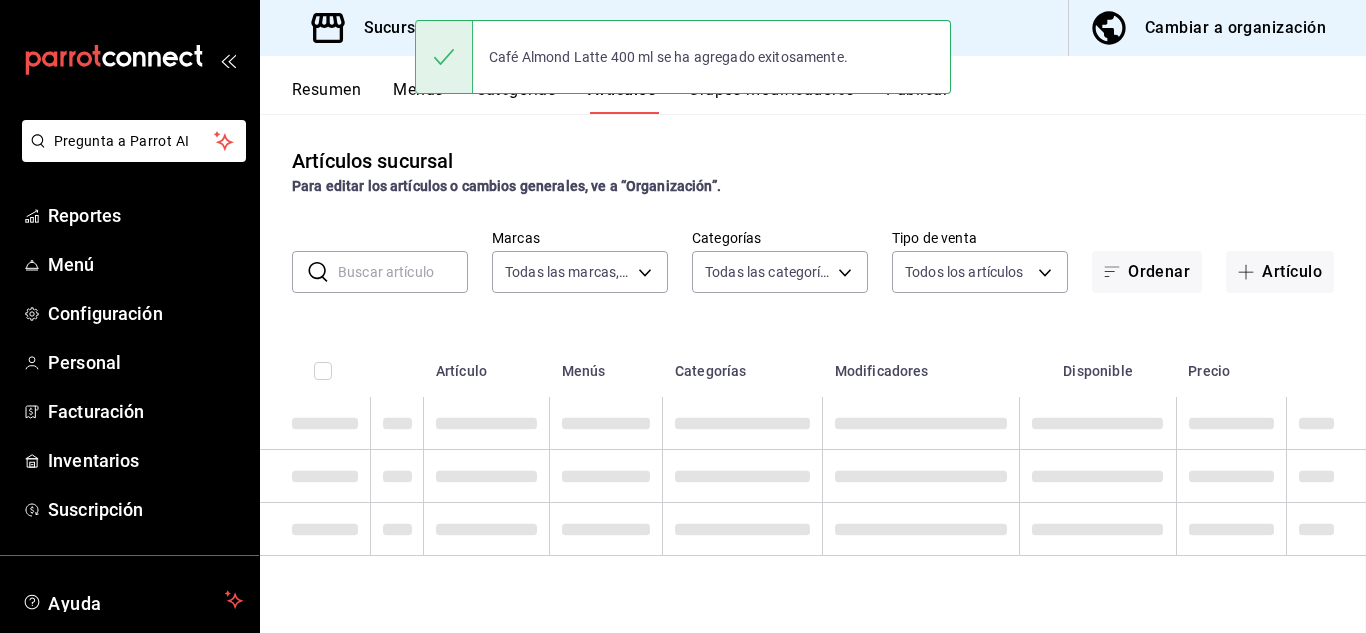 scroll, scrollTop: 0, scrollLeft: 0, axis: both 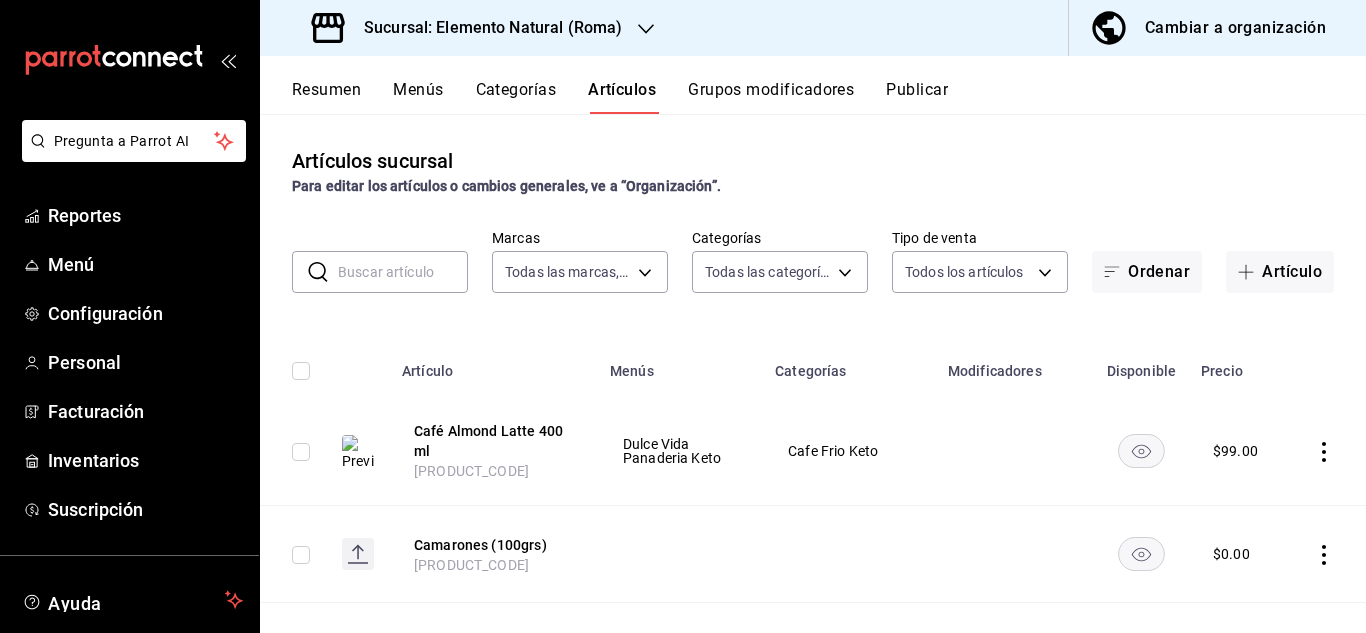 click on "Grupos modificadores" at bounding box center (771, 97) 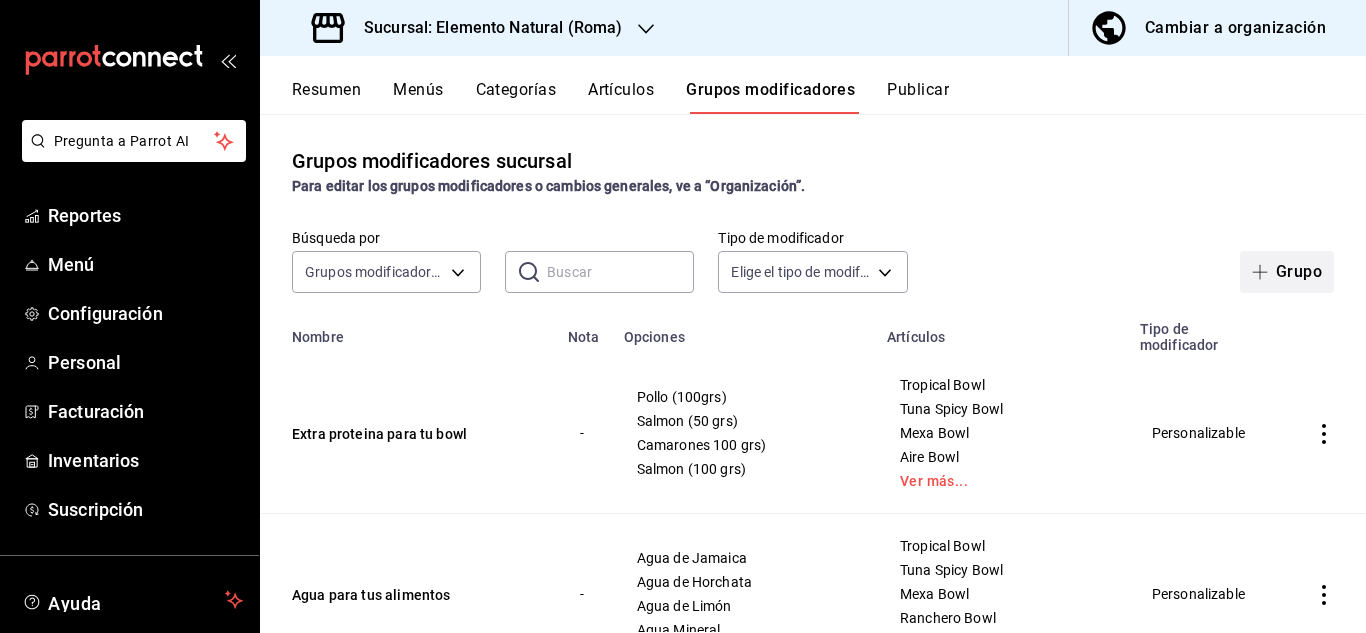 click at bounding box center (1264, 272) 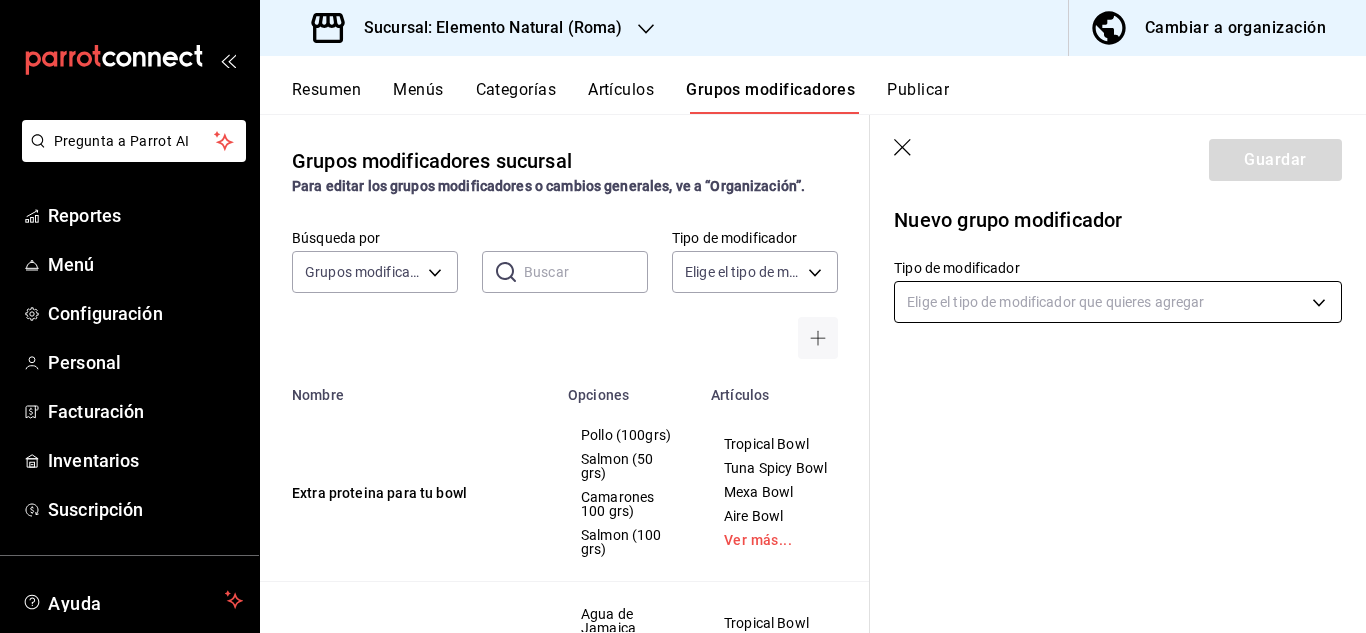click on "Pregunta a Parrot AI Reportes   Menú   Configuración   Personal   Facturación   Inventarios   Suscripción   Ayuda Recomienda Parrot   [FIRST] [LAST]   Sugerir nueva función   Sucursal: Elemento Natural (Roma) Cambiar a organización Resumen Menús Categorías Artículos Grupos modificadores Publicar Grupos modificadores sucursal Para editar los grupos modificadores o cambios generales, ve a “Organización”. Búsqueda por Grupos modificadores GROUP ​ ​ Tipo de modificador Elige el tipo de modificador Nombre Opciones Artículos Extra proteina para tu bowl Pollo (100grs) Salmon (50 grs) Camarones 100 grs) Salmon (100 grs) Tropical Bowl Tuna Spicy Bowl Mexa Bowl Aire Bowl Ver más... Agua para tus alimentos Agua de Jamaica Agua de Horchata Agua de Limón Agua Mineral Tropical Bowl Tuna Spicy Bowl Mexa Bowl Ranchero Bowl Ver más... Agrega Aguacate Aguacate Tropical Bowl Tuna Spicy Bowl Mexa Bowl Ranchero Bowl Ver más... Adaptógenos (Extracto Puro) Ashwagandha Melena de León Reishi Rodhiola Espincas" at bounding box center (683, 316) 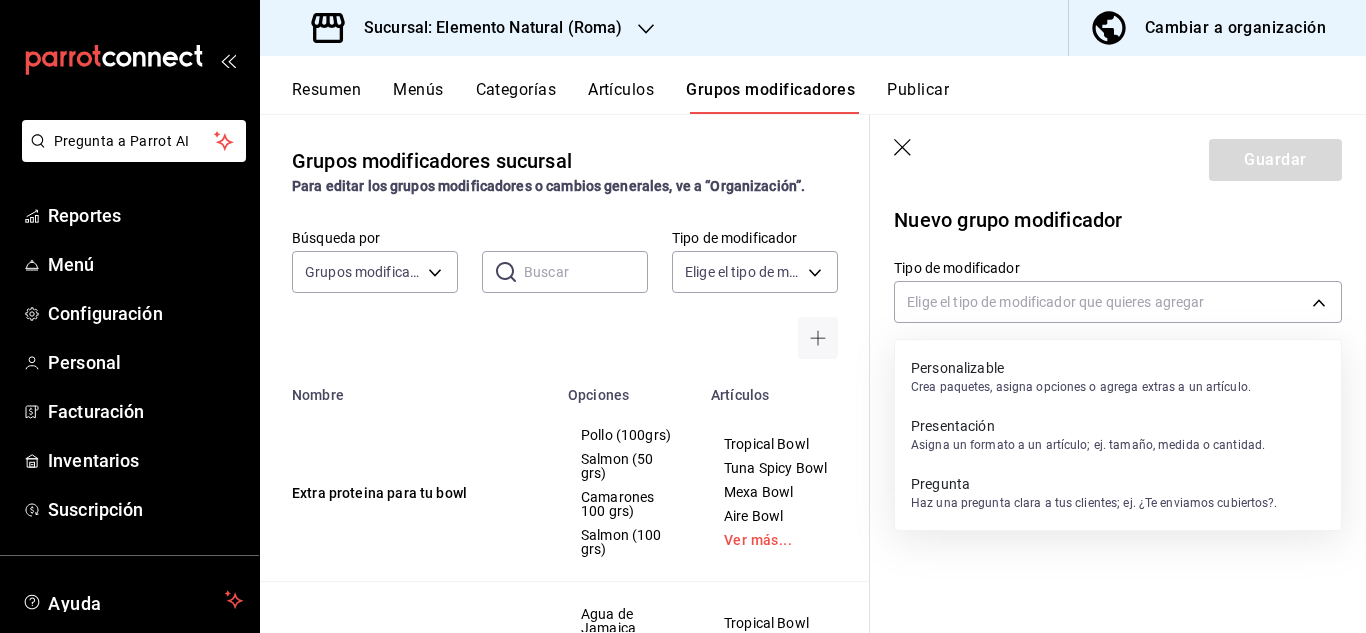 click on "Presentación" at bounding box center (1088, 426) 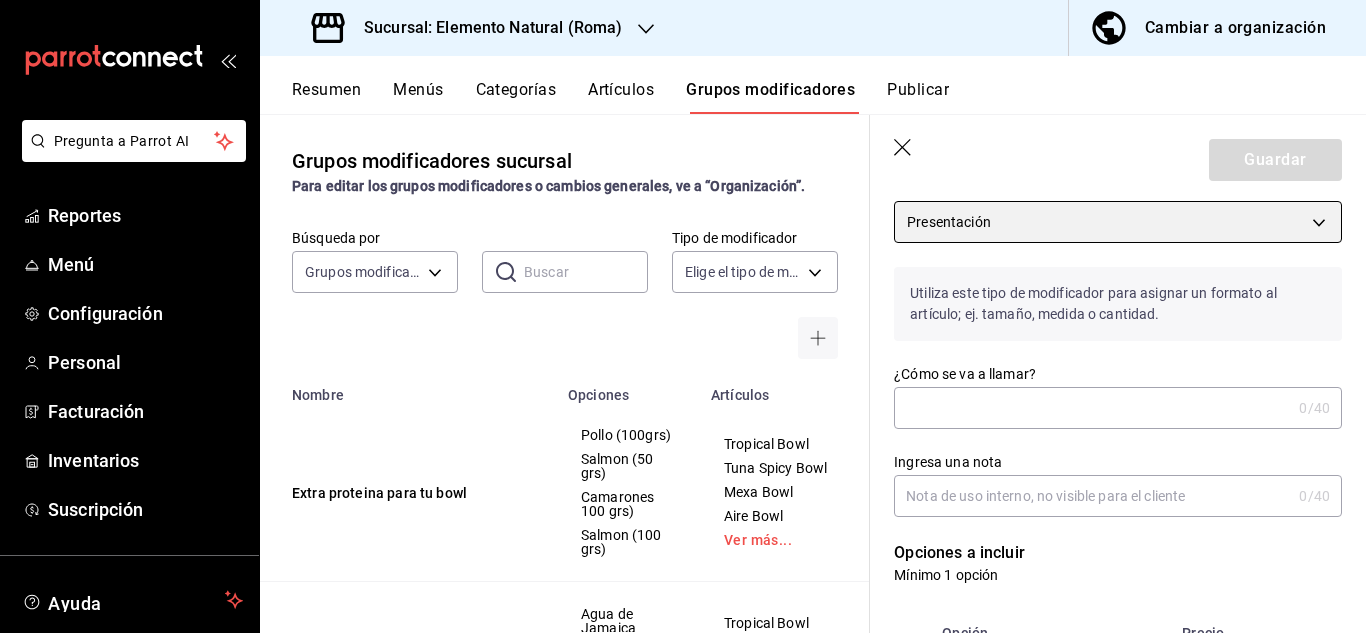 scroll, scrollTop: 70, scrollLeft: 0, axis: vertical 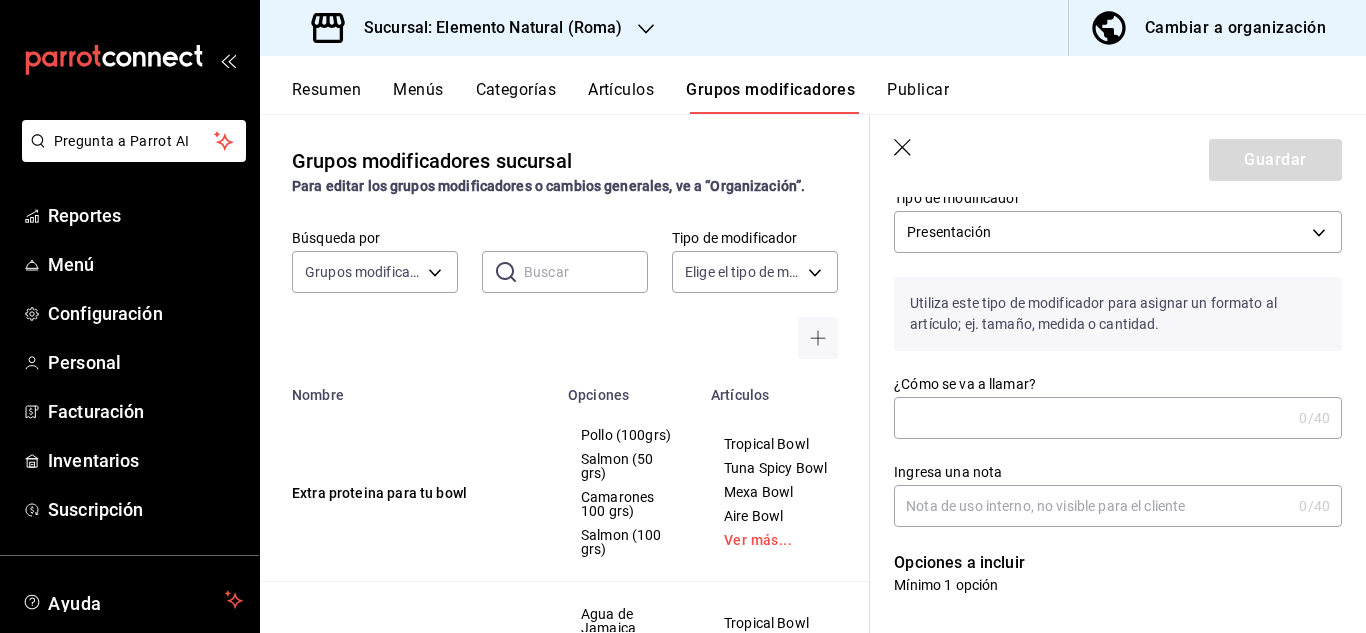 click on "¿Cómo se va a llamar?" at bounding box center [1092, 418] 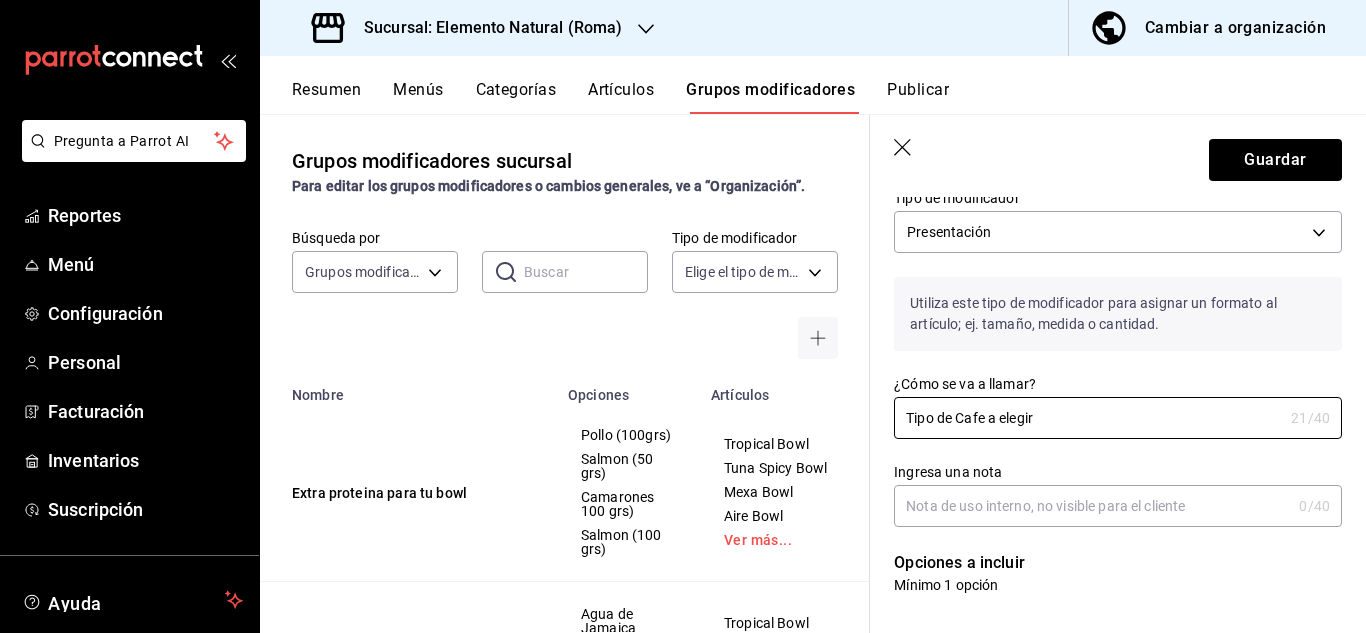 drag, startPoint x: 1040, startPoint y: 425, endPoint x: 872, endPoint y: 402, distance: 169.5671 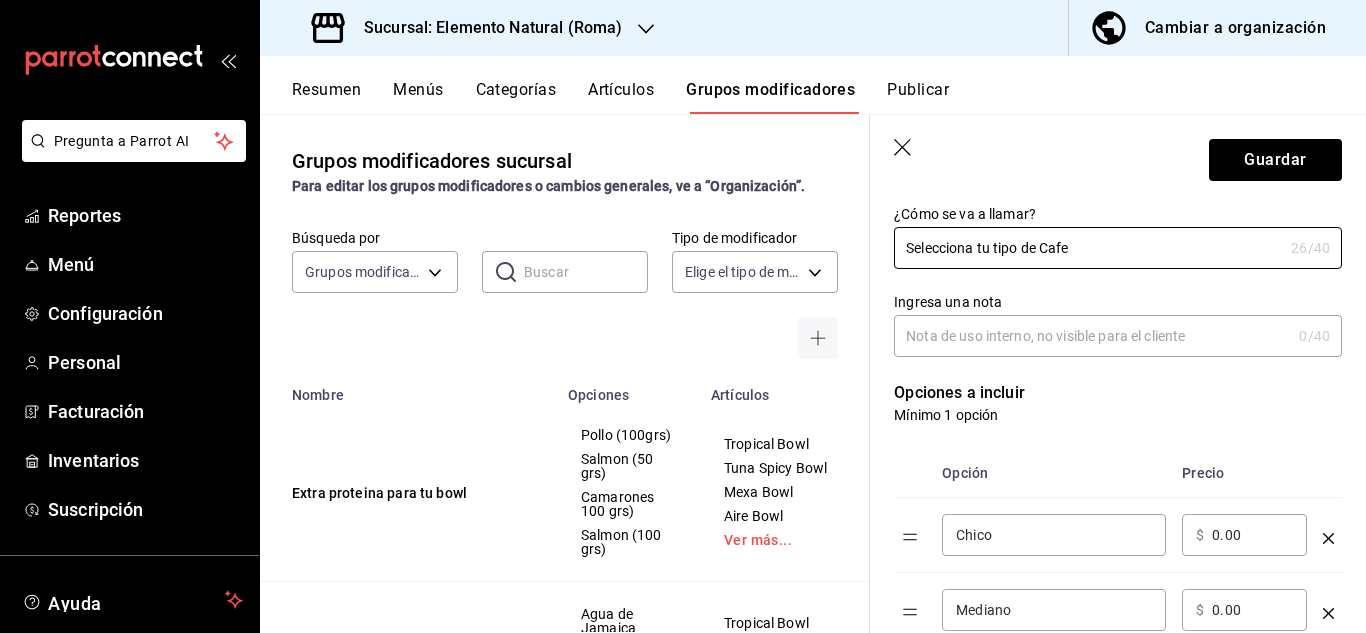 scroll, scrollTop: 243, scrollLeft: 0, axis: vertical 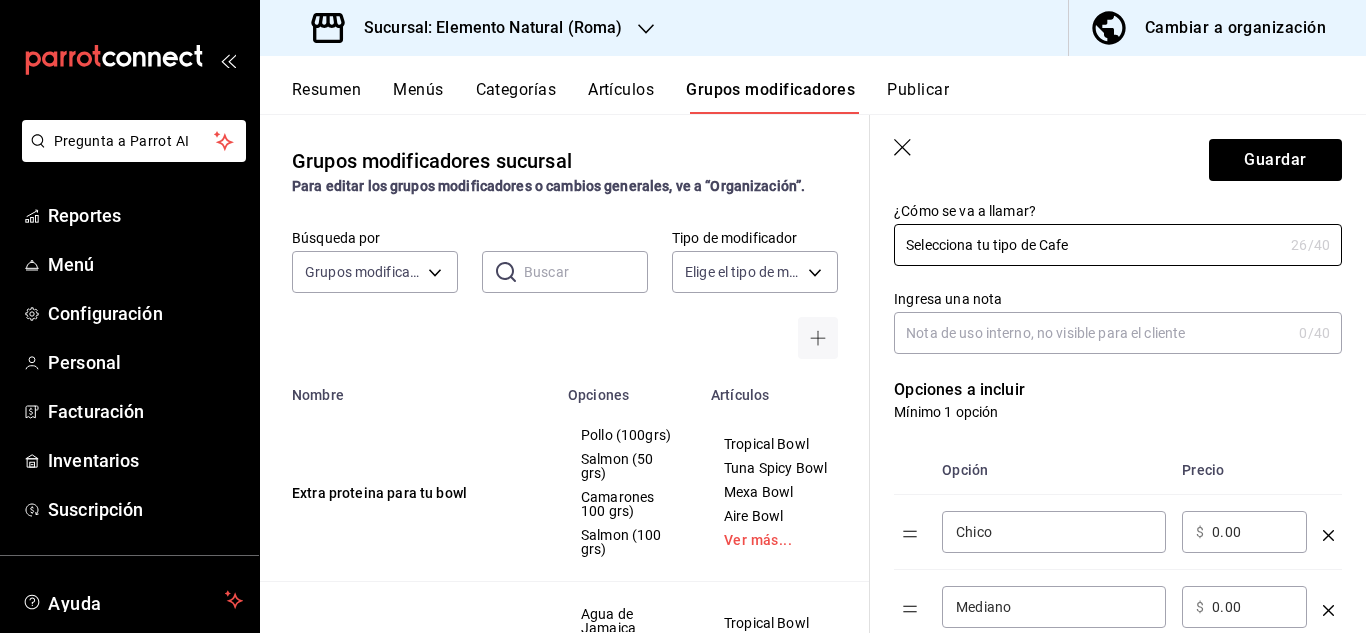 click on "Ingresa una nota" at bounding box center [1092, 333] 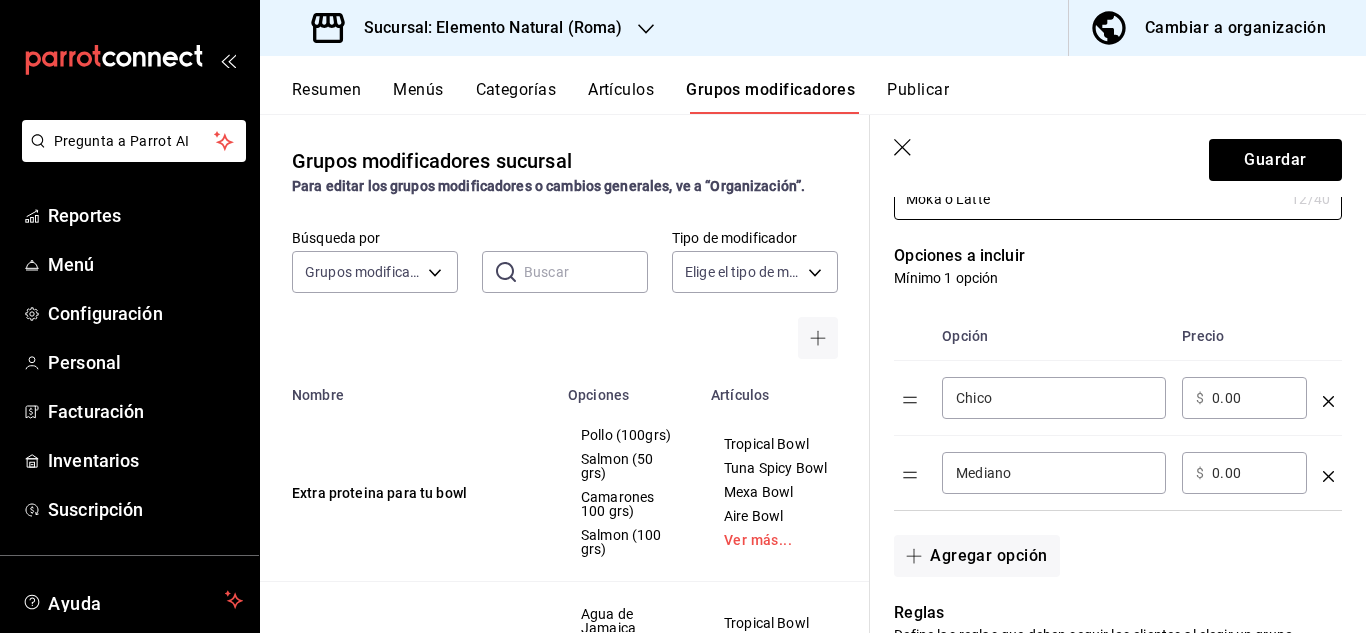 scroll, scrollTop: 383, scrollLeft: 0, axis: vertical 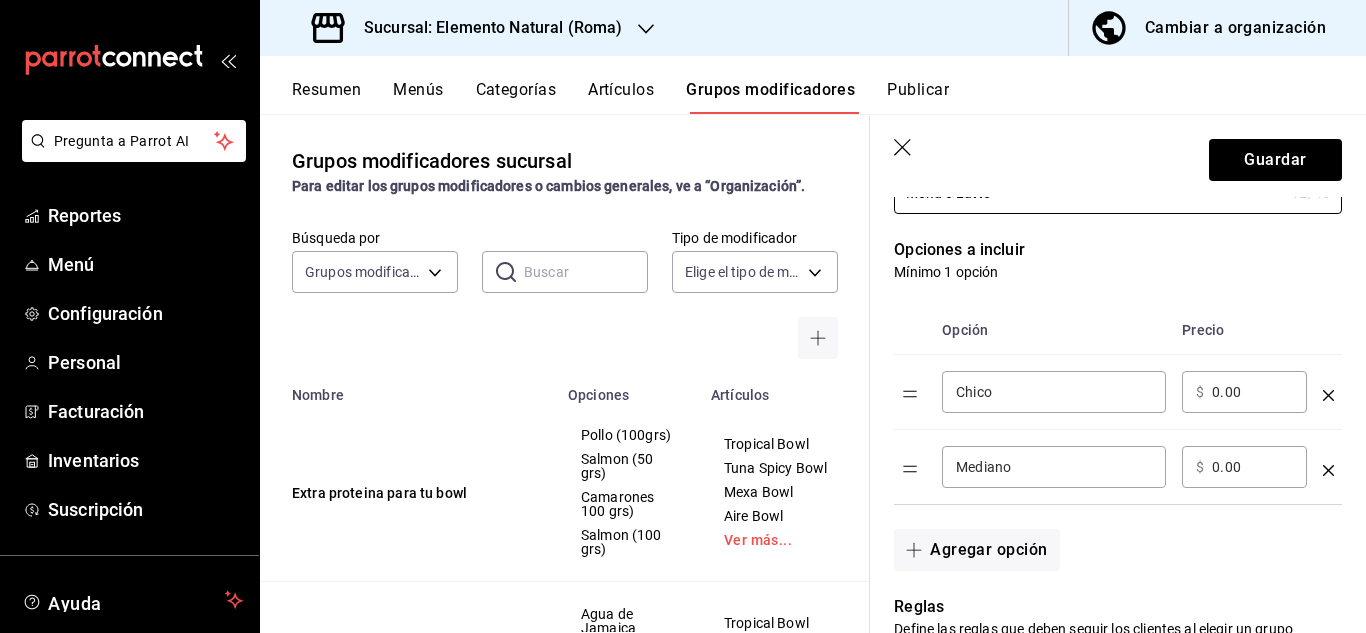 click on "Chico" at bounding box center (1054, 392) 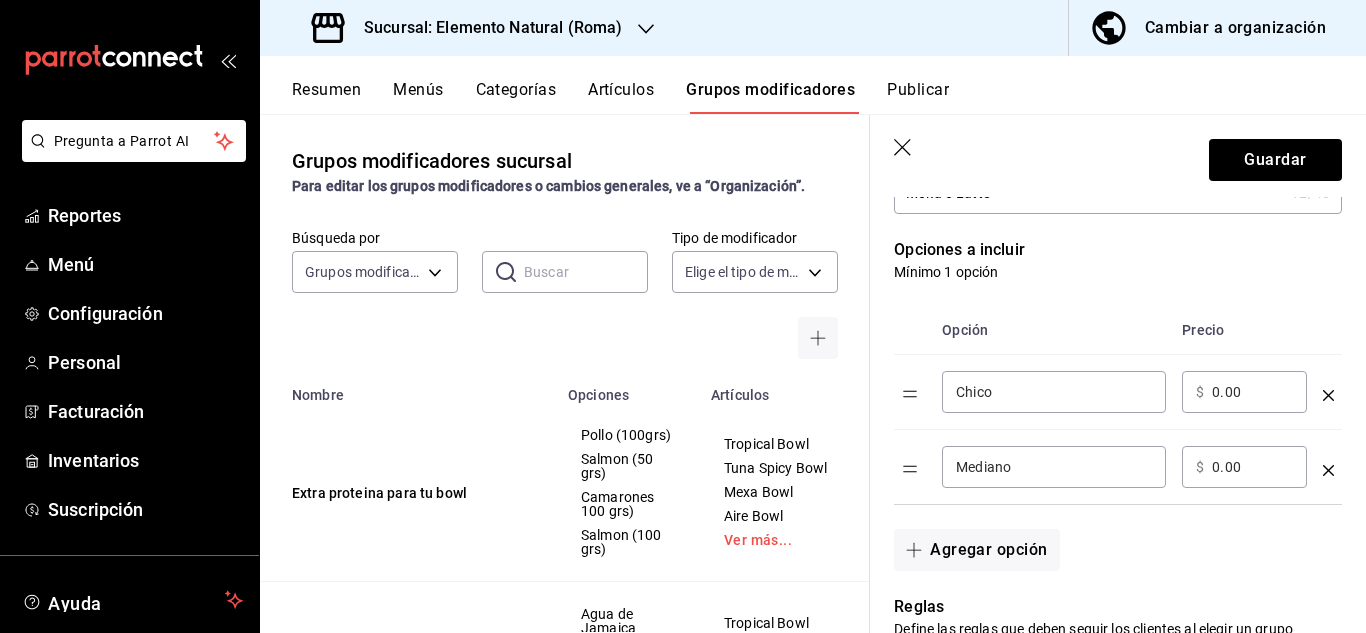 click on "Chico" at bounding box center (1054, 392) 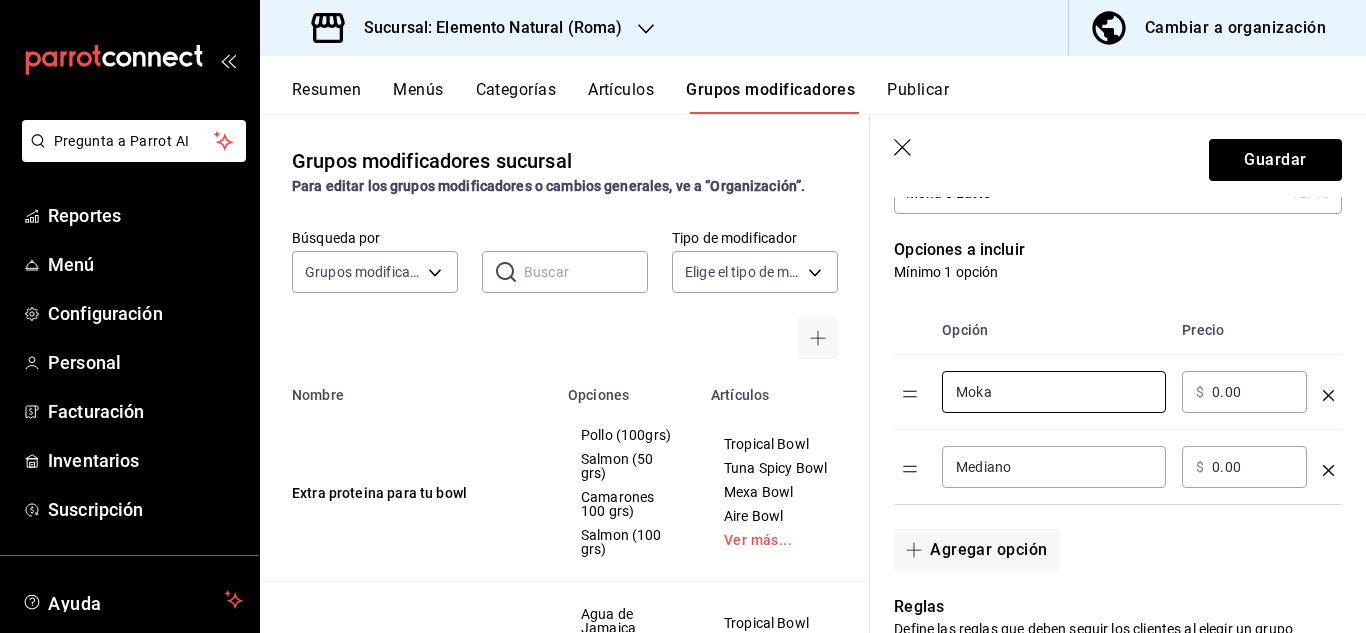 click on "Mediano" at bounding box center (1054, 467) 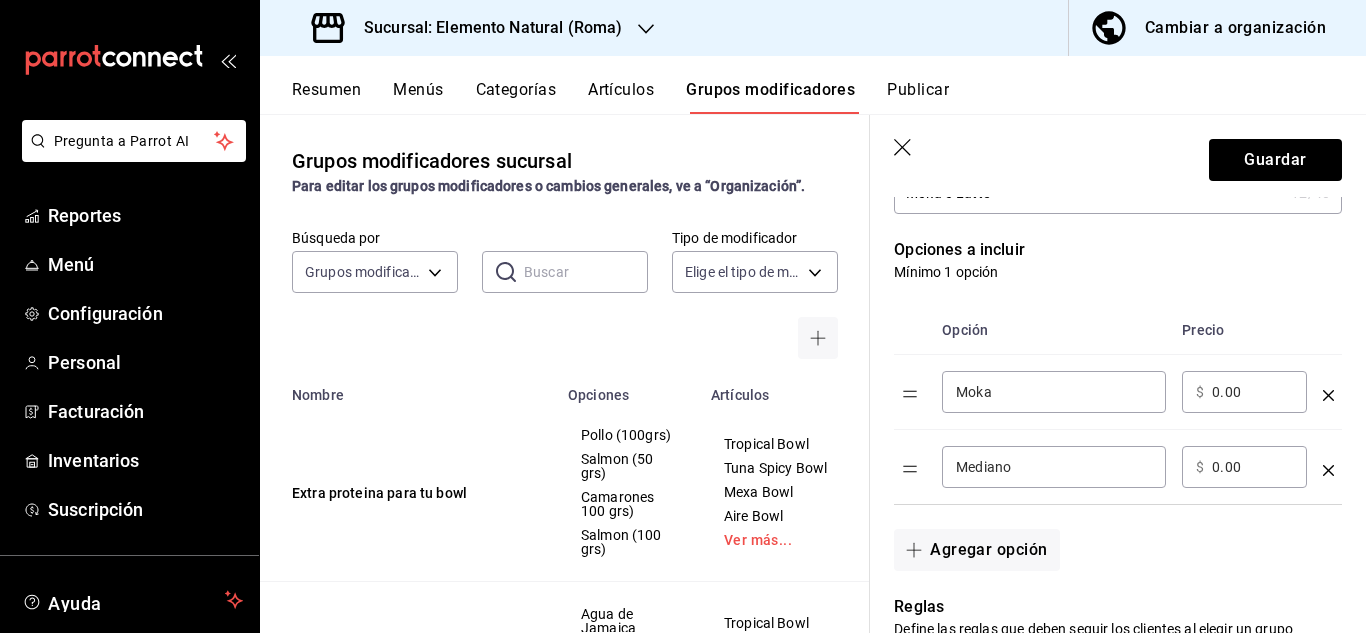 click on "Mediano" at bounding box center (1054, 467) 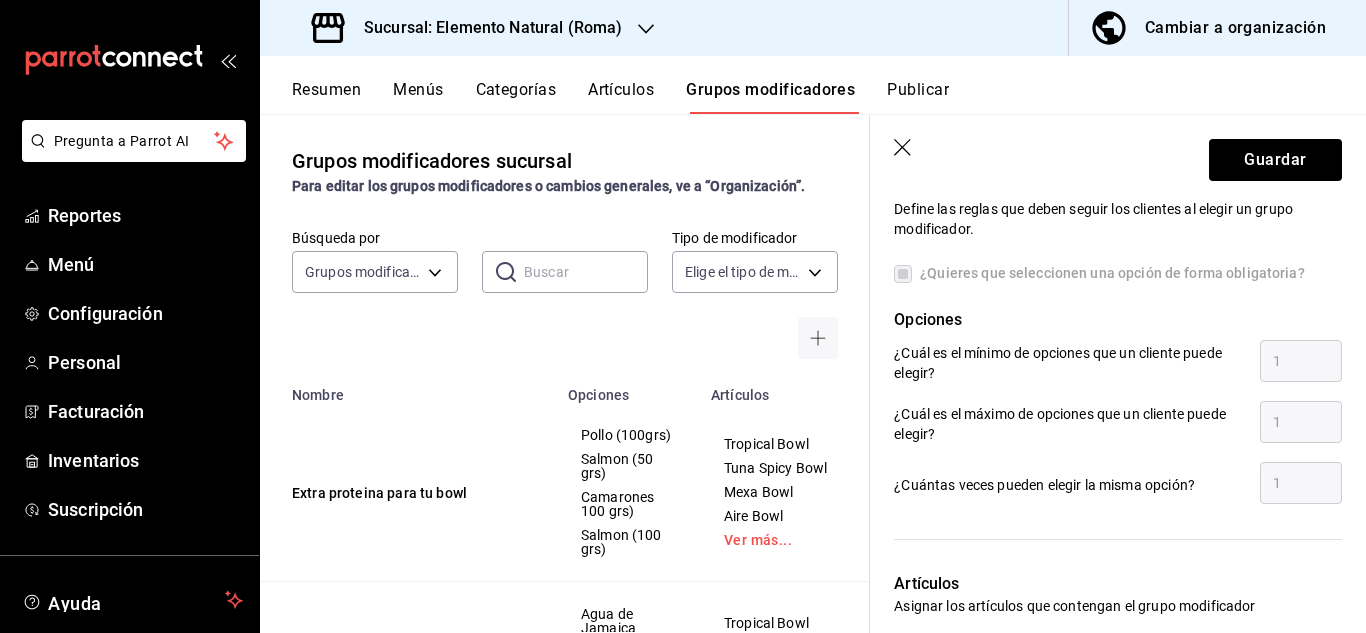 scroll, scrollTop: 833, scrollLeft: 0, axis: vertical 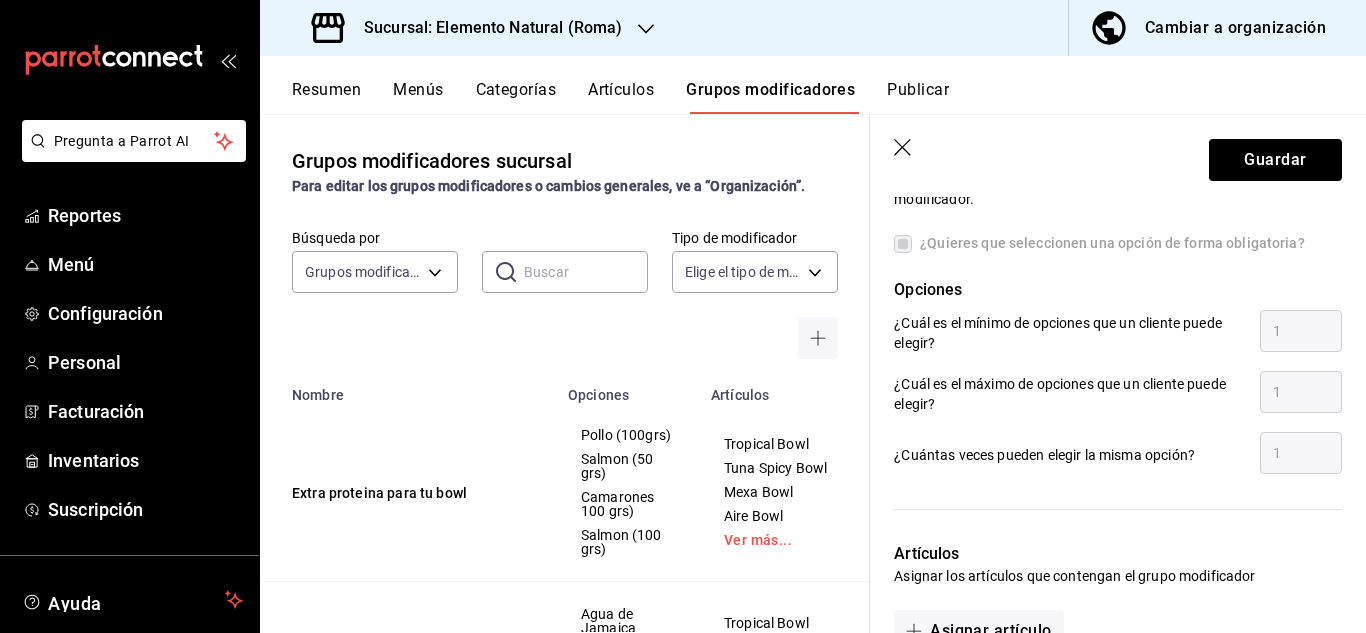 click on "¿Quieres que seleccionen una opción de forma obligatoria?" at bounding box center (1108, 243) 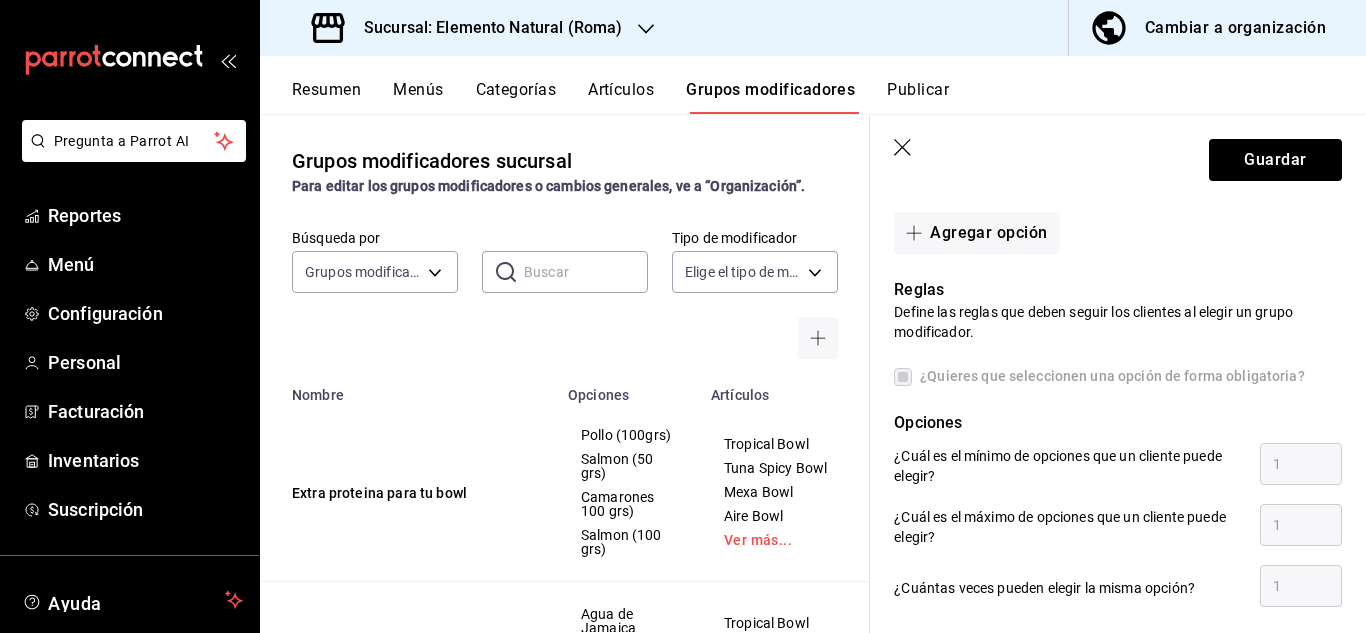 scroll, scrollTop: 697, scrollLeft: 0, axis: vertical 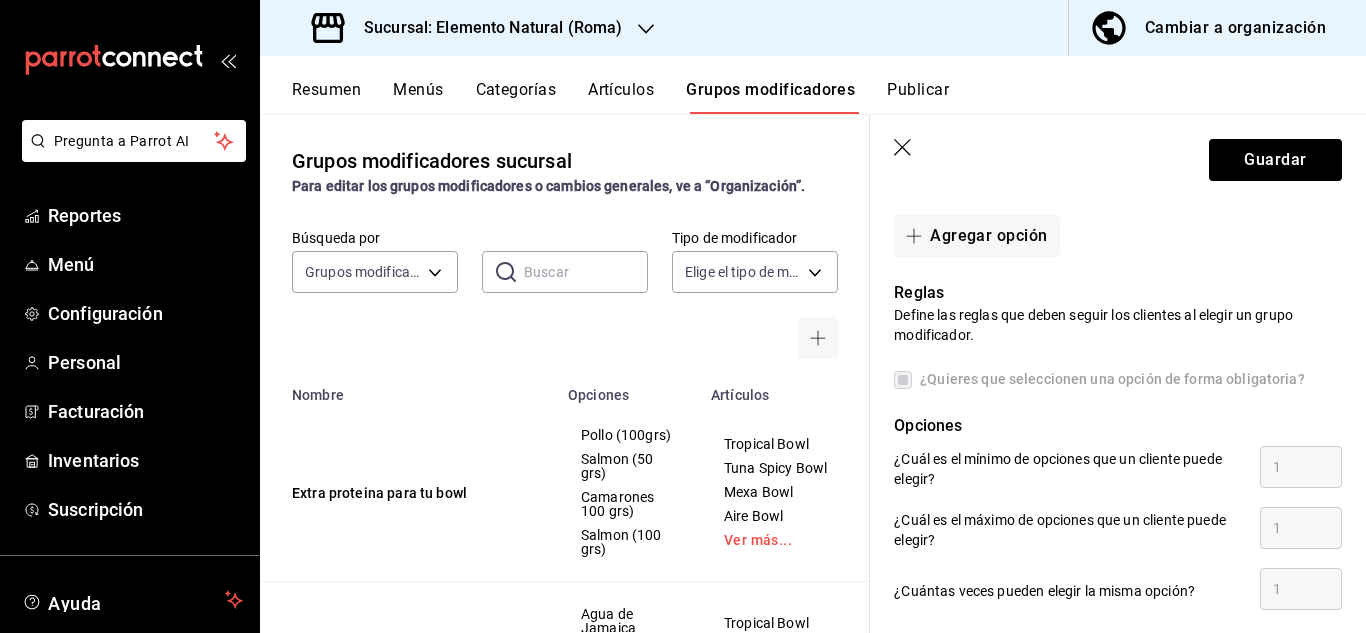 click on "¿Quieres que seleccionen una opción de forma obligatoria?" at bounding box center (1108, 379) 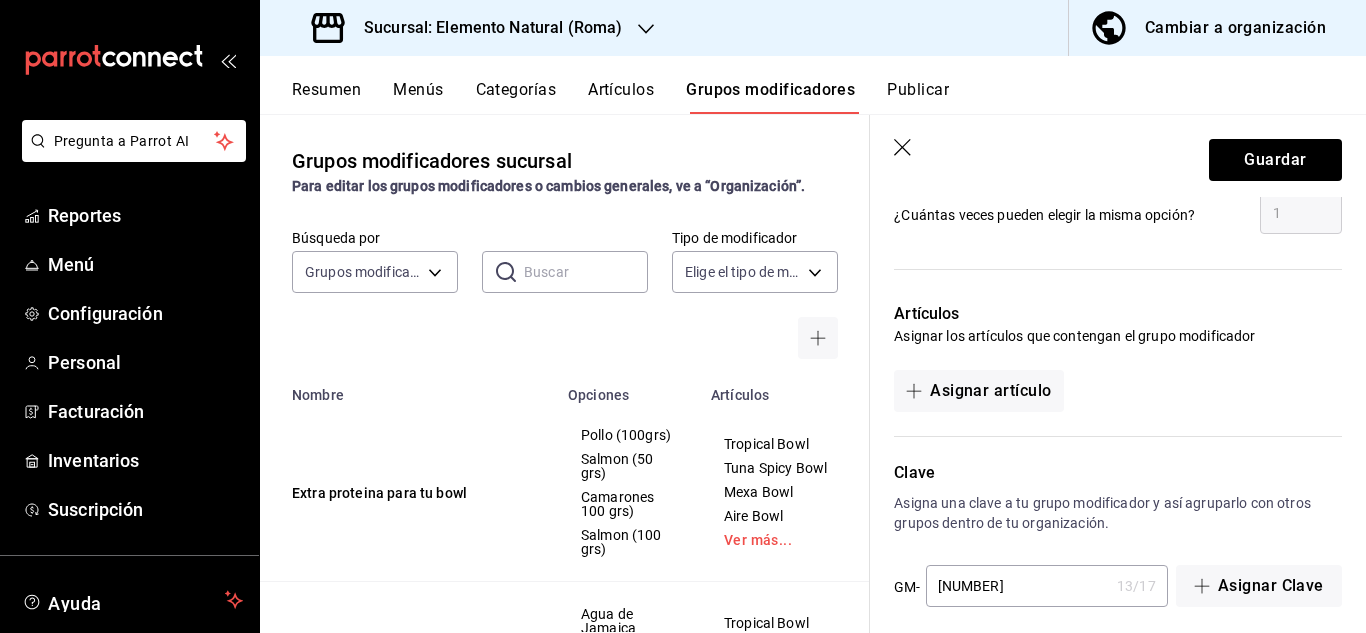 scroll, scrollTop: 1083, scrollLeft: 0, axis: vertical 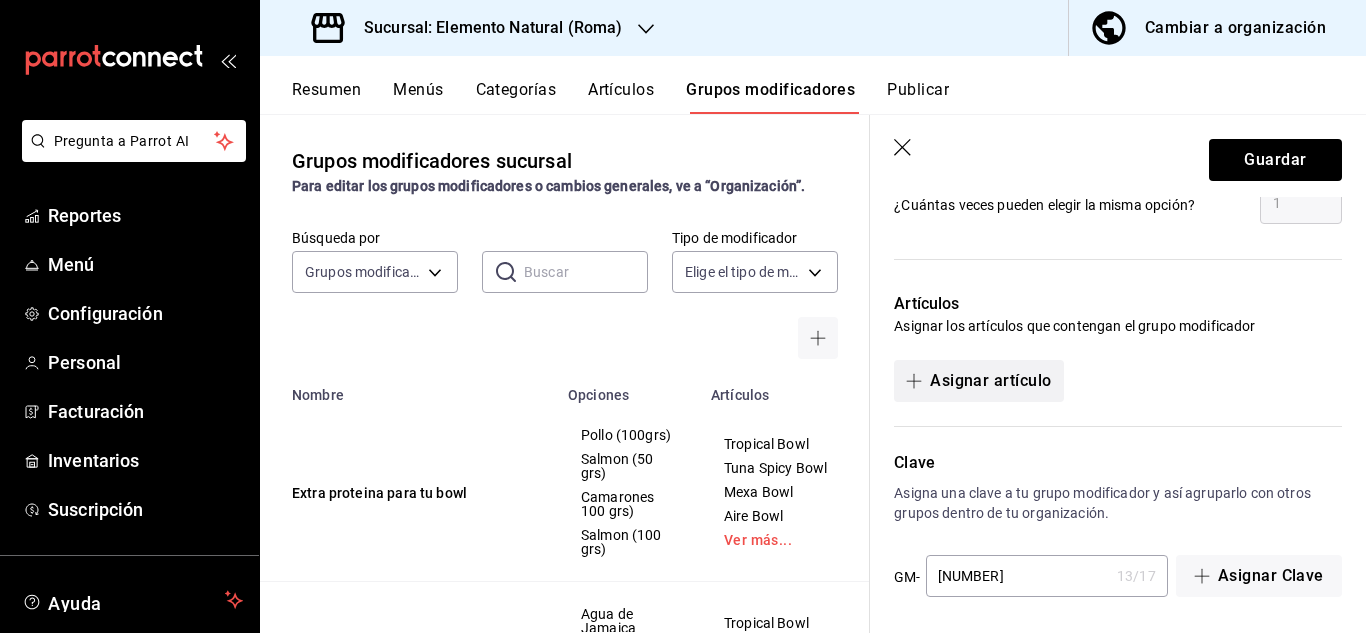click on "Asignar artículo" at bounding box center (978, 381) 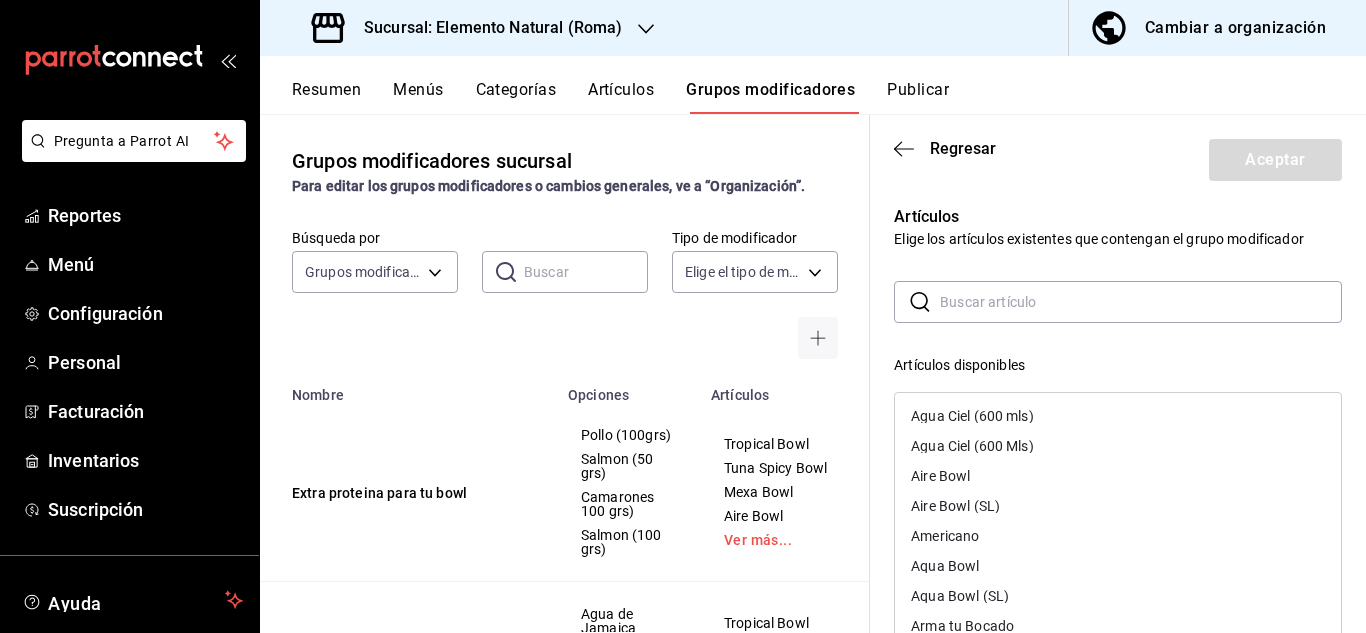 click at bounding box center (1141, 302) 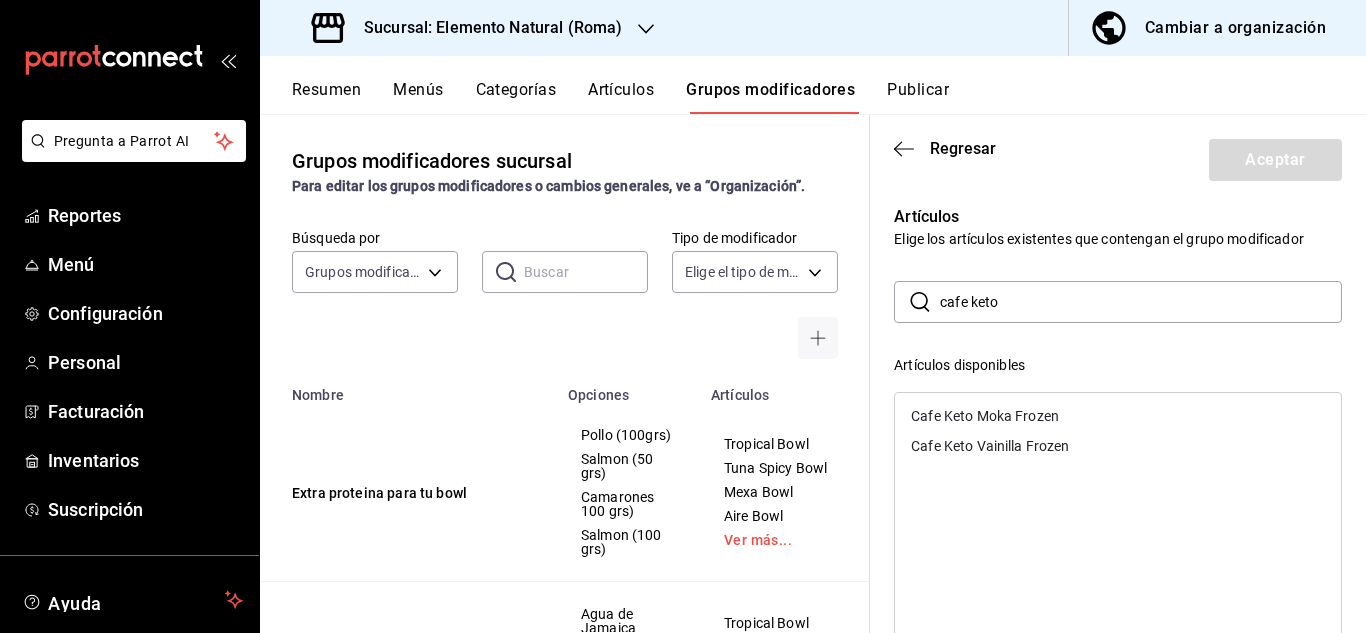 drag, startPoint x: 1005, startPoint y: 296, endPoint x: 928, endPoint y: 294, distance: 77.02597 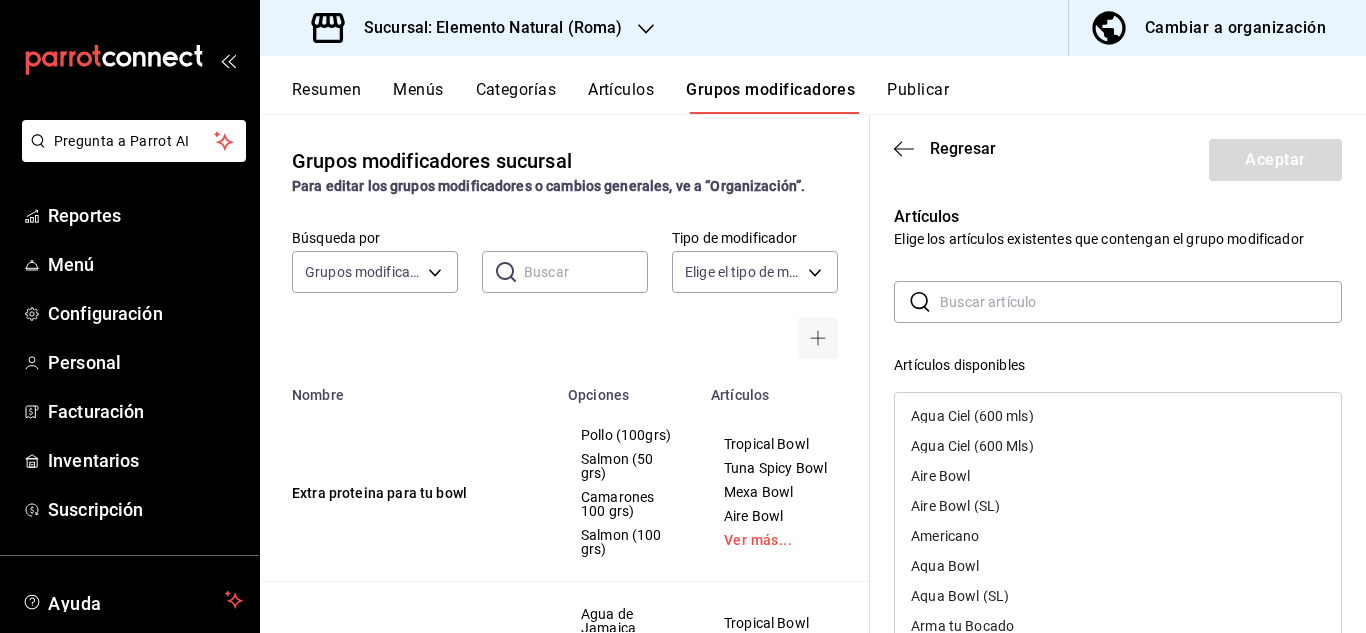 click at bounding box center [1141, 302] 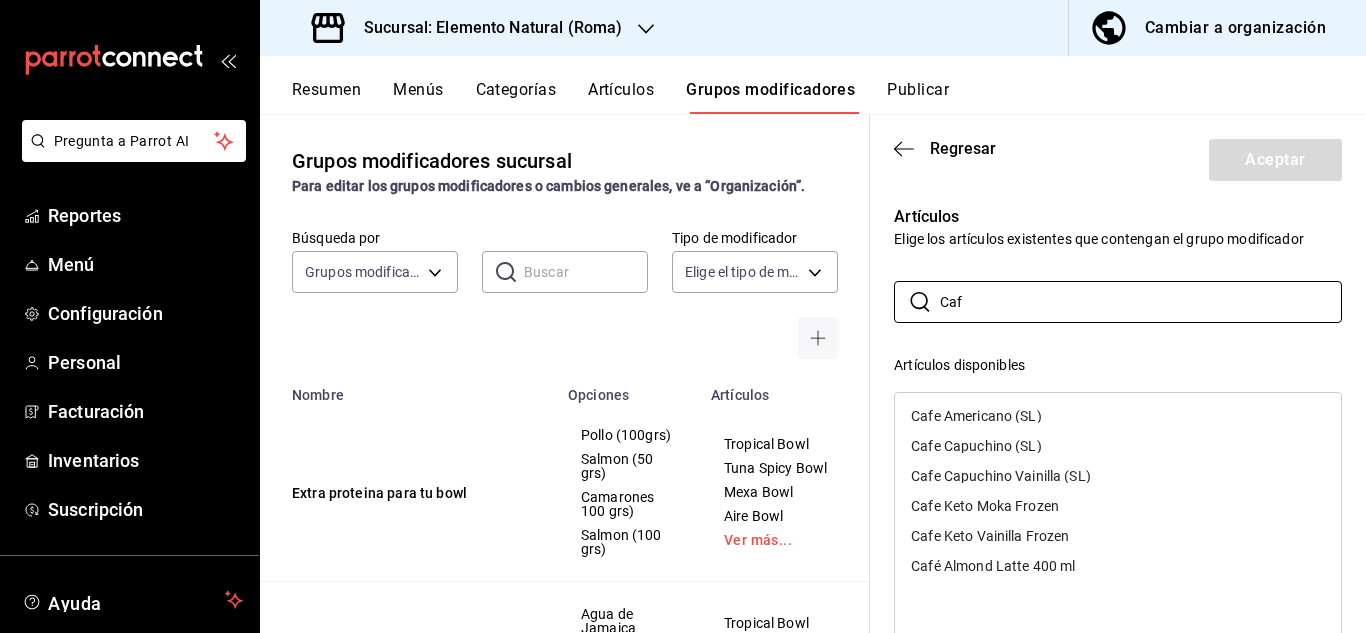 click on "Café Almond Latte 400 ml" at bounding box center [993, 566] 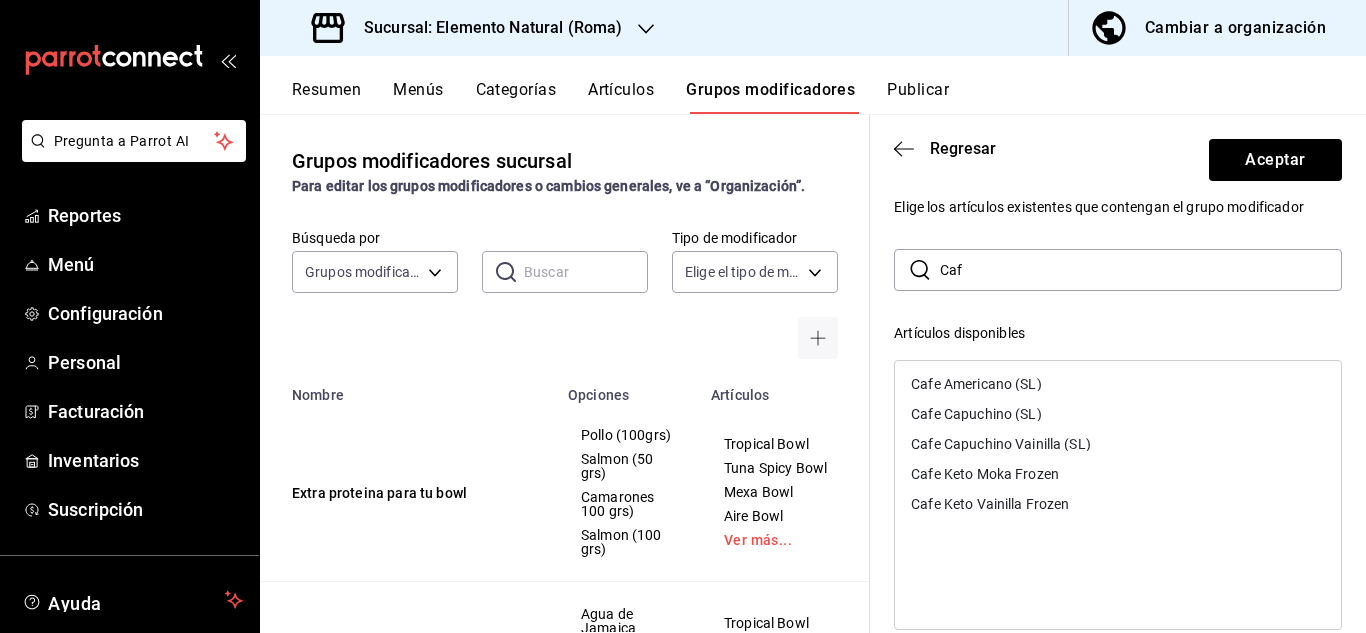 scroll, scrollTop: 0, scrollLeft: 0, axis: both 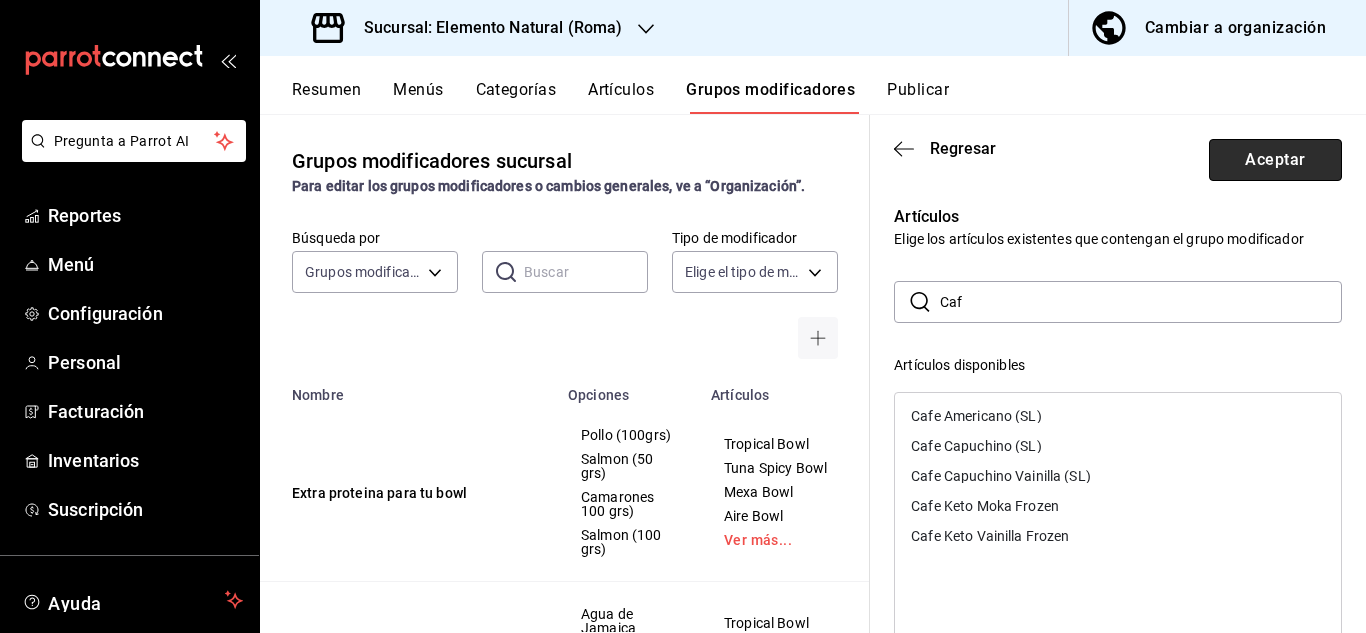 click on "Aceptar" at bounding box center [1275, 160] 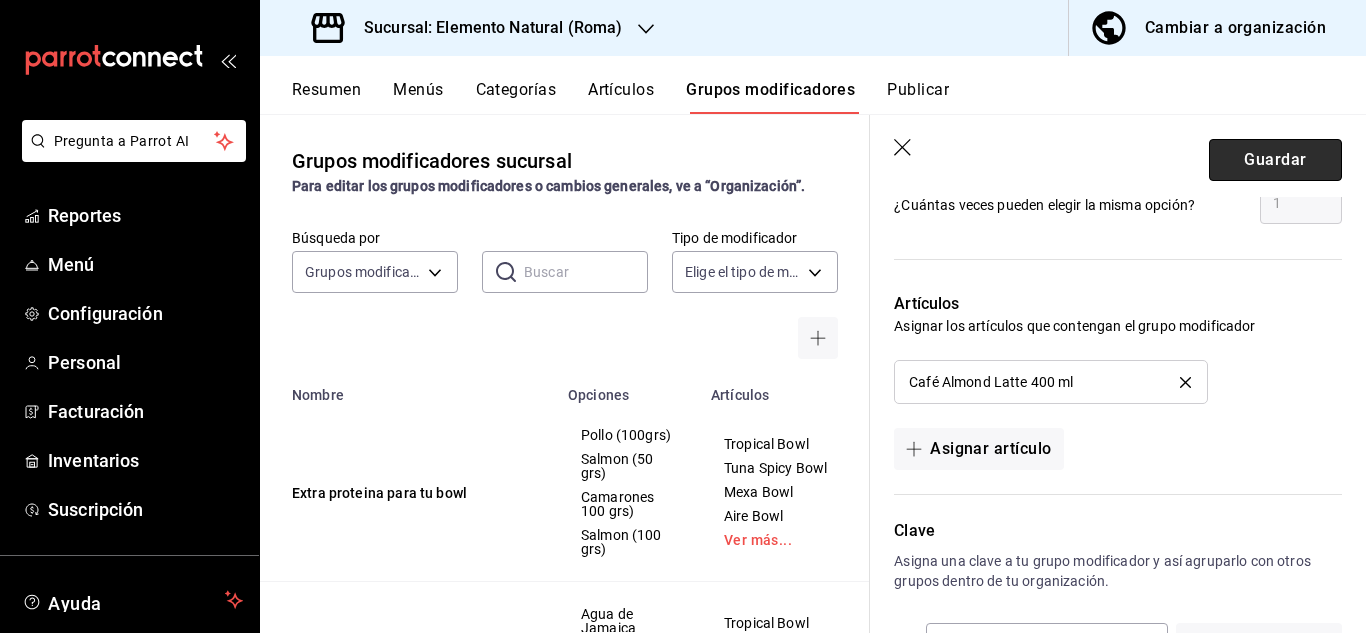 click on "Guardar" at bounding box center (1275, 160) 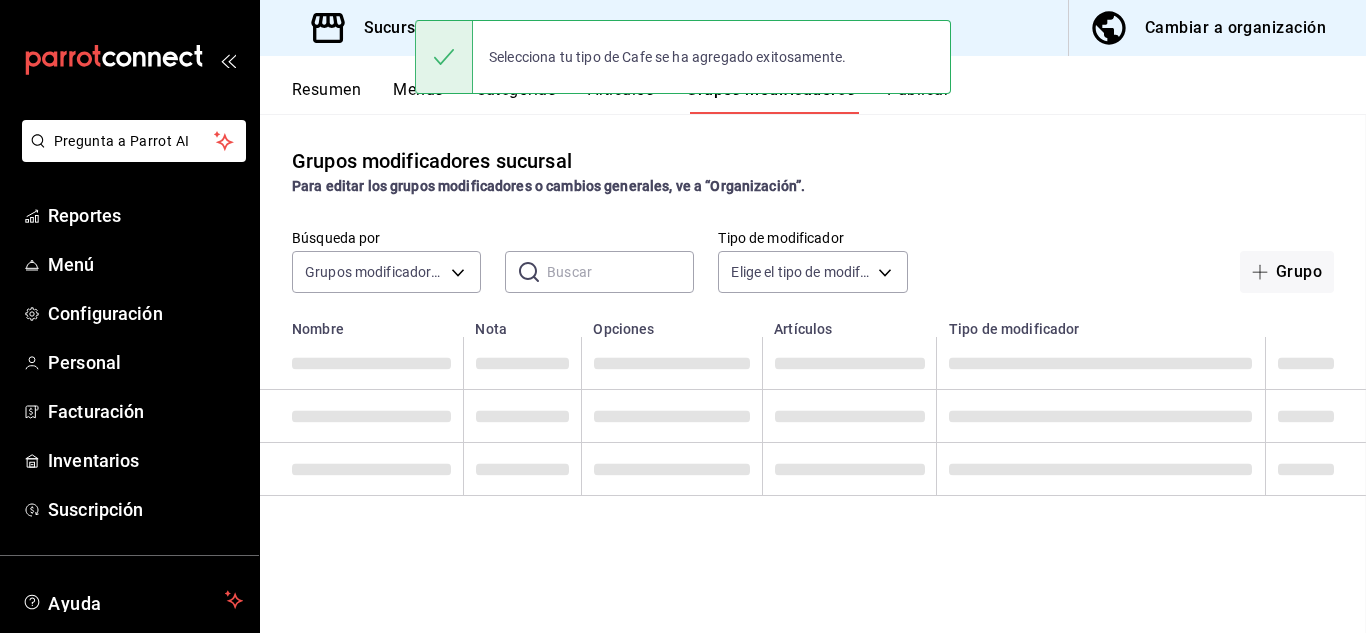 scroll, scrollTop: 0, scrollLeft: 0, axis: both 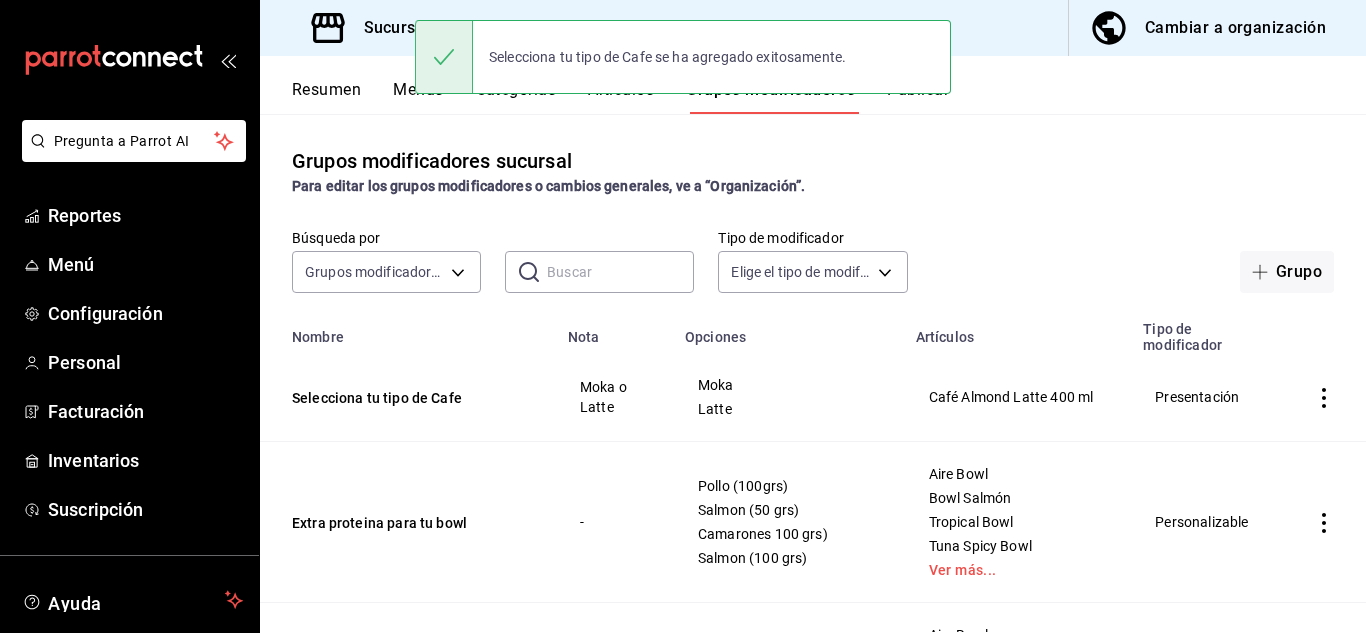 click on "Resumen" at bounding box center (326, 97) 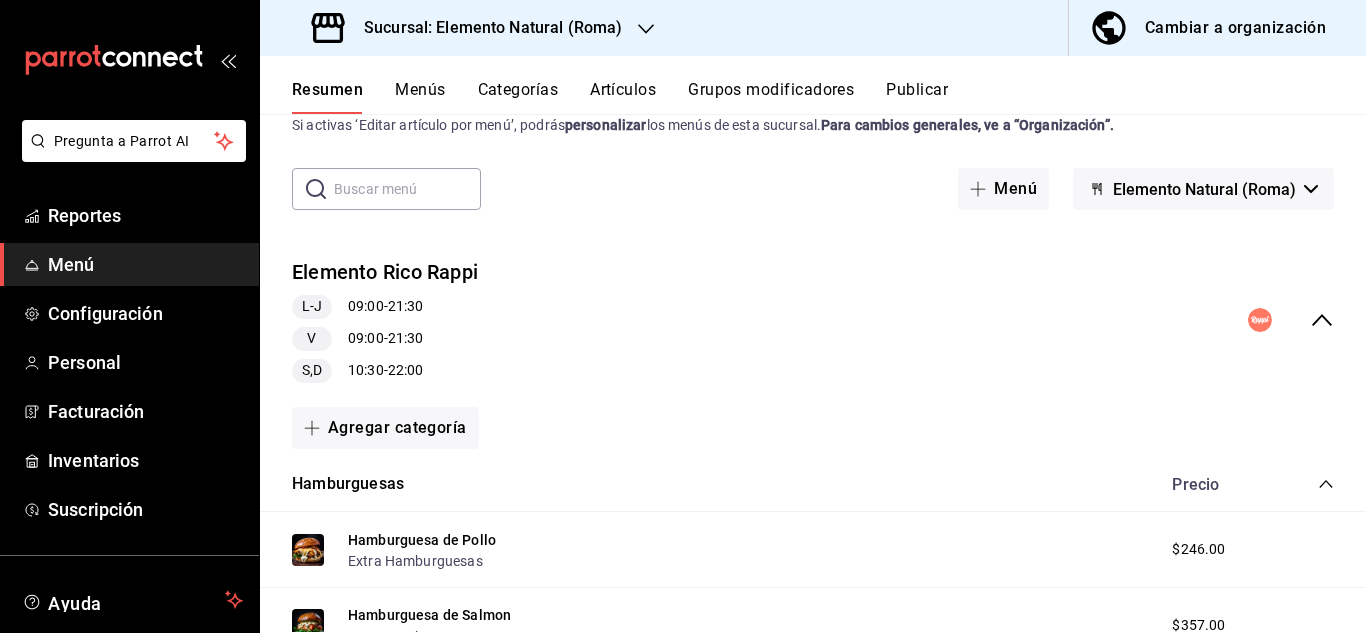 scroll, scrollTop: 6, scrollLeft: 0, axis: vertical 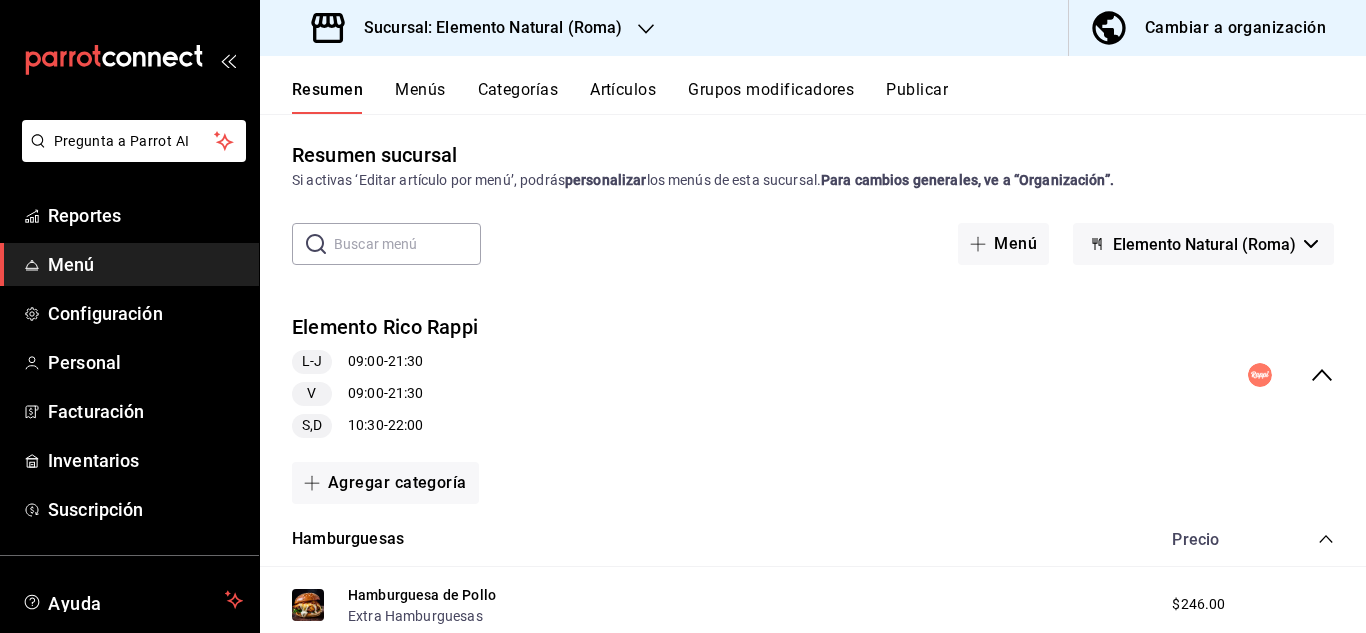 click 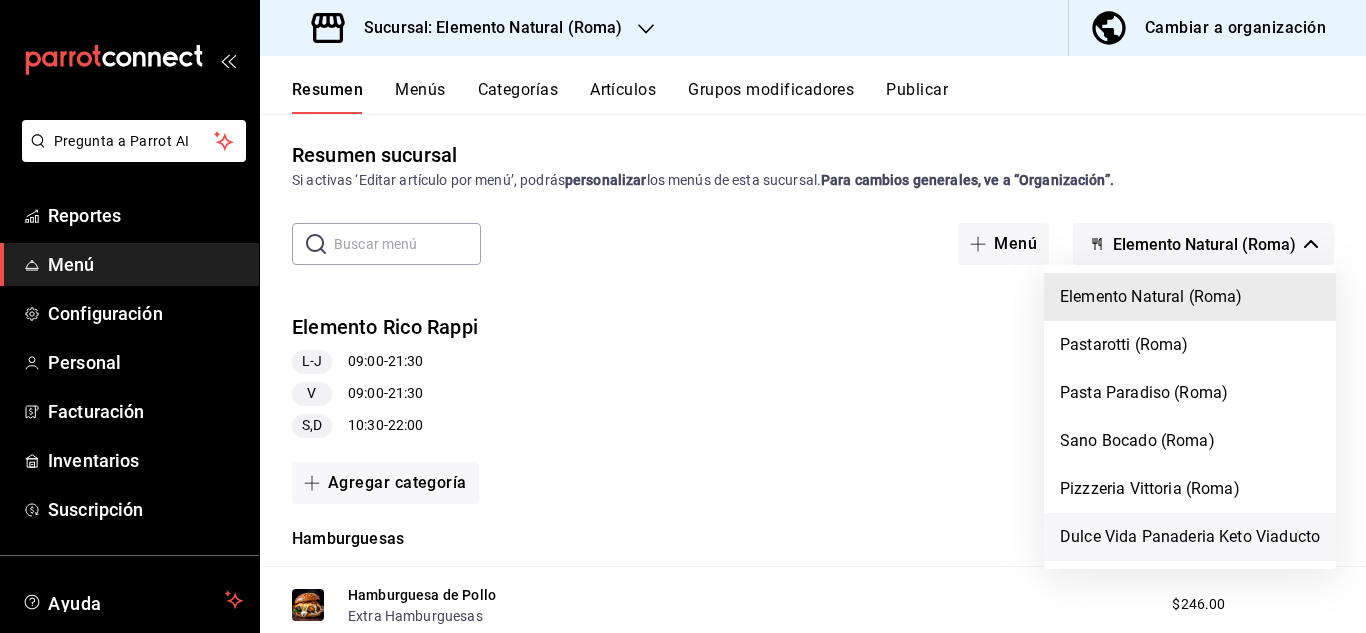 click on "Dulce Vida Panaderia Keto Viaducto" at bounding box center [1190, 537] 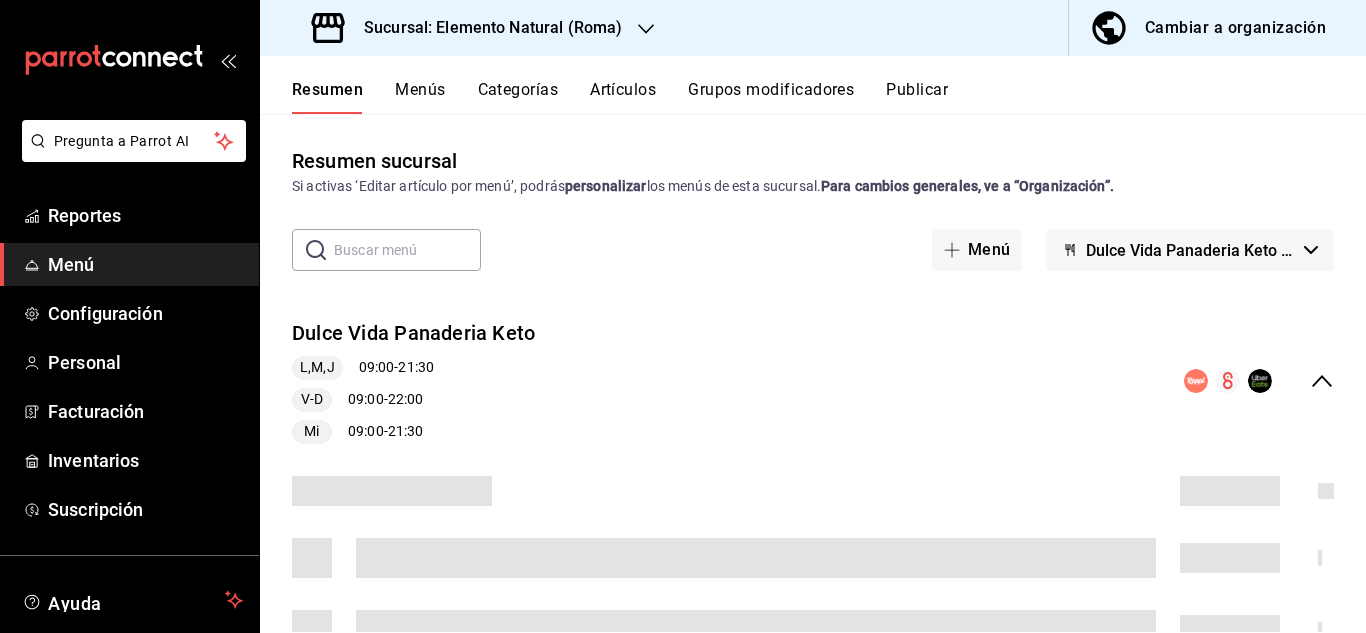 scroll, scrollTop: 1, scrollLeft: 0, axis: vertical 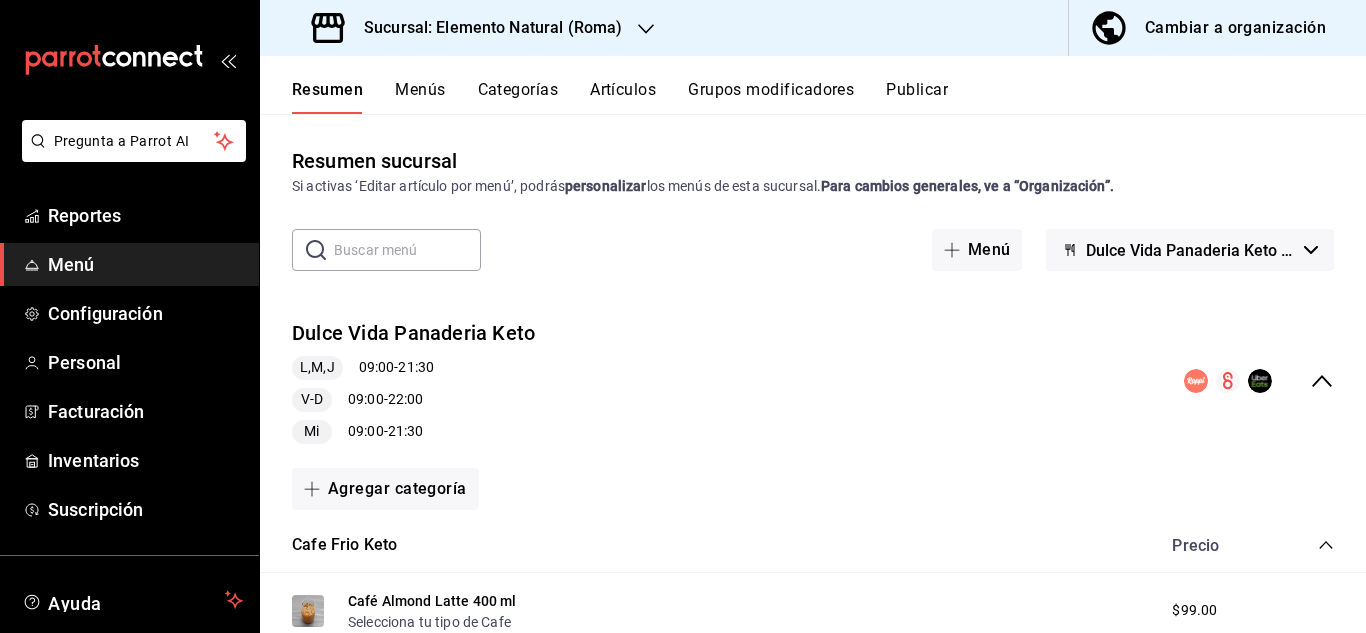 click on "Publicar" at bounding box center [917, 97] 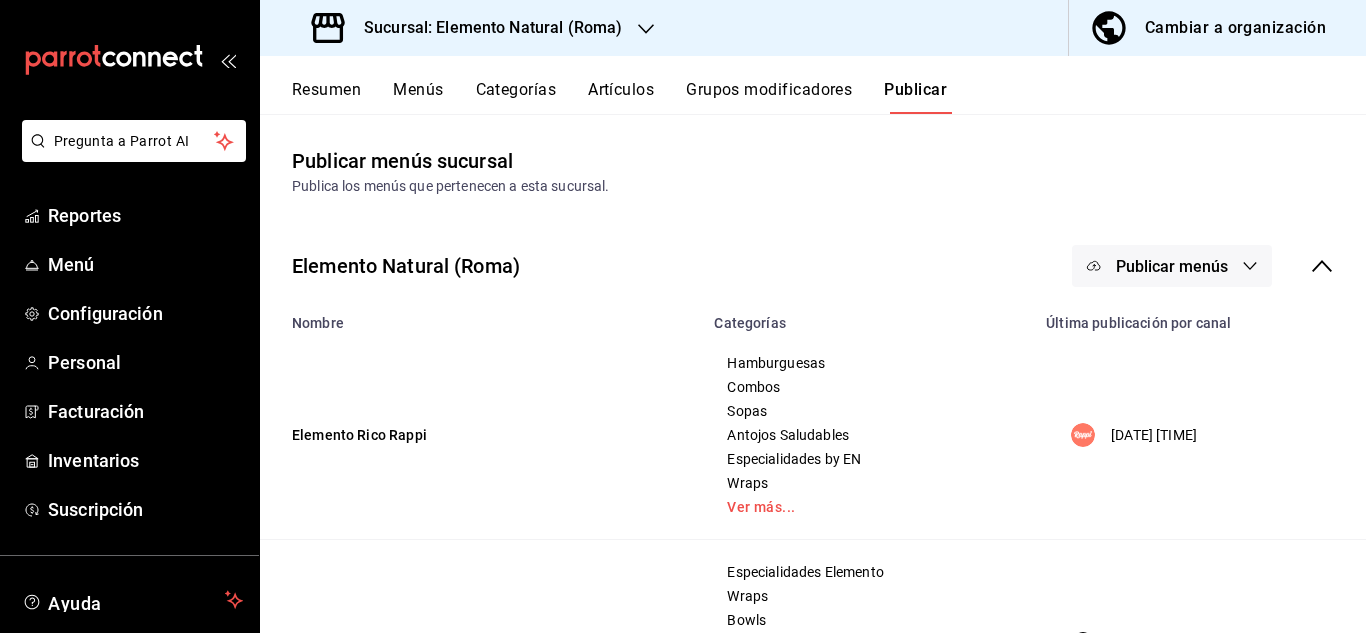 click 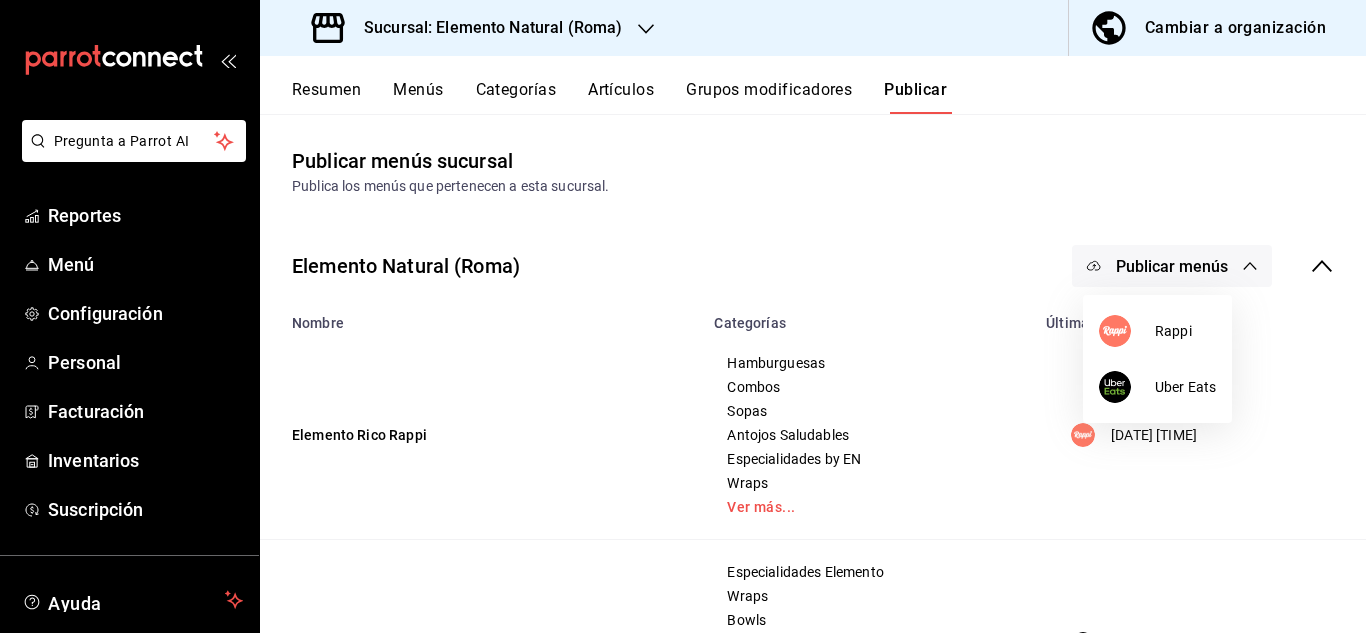 click at bounding box center (683, 316) 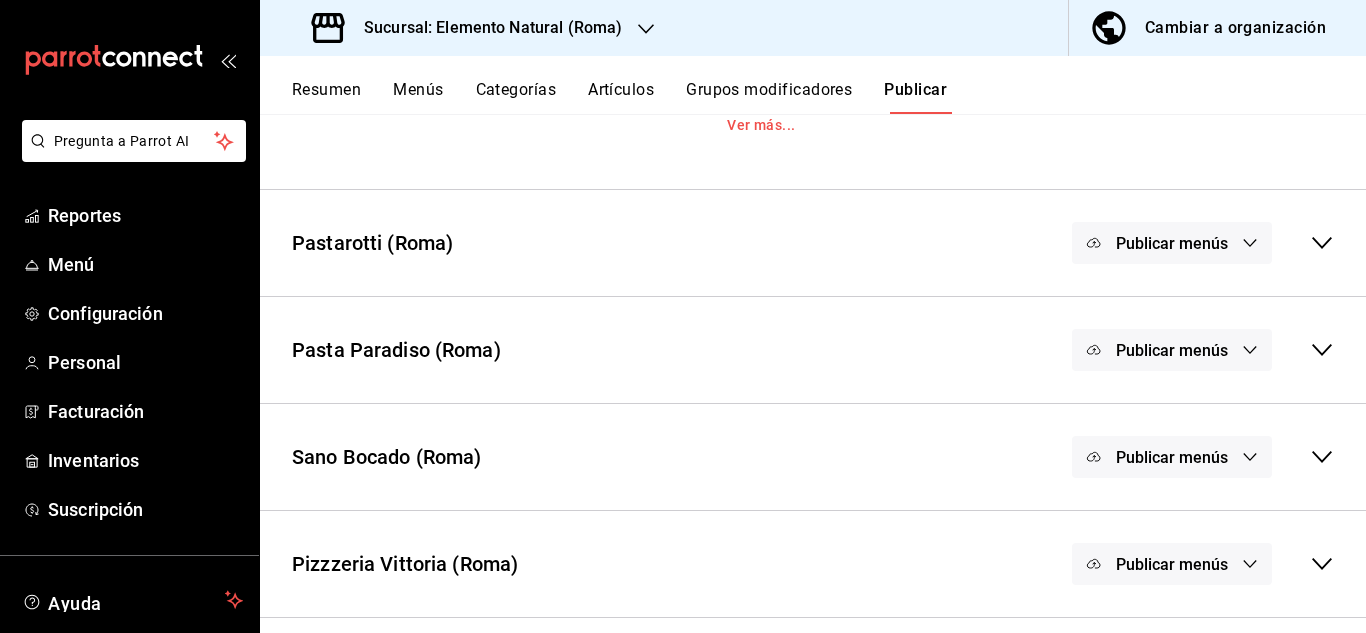 scroll, scrollTop: 1102, scrollLeft: 0, axis: vertical 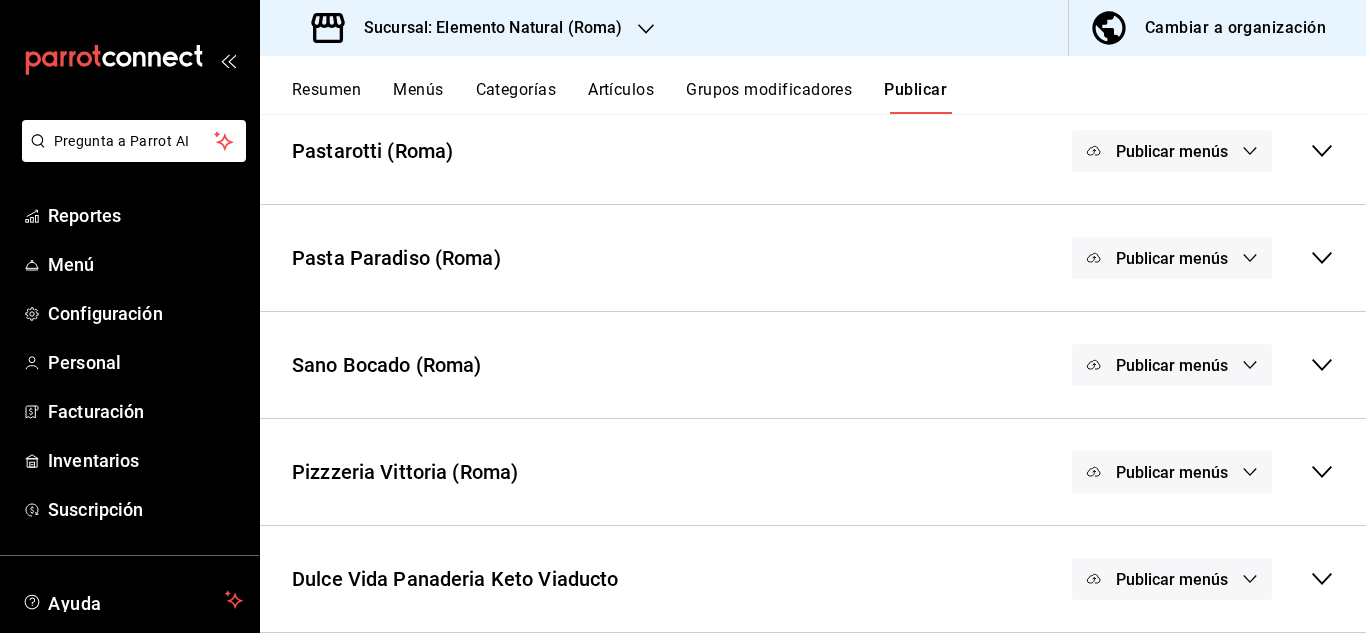 click 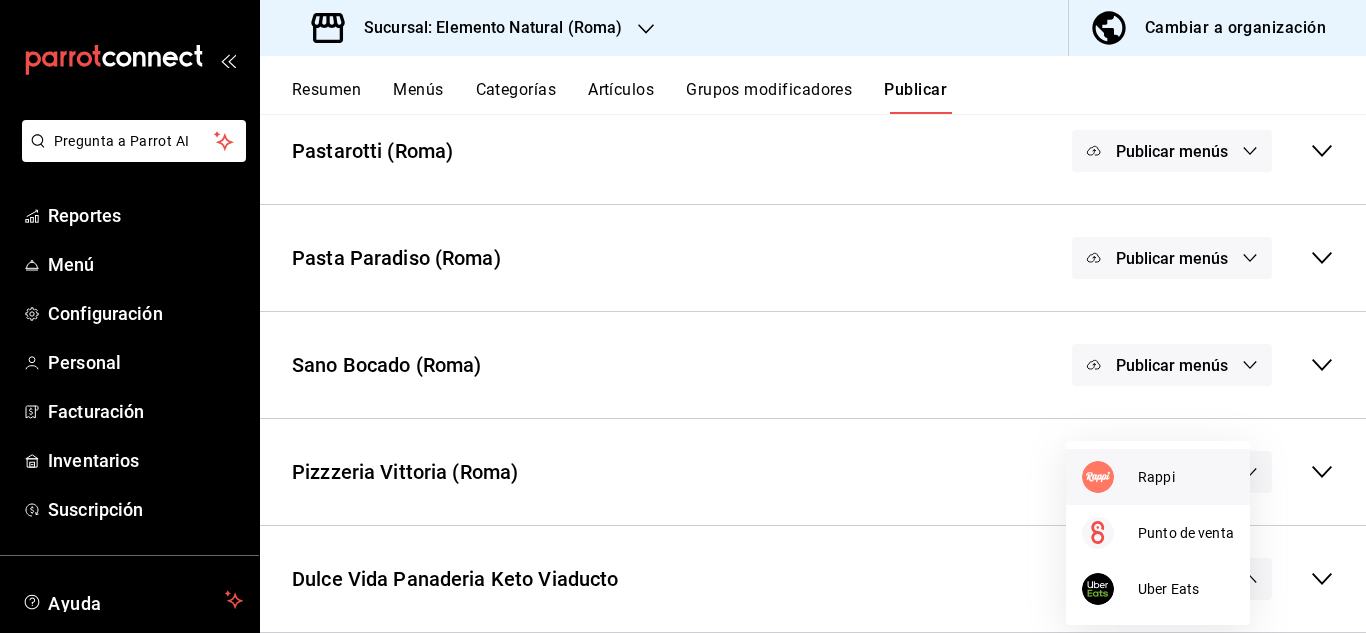 click on "Rappi" at bounding box center [1186, 477] 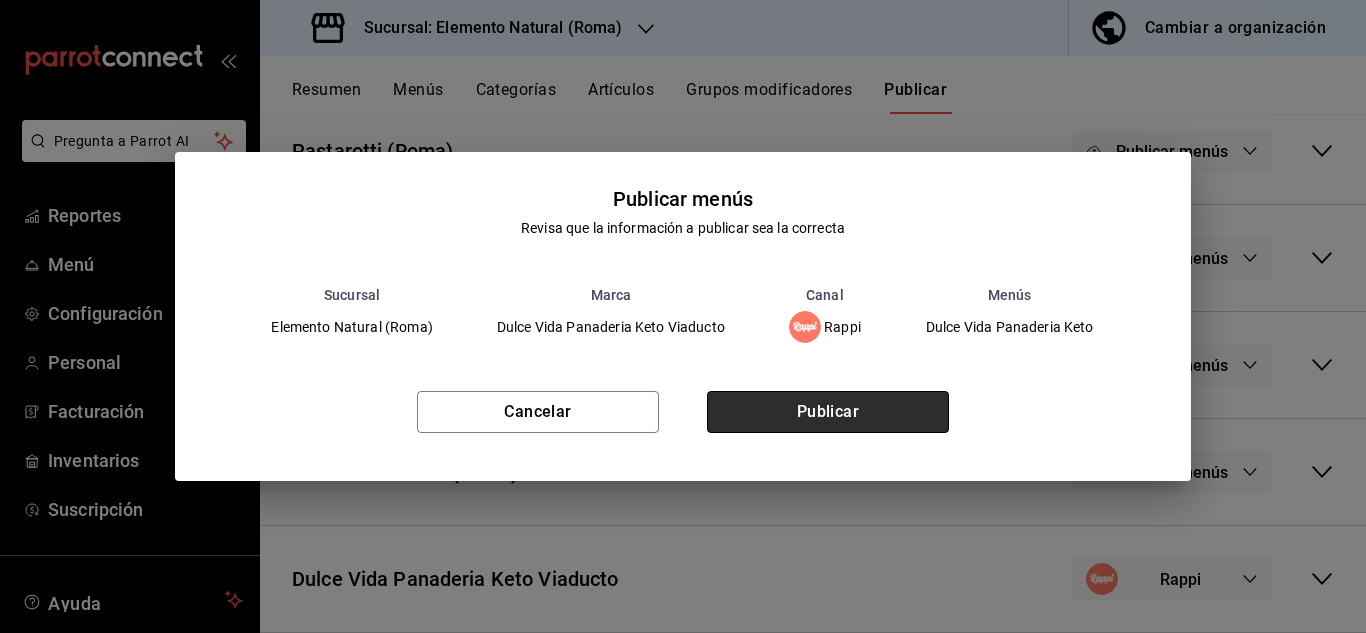 click on "Publicar" at bounding box center (828, 412) 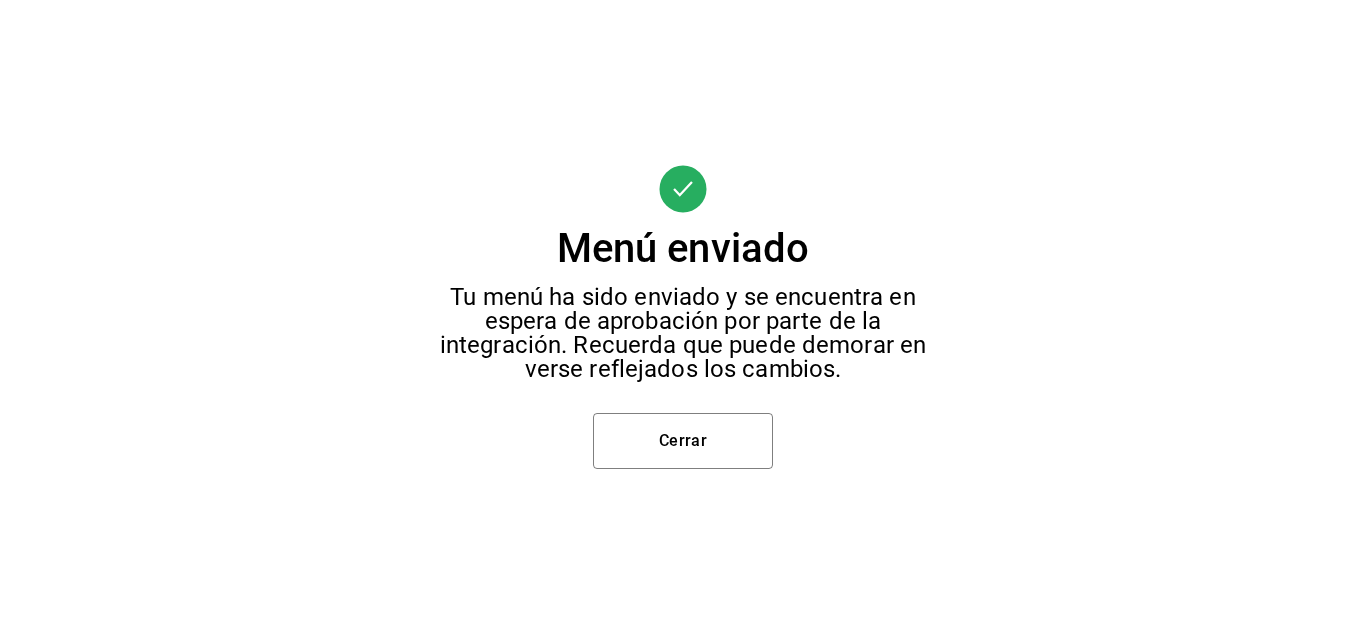 scroll, scrollTop: 144, scrollLeft: 0, axis: vertical 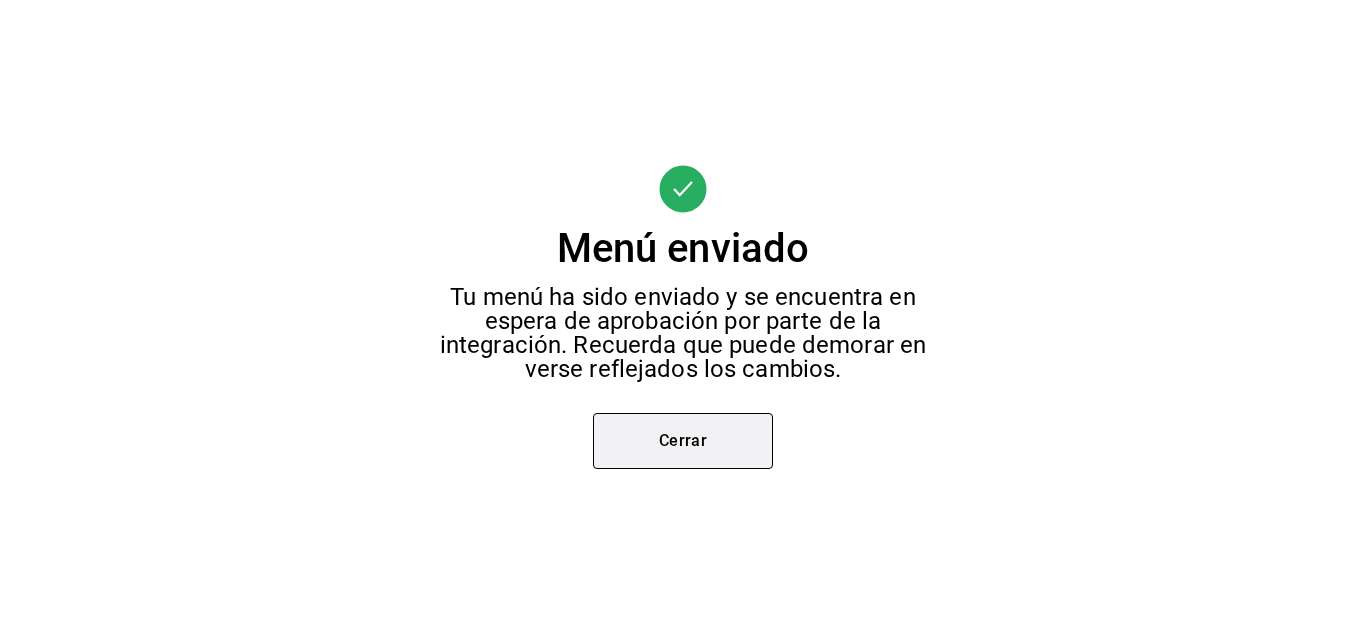 click on "Cerrar" at bounding box center [683, 441] 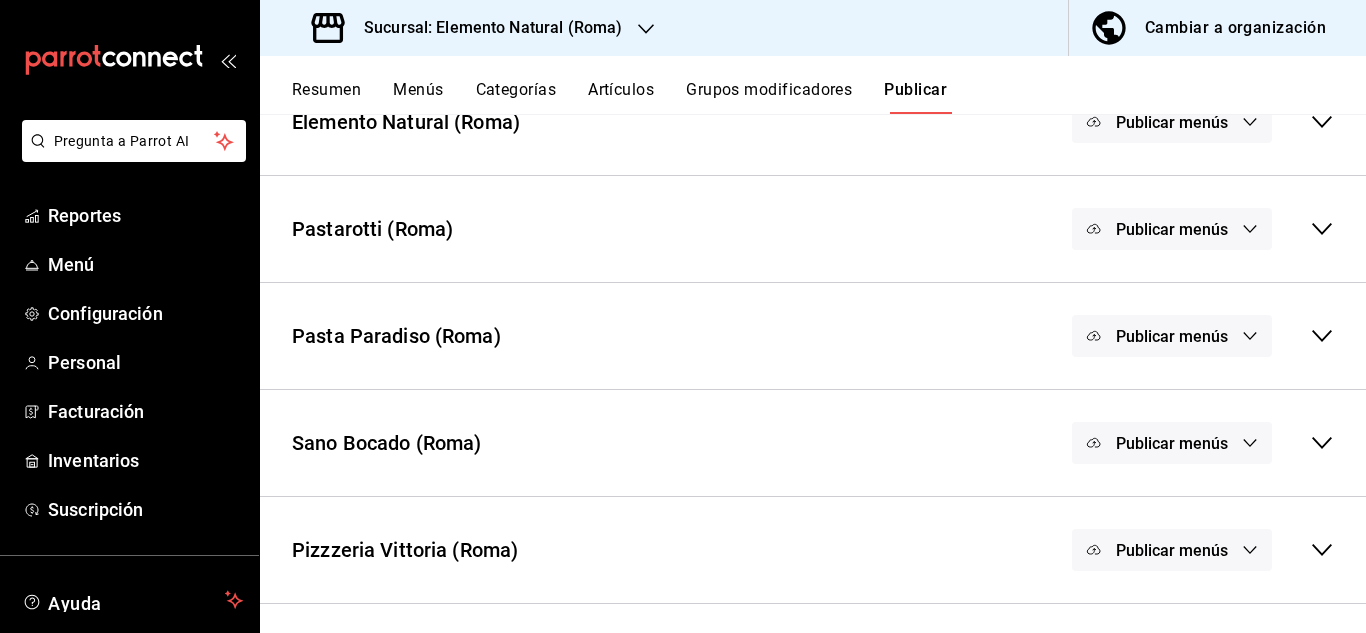 scroll, scrollTop: 457, scrollLeft: 0, axis: vertical 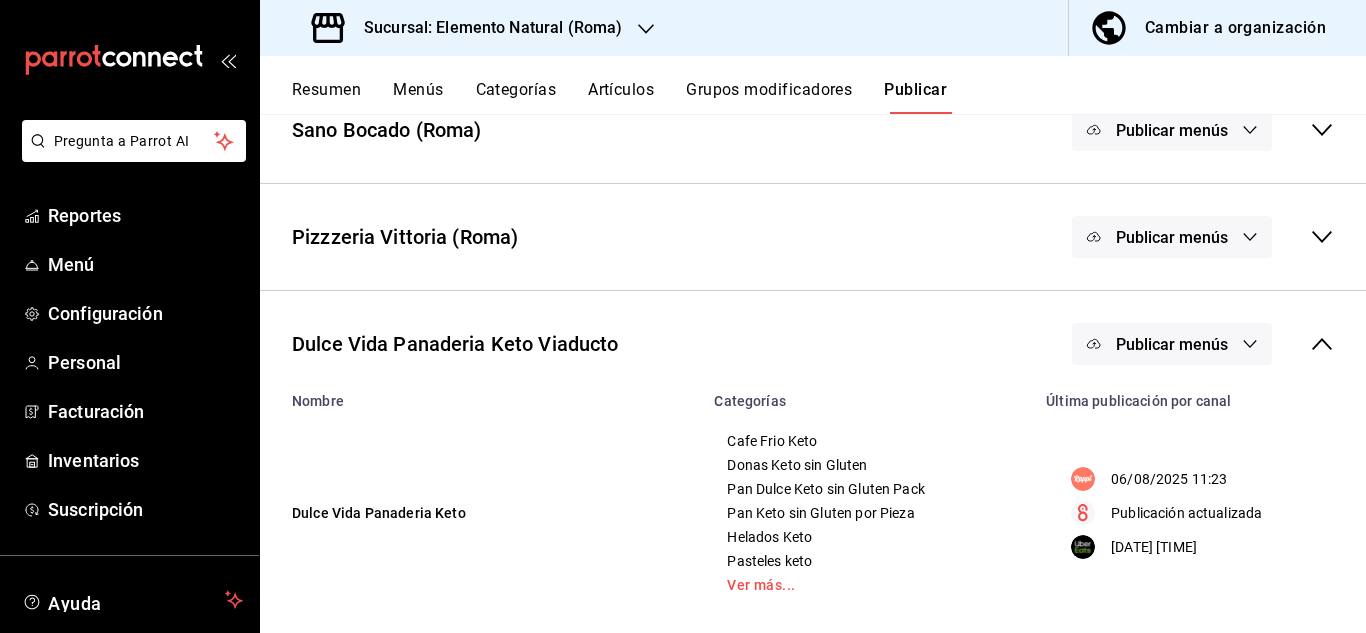 click on "Publicar menús" at bounding box center (1172, 344) 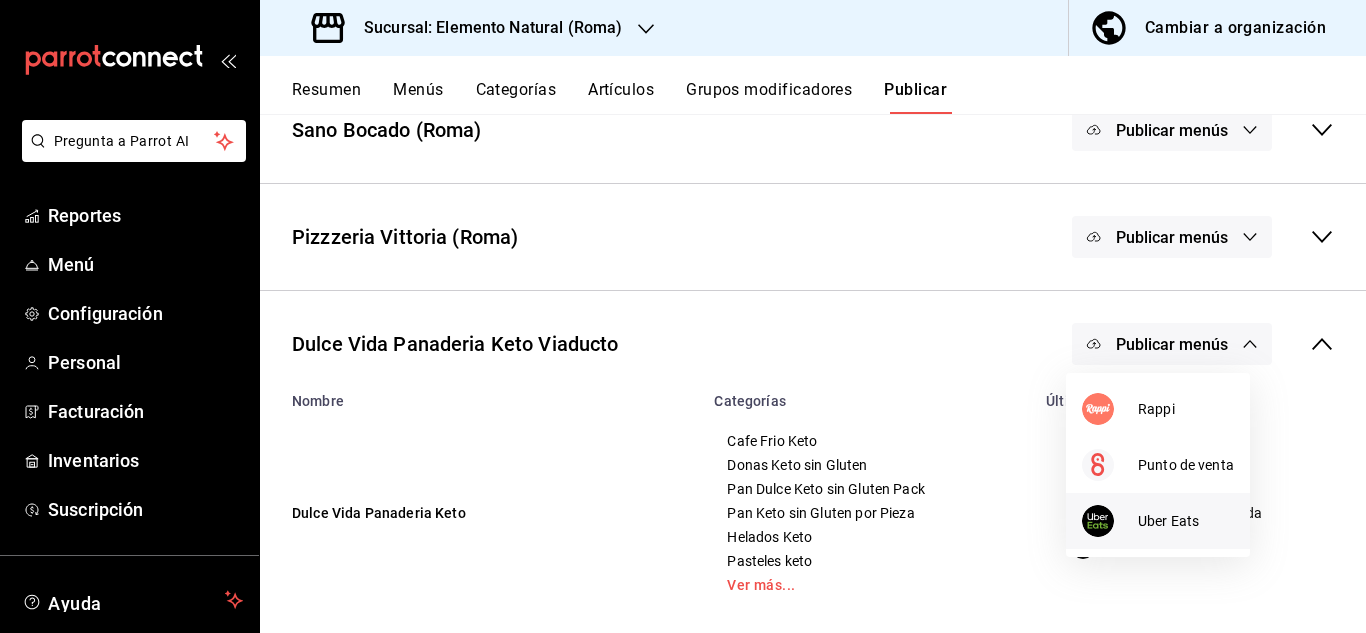 click on "Uber Eats" at bounding box center [1186, 521] 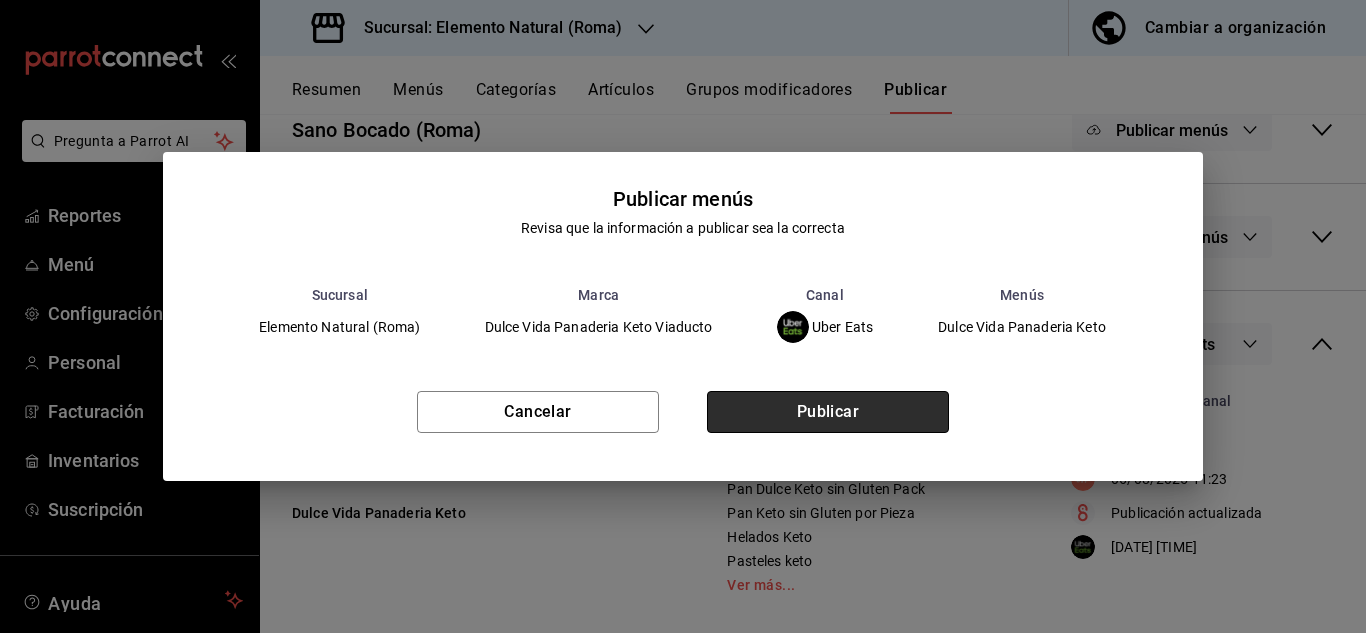 click on "Publicar" at bounding box center (828, 412) 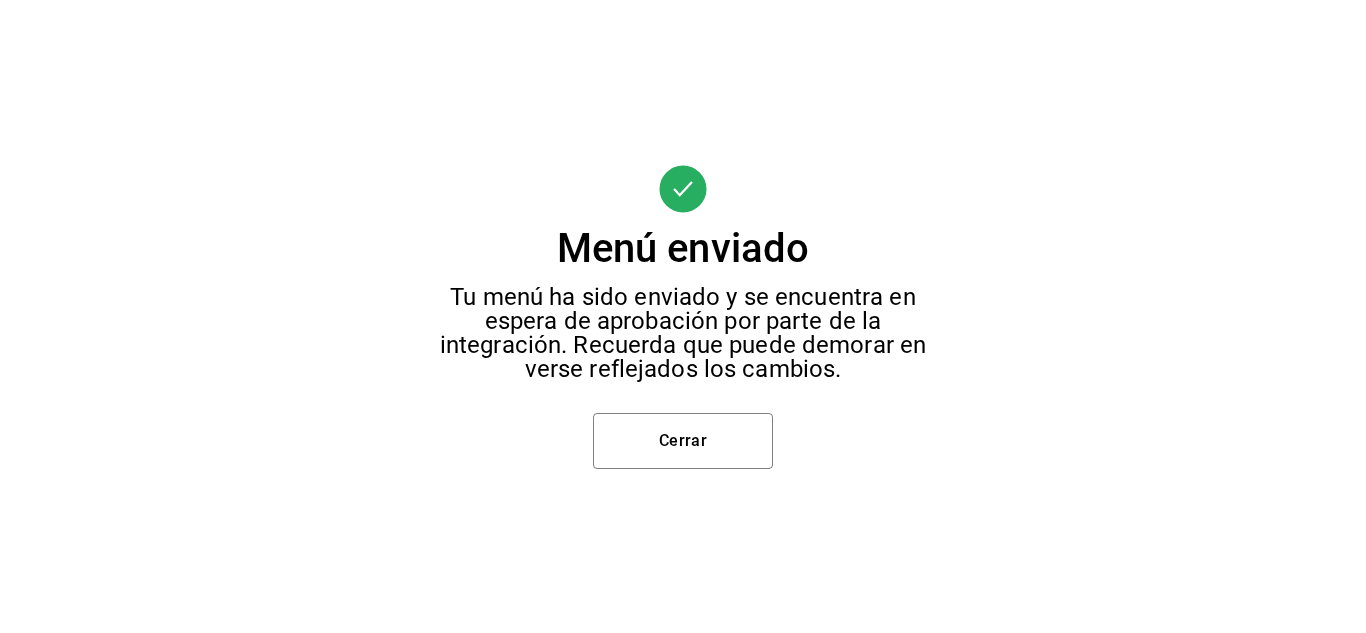 scroll, scrollTop: 457, scrollLeft: 0, axis: vertical 